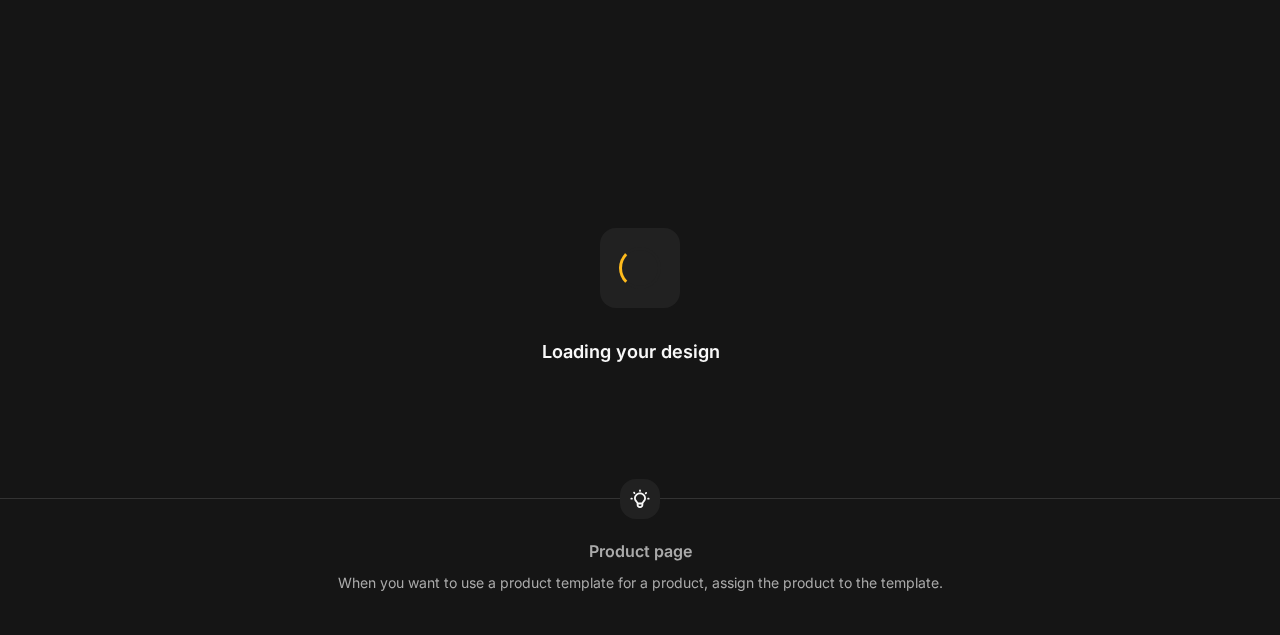 scroll, scrollTop: 0, scrollLeft: 0, axis: both 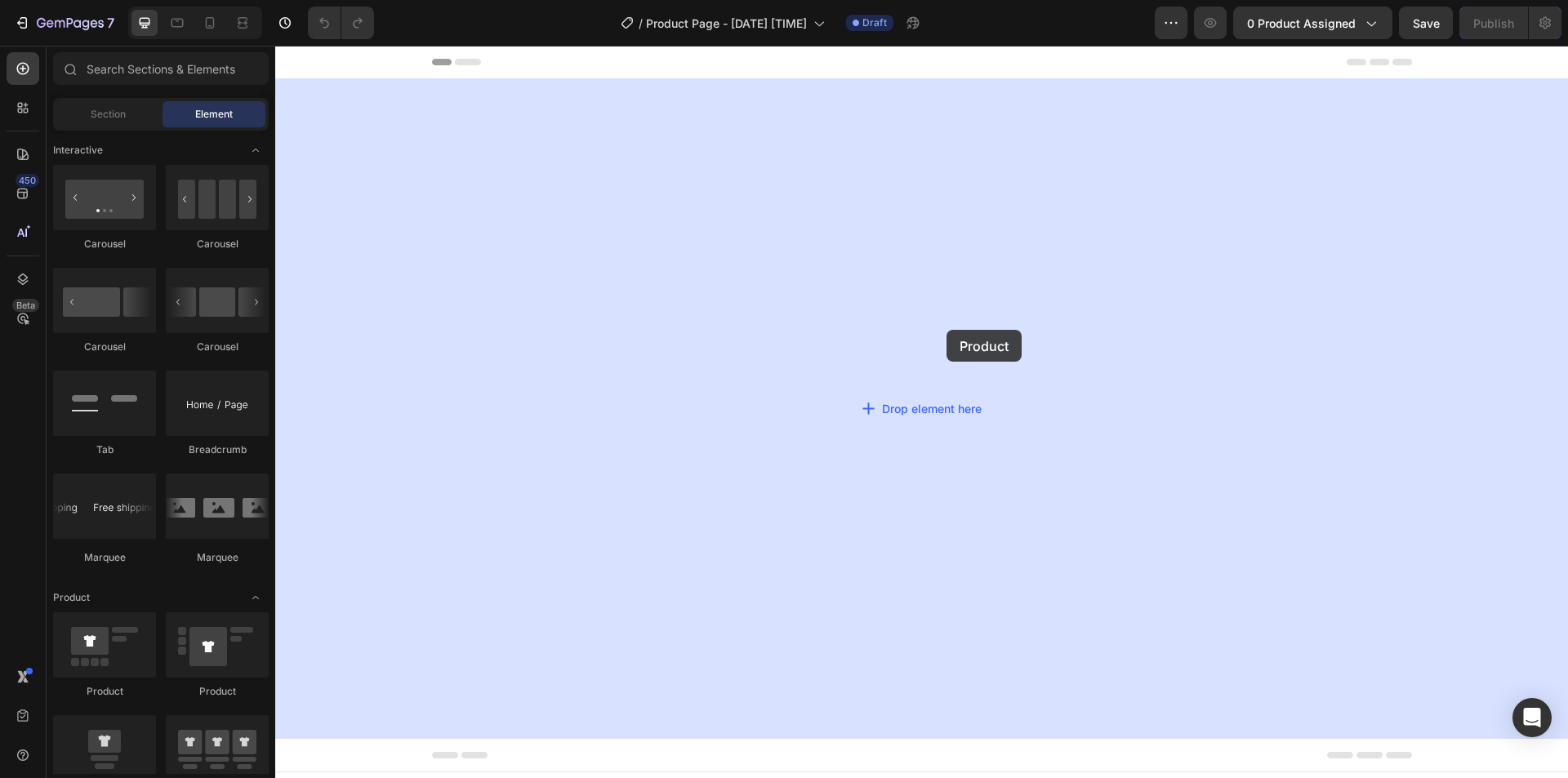 drag, startPoint x: 468, startPoint y: 695, endPoint x: 947, endPoint y: 330, distance: 602.2176 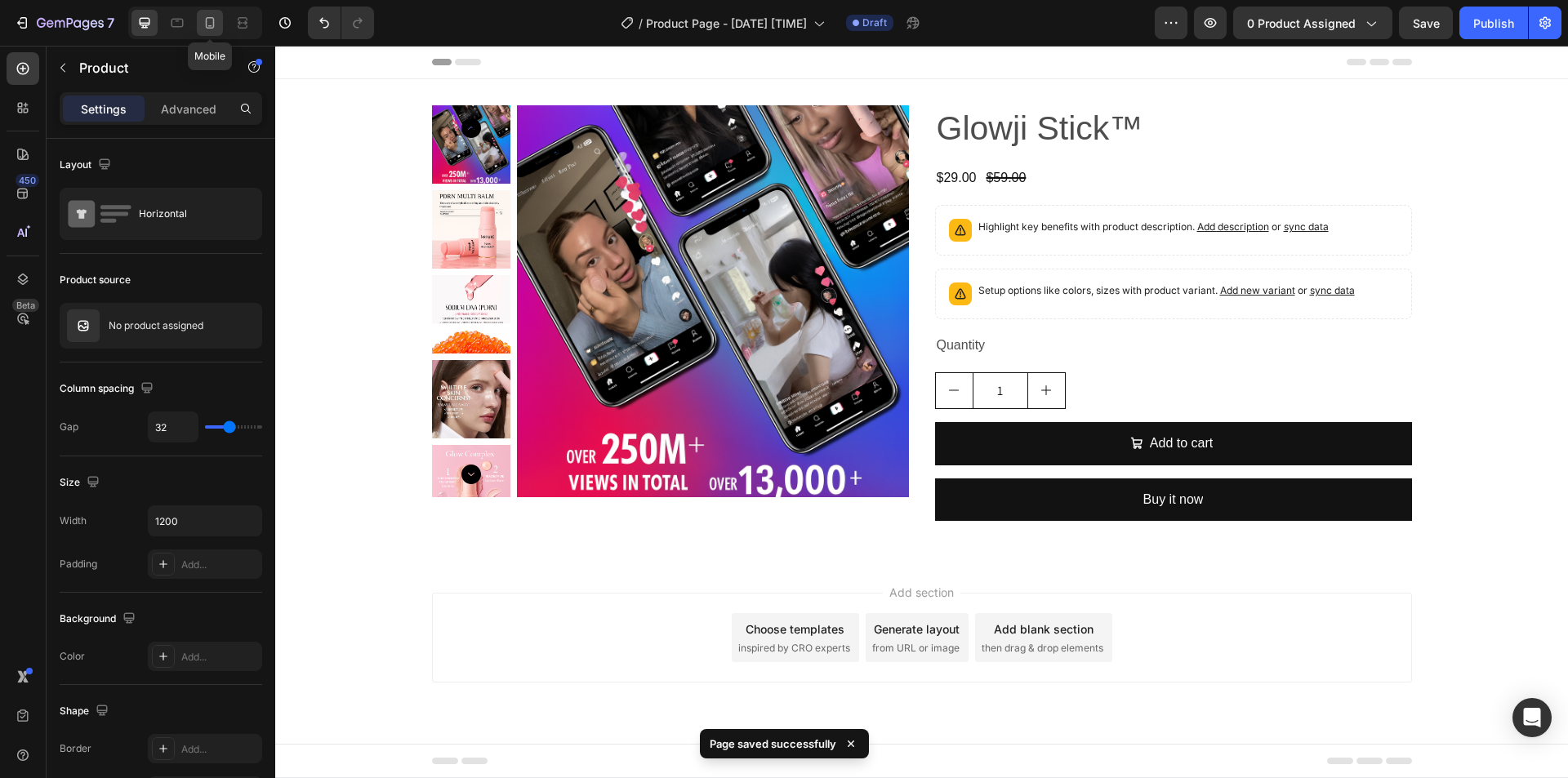 click 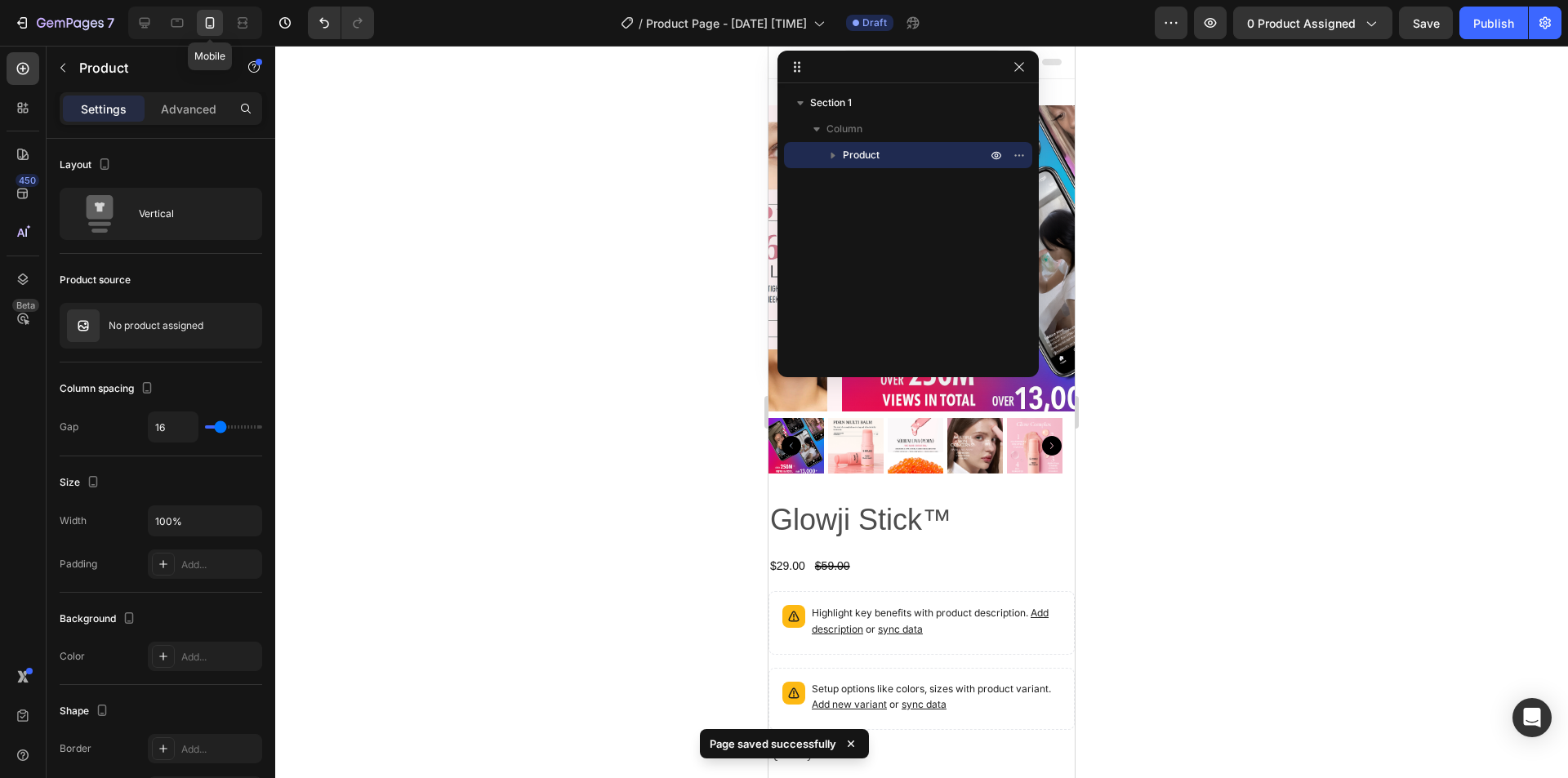 scroll, scrollTop: 2, scrollLeft: 0, axis: vertical 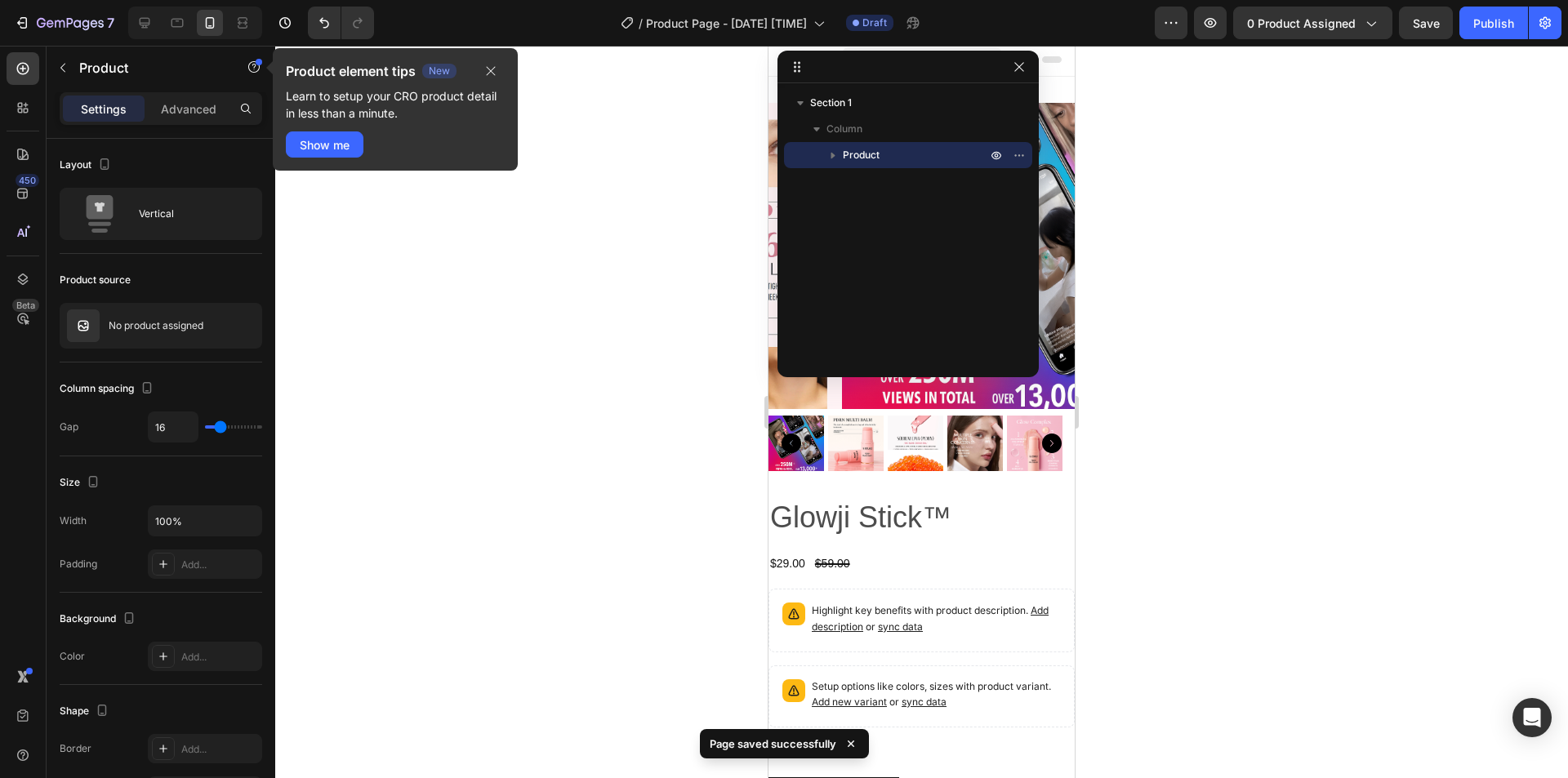 click 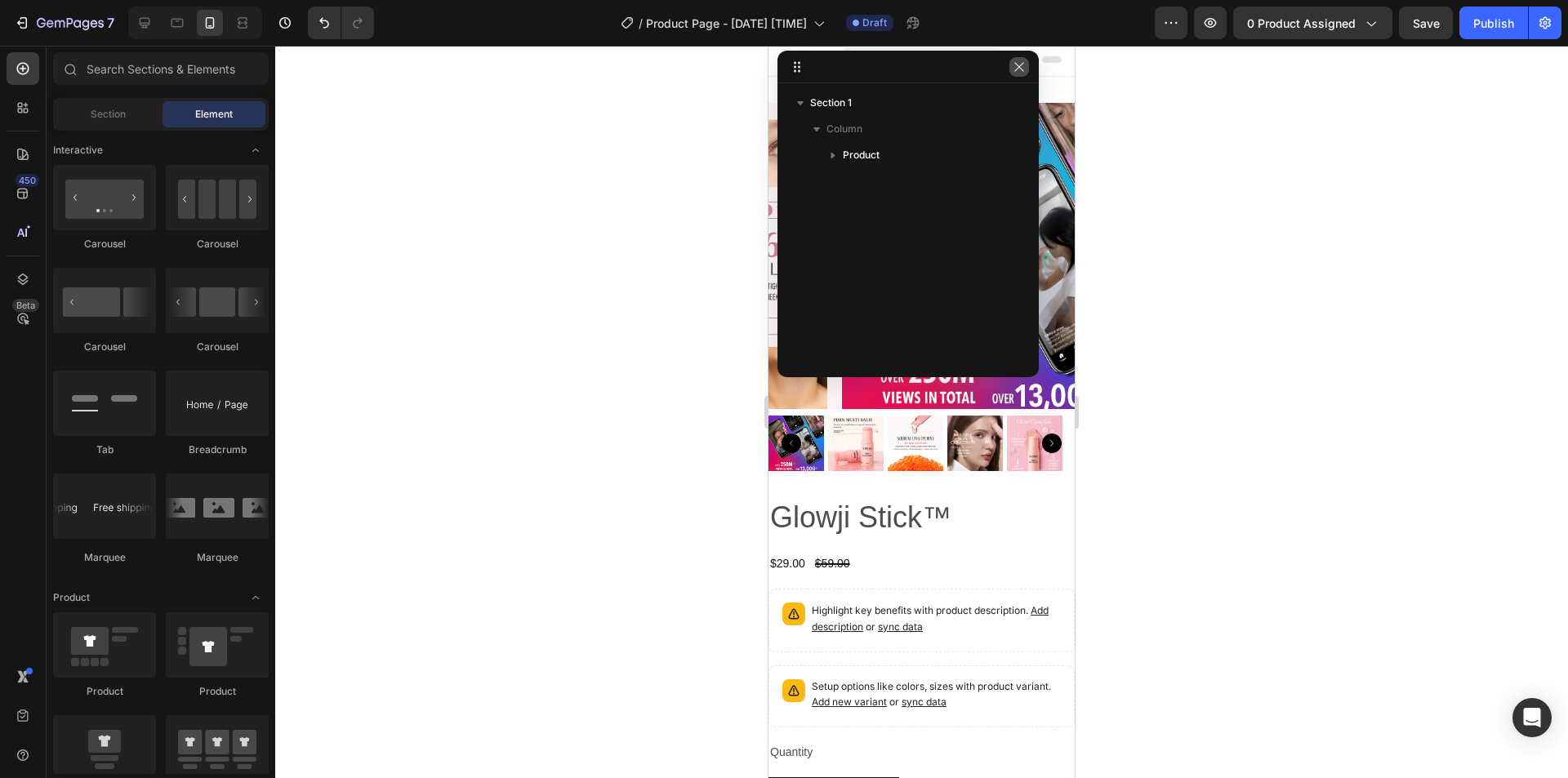 click 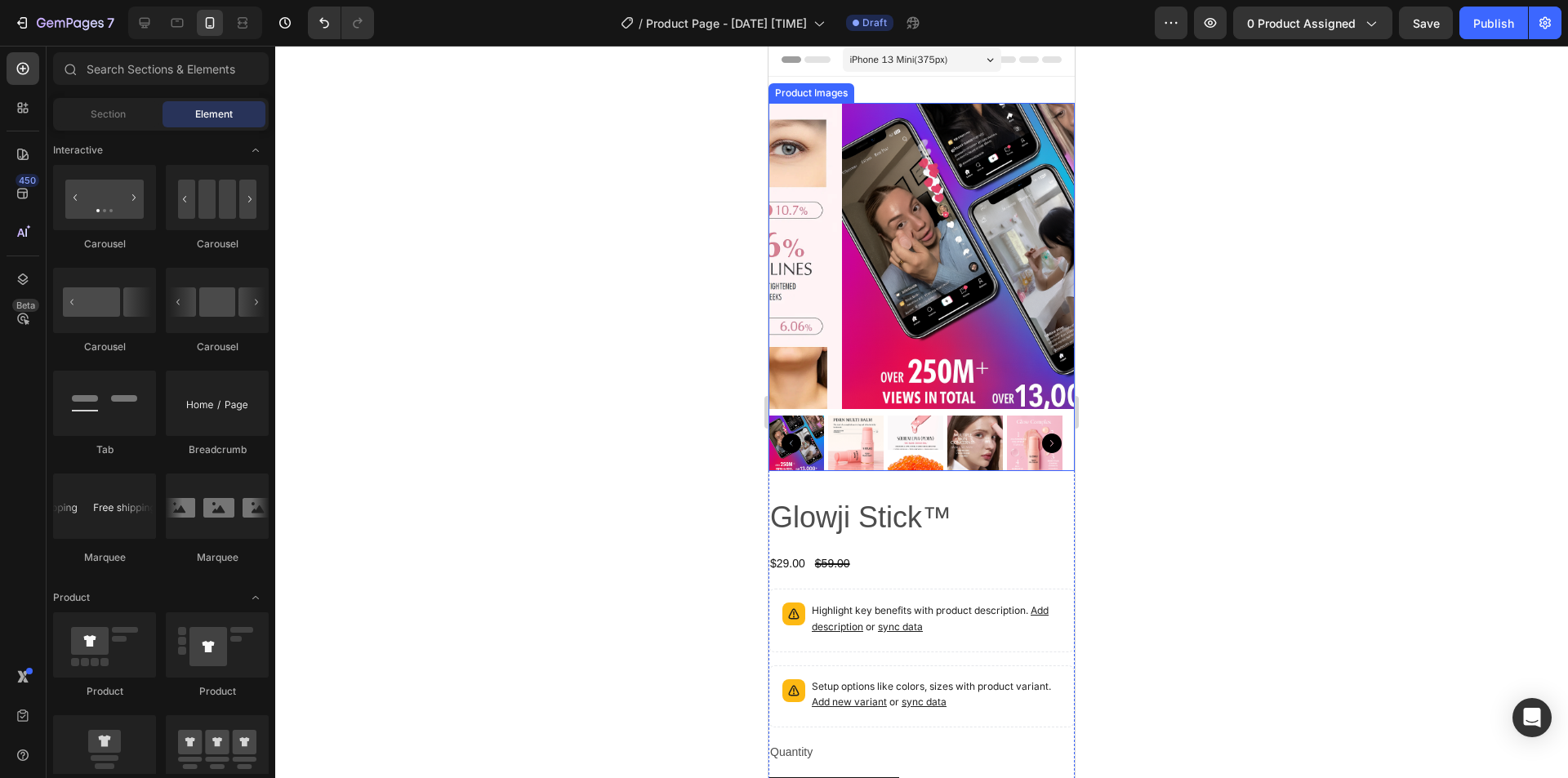 click at bounding box center [856, 443] 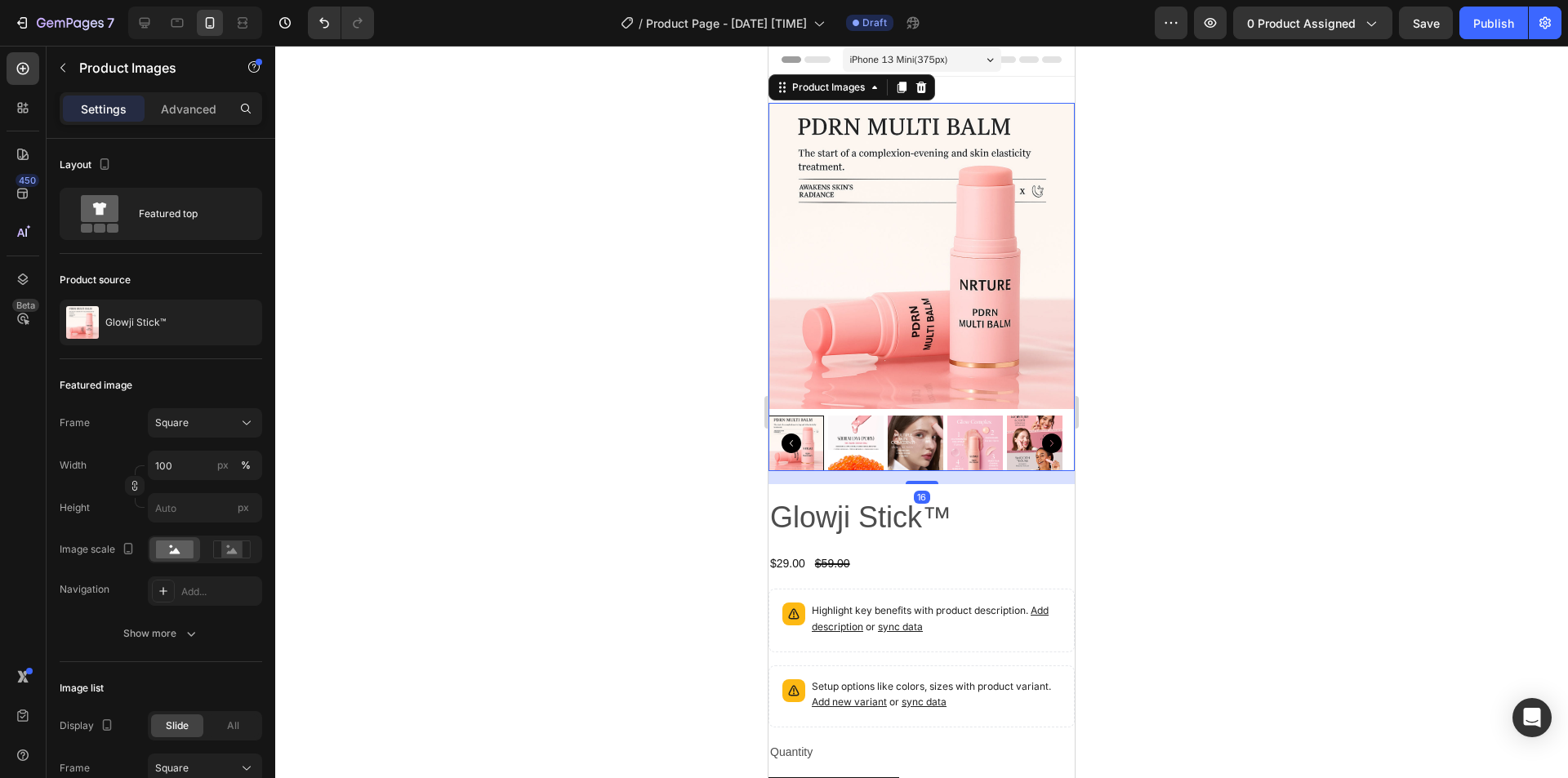 click 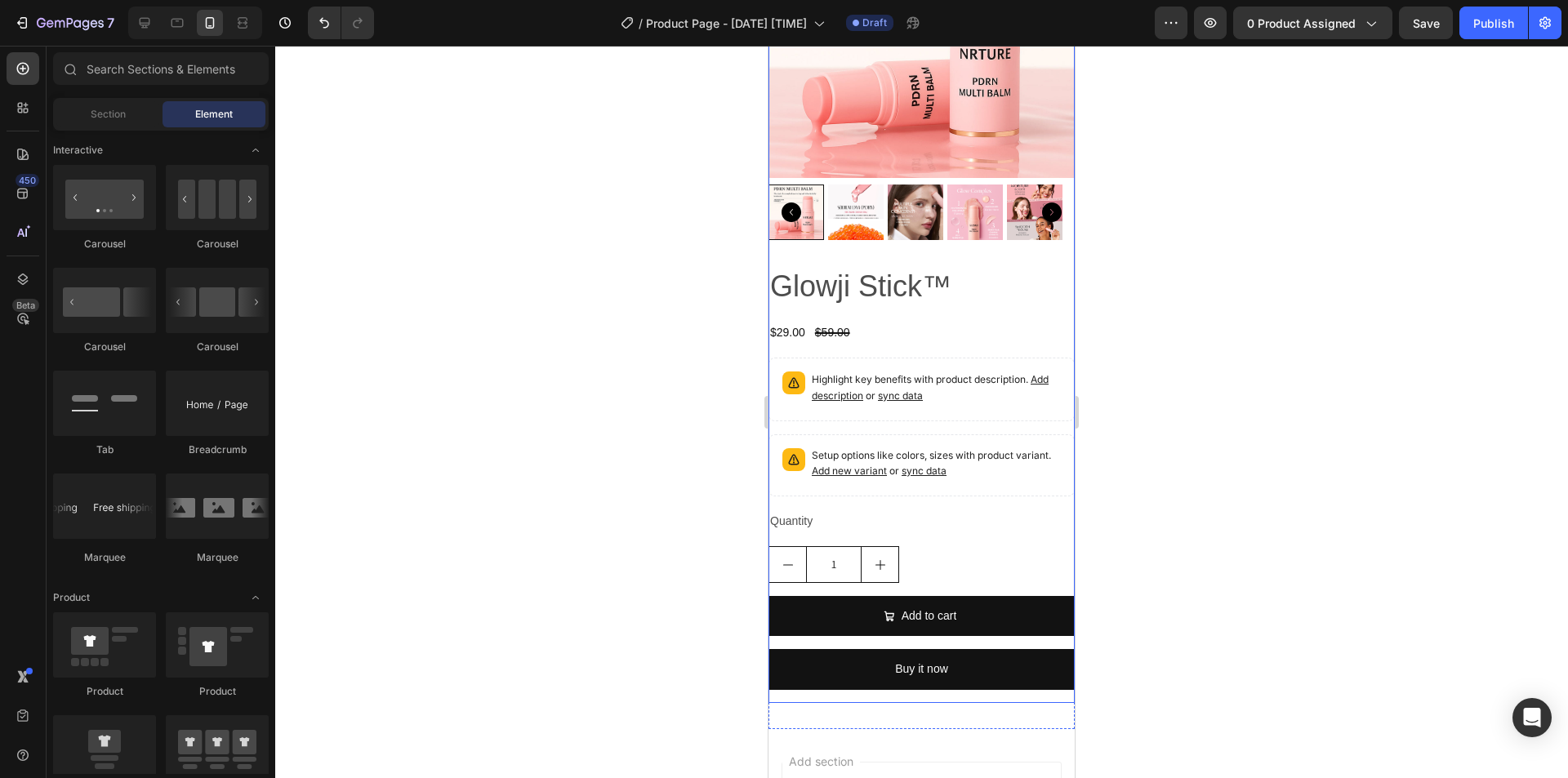 scroll, scrollTop: 329, scrollLeft: 0, axis: vertical 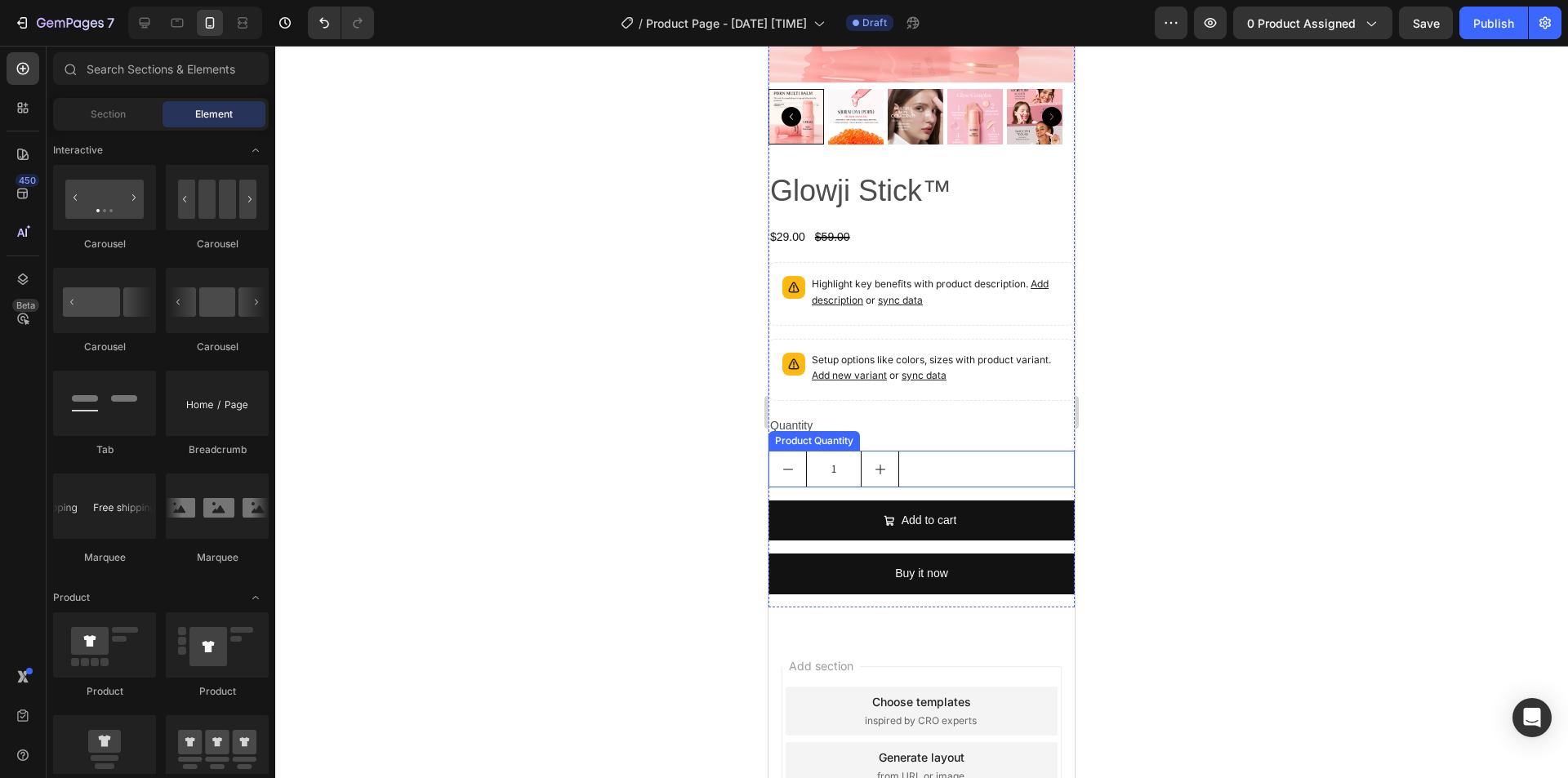 click on "1" at bounding box center [921, 469] 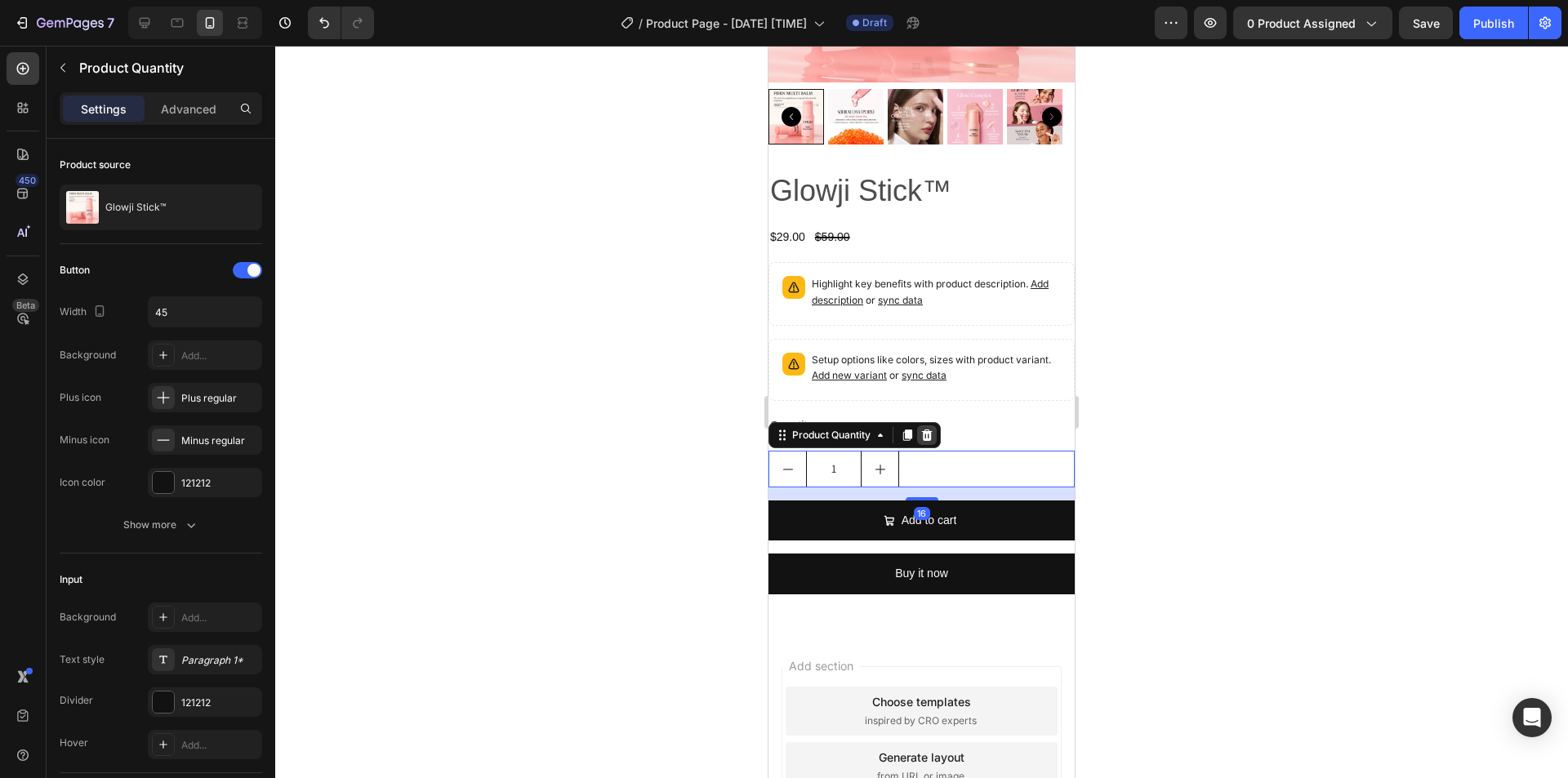 click 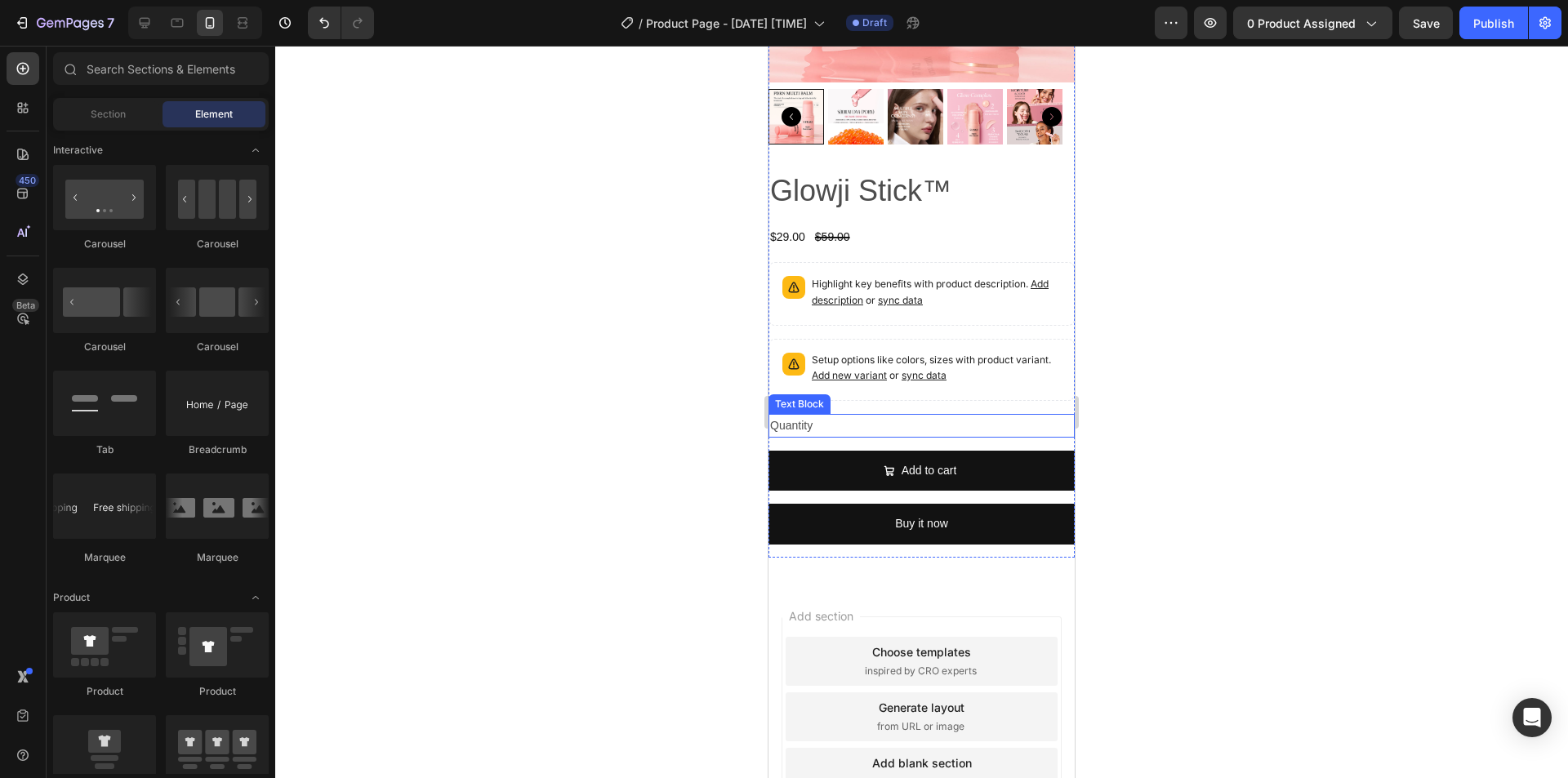 click on "Quantity" at bounding box center (921, 425) 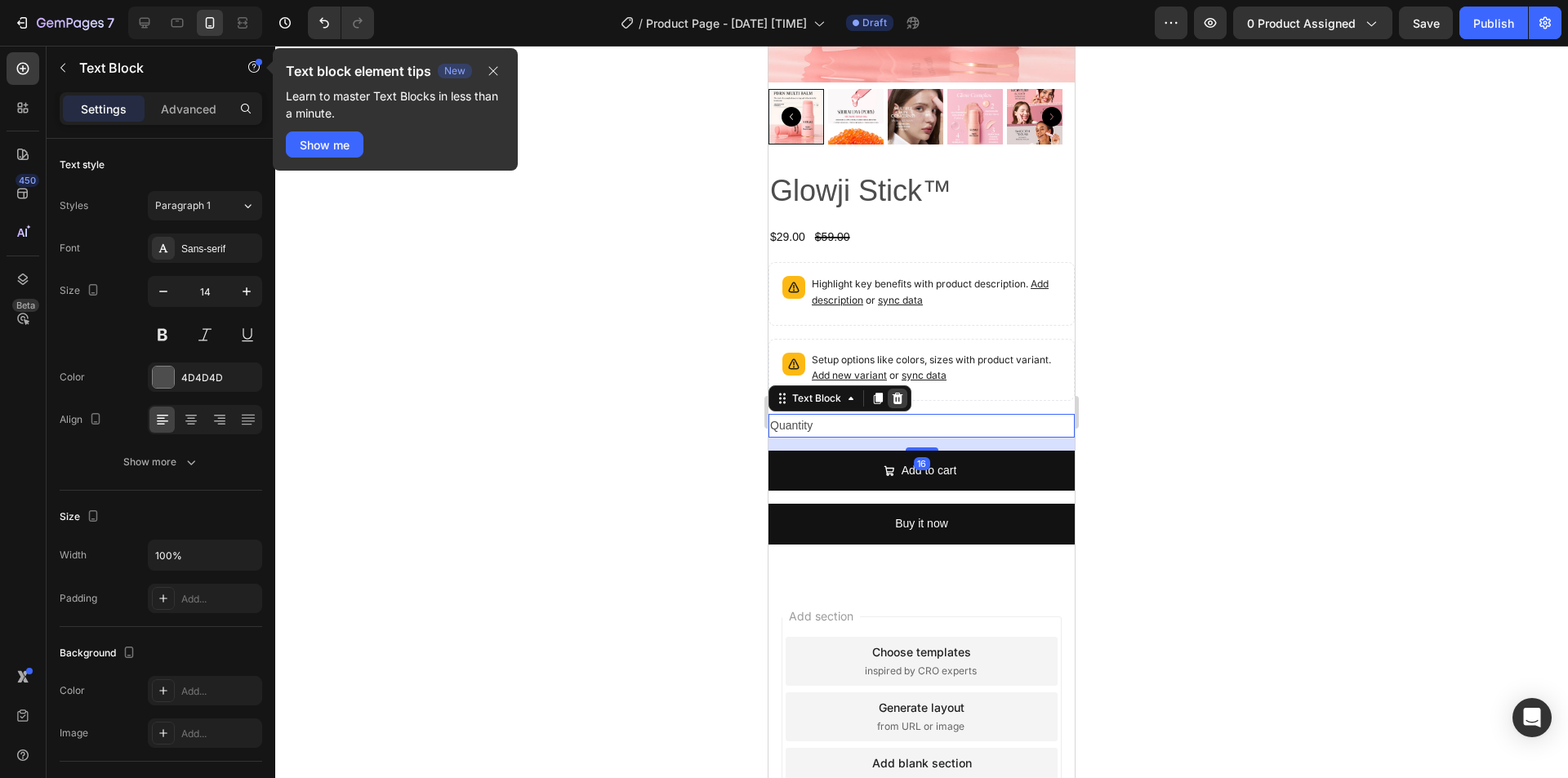 click 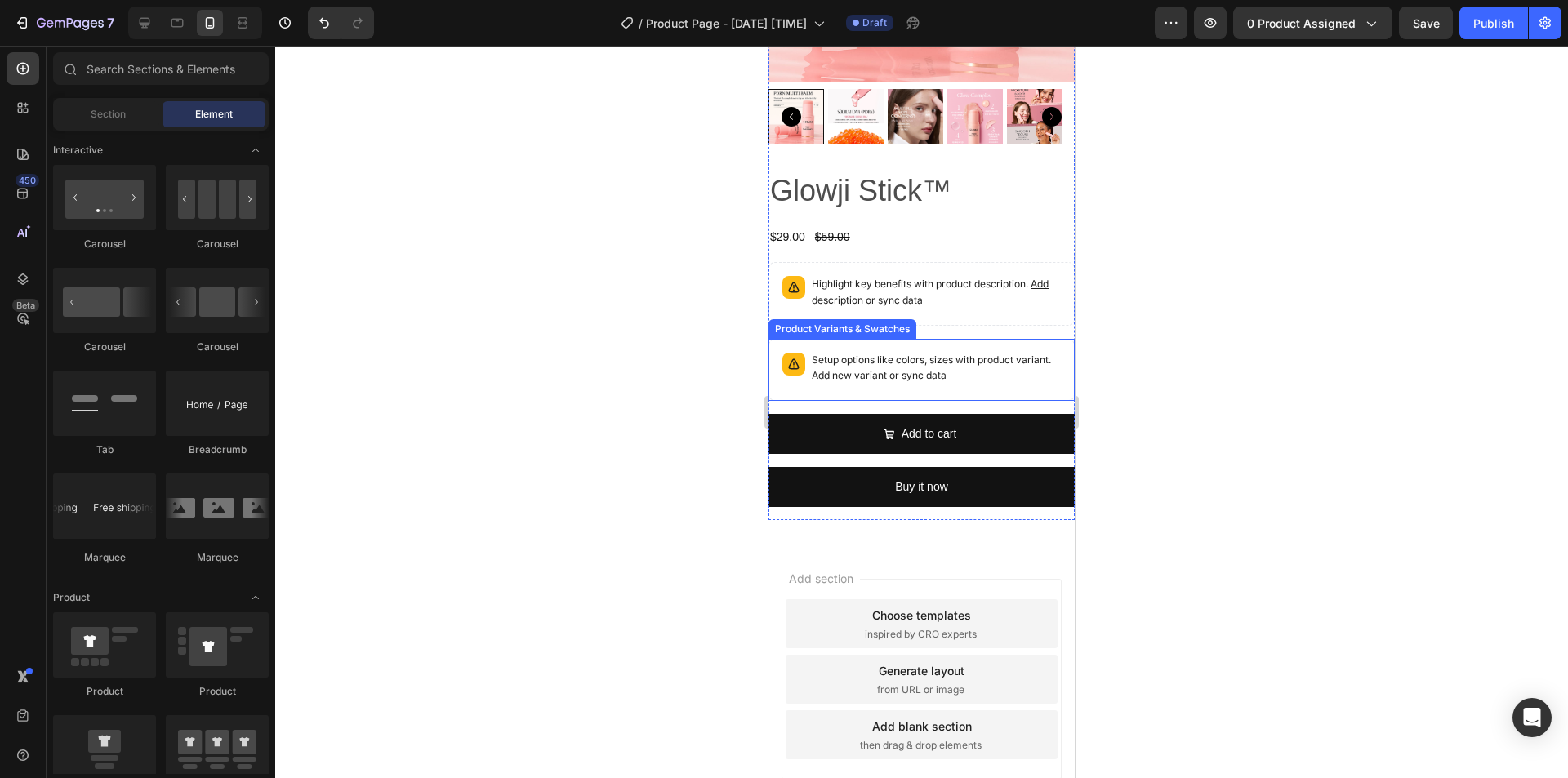 click on "Setup options like colors, sizes with product variant.       Add new variant   or   sync data" at bounding box center (936, 368) 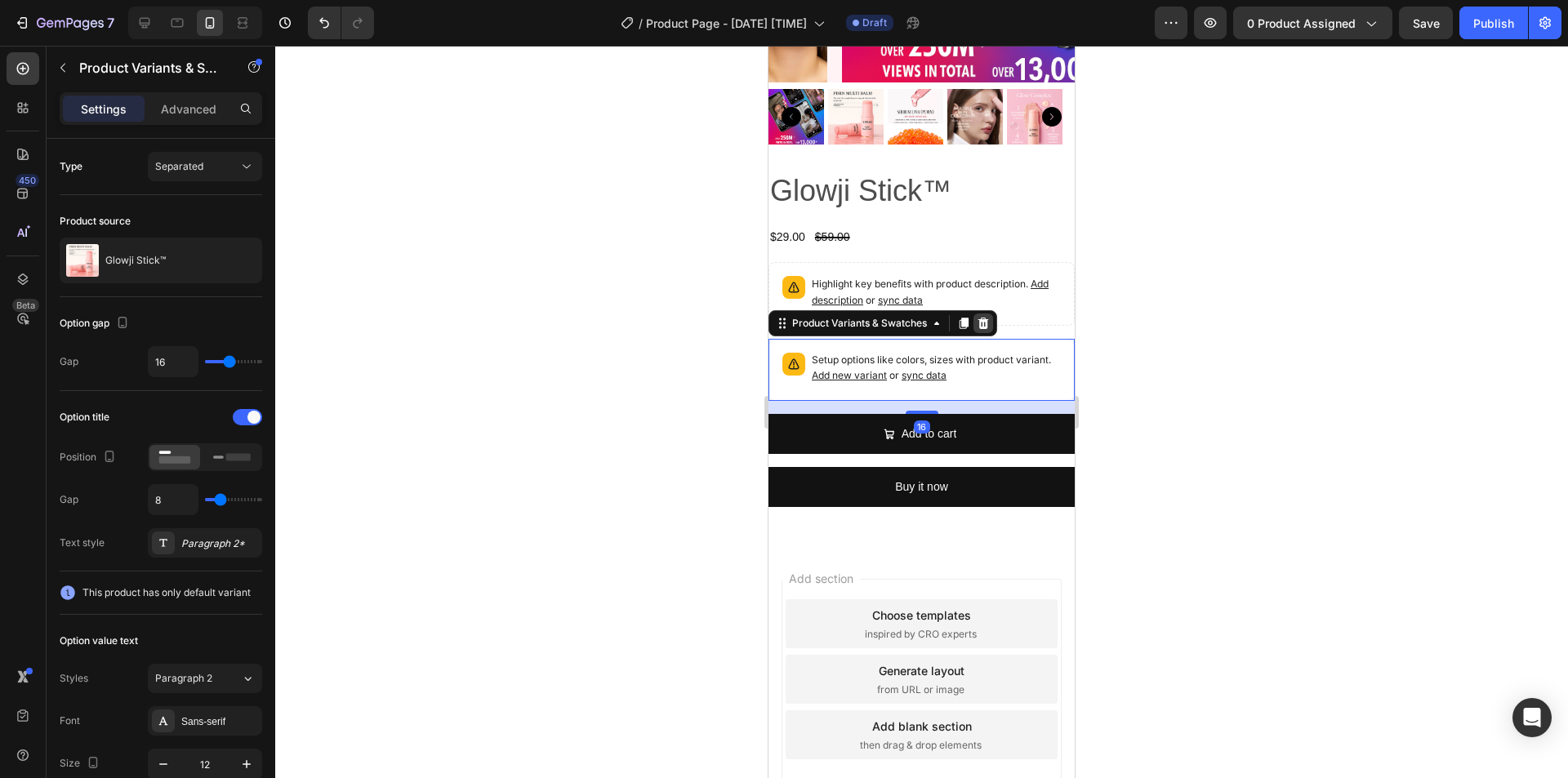 click 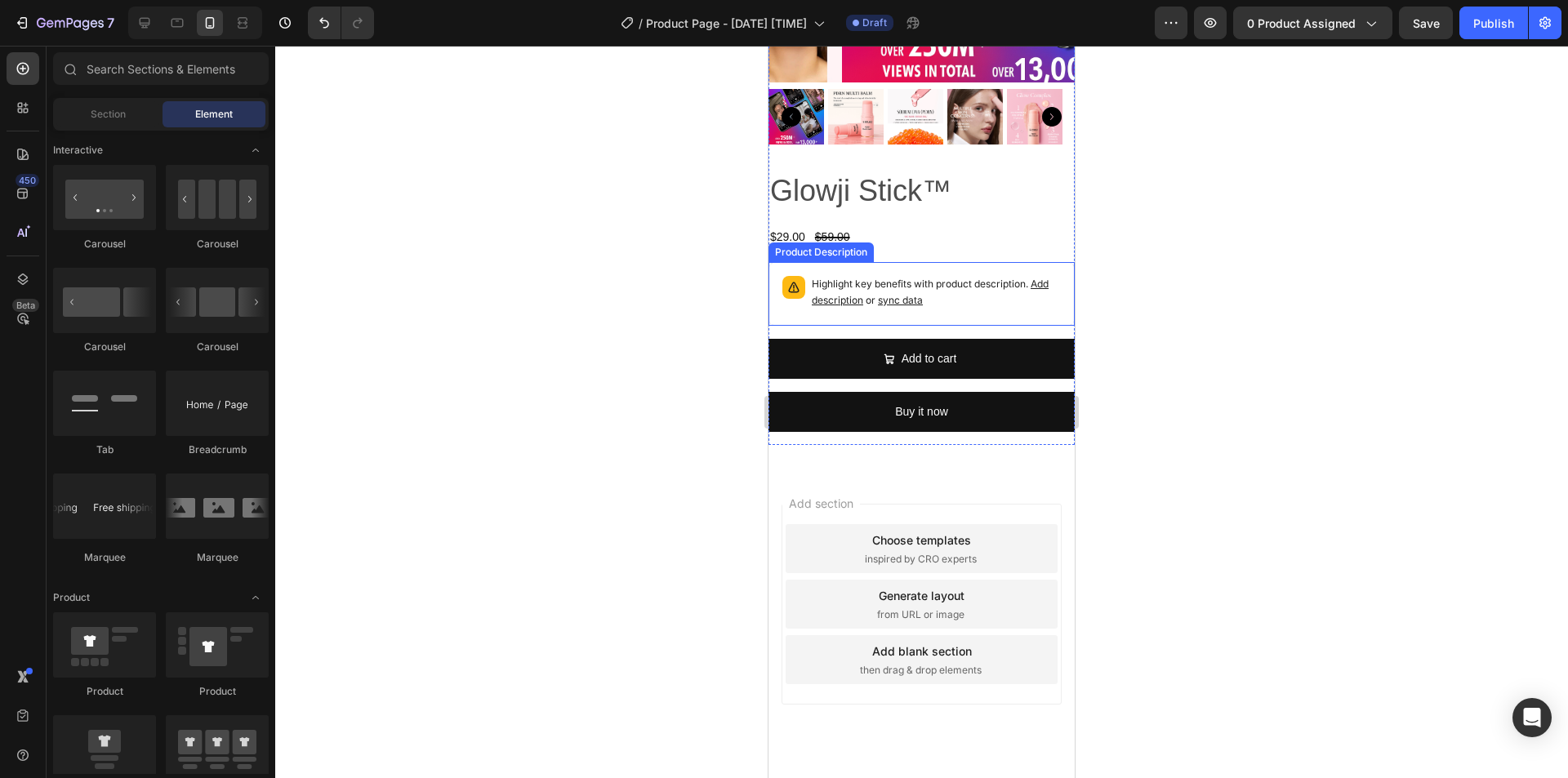 click on "Highlight key benefits with product description.       Add description   or   sync data" at bounding box center (936, 292) 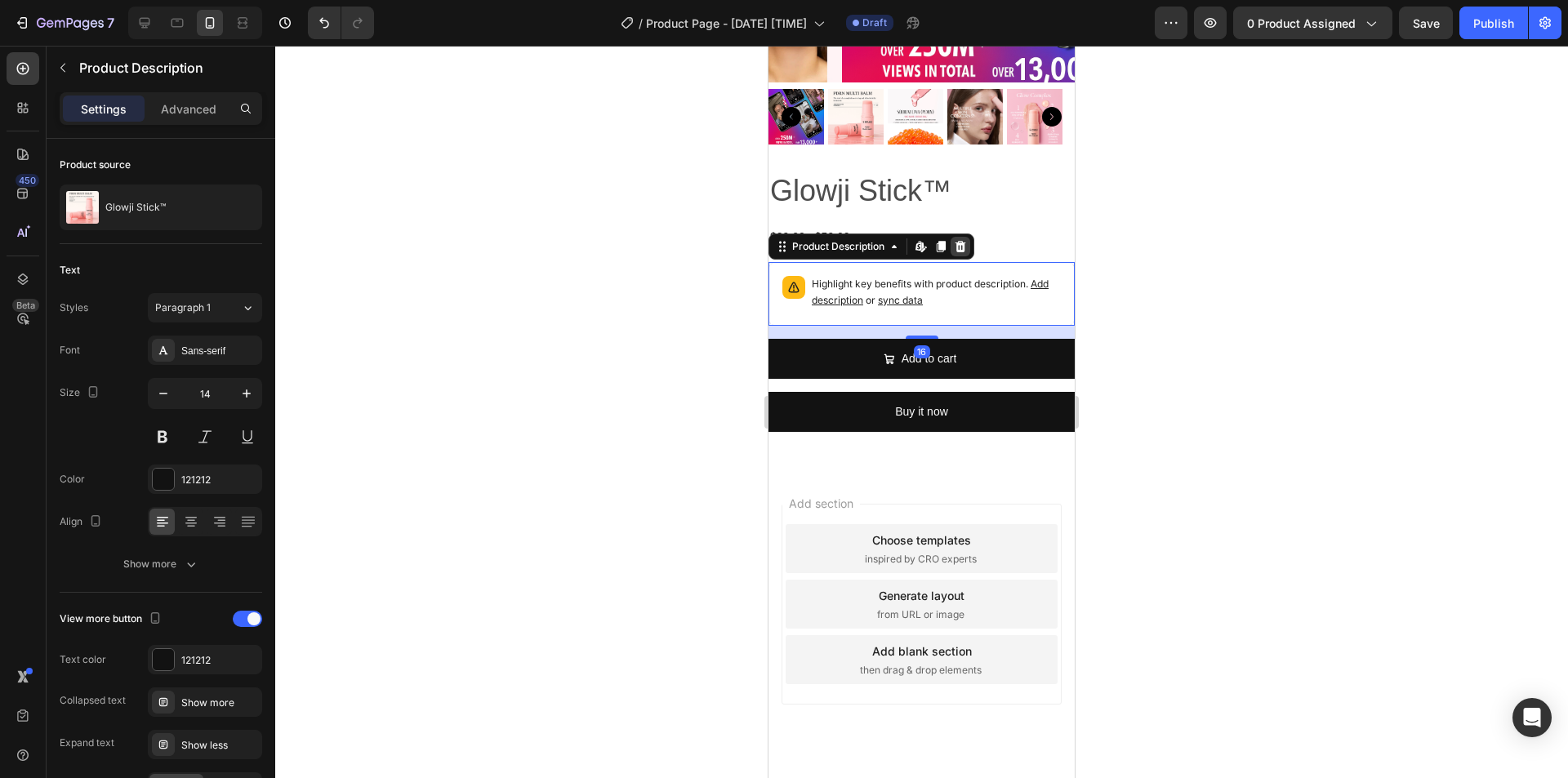 click 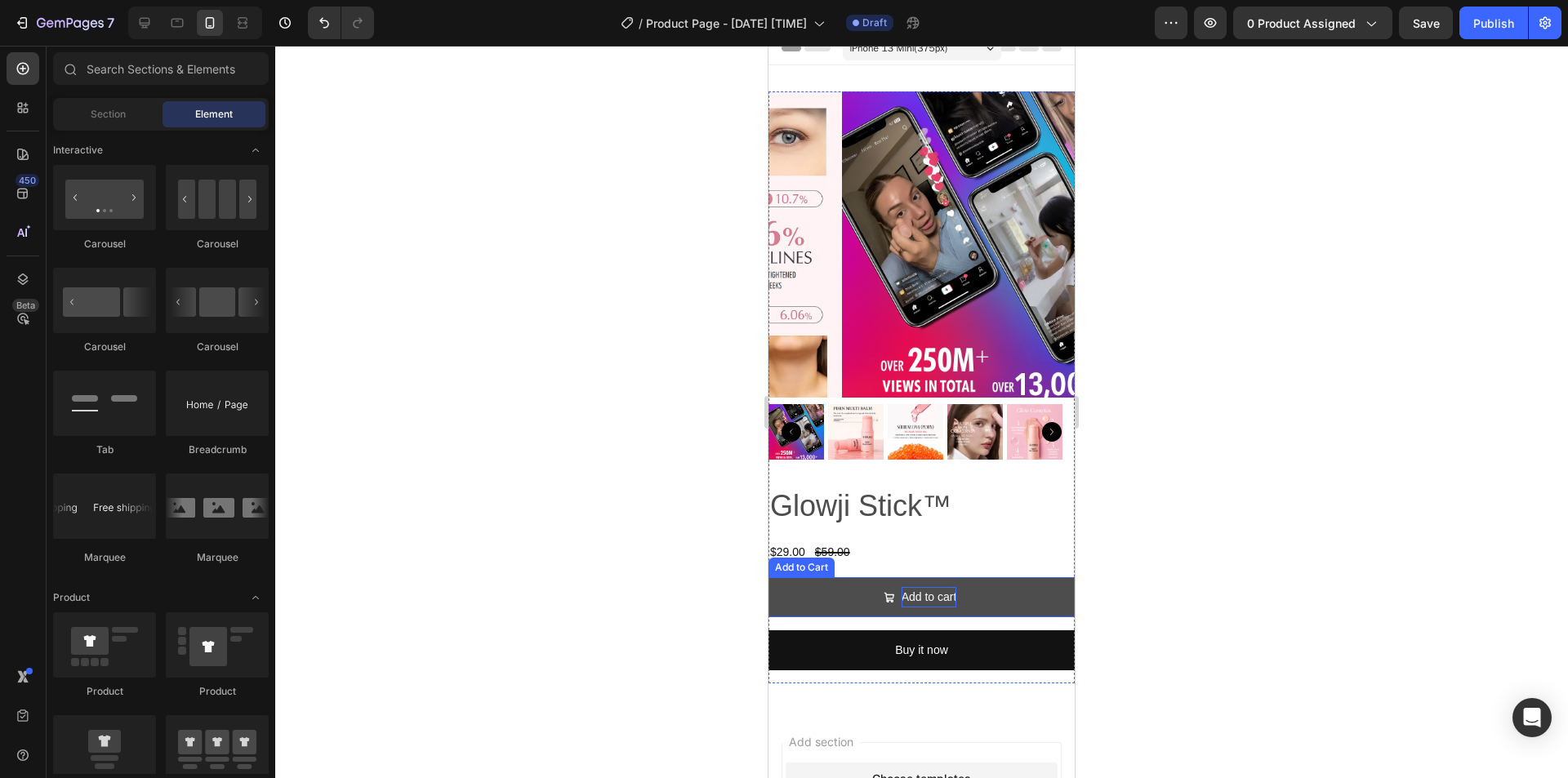 scroll, scrollTop: 0, scrollLeft: 0, axis: both 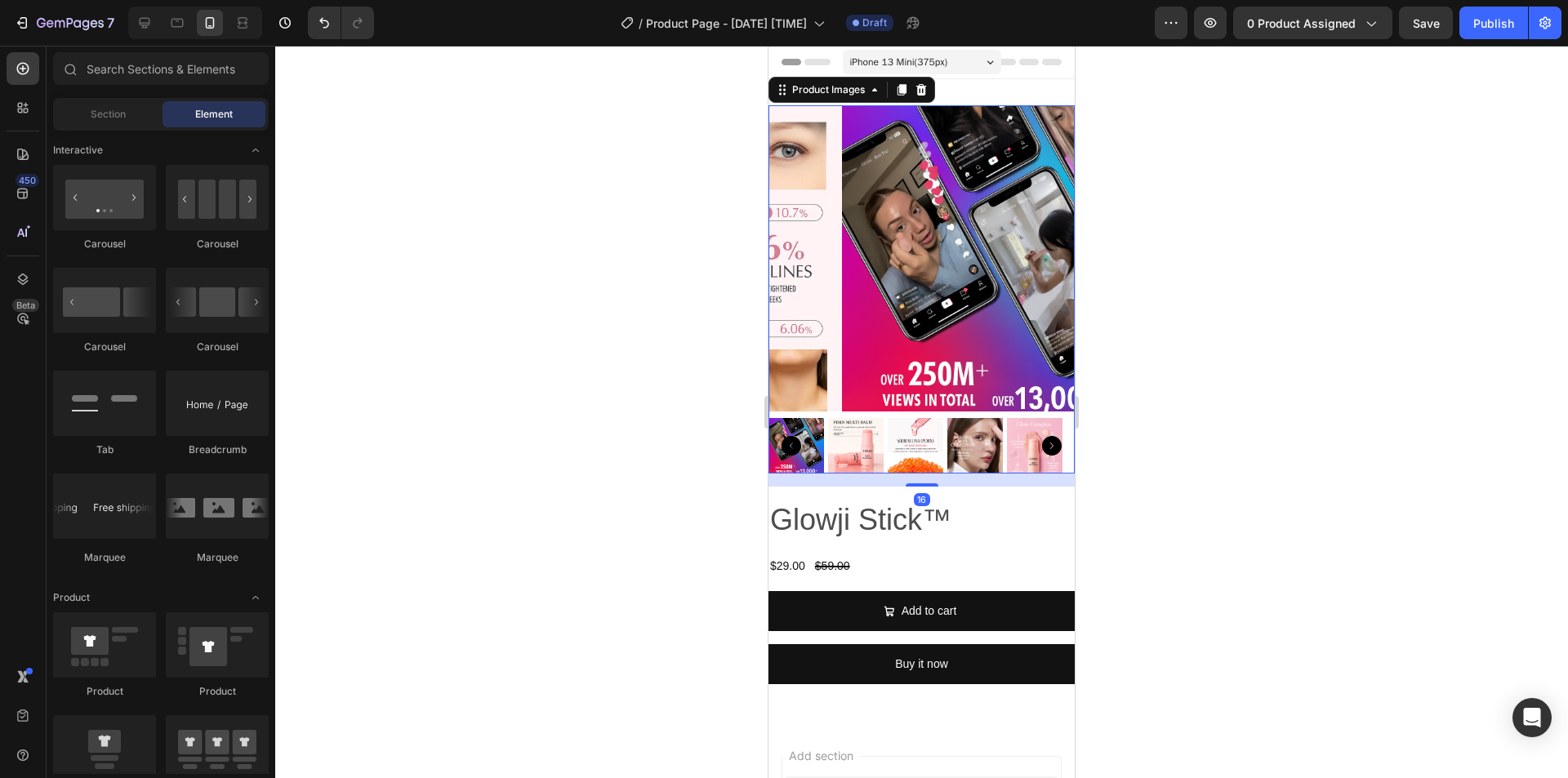 click at bounding box center [856, 446] 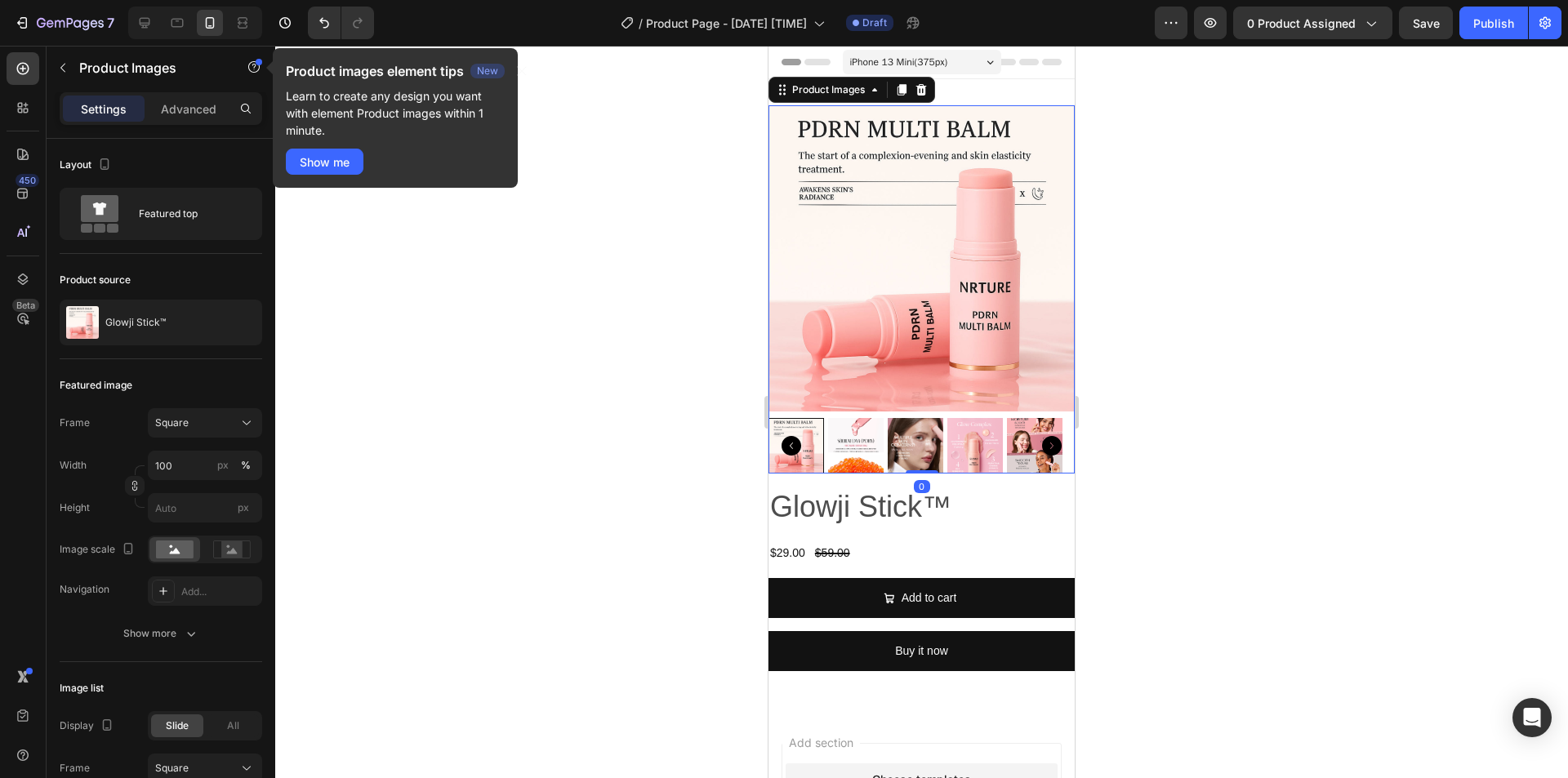 drag, startPoint x: 911, startPoint y: 472, endPoint x: 913, endPoint y: 438, distance: 34.05877 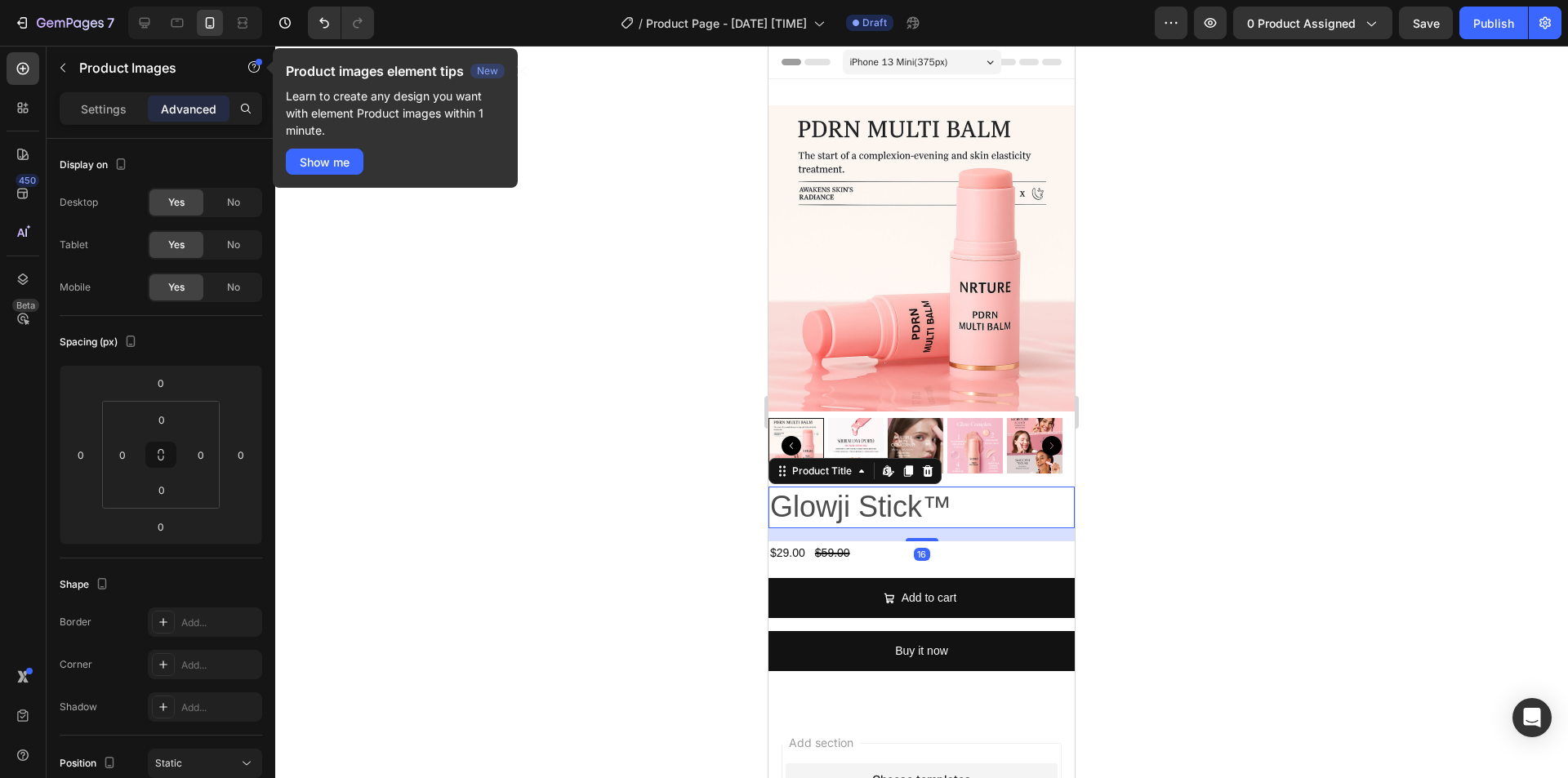 click on "Glowji Stick™" at bounding box center (921, 507) 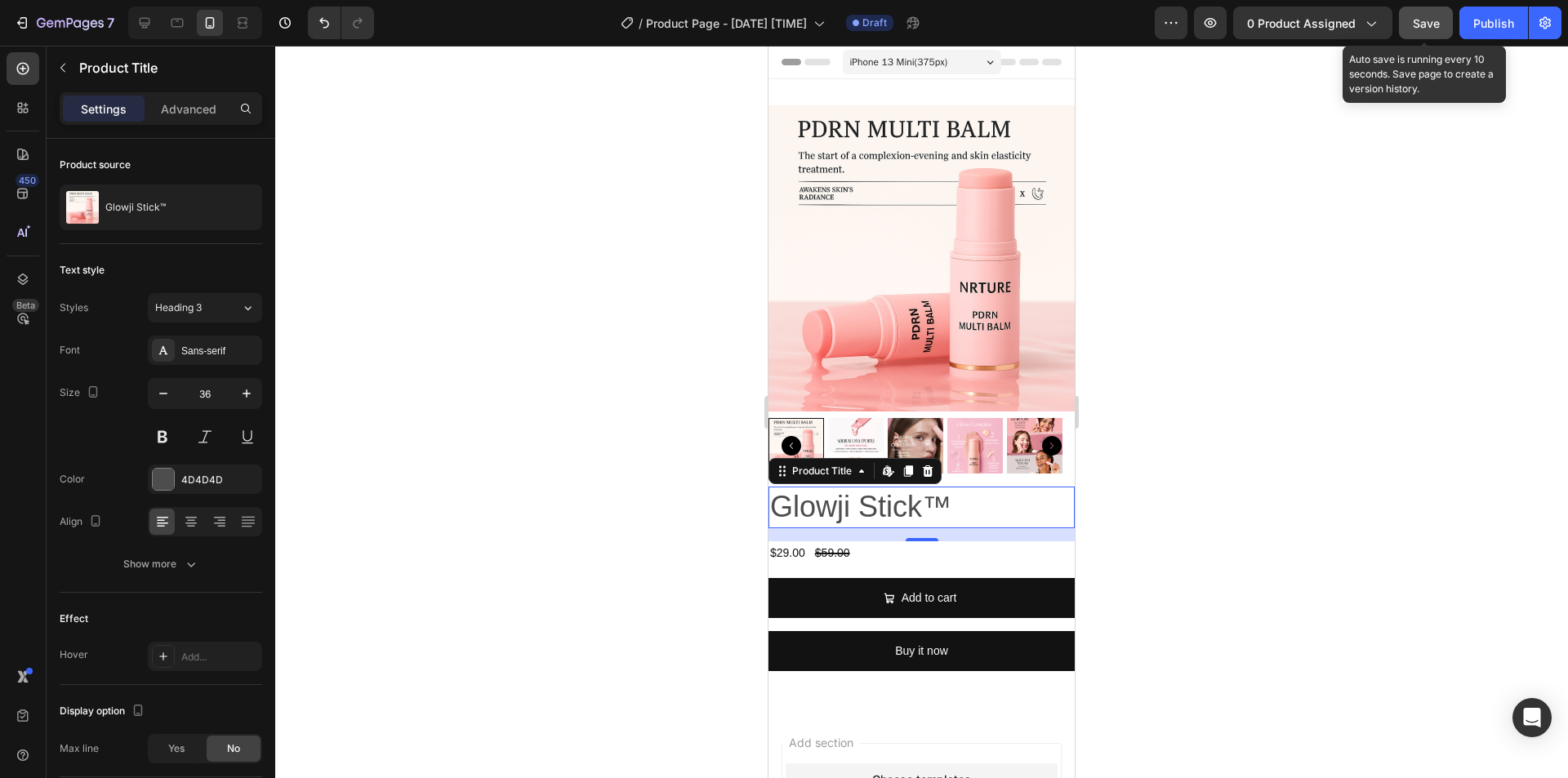 click on "Save" 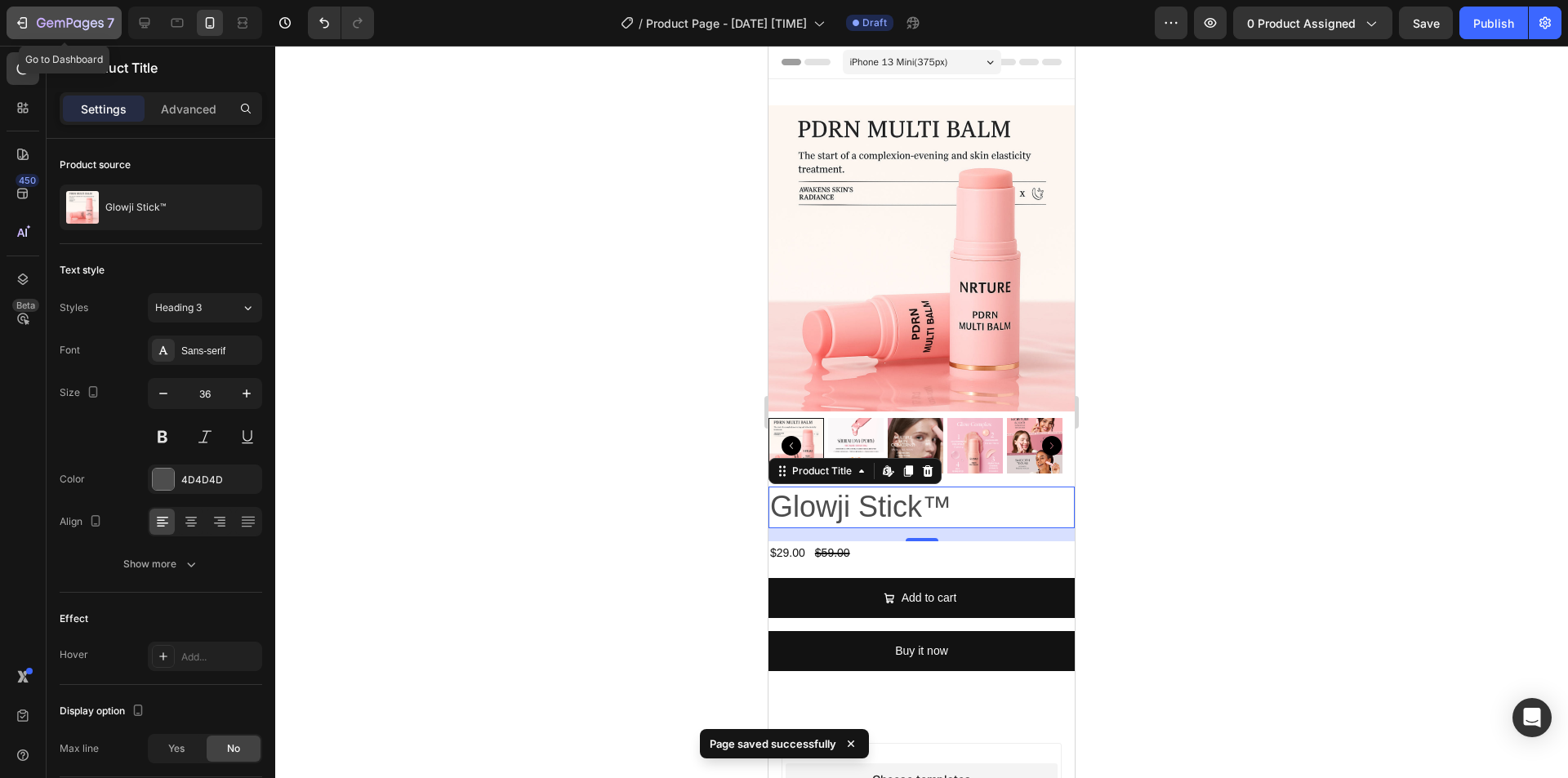 click 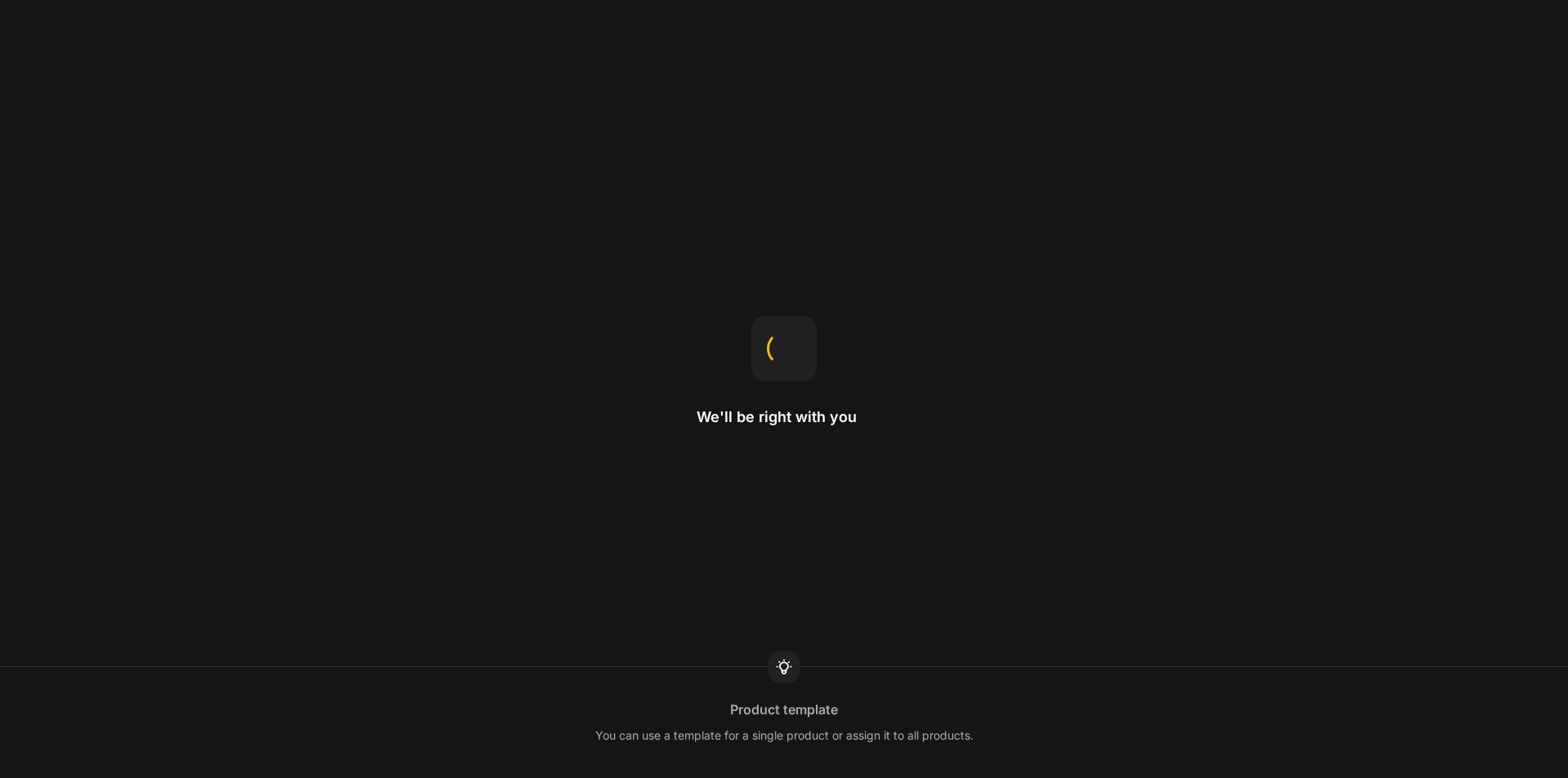 scroll, scrollTop: 0, scrollLeft: 0, axis: both 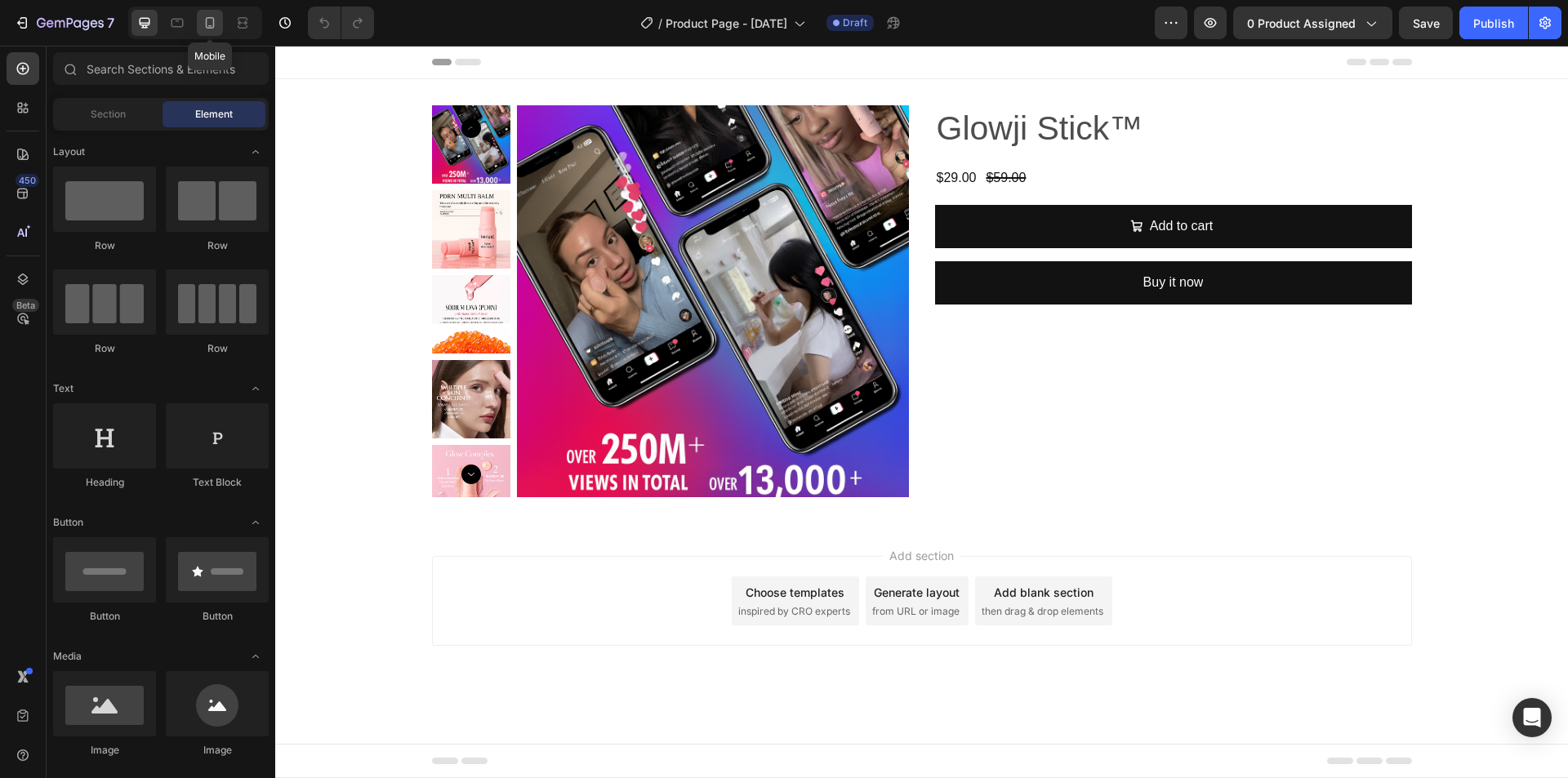click 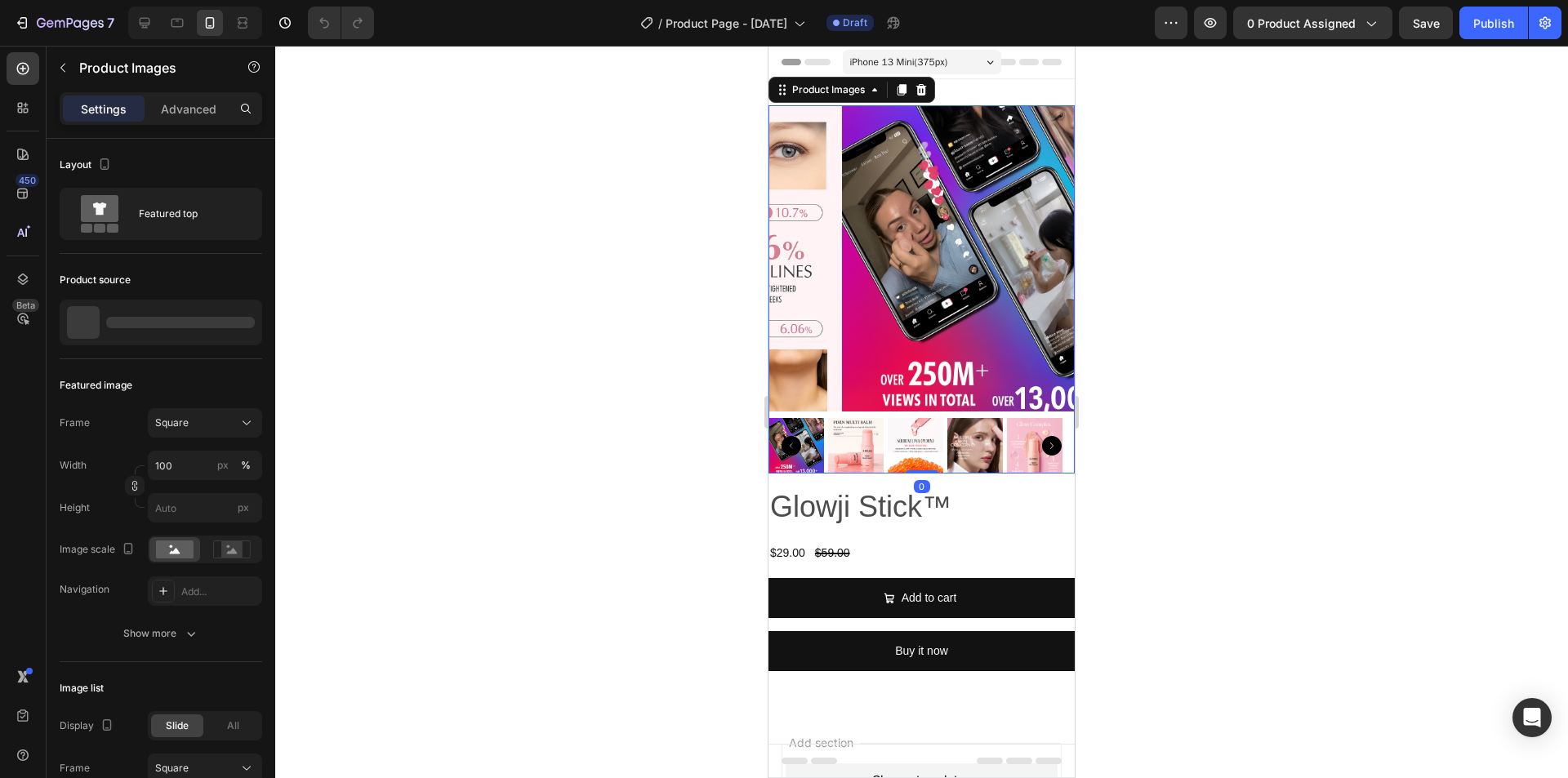 click at bounding box center [856, 446] 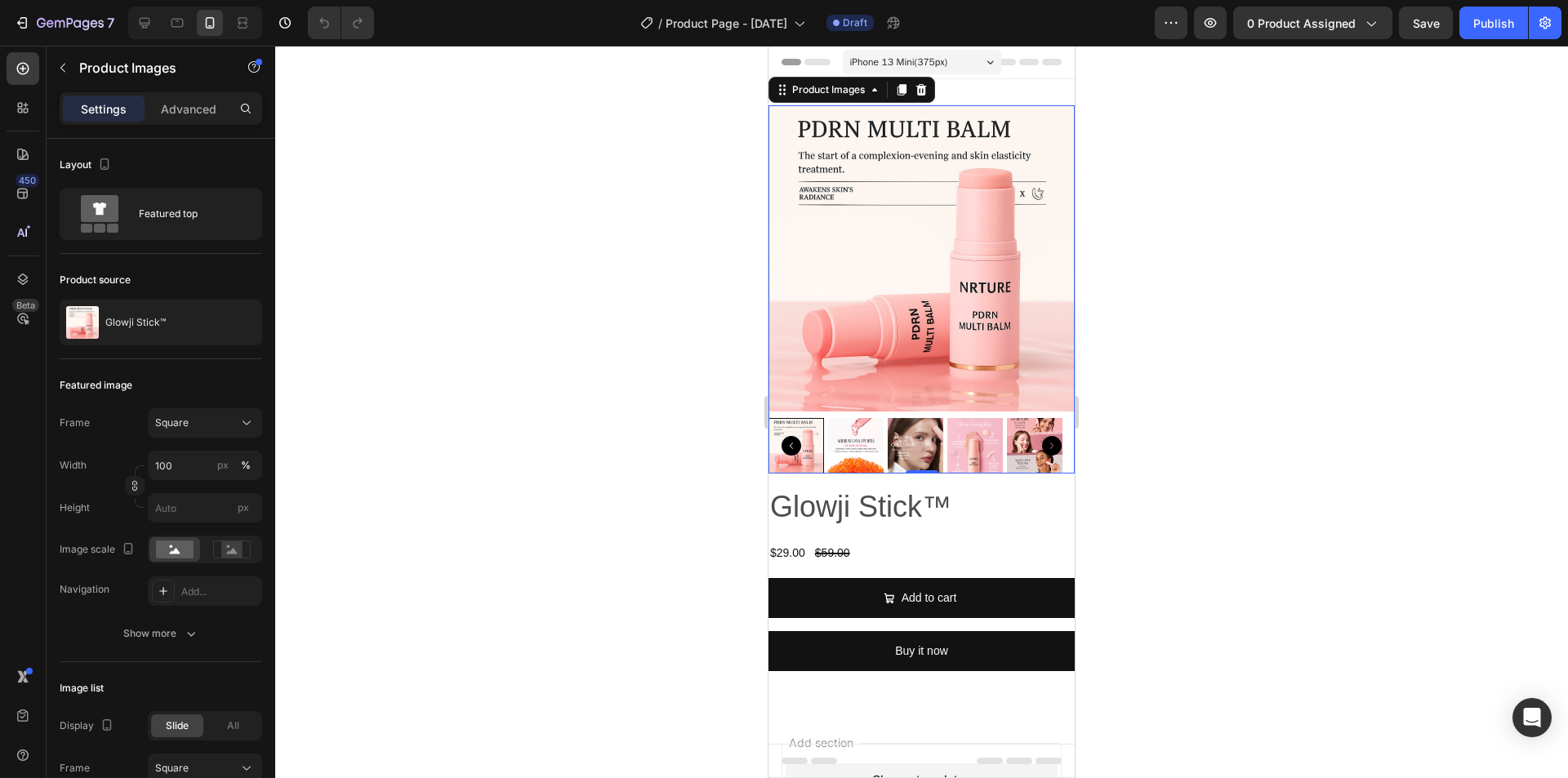 click at bounding box center [921, 258] 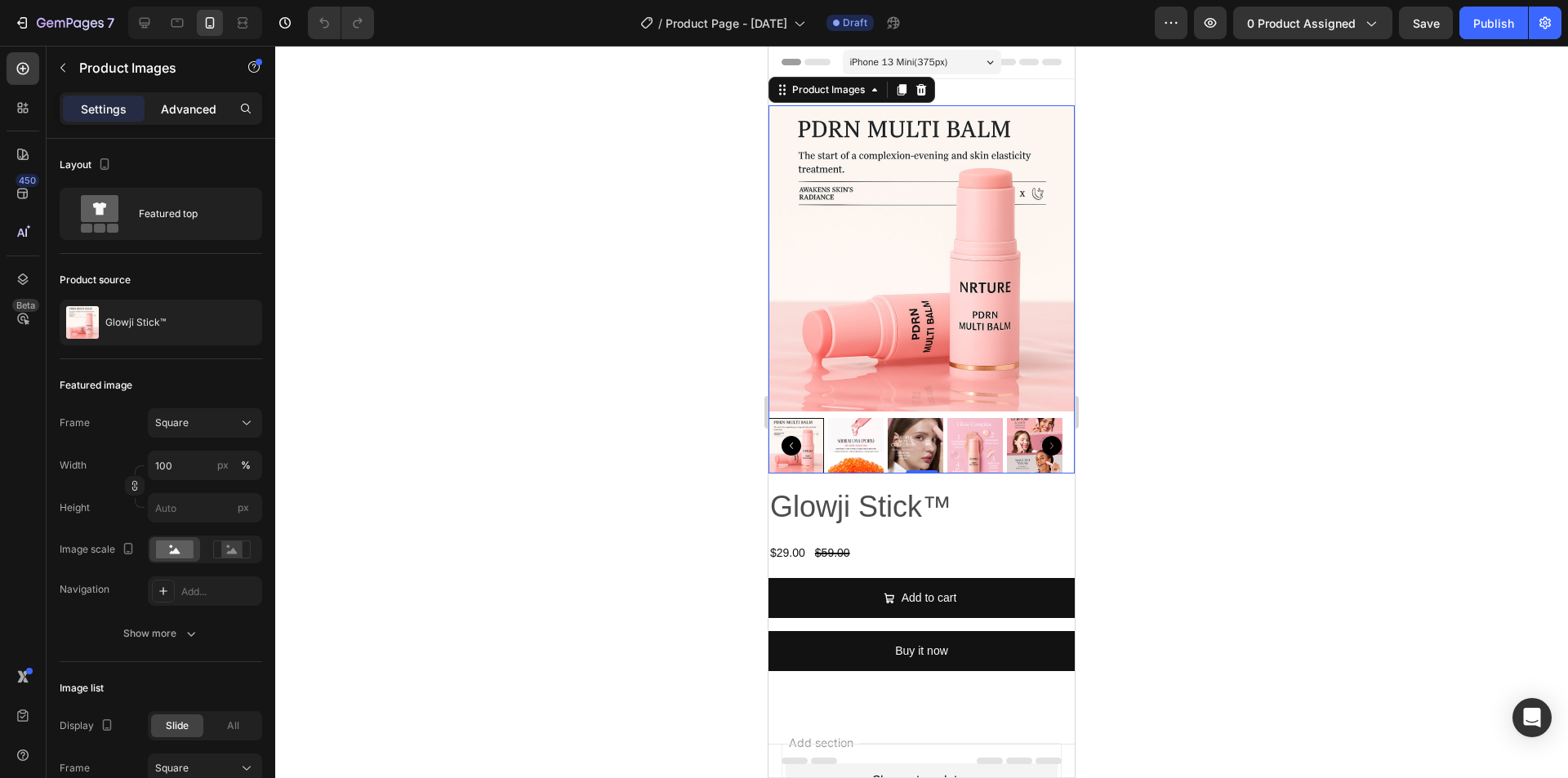 click on "Advanced" at bounding box center (189, 109) 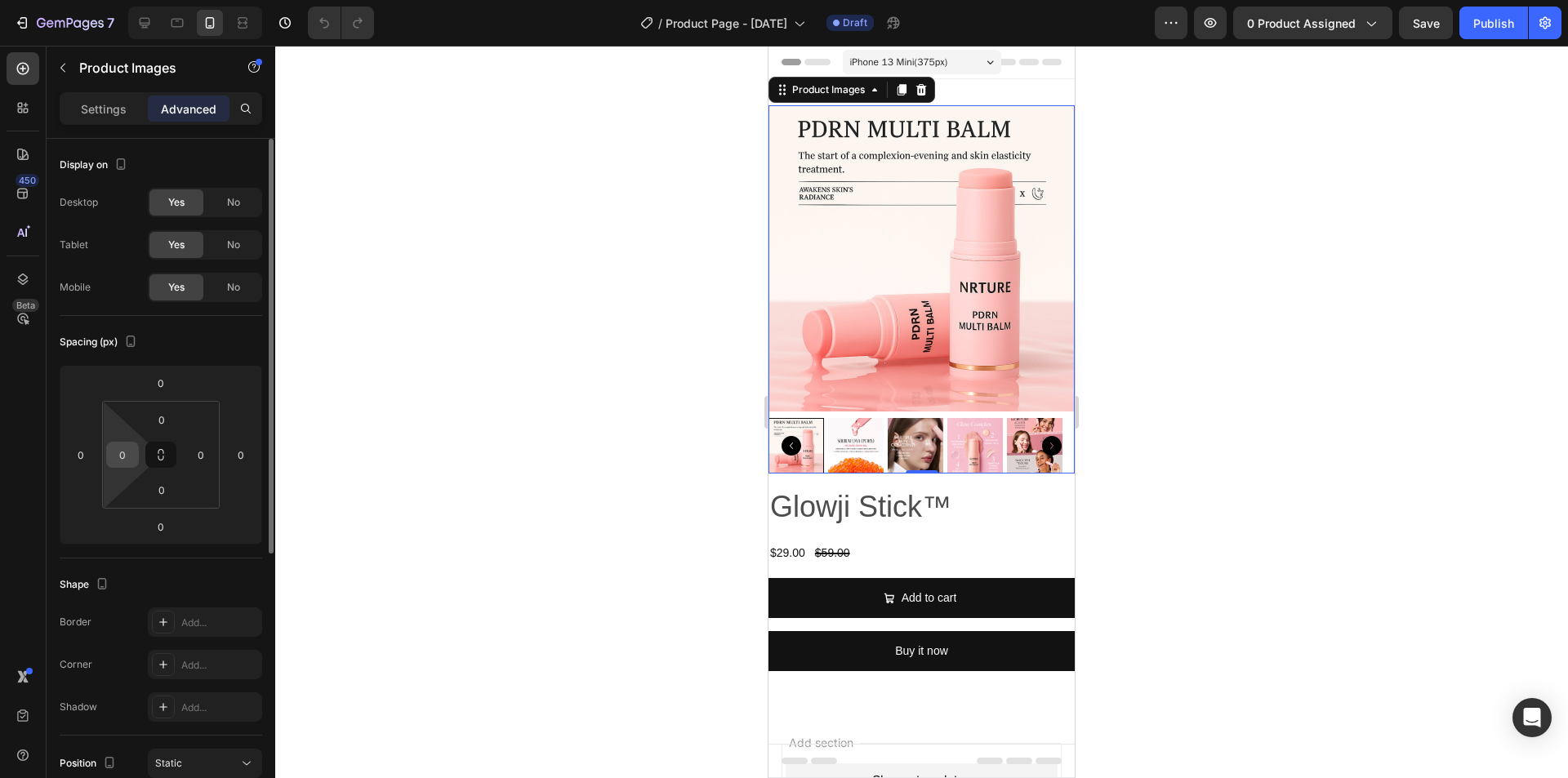 click on "0" at bounding box center [122, 455] 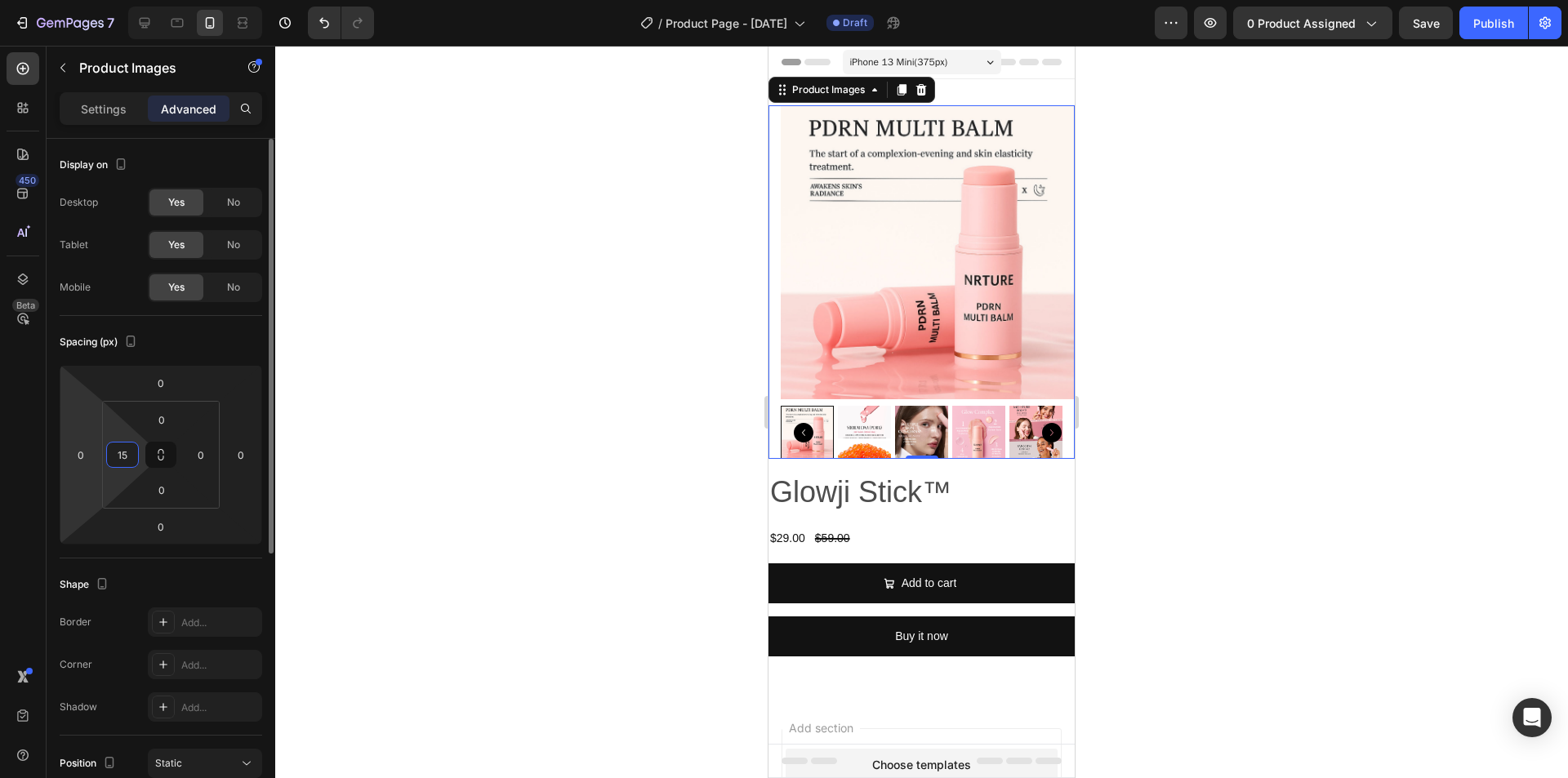 drag, startPoint x: 131, startPoint y: 455, endPoint x: 101, endPoint y: 456, distance: 30.016662 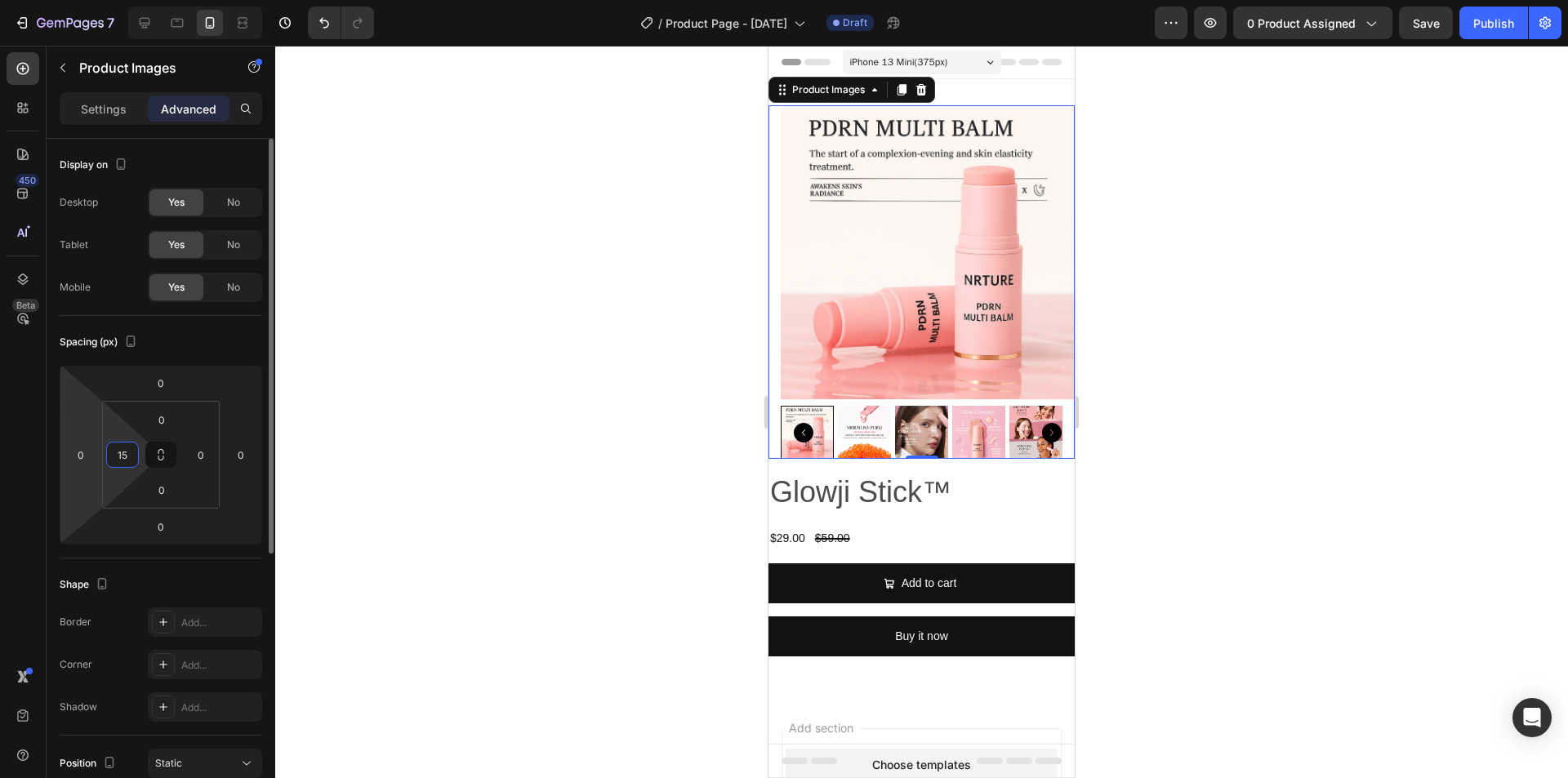 click on "0 0 0 0 0 15 0 0" 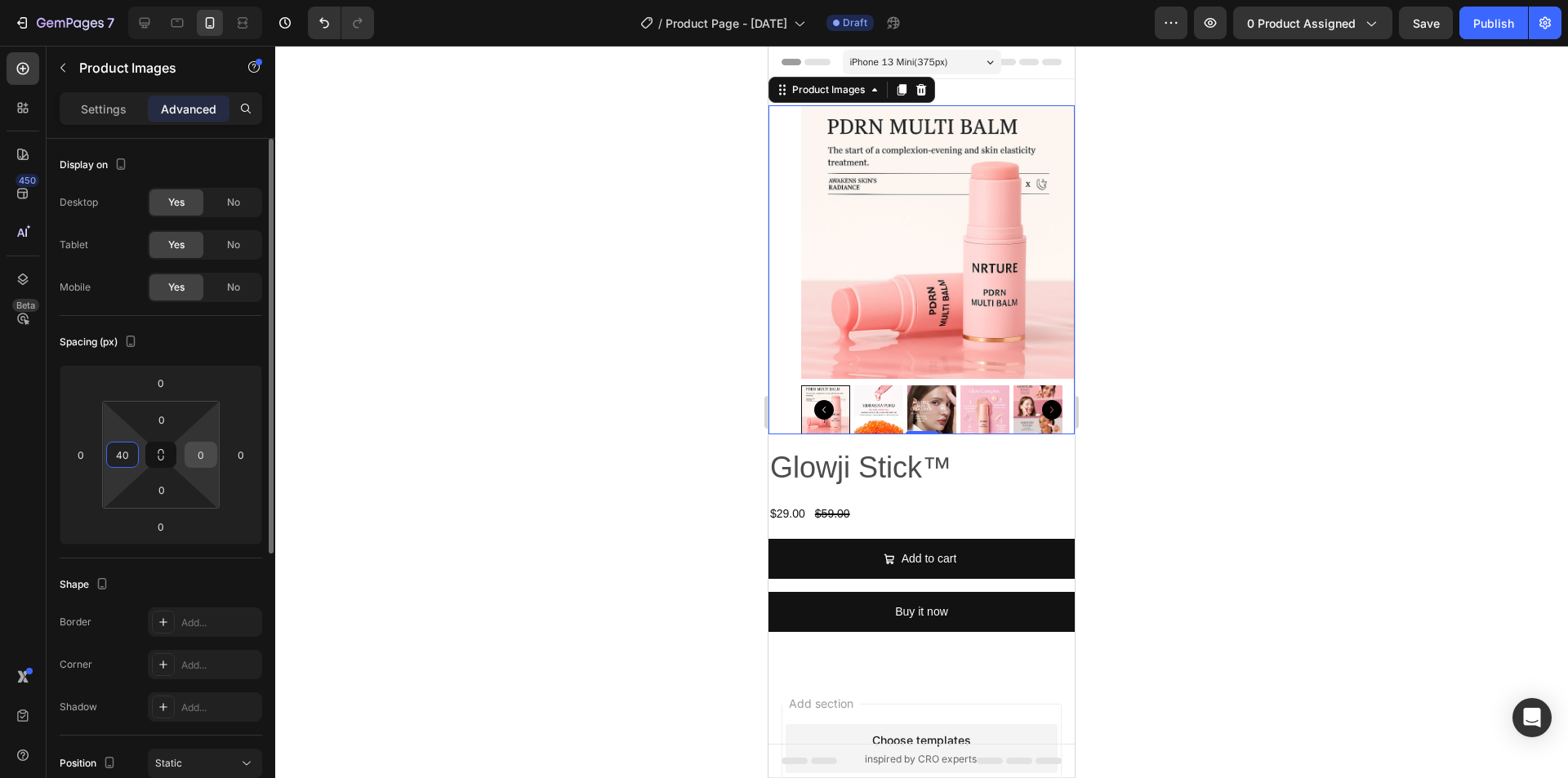 type on "40" 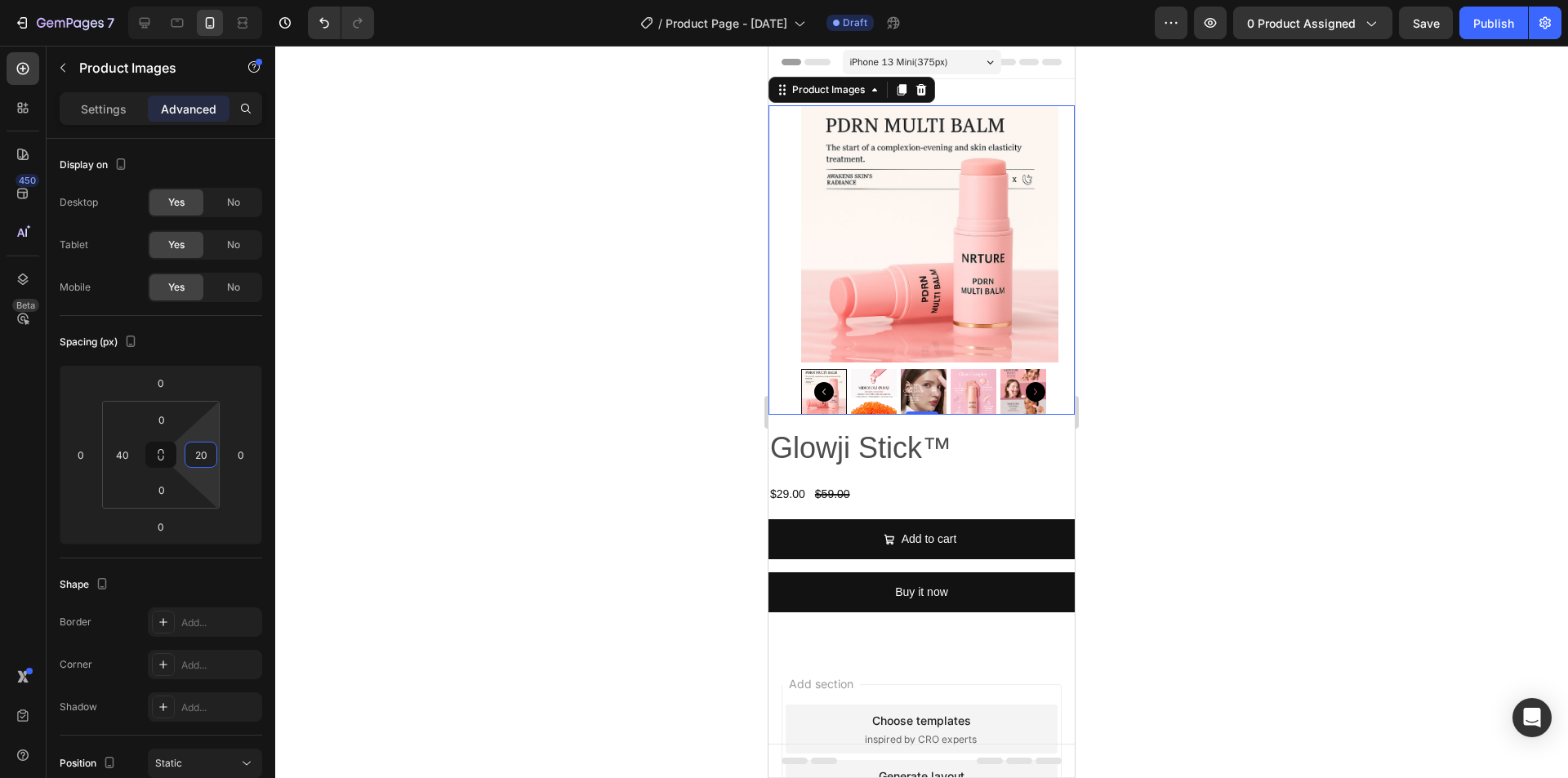 type on "20" 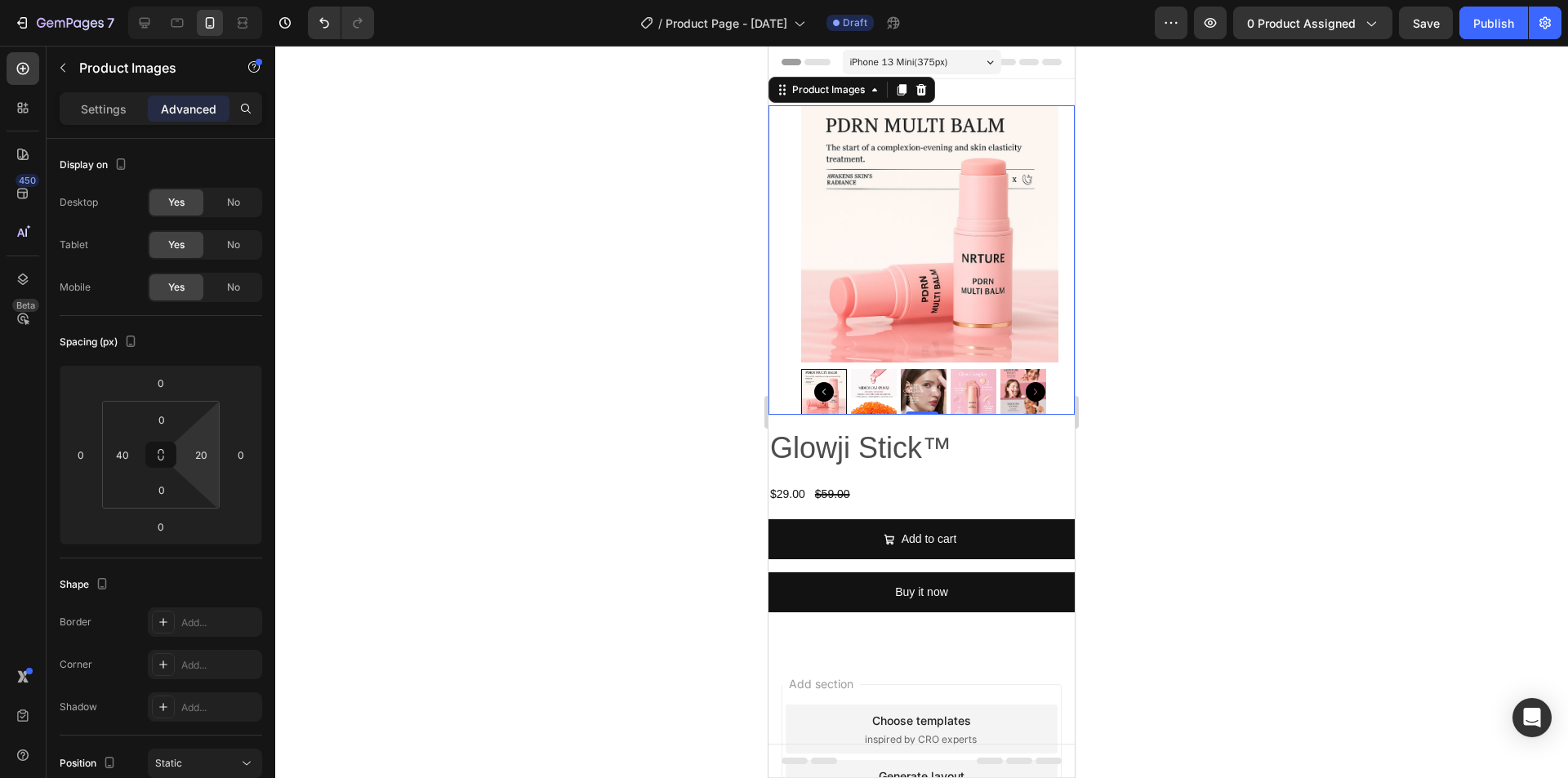 click at bounding box center (929, 233) 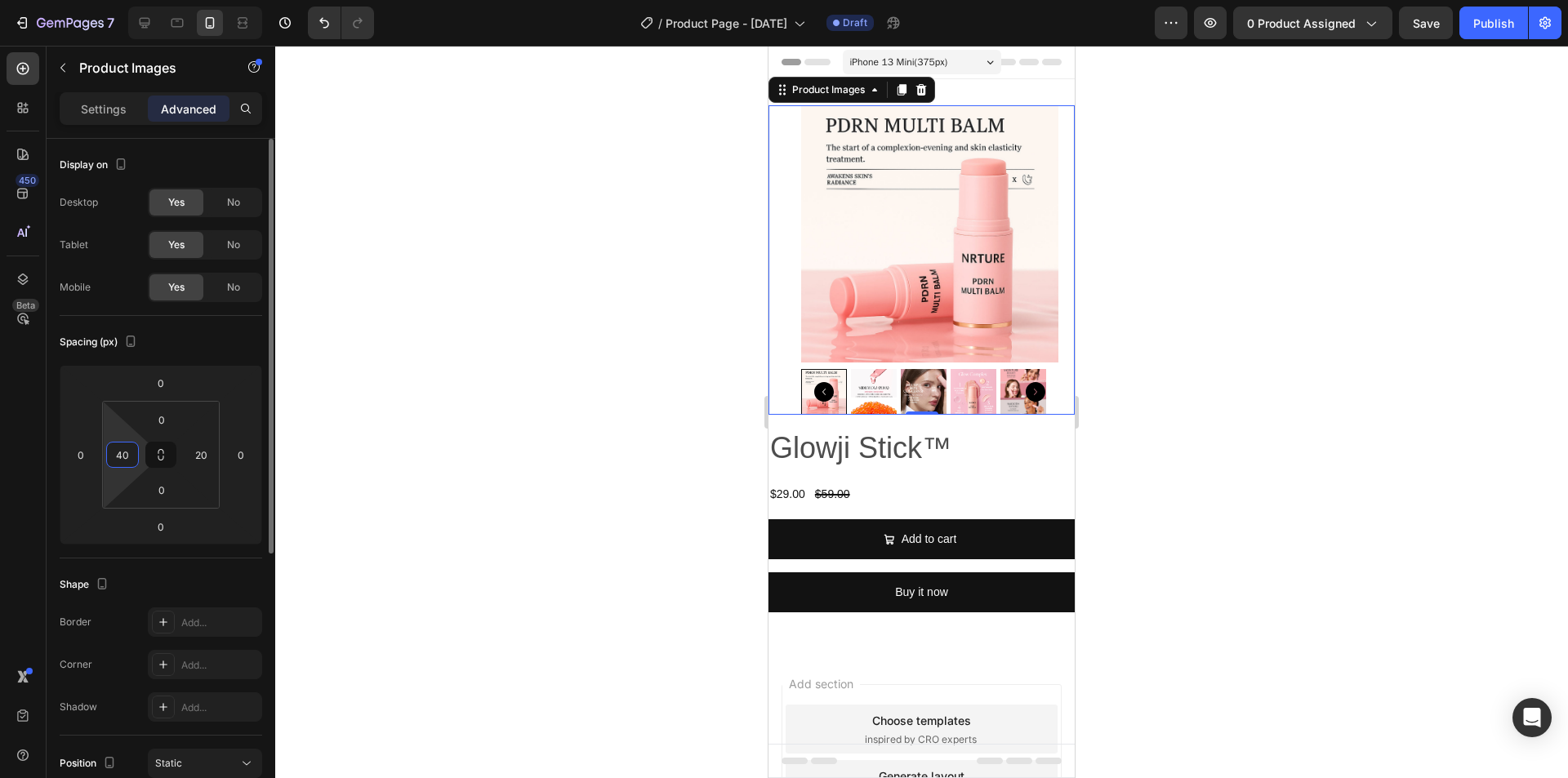 click on "40" at bounding box center (122, 455) 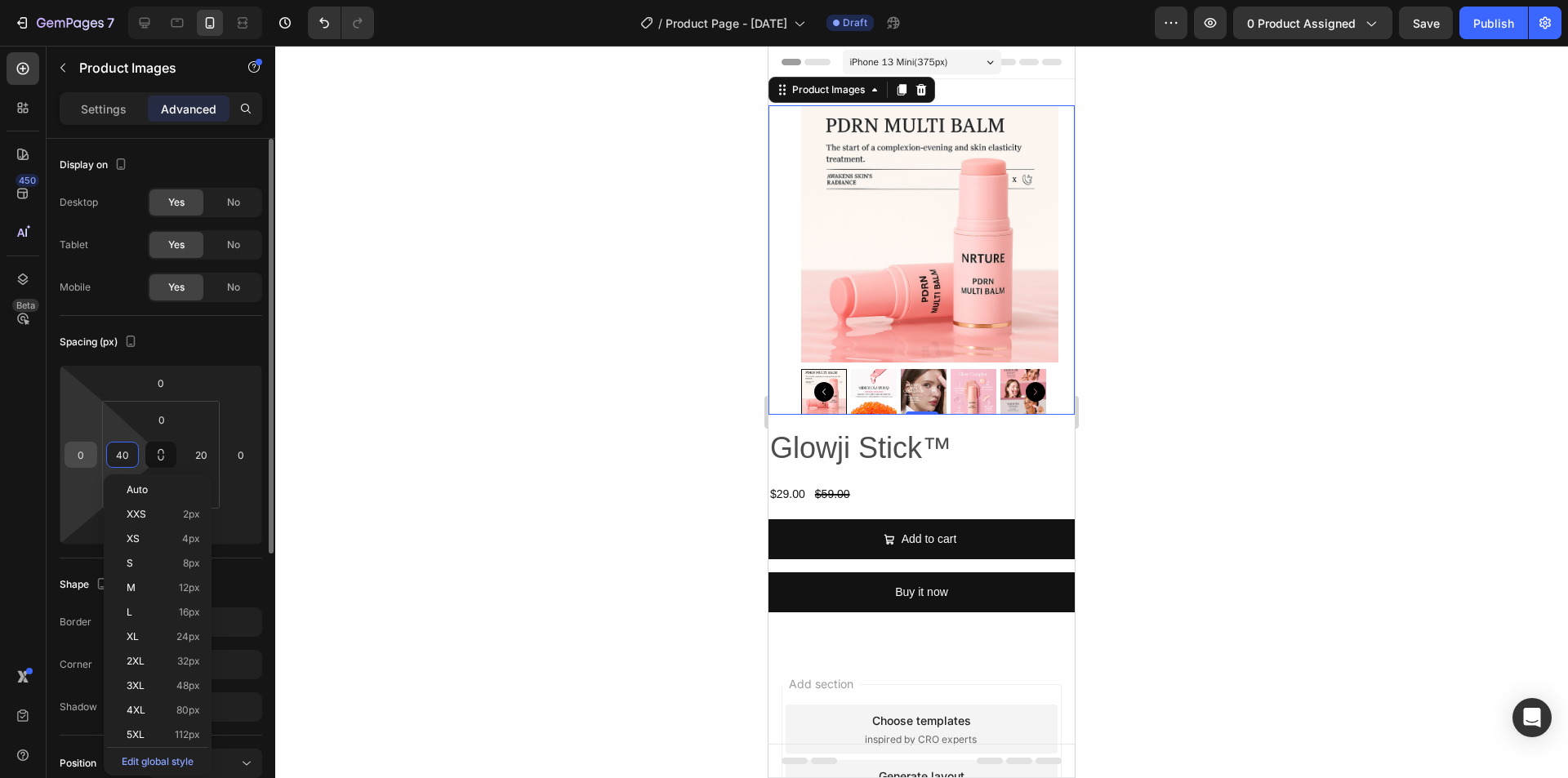 click on "0" at bounding box center (81, 455) 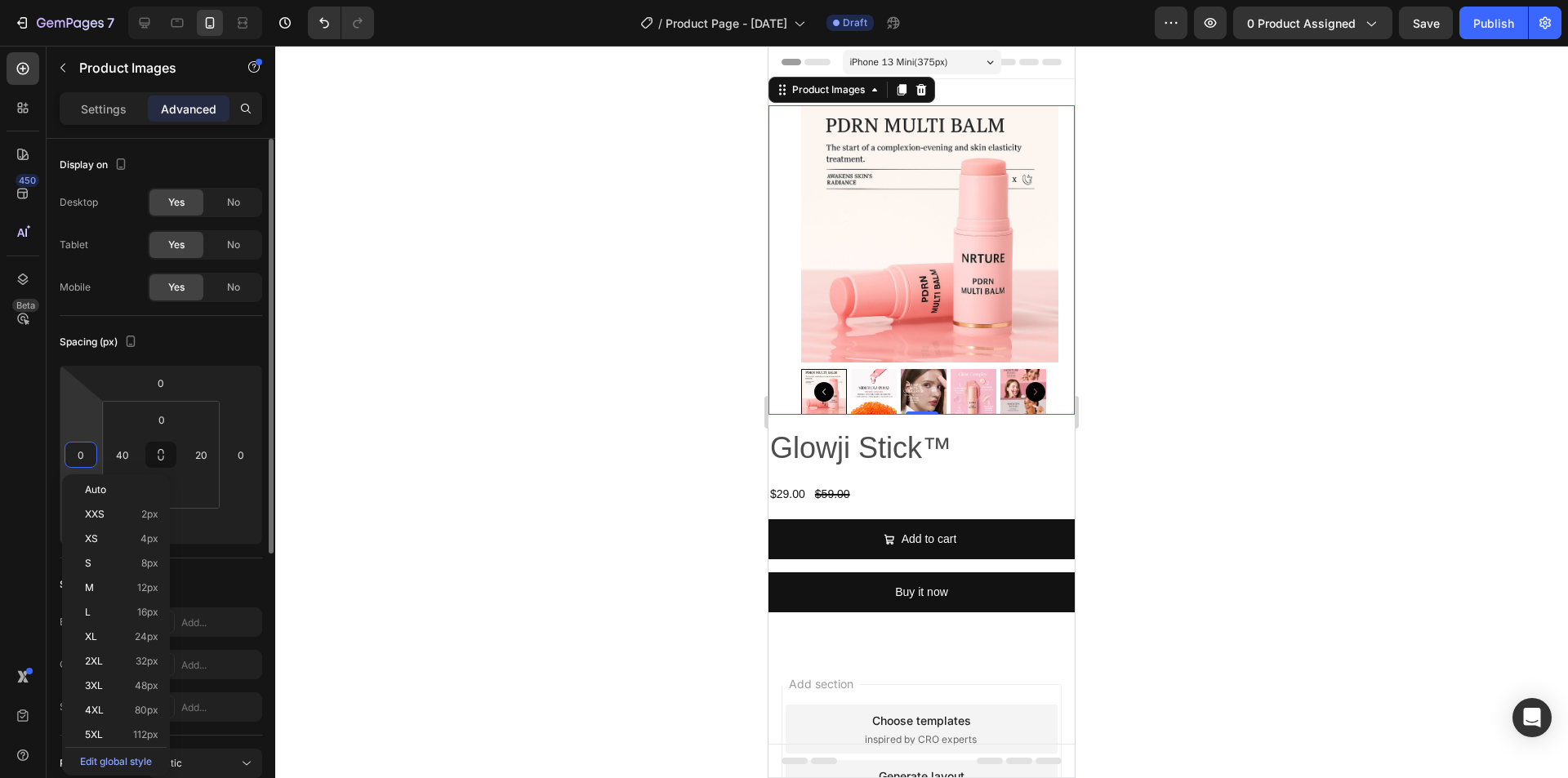 click on "0" at bounding box center [81, 455] 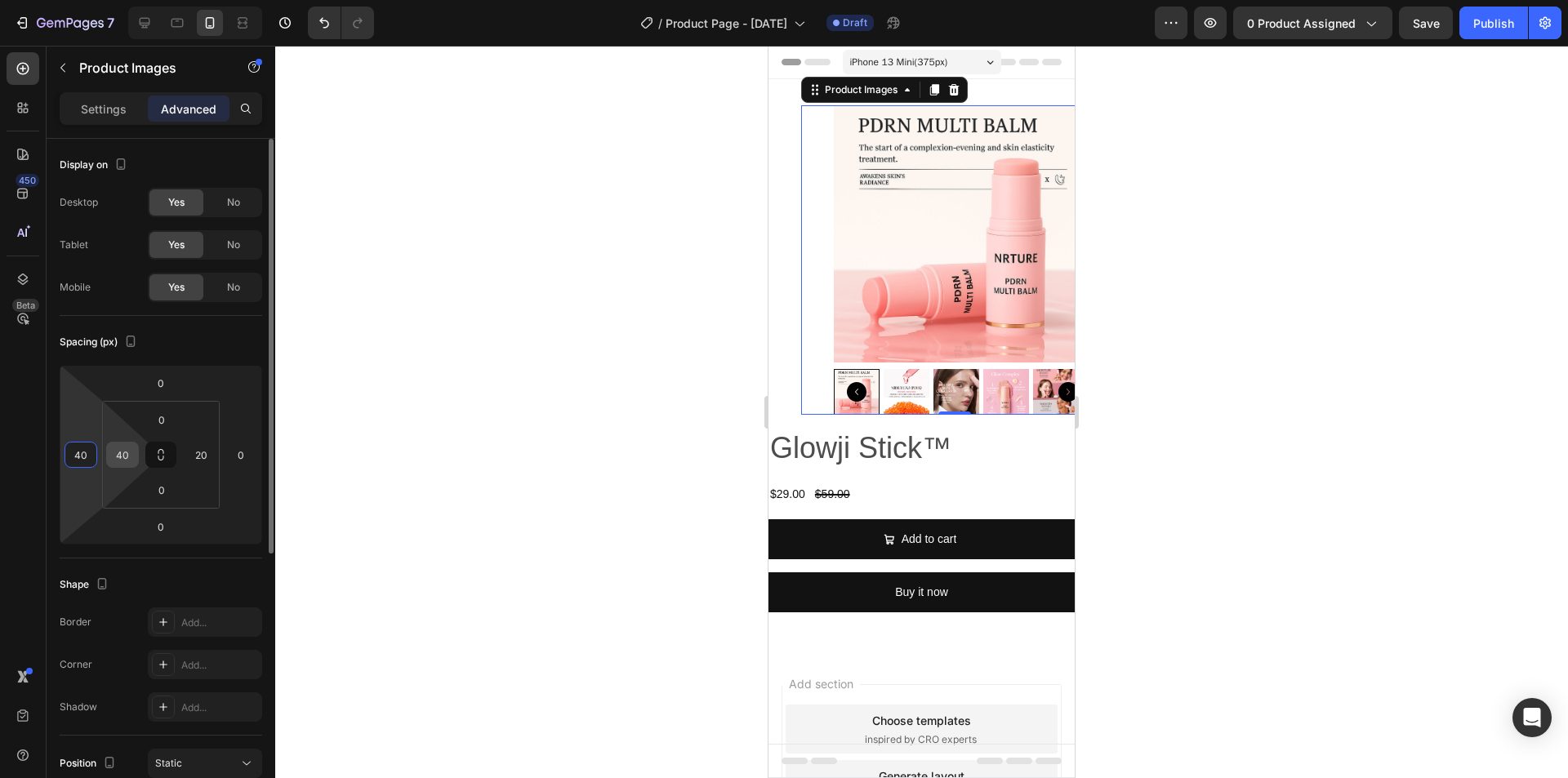 type on "40" 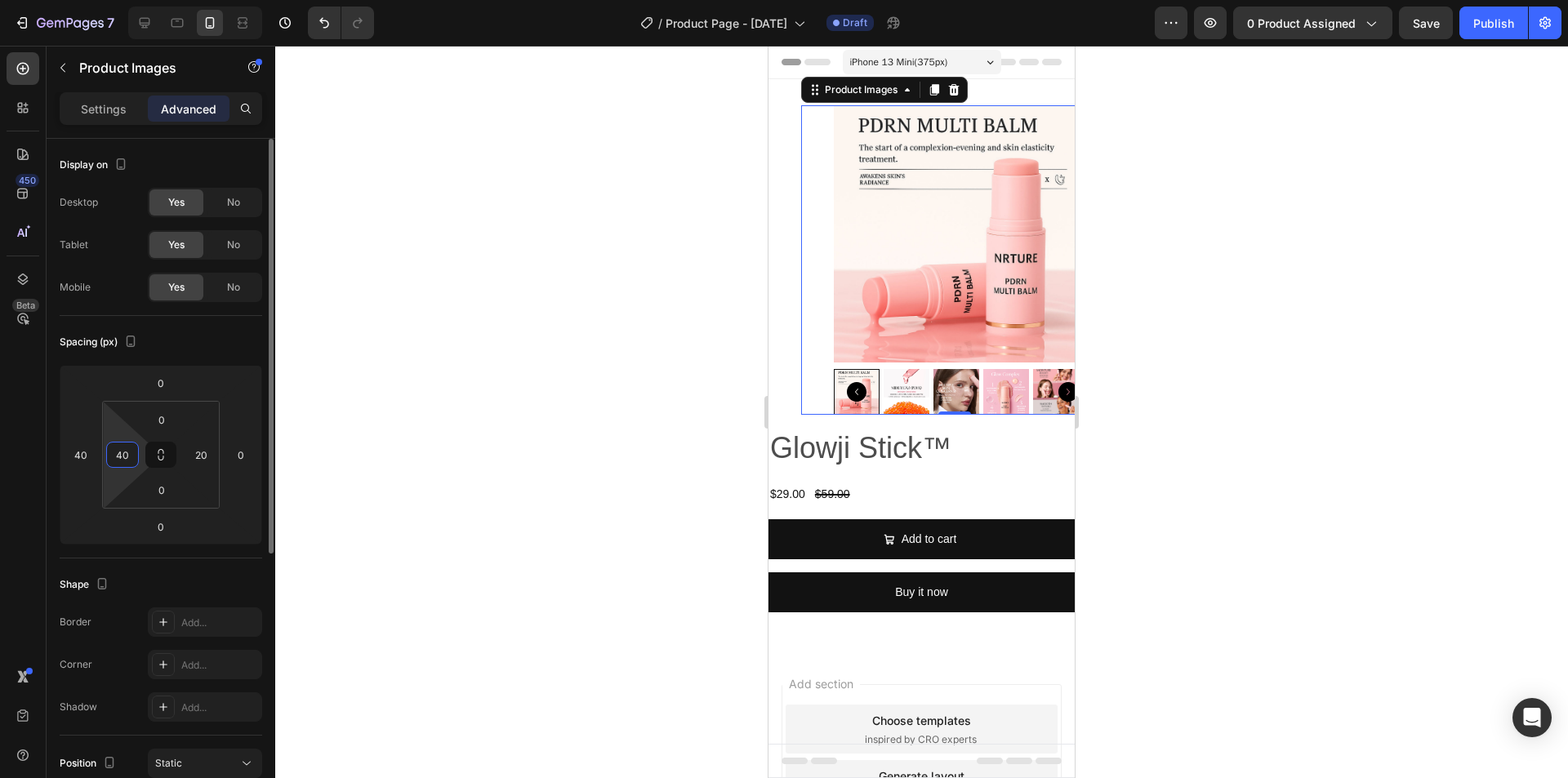 click on "40" at bounding box center [122, 455] 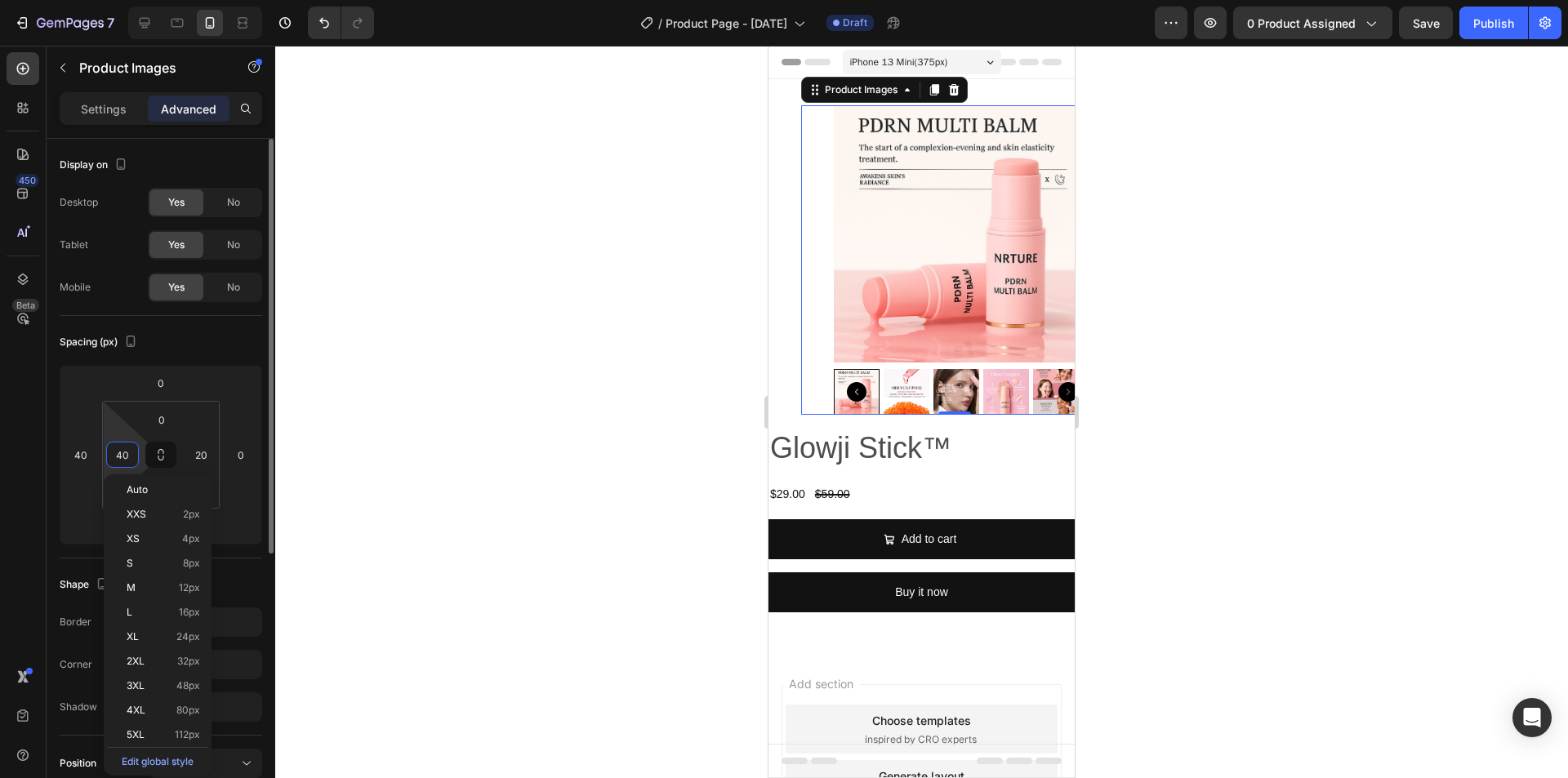 type 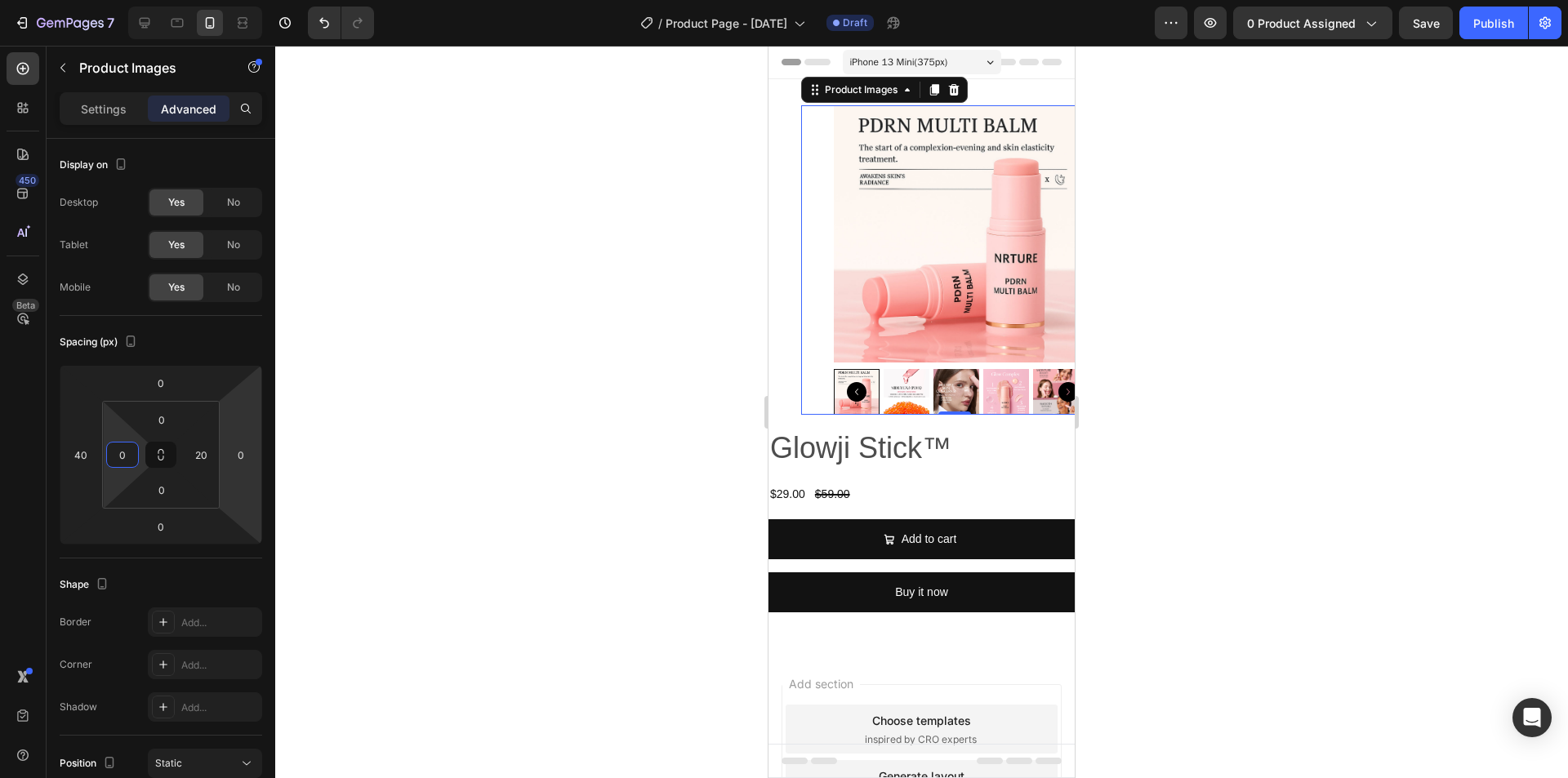 click 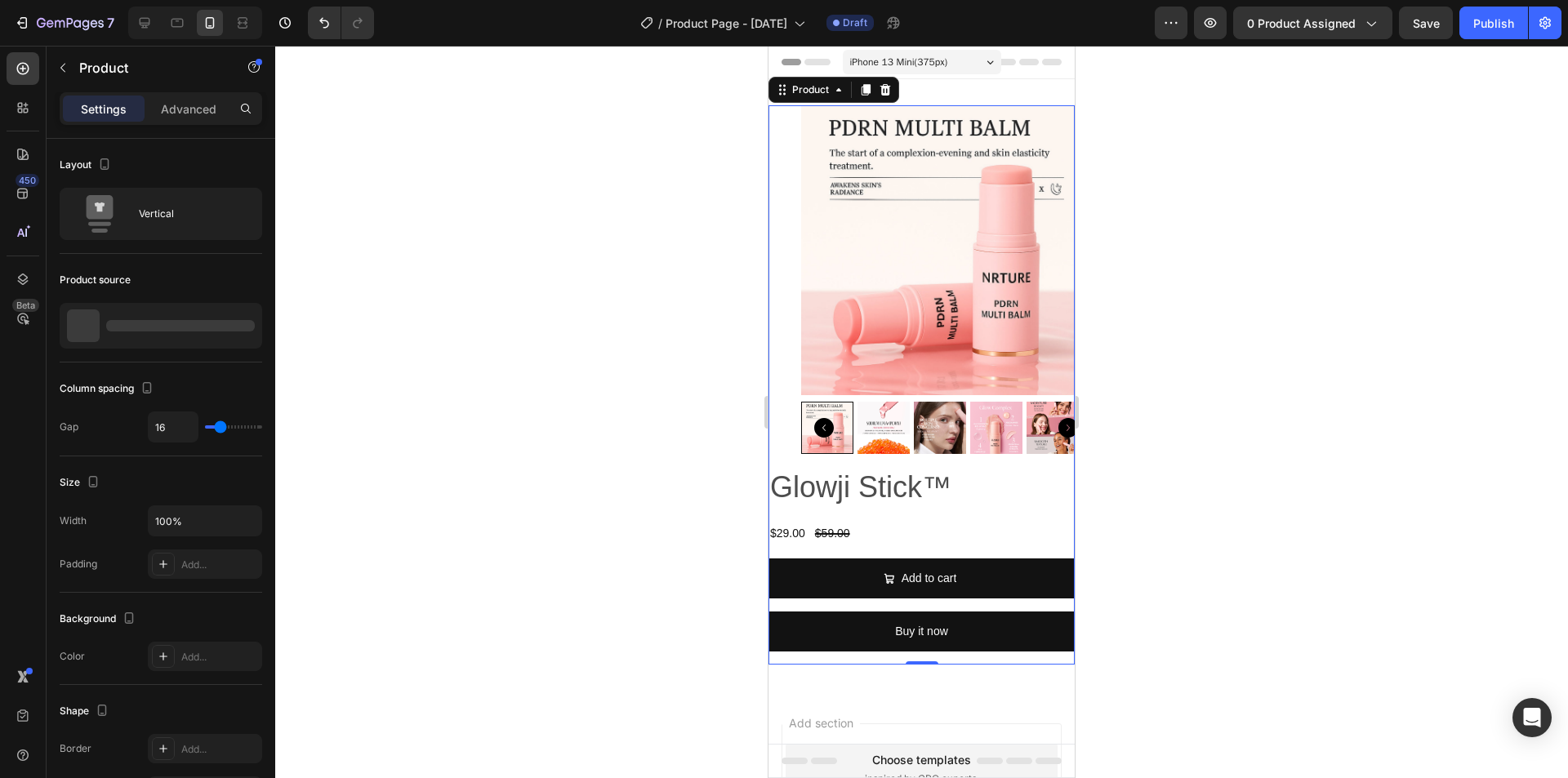 click on "Product Images" at bounding box center [921, 279] 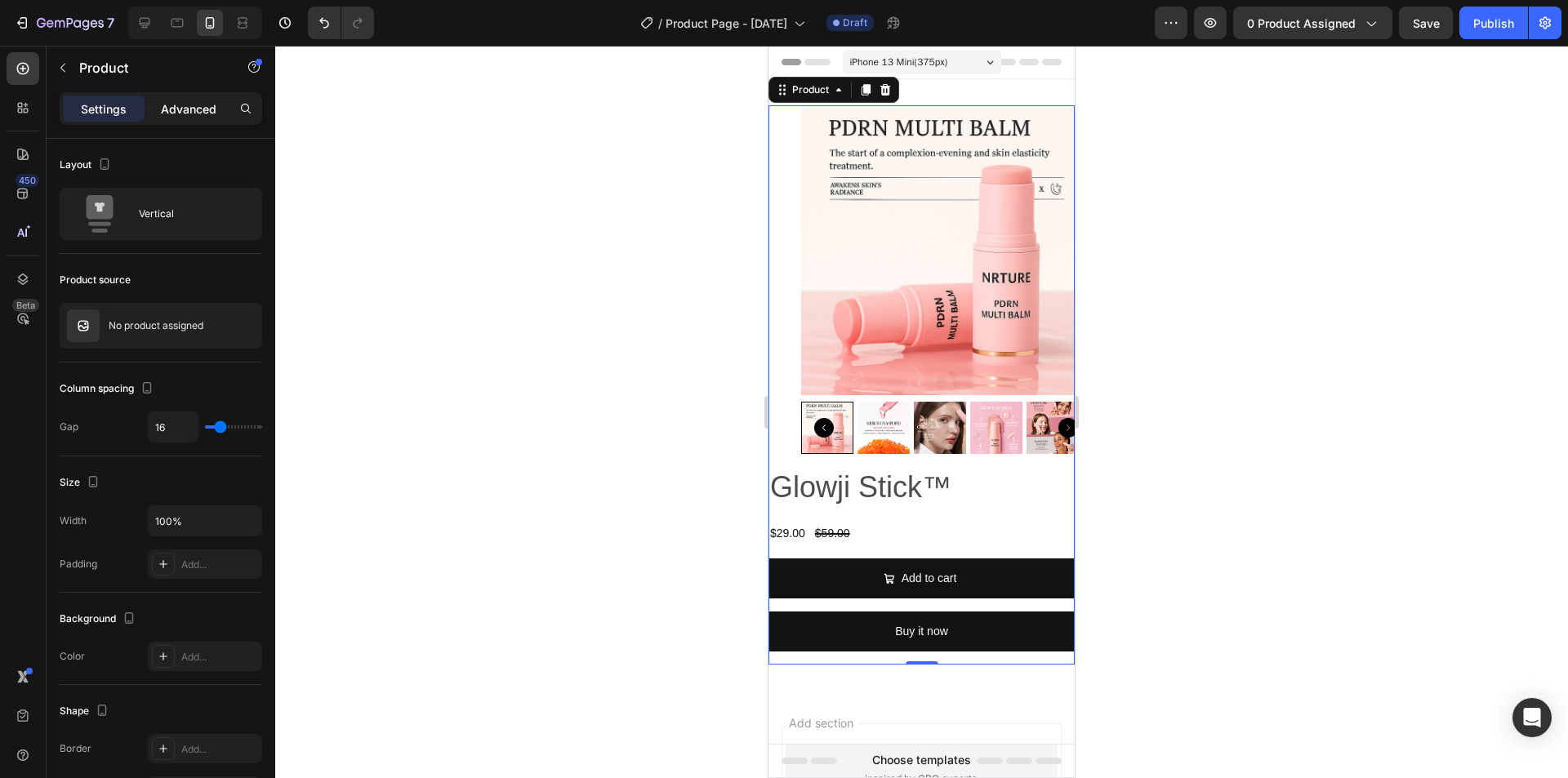 click on "Advanced" at bounding box center (189, 109) 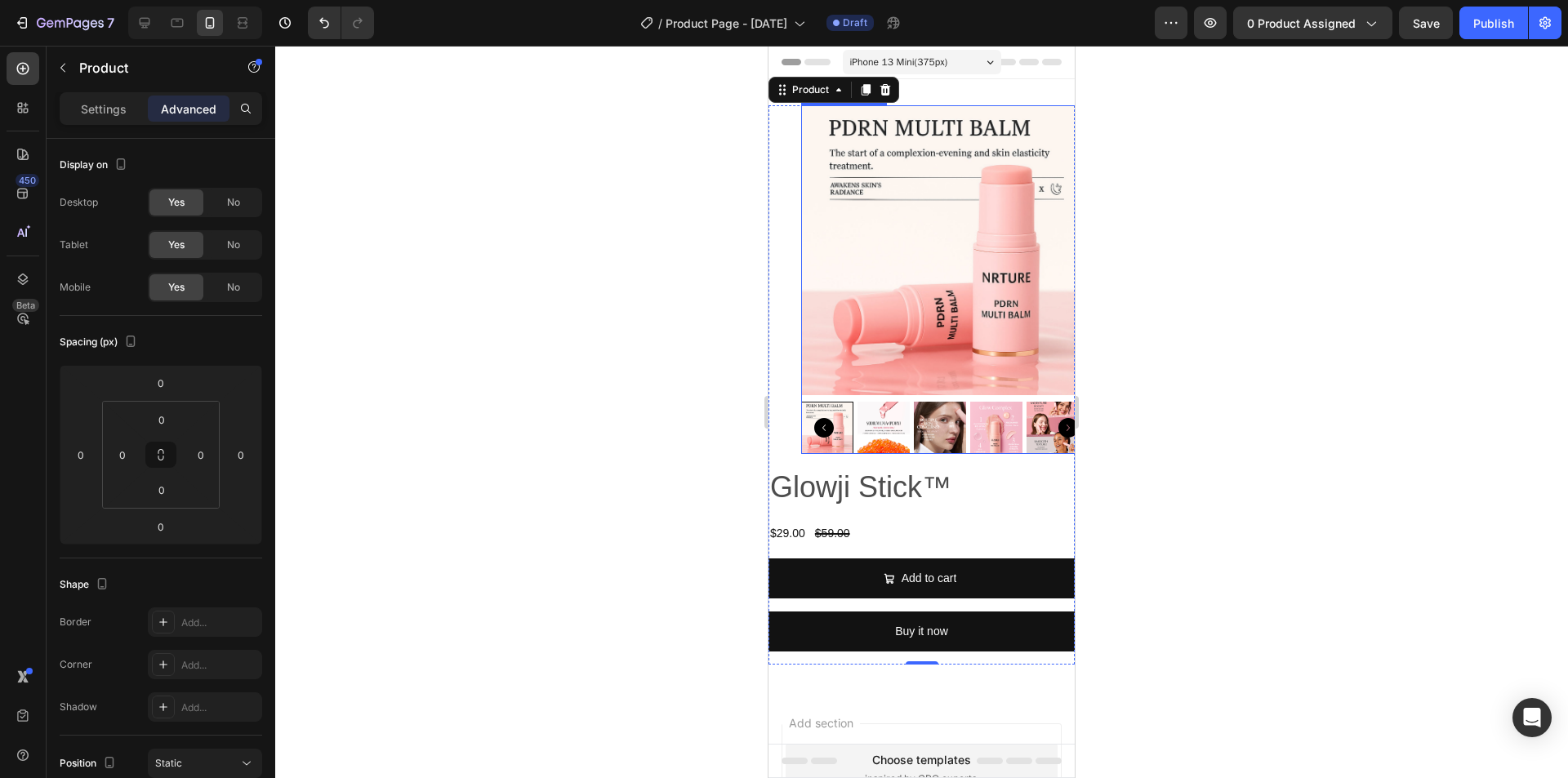 click at bounding box center (946, 250) 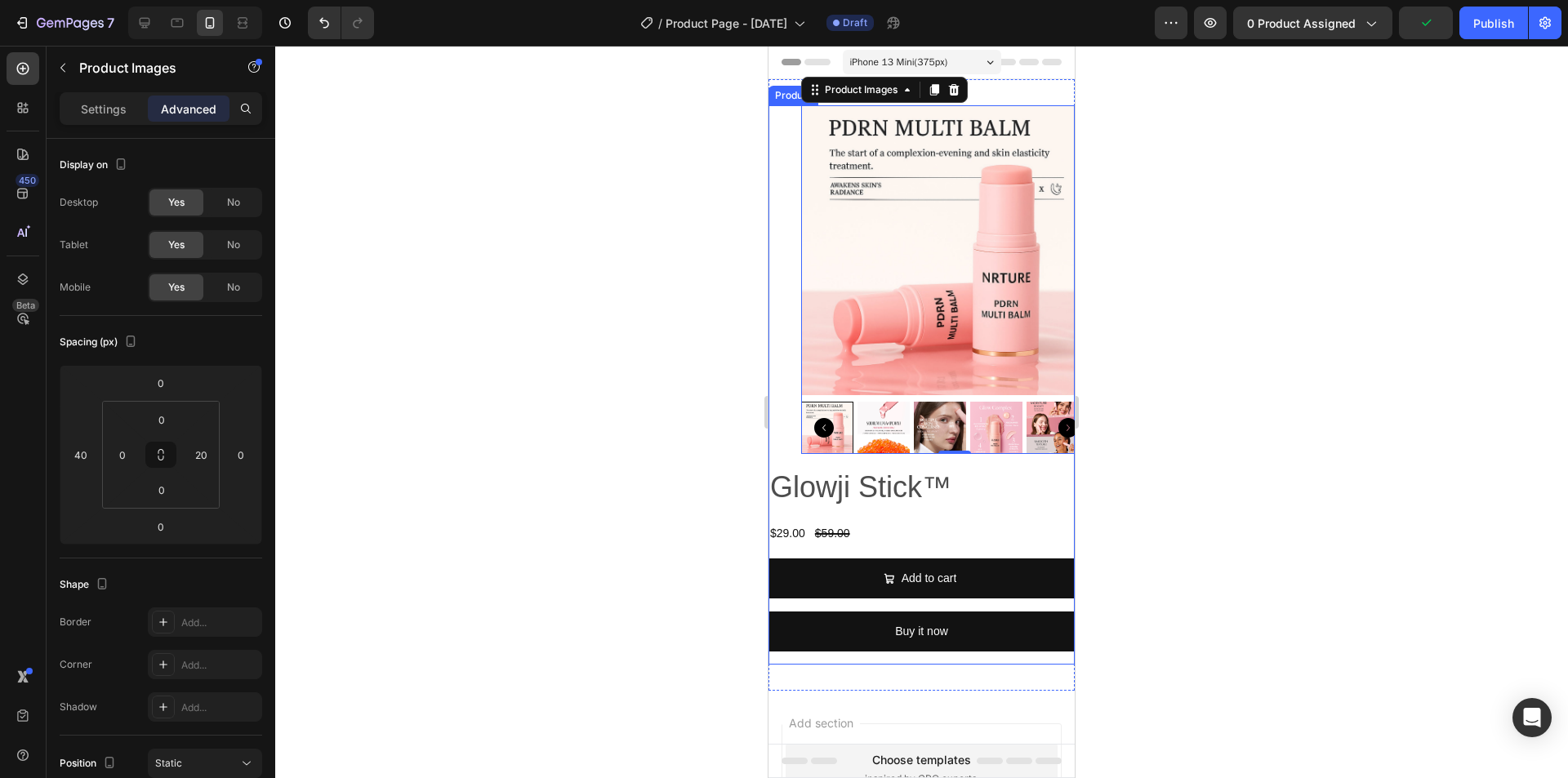 click on "Product Images   0" at bounding box center (921, 279) 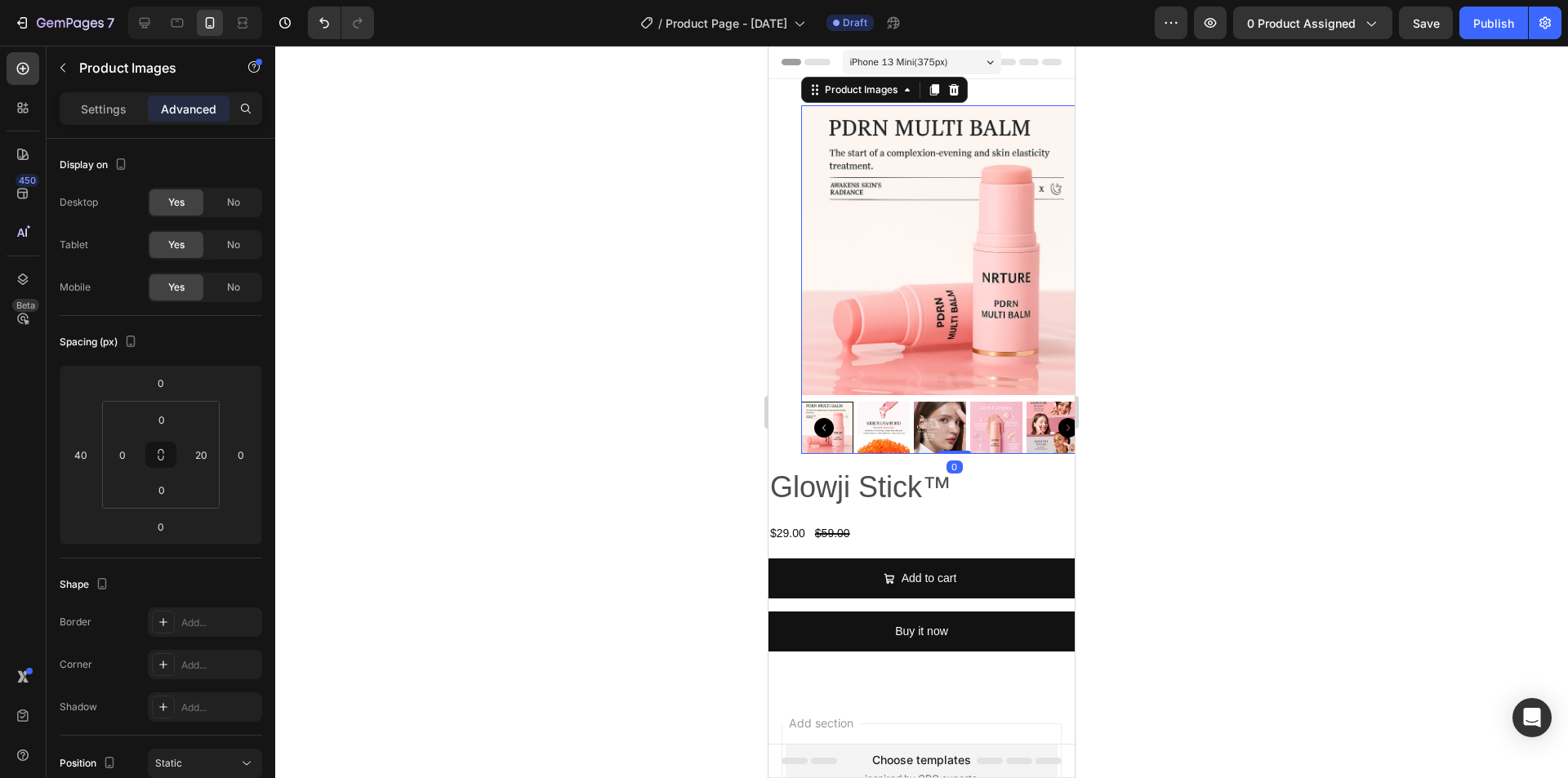click at bounding box center (946, 250) 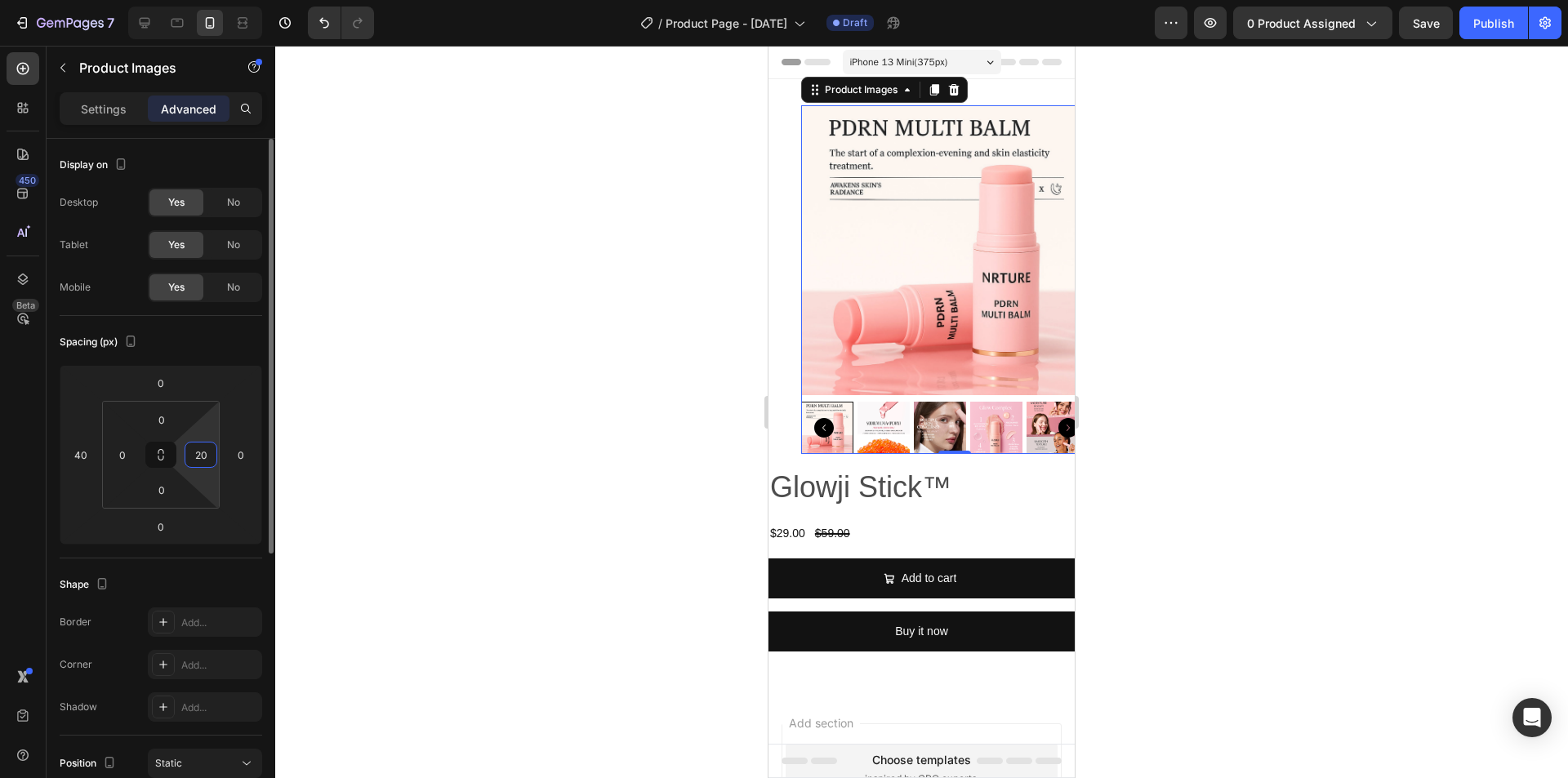 click on "20" at bounding box center (201, 455) 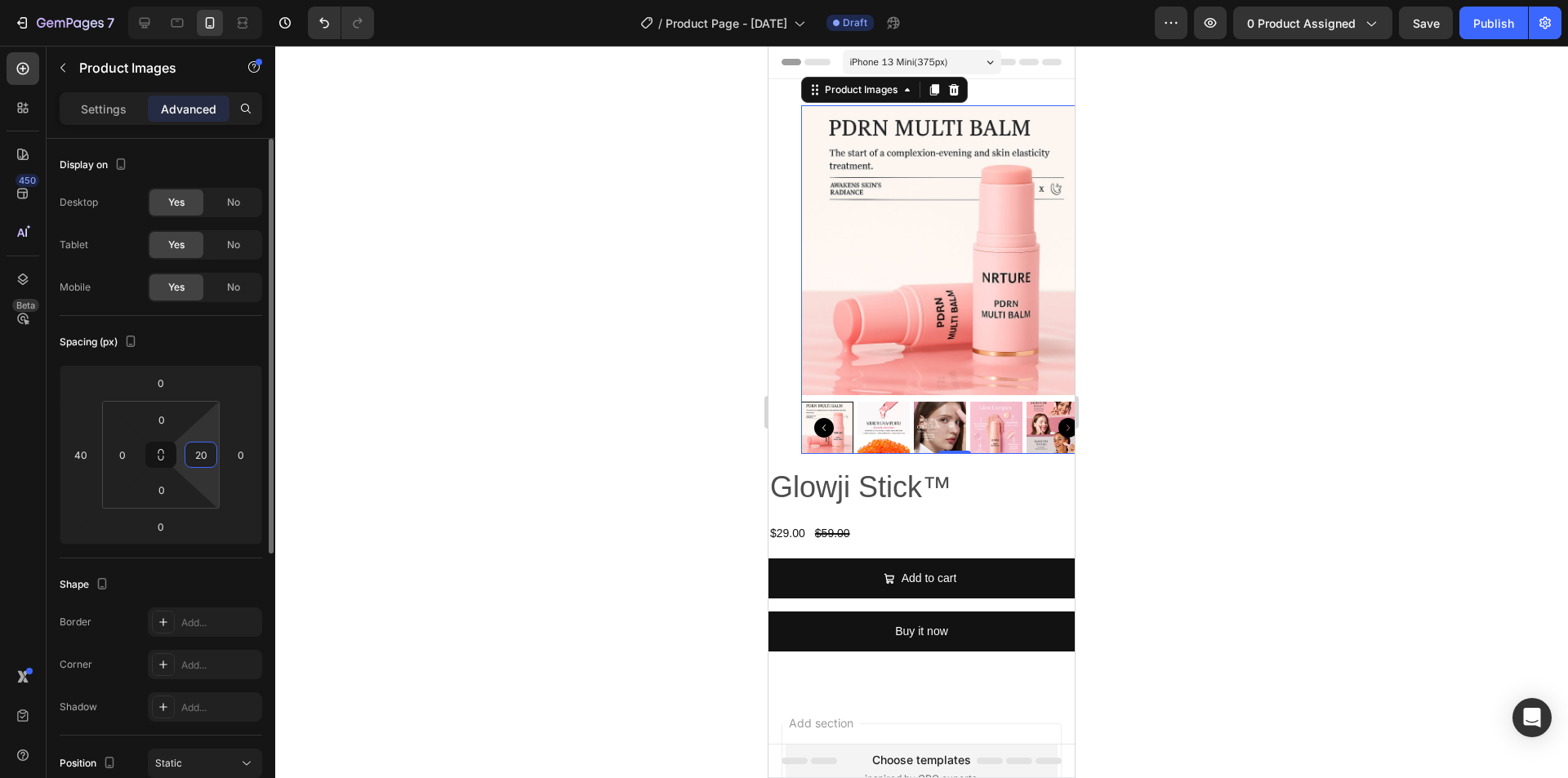click on "20" at bounding box center (201, 455) 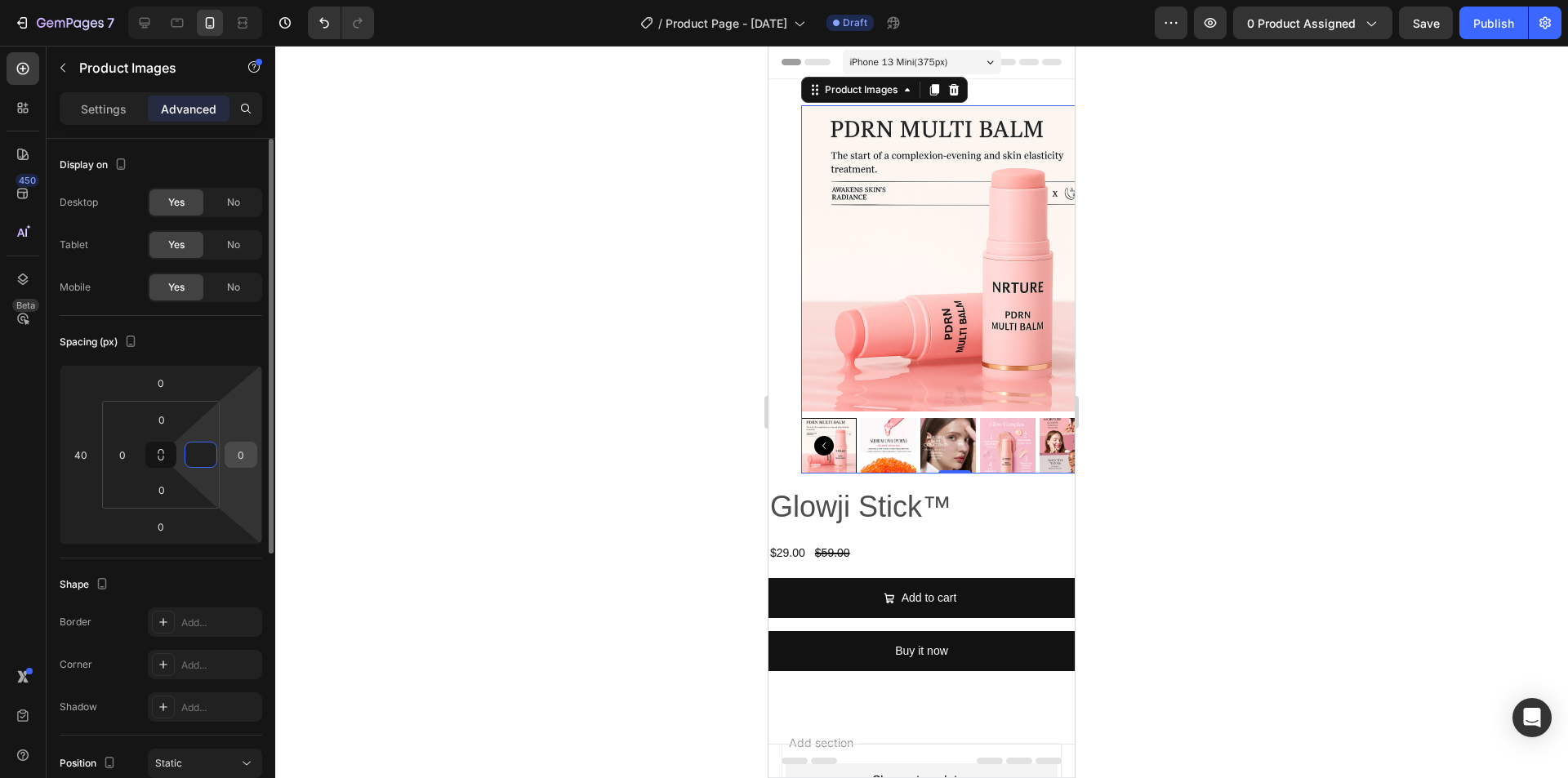 type on "0" 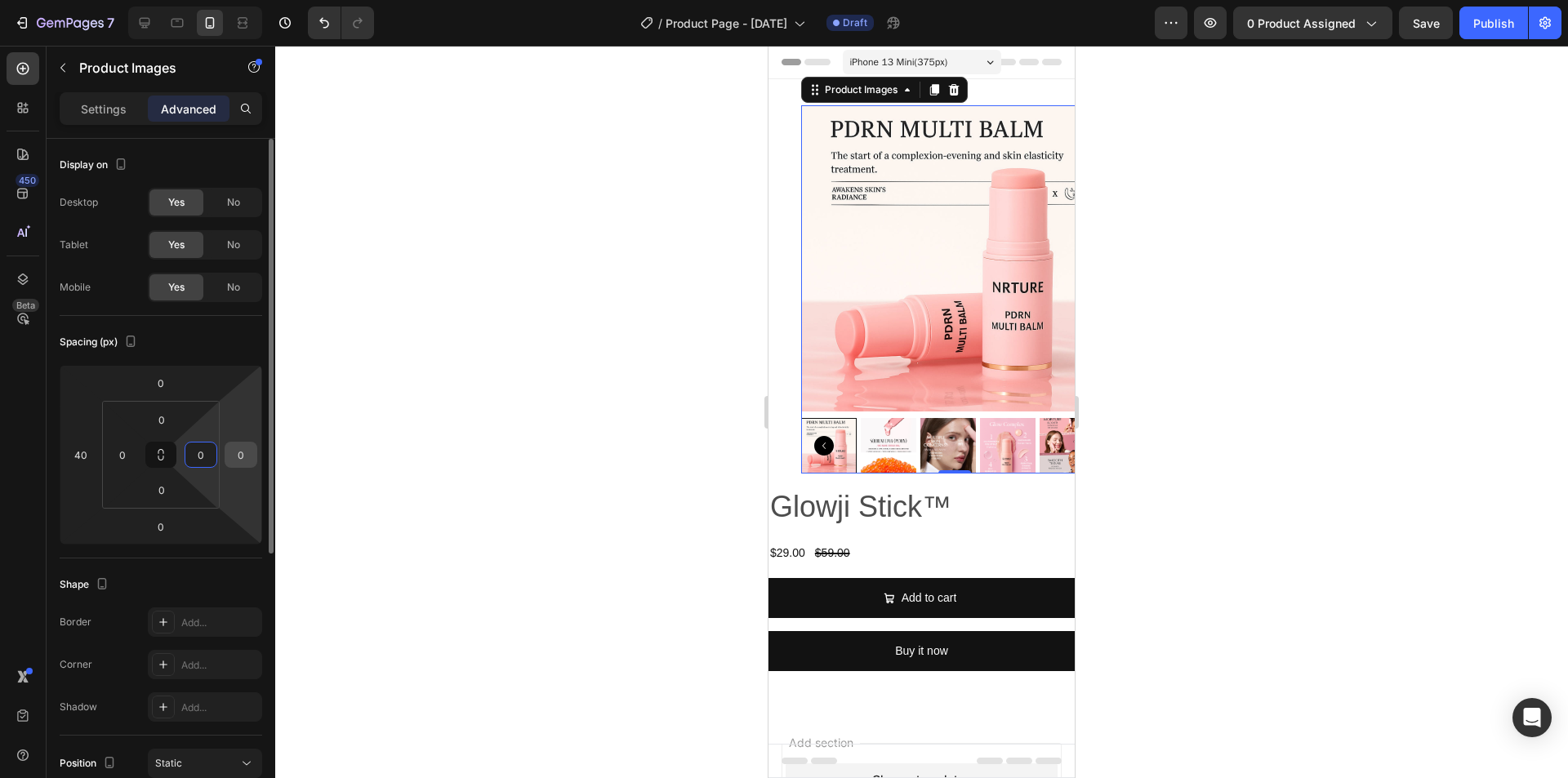click on "0" at bounding box center [241, 455] 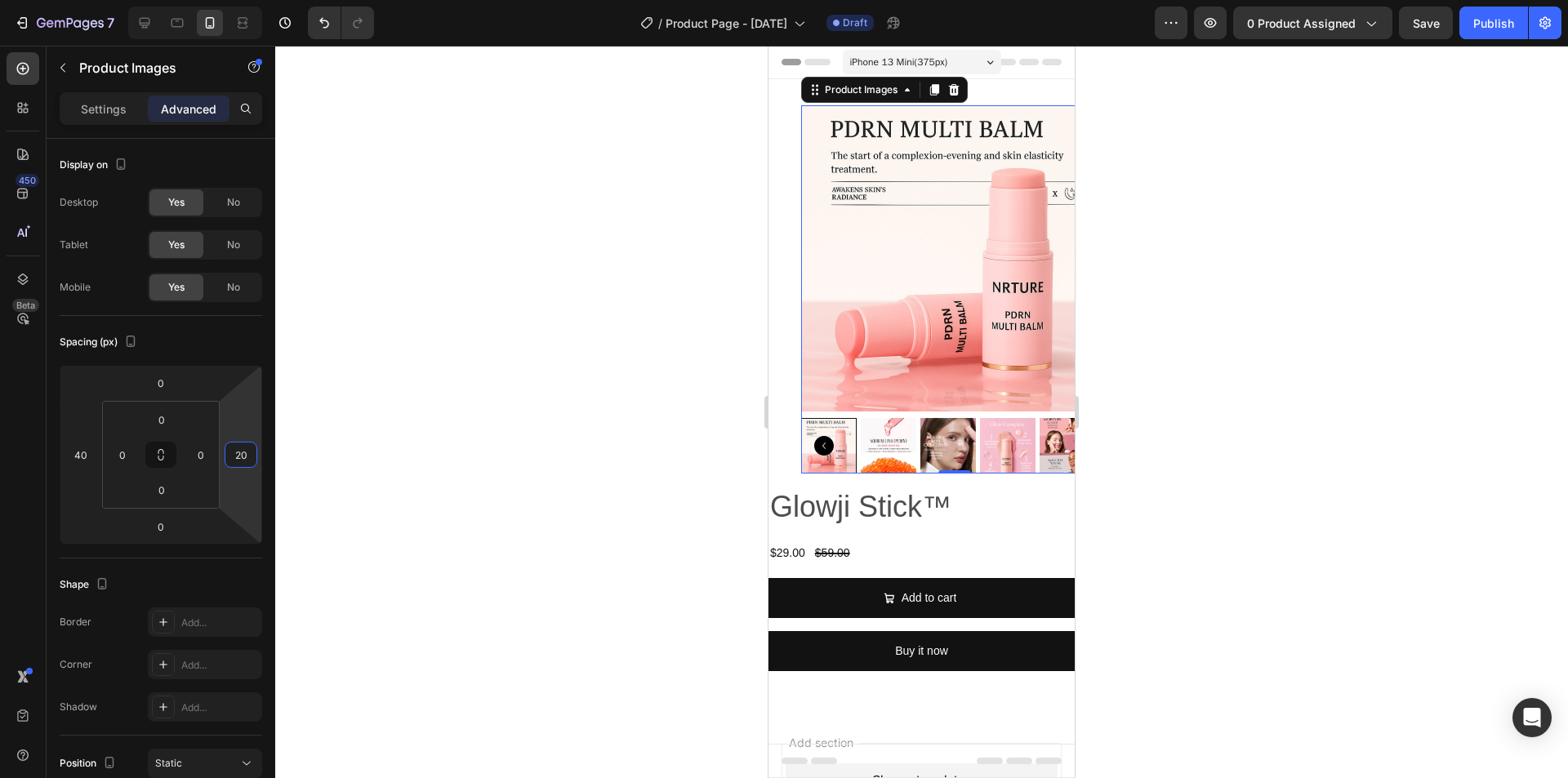 type on "20" 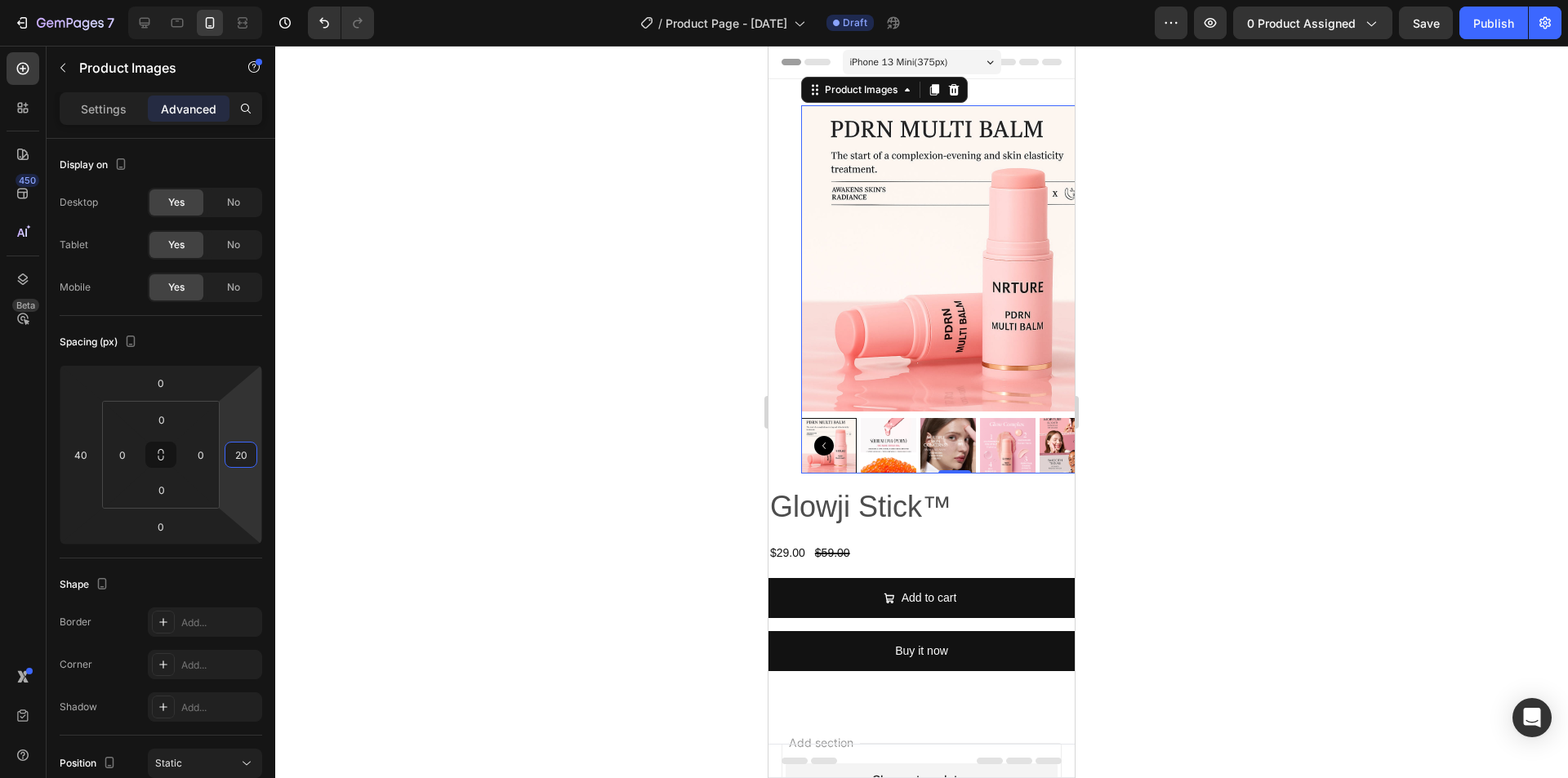 click 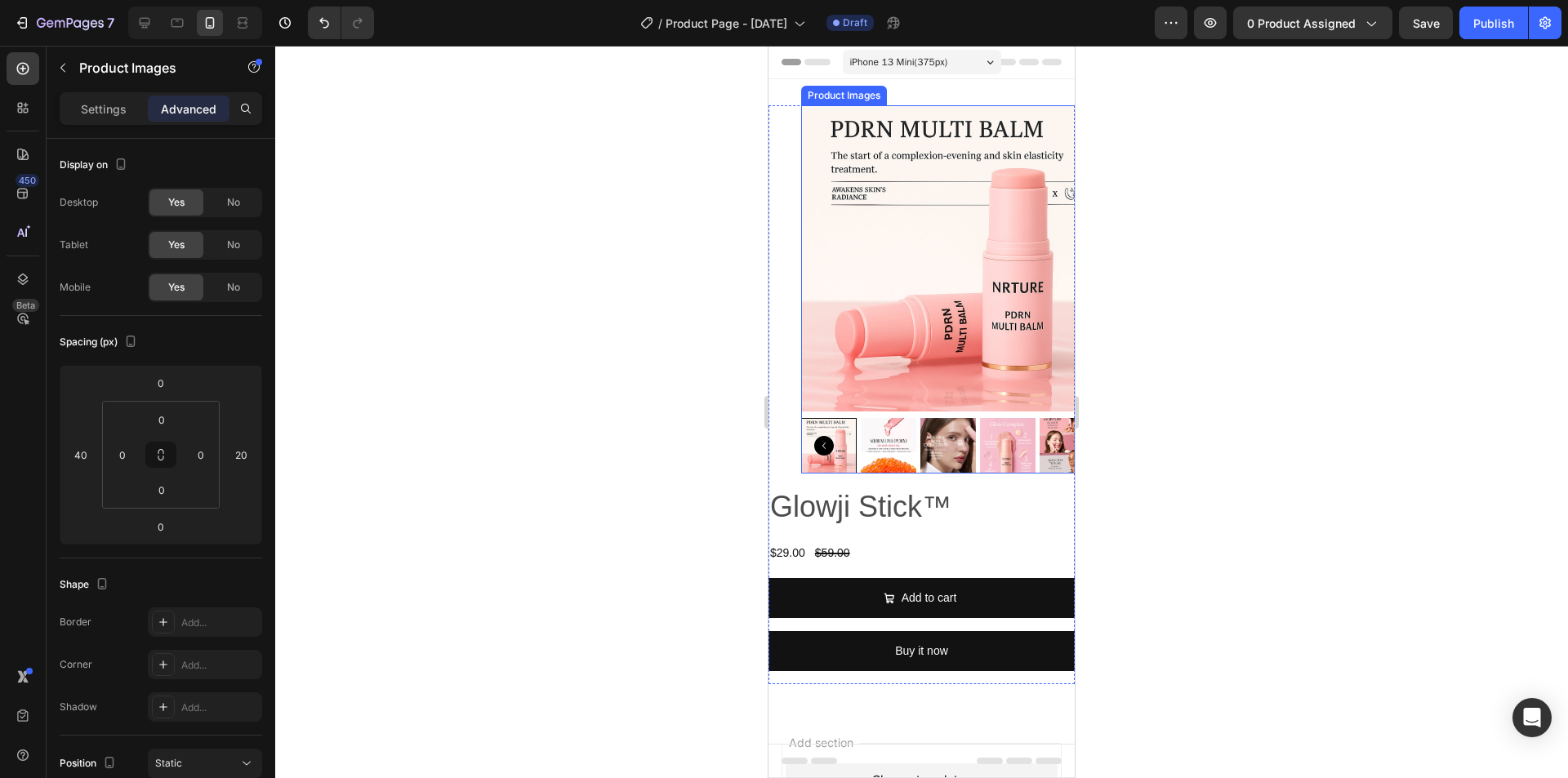 click at bounding box center (954, 258) 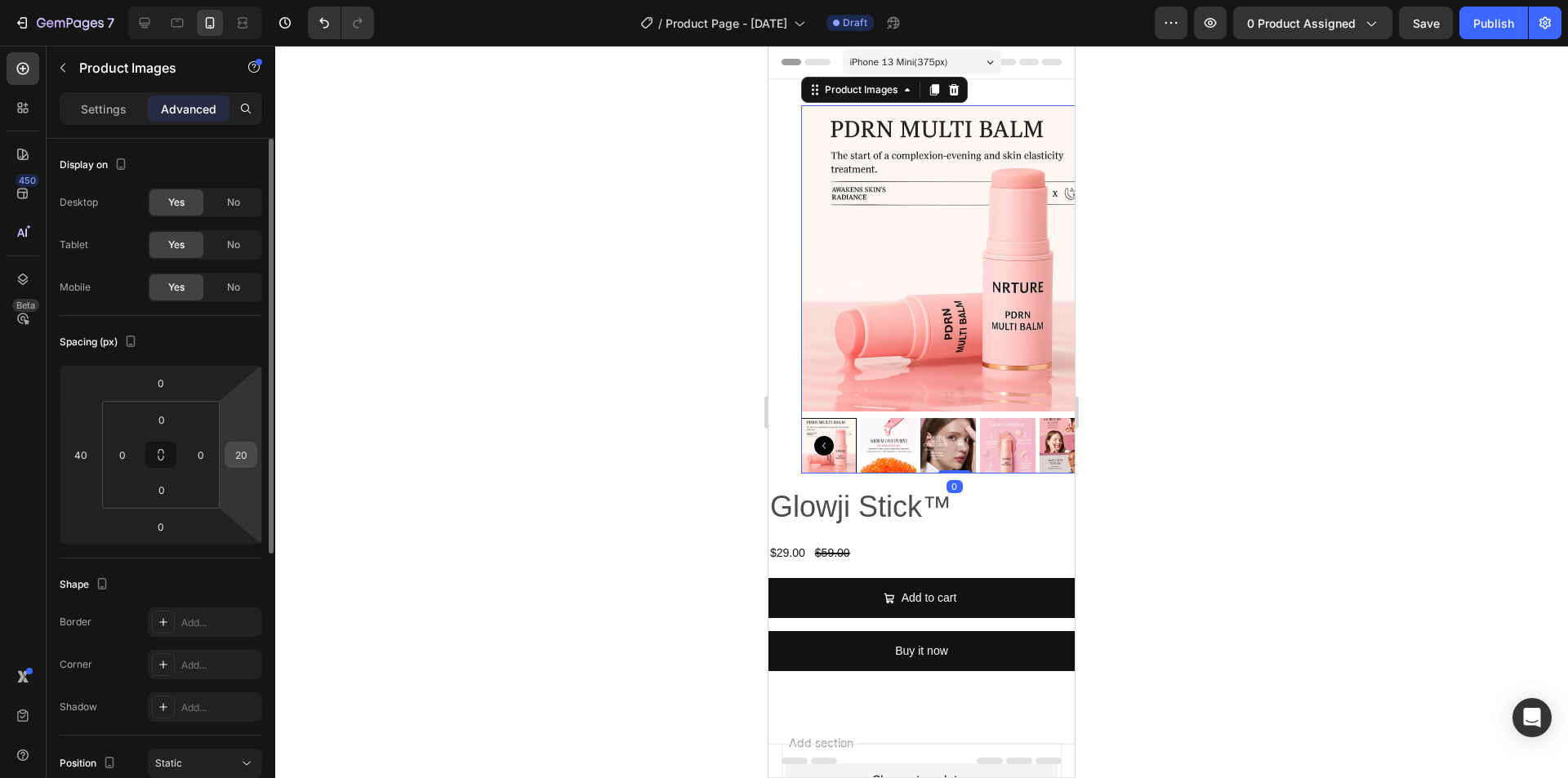 click on "20" at bounding box center [241, 455] 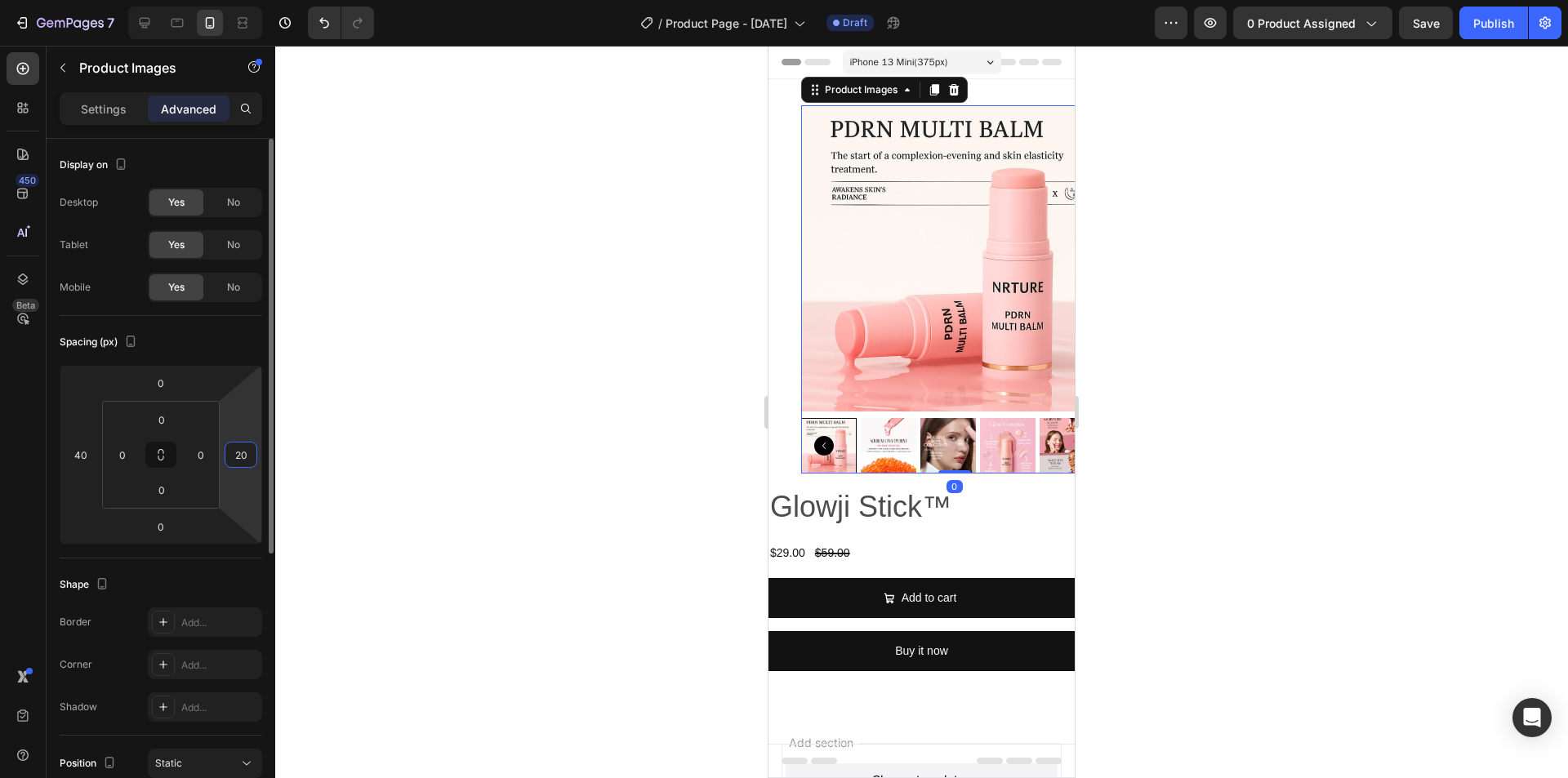 click on "20" at bounding box center [241, 455] 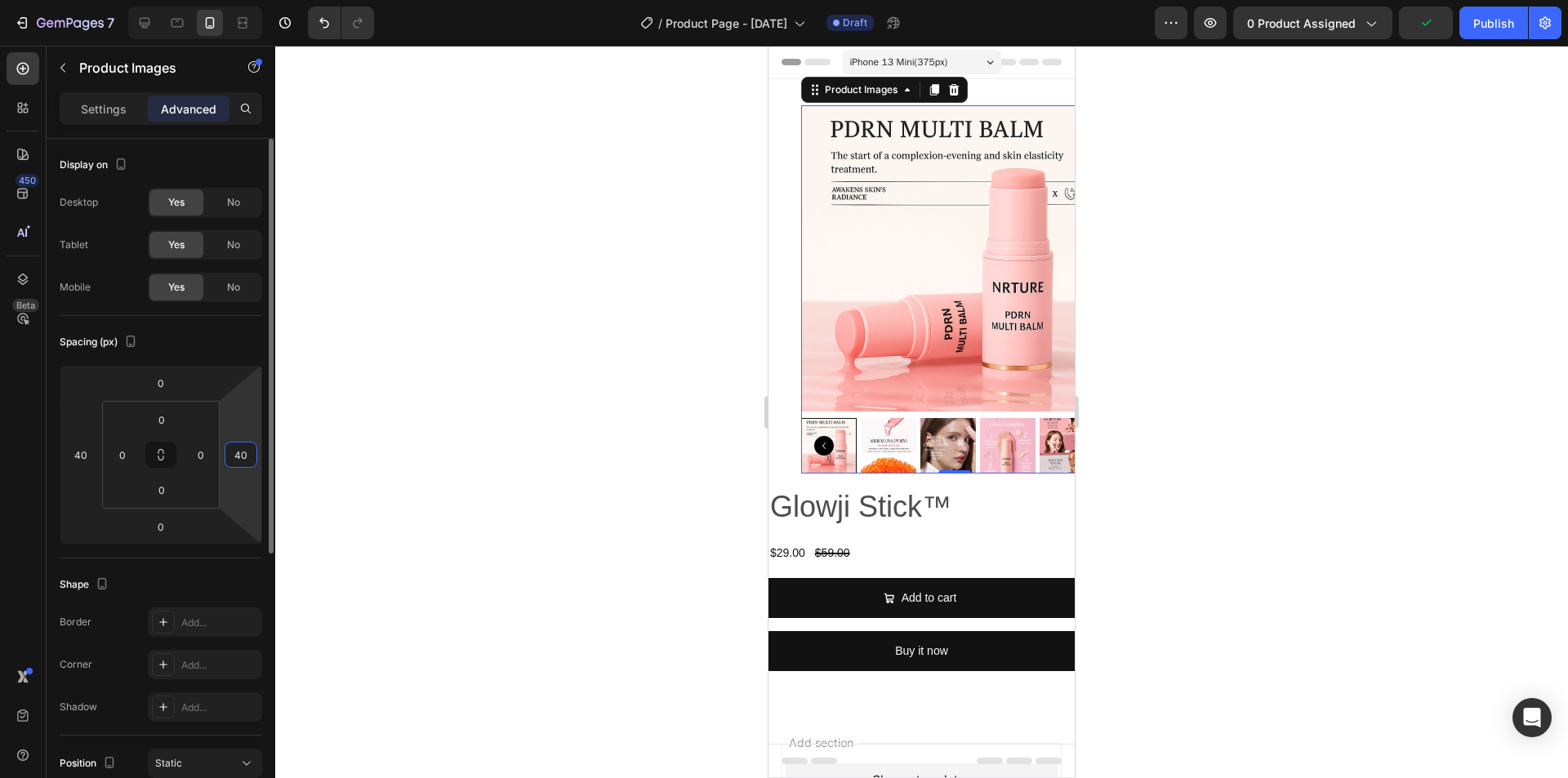 type on "40" 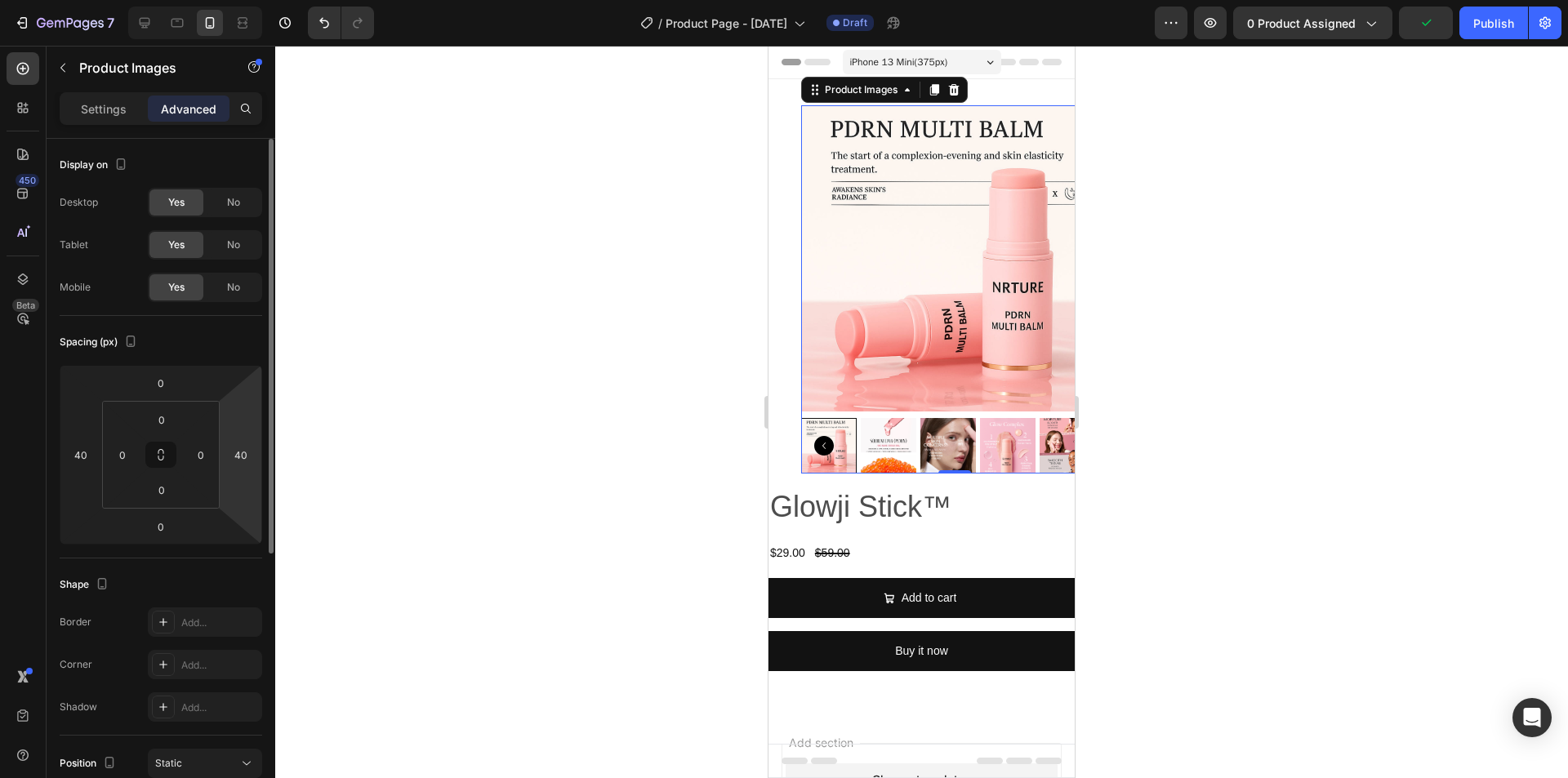 click on "Spacing (px)" at bounding box center [161, 342] 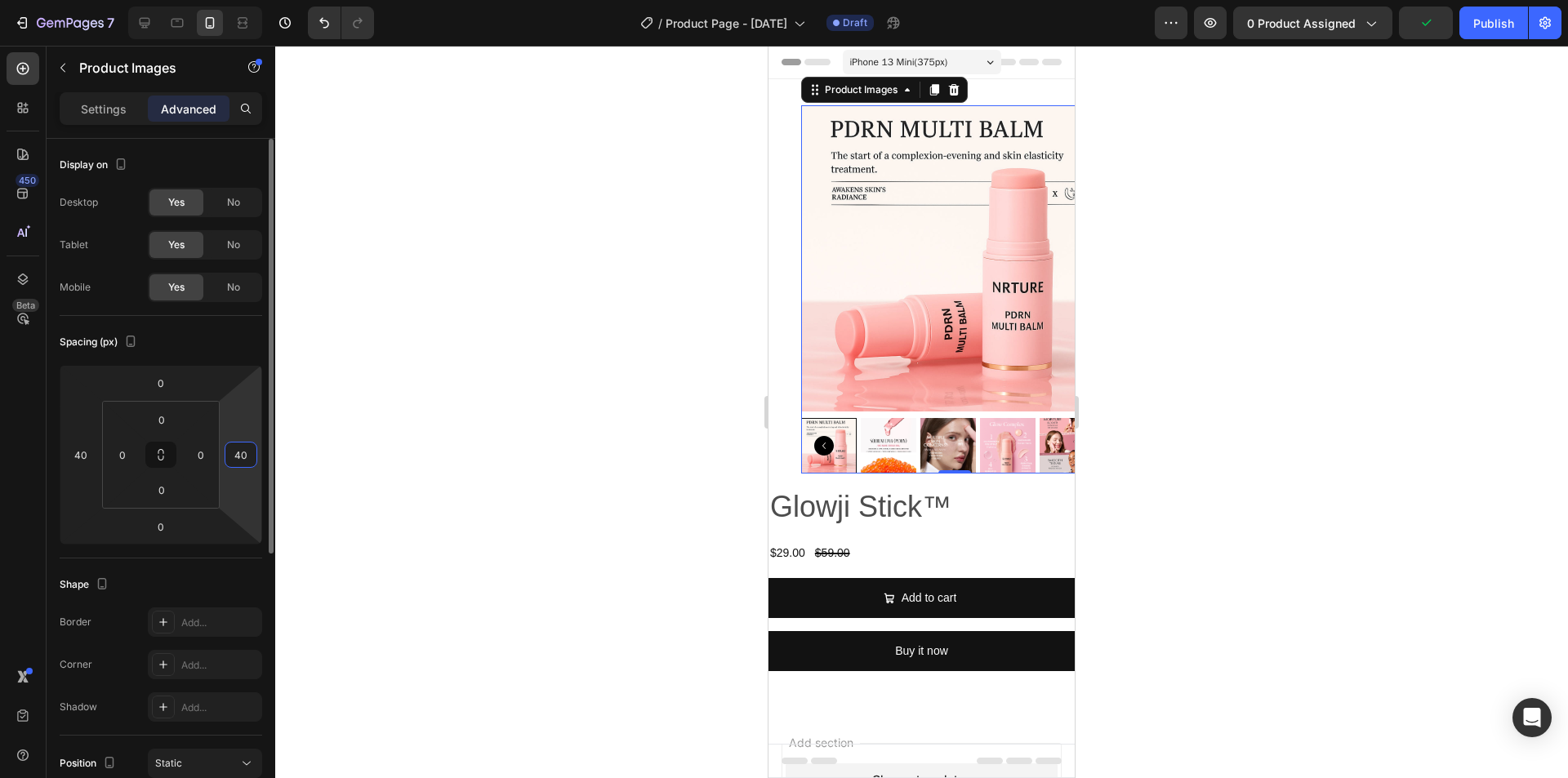 click on "40" at bounding box center [241, 455] 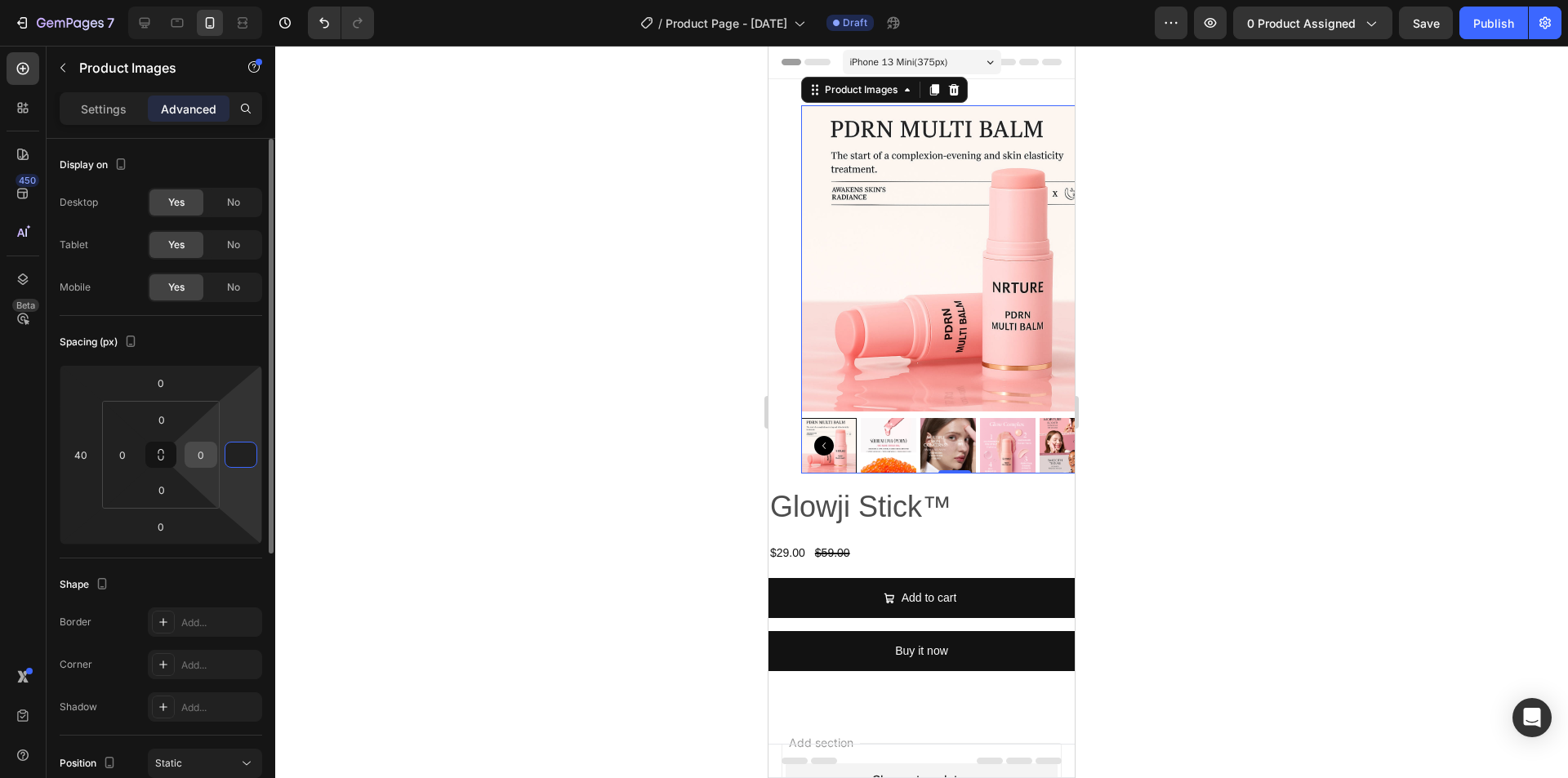 type on "0" 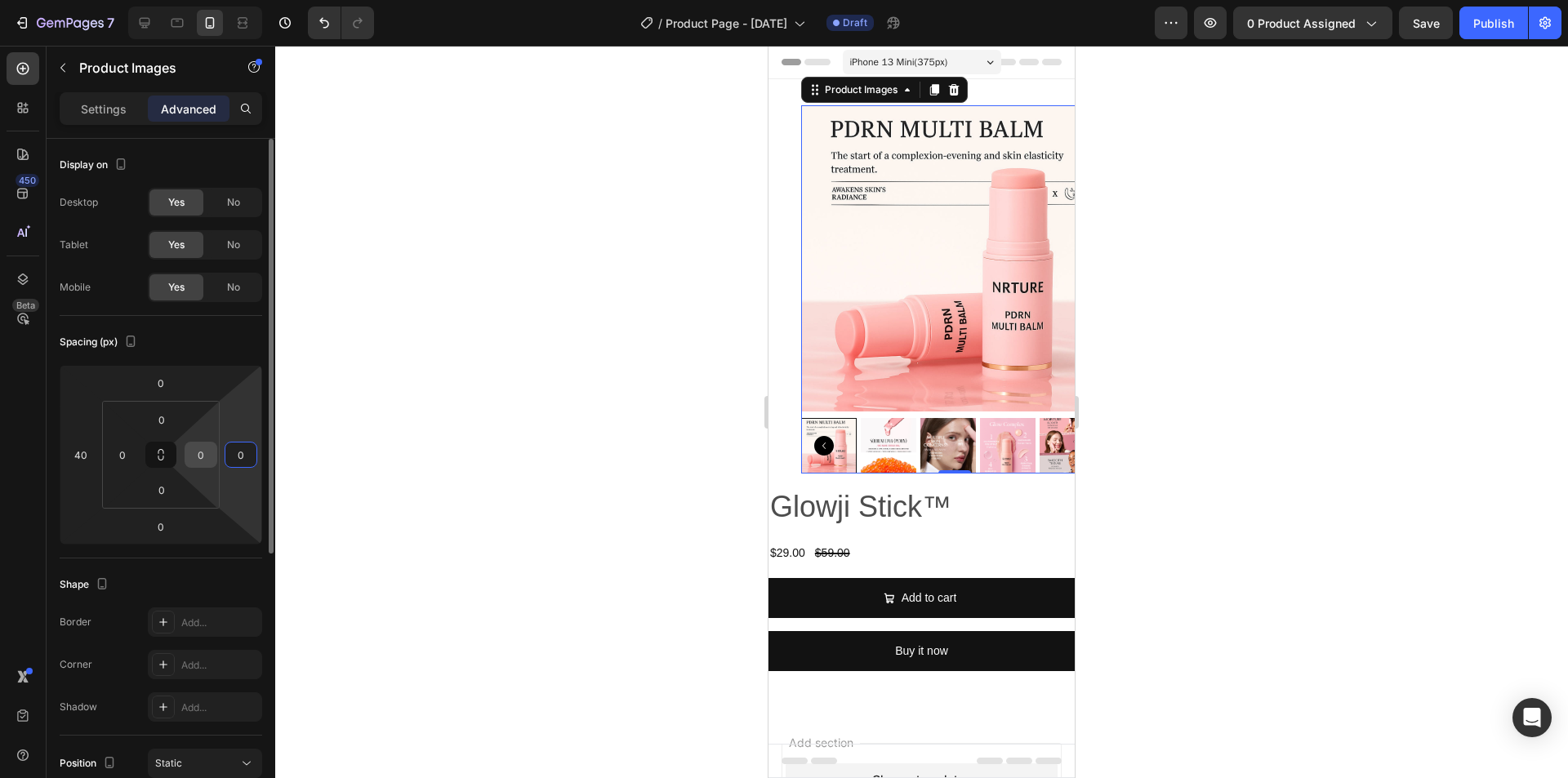 click on "0" at bounding box center [201, 455] 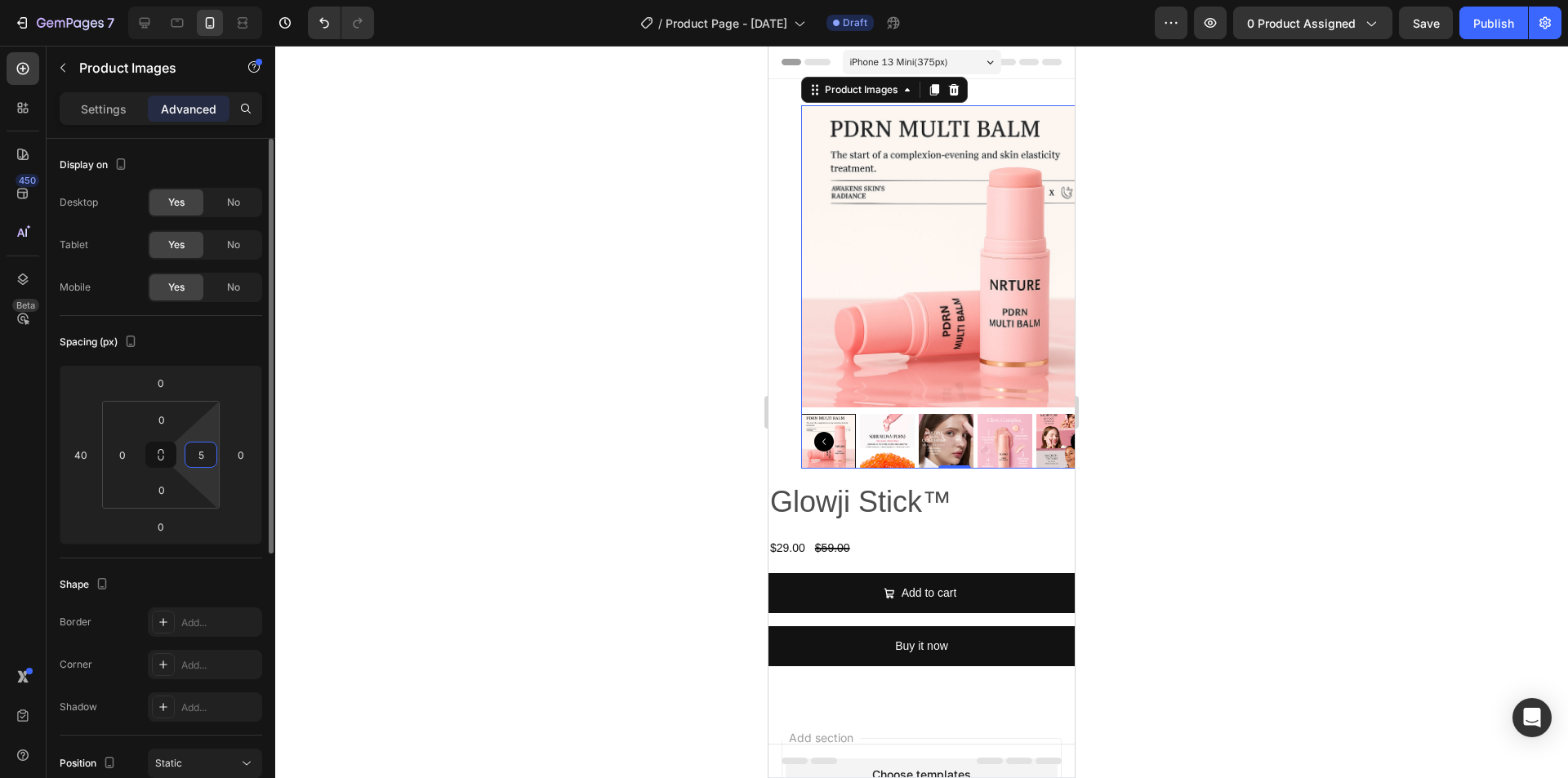 type on "50" 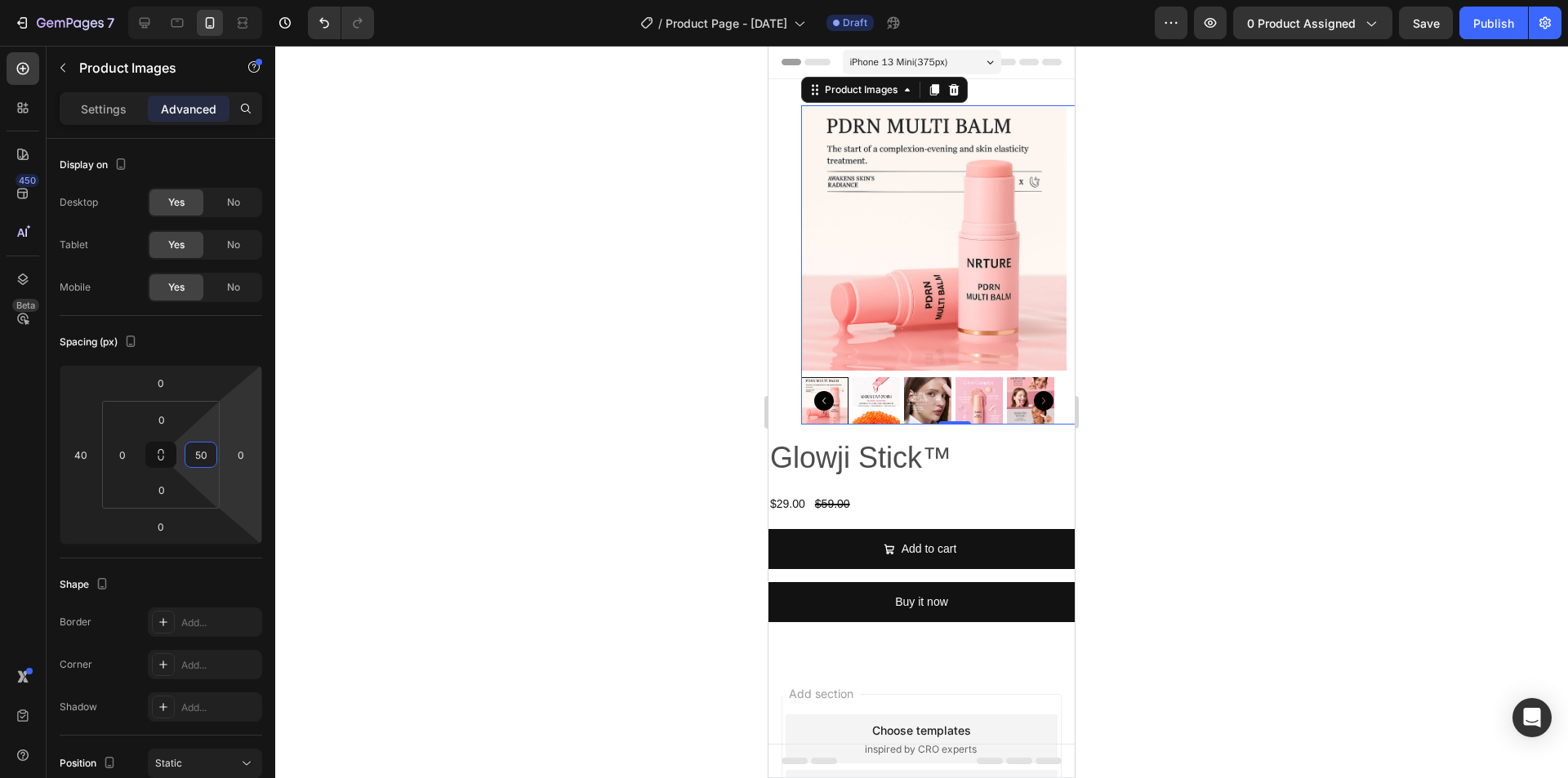 click 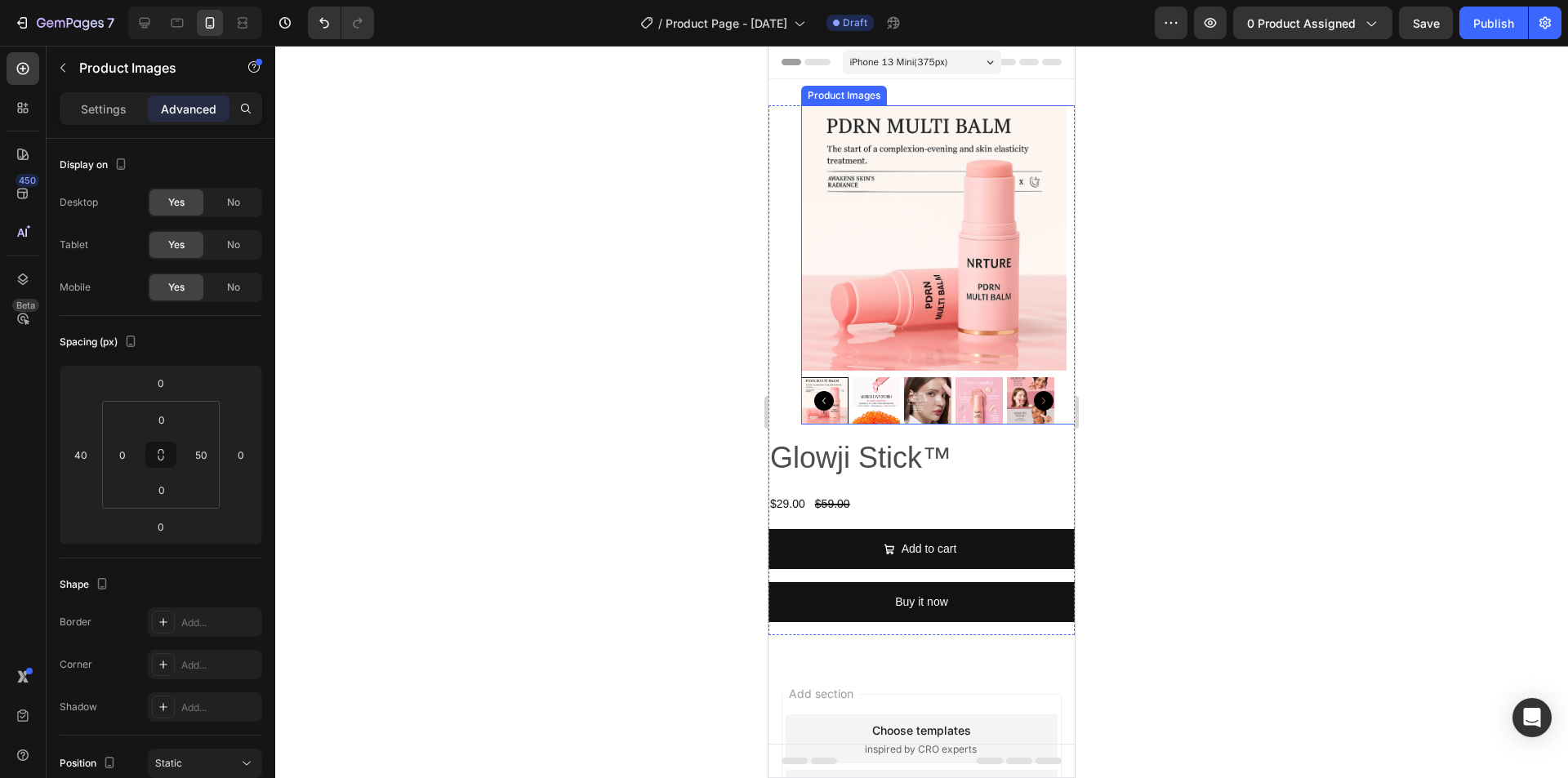 click at bounding box center (933, 238) 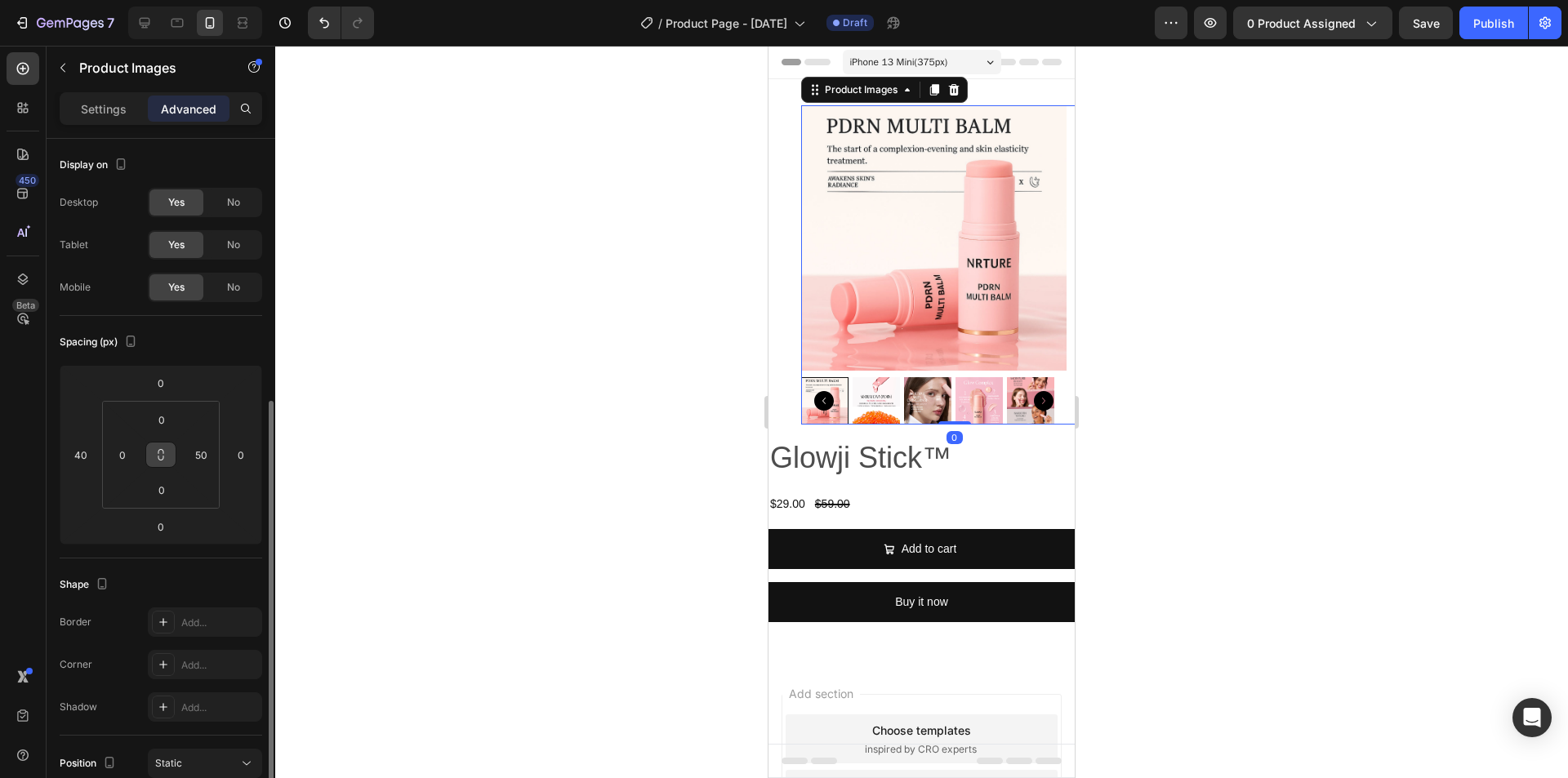 scroll, scrollTop: 245, scrollLeft: 0, axis: vertical 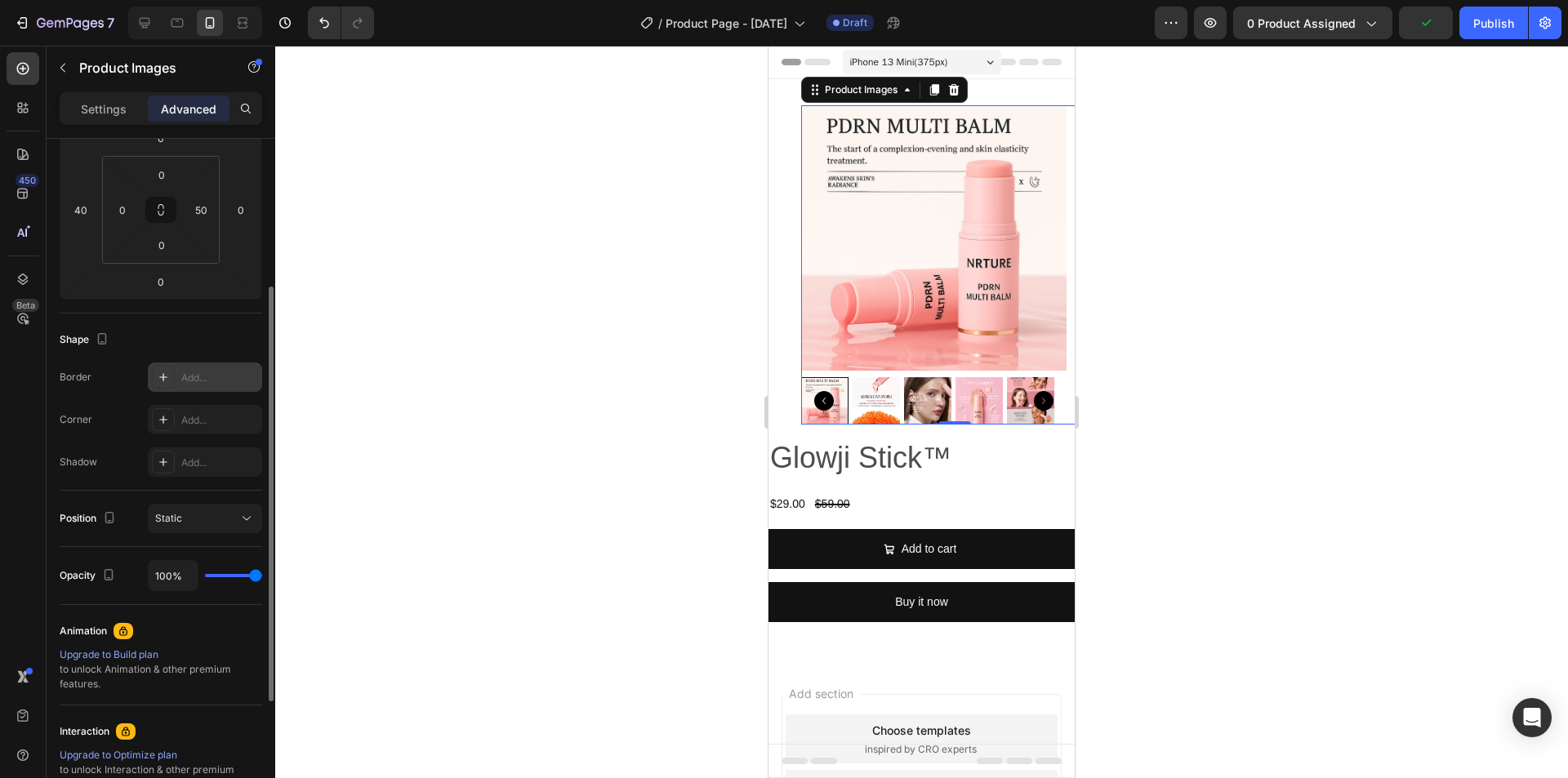click at bounding box center [163, 377] 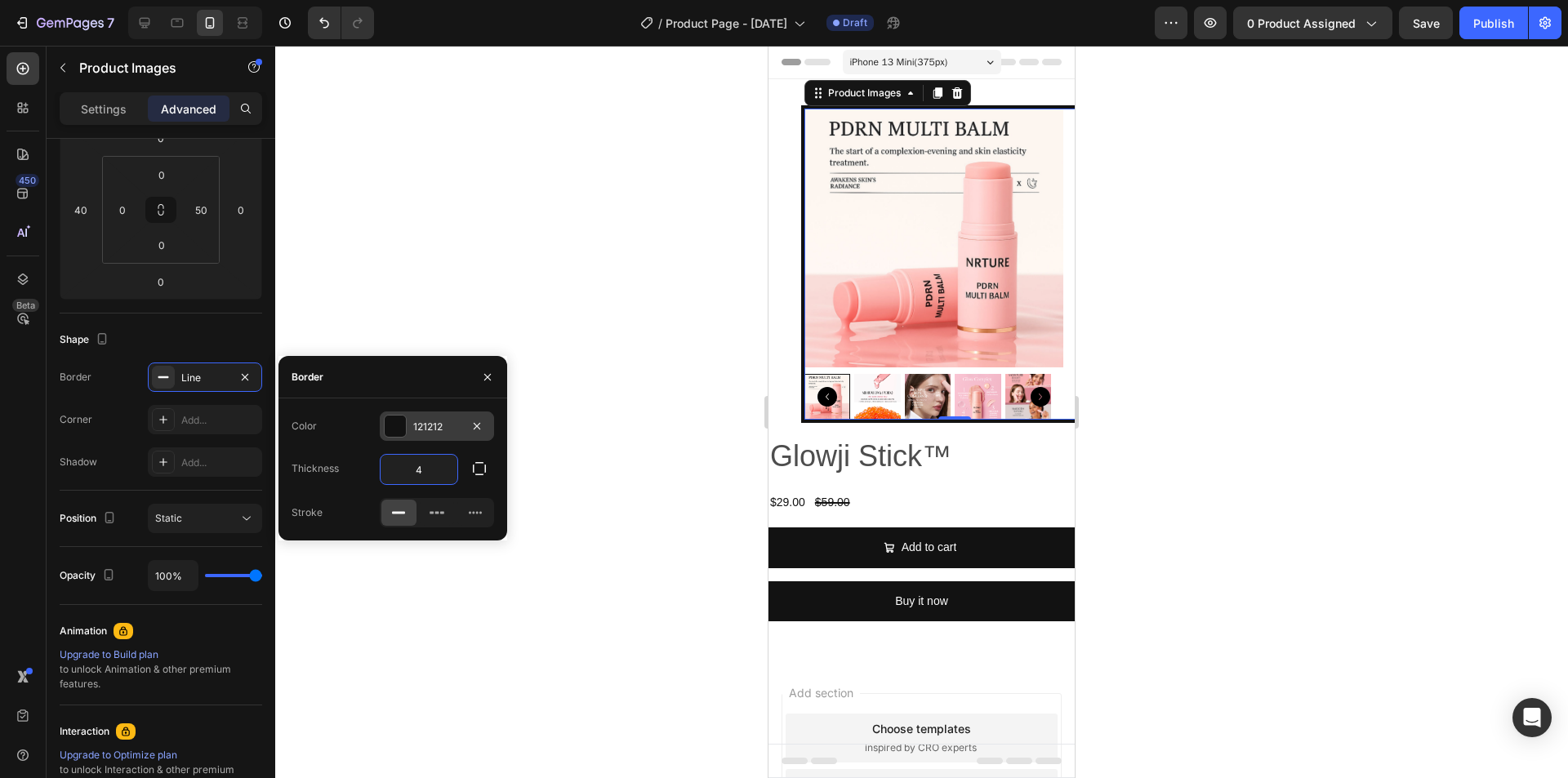 type on "4" 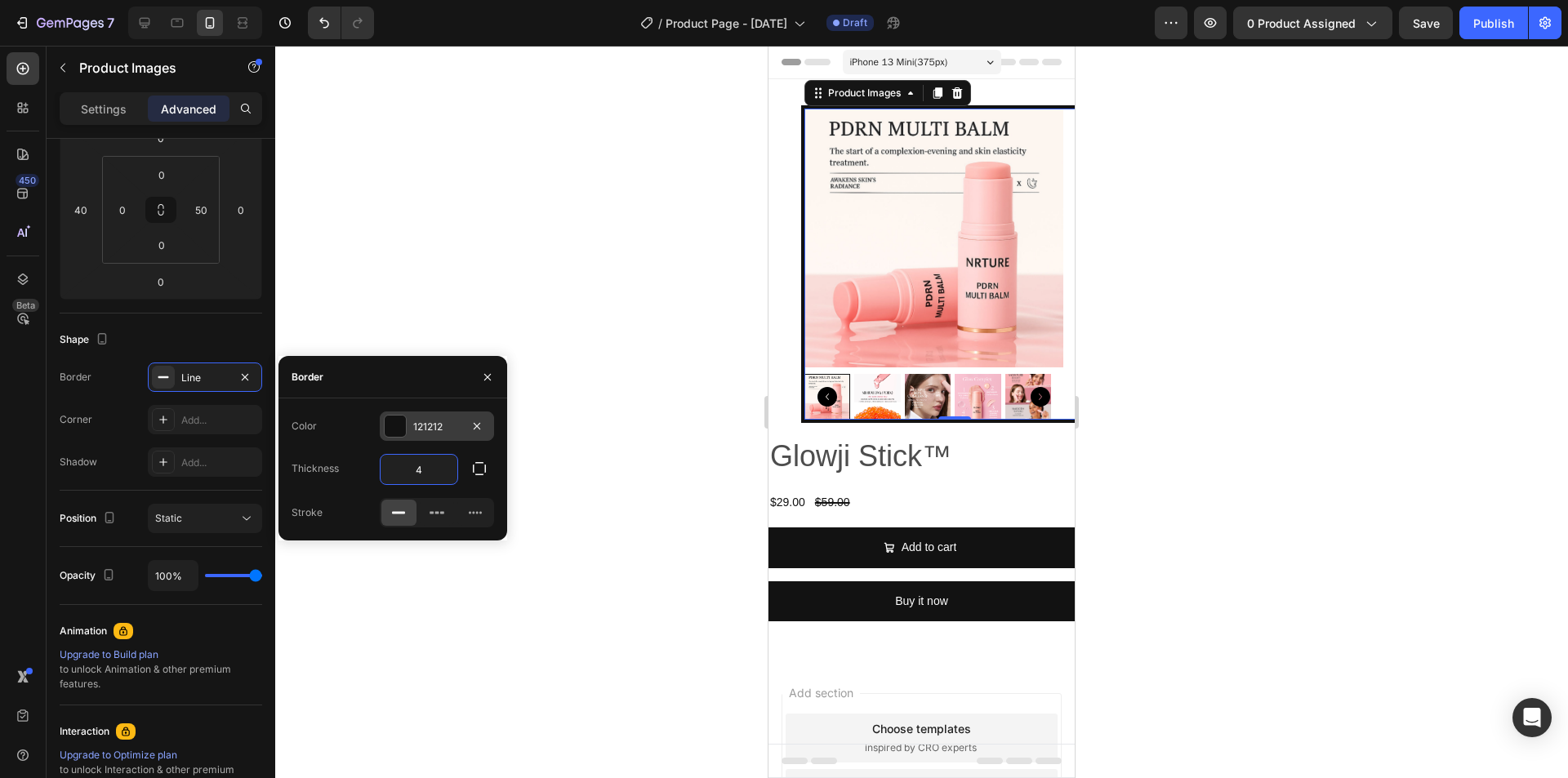 click at bounding box center (395, 426) 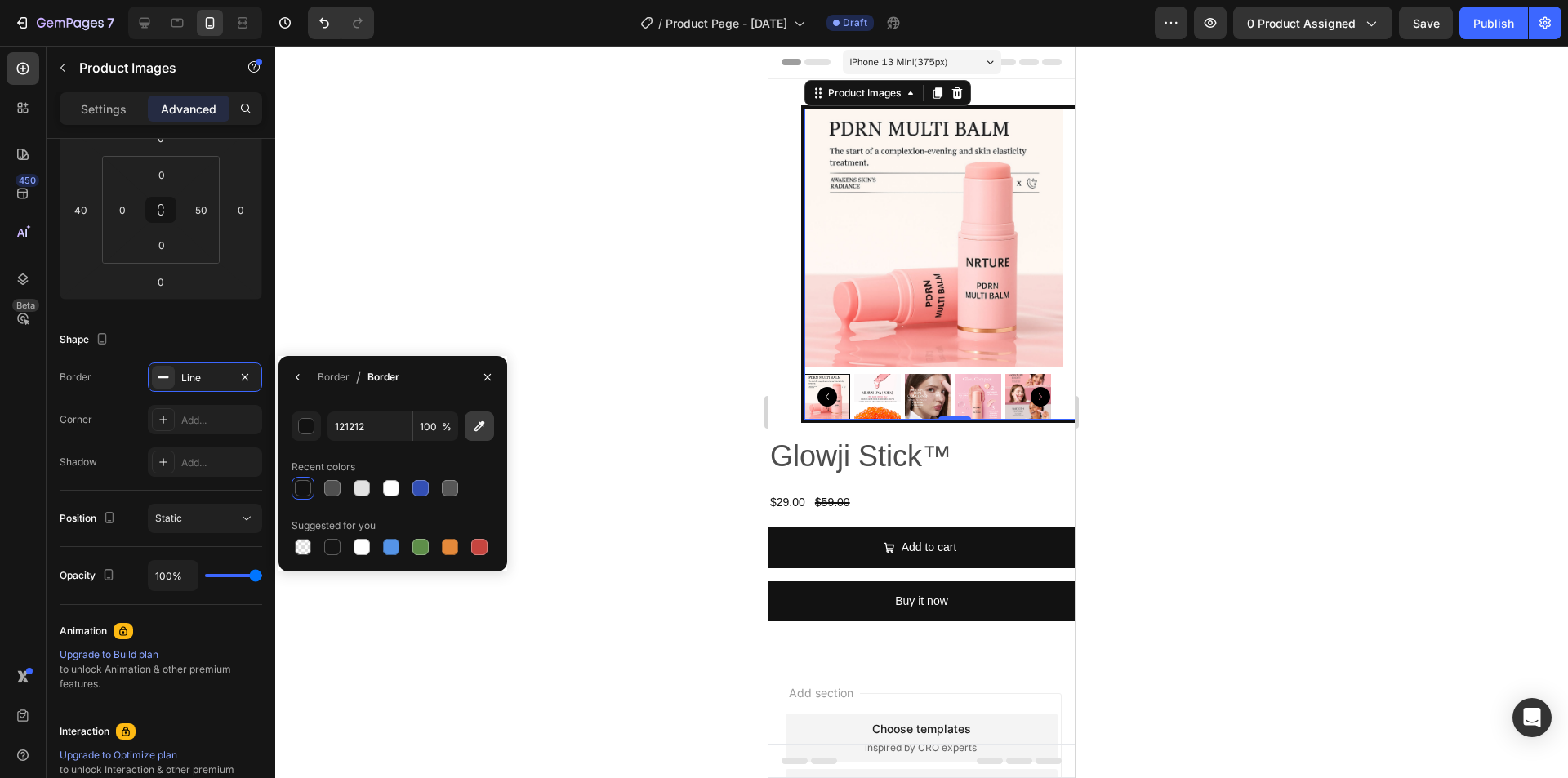 click 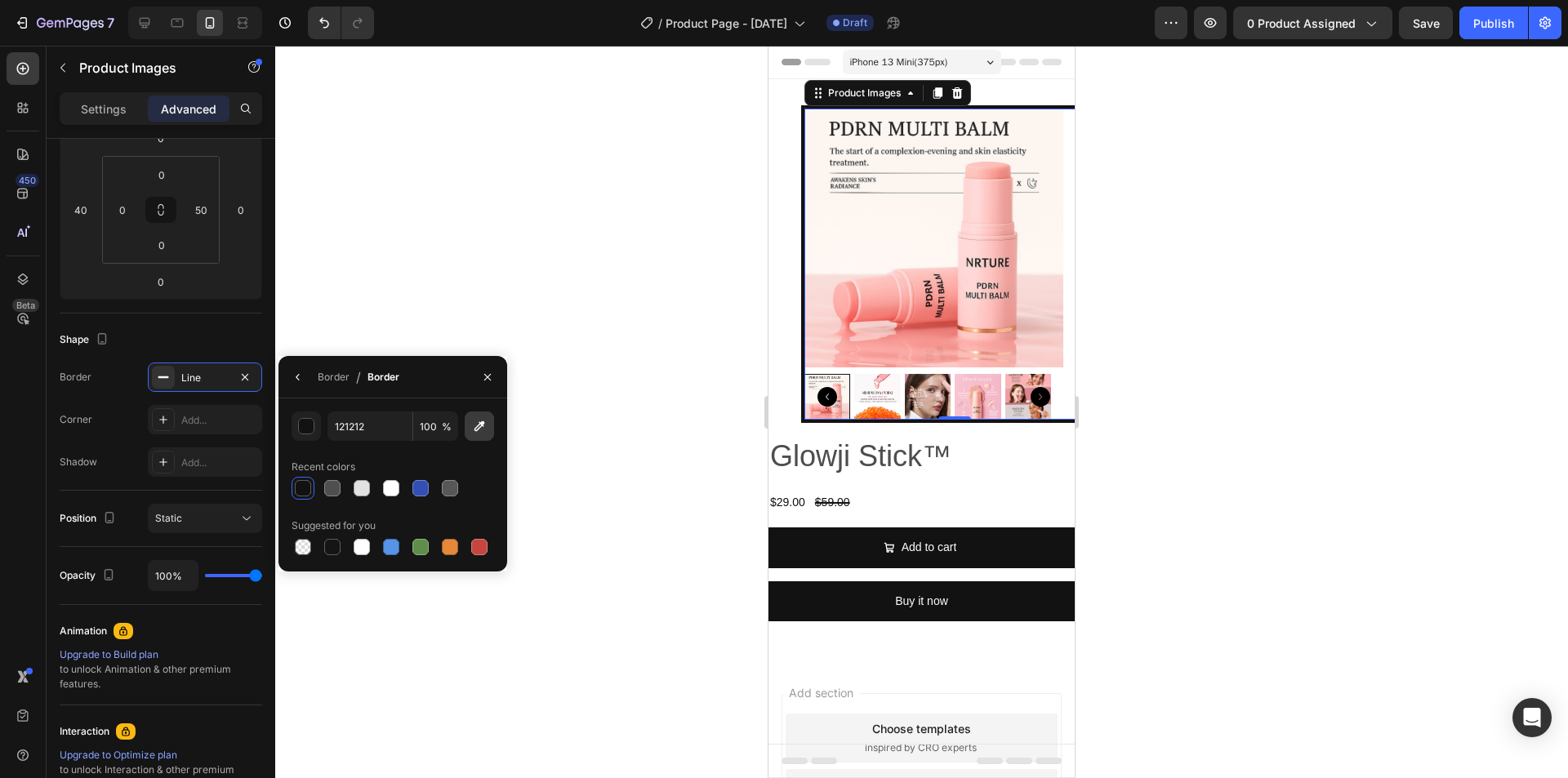 type on "F9A19A" 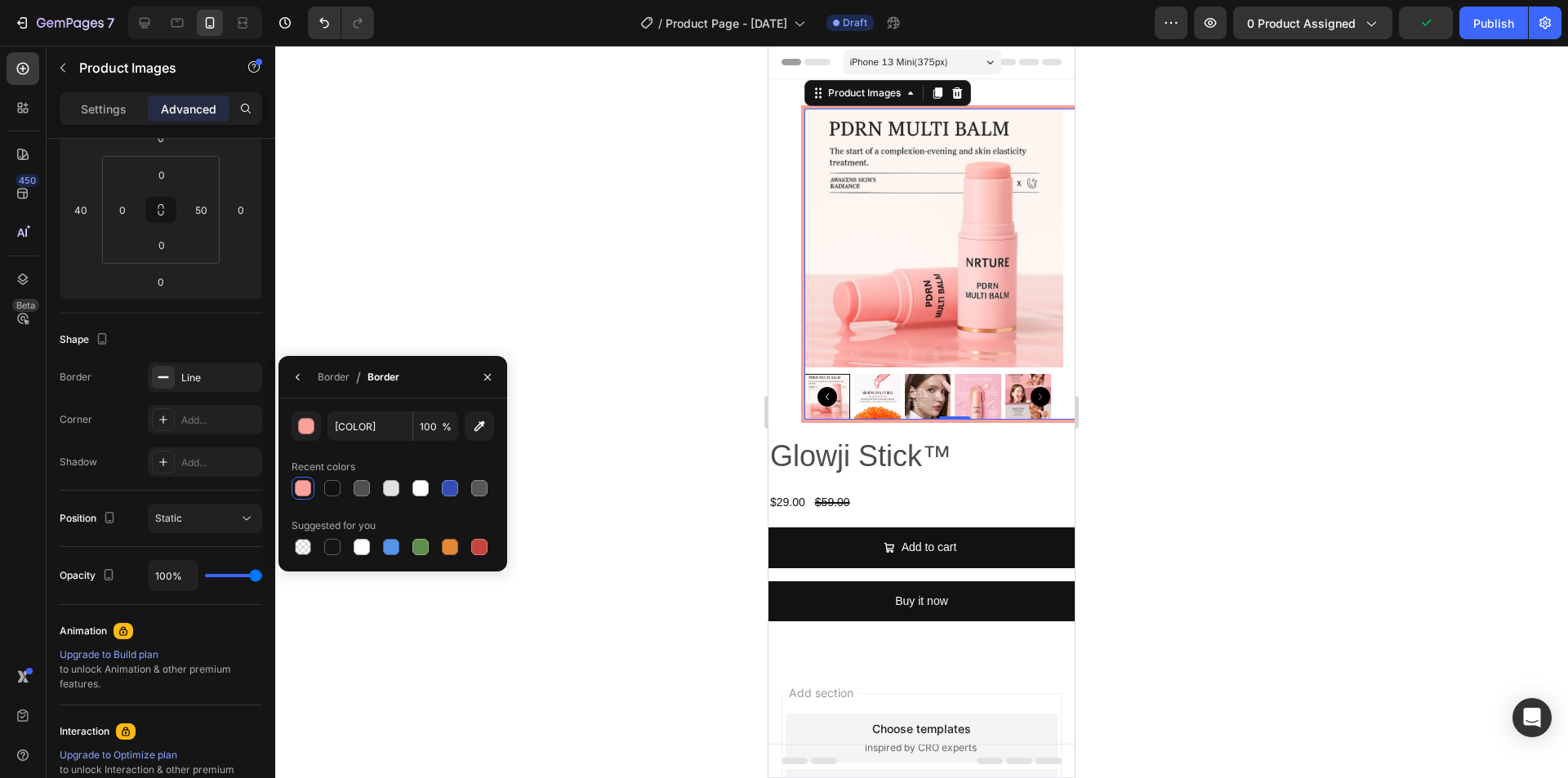 click 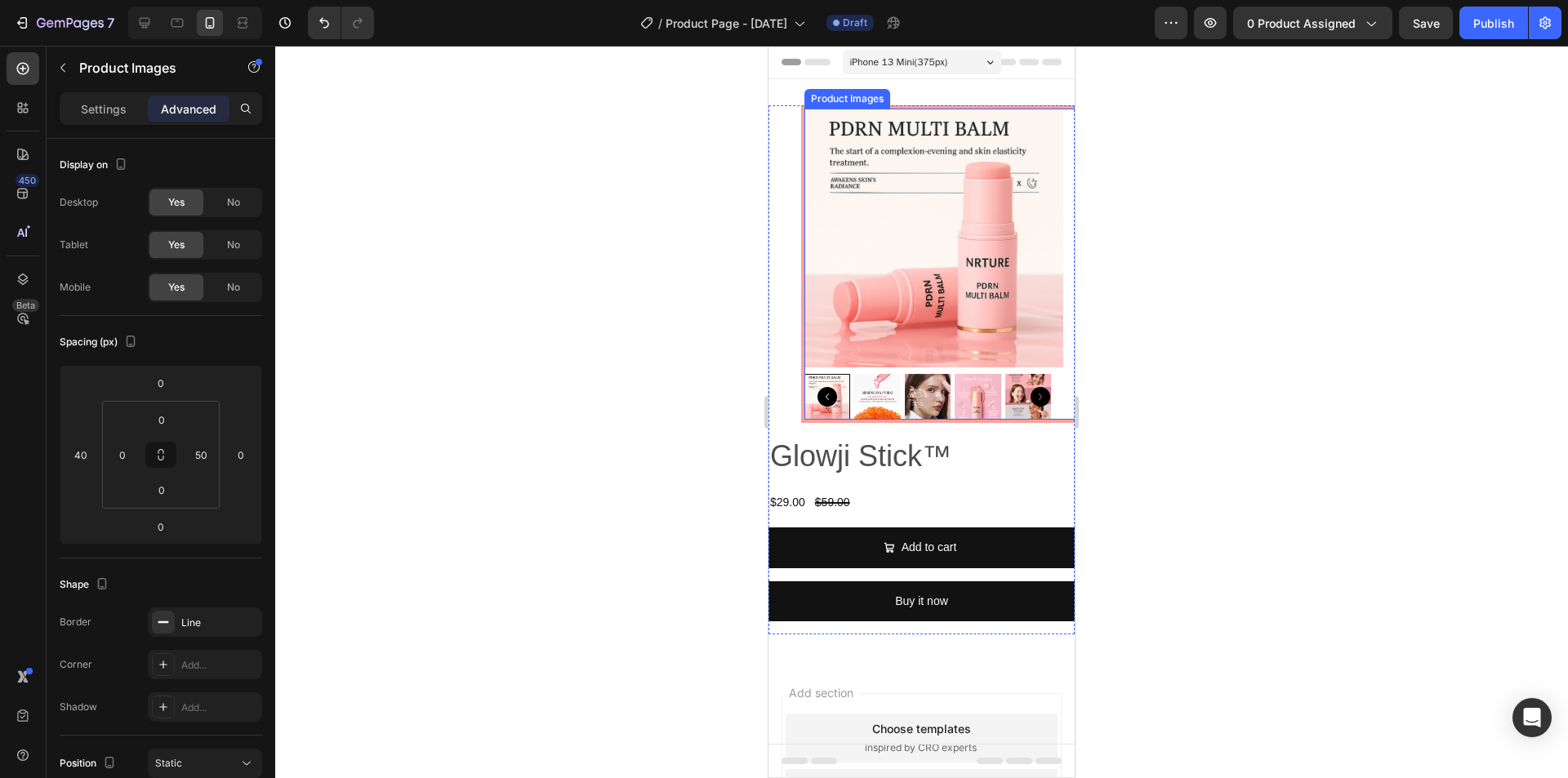 click at bounding box center [933, 238] 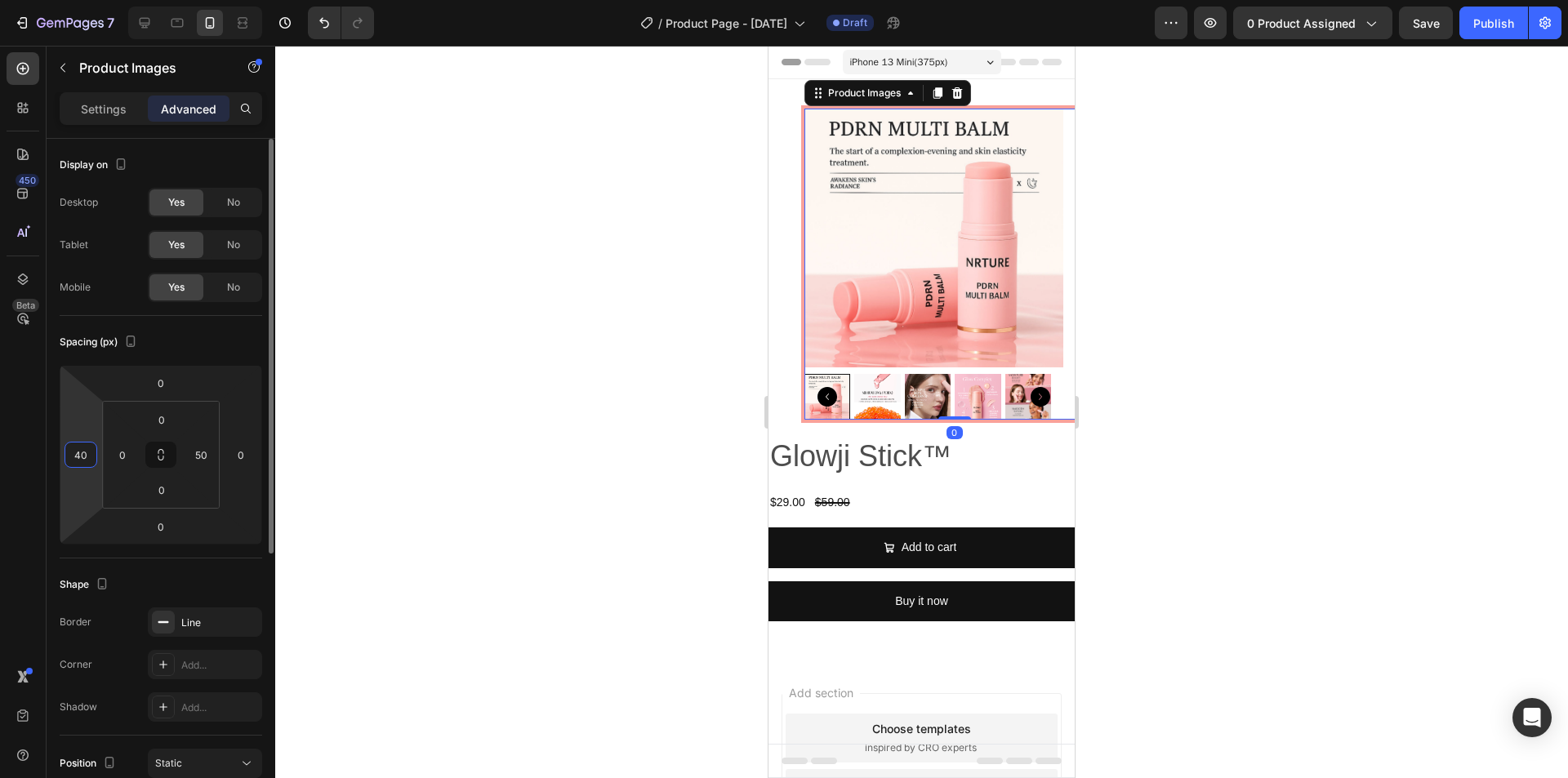 click on "40" at bounding box center [81, 455] 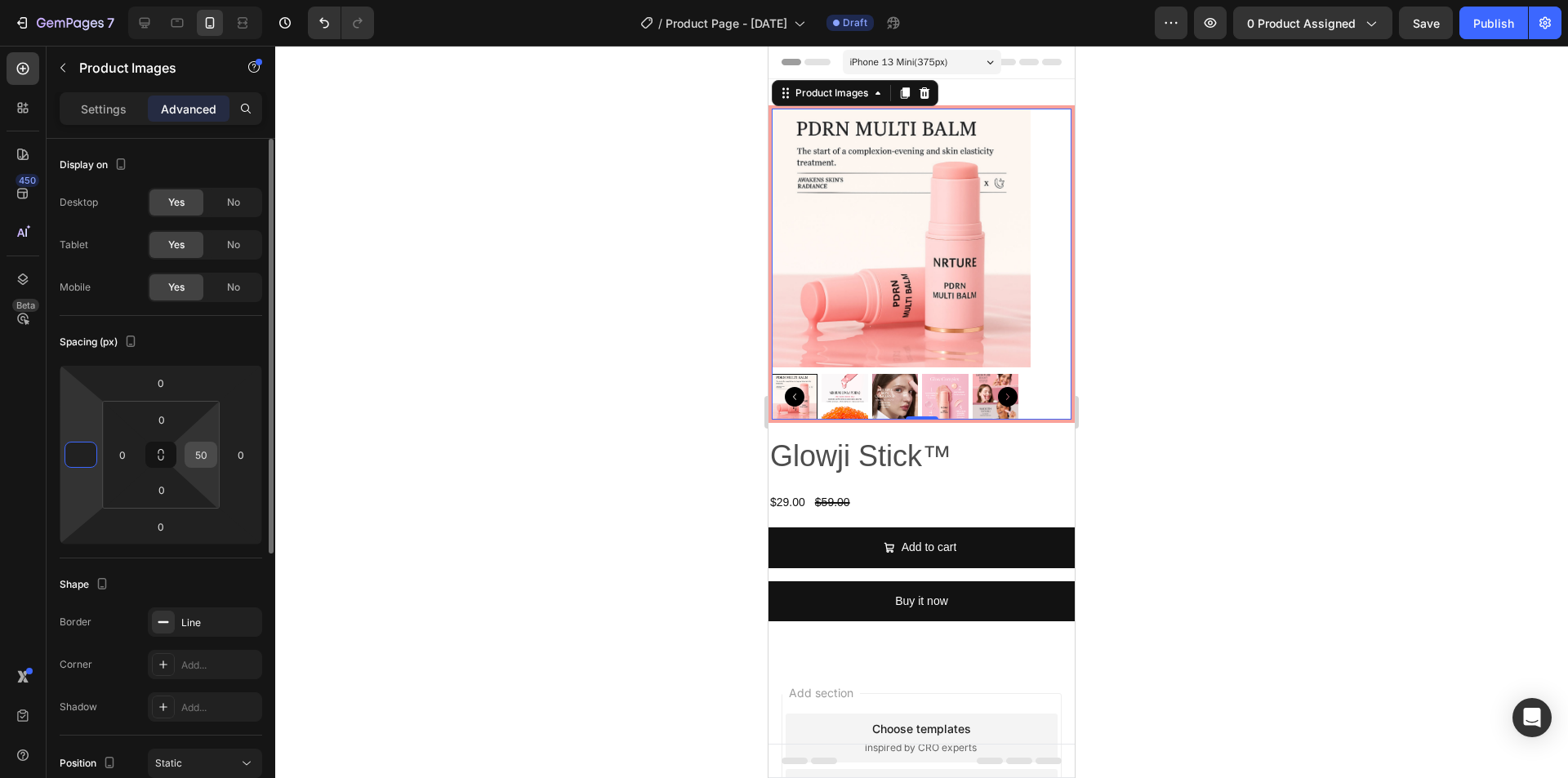 type on "0" 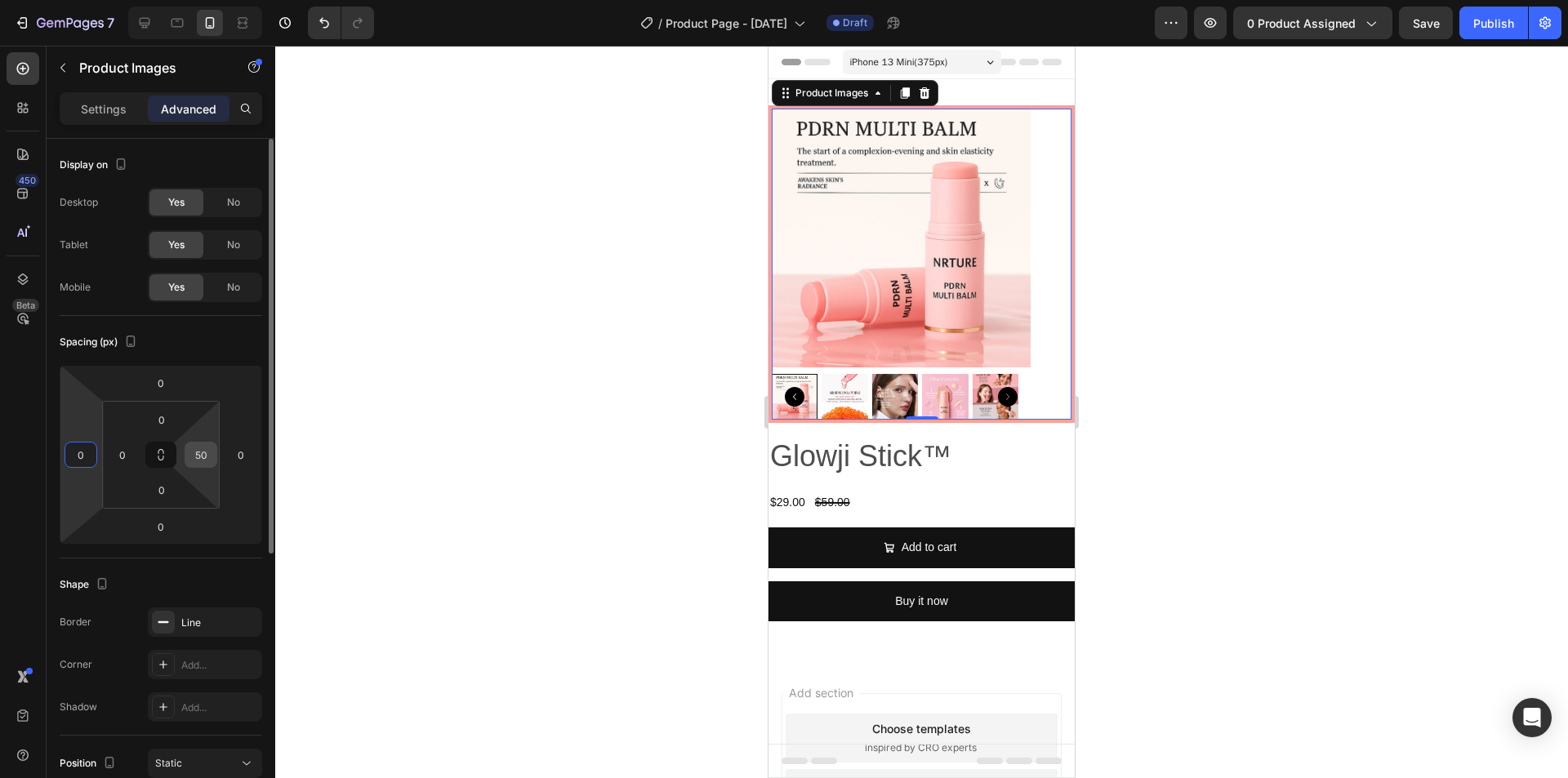 click on "50" at bounding box center (201, 455) 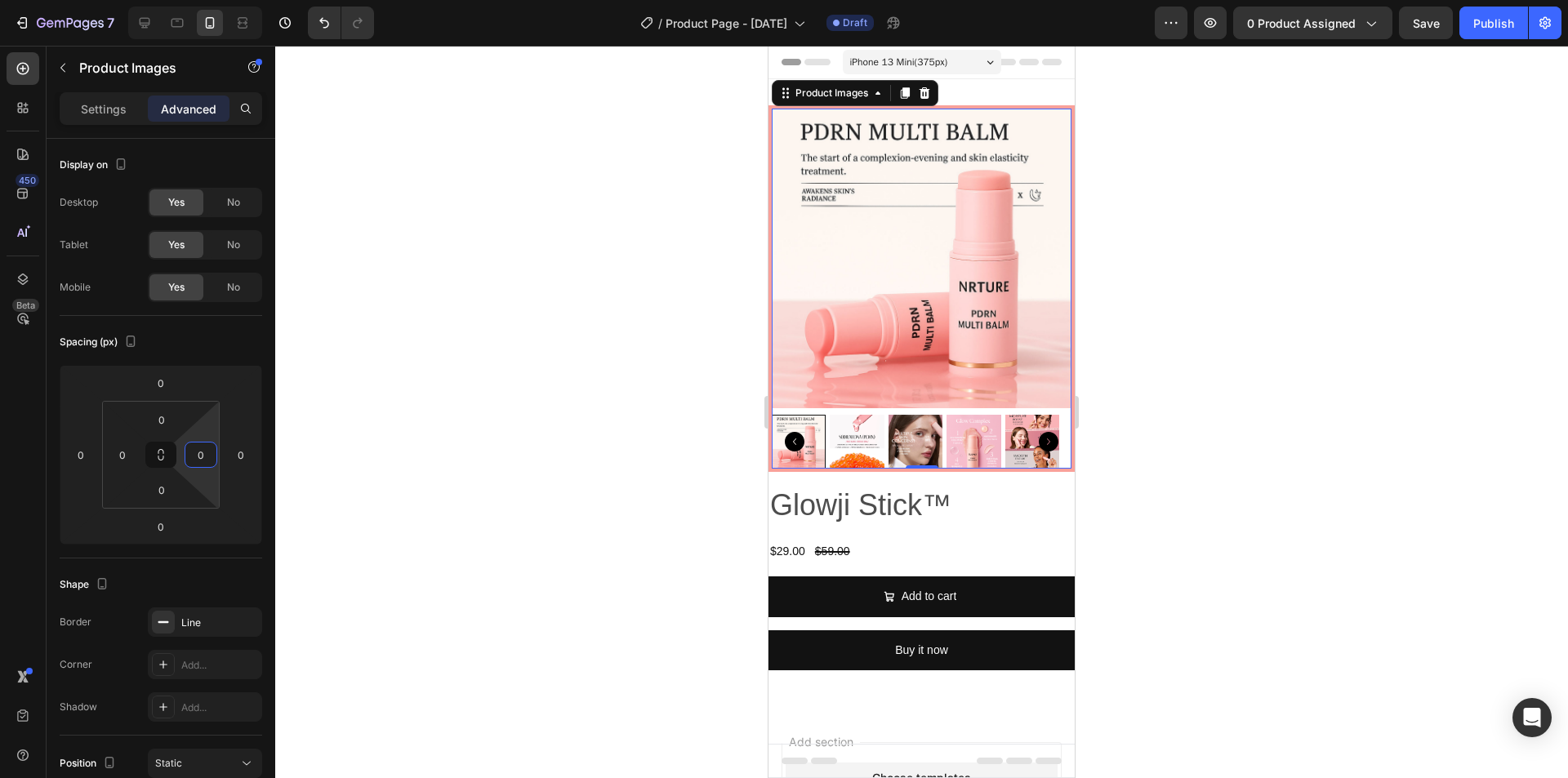 click 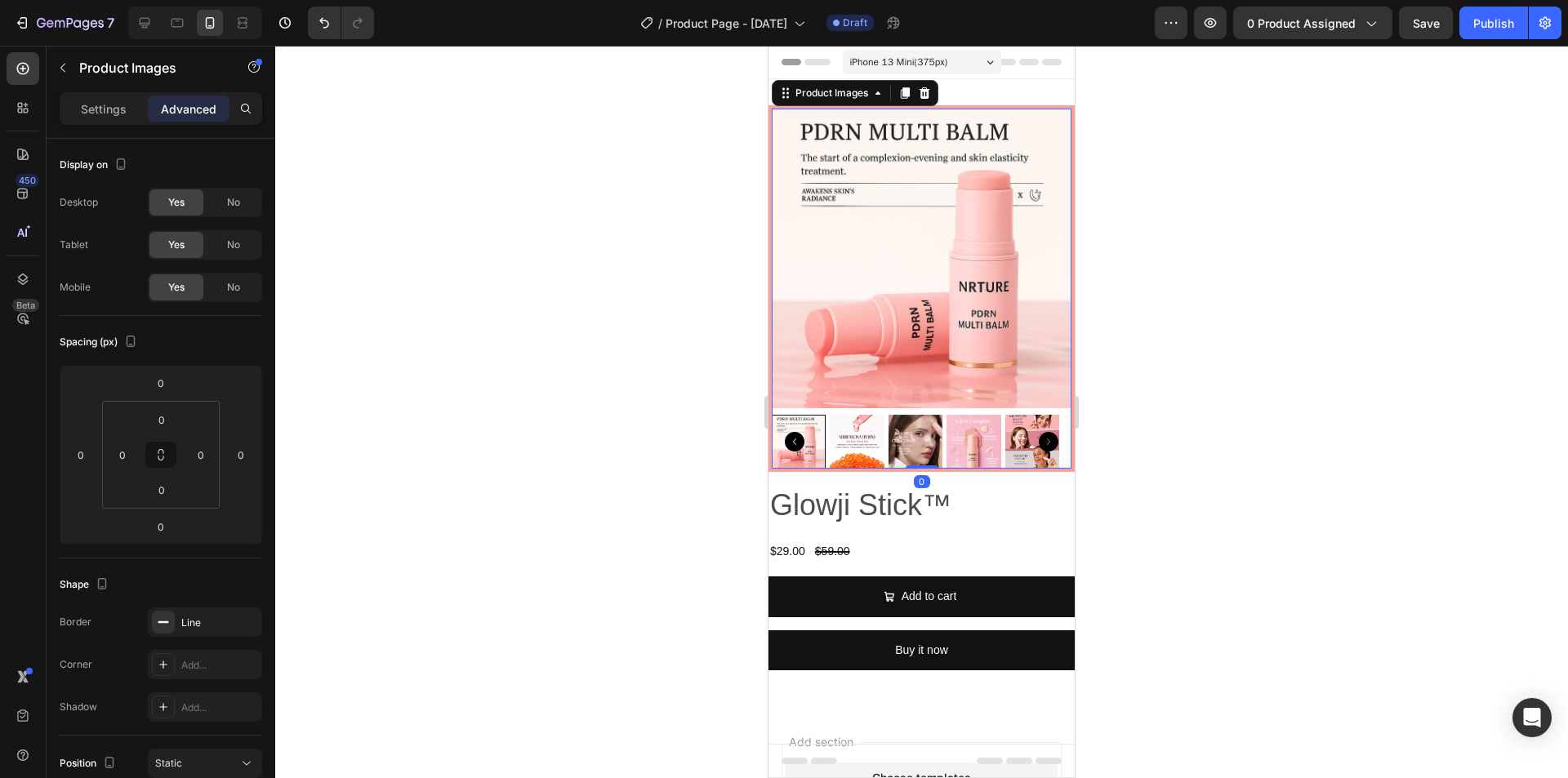 click at bounding box center (921, 288) 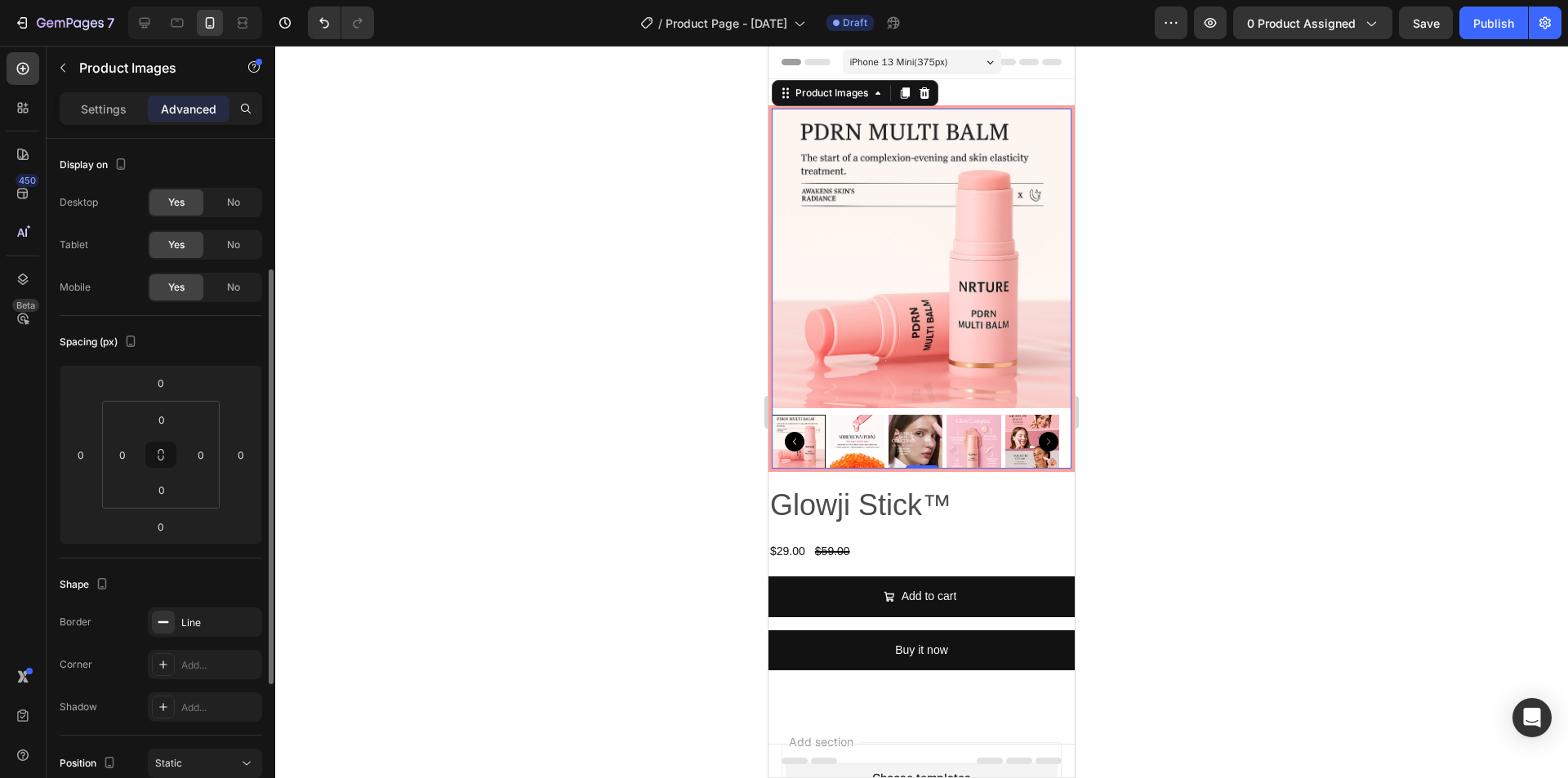 scroll, scrollTop: 82, scrollLeft: 0, axis: vertical 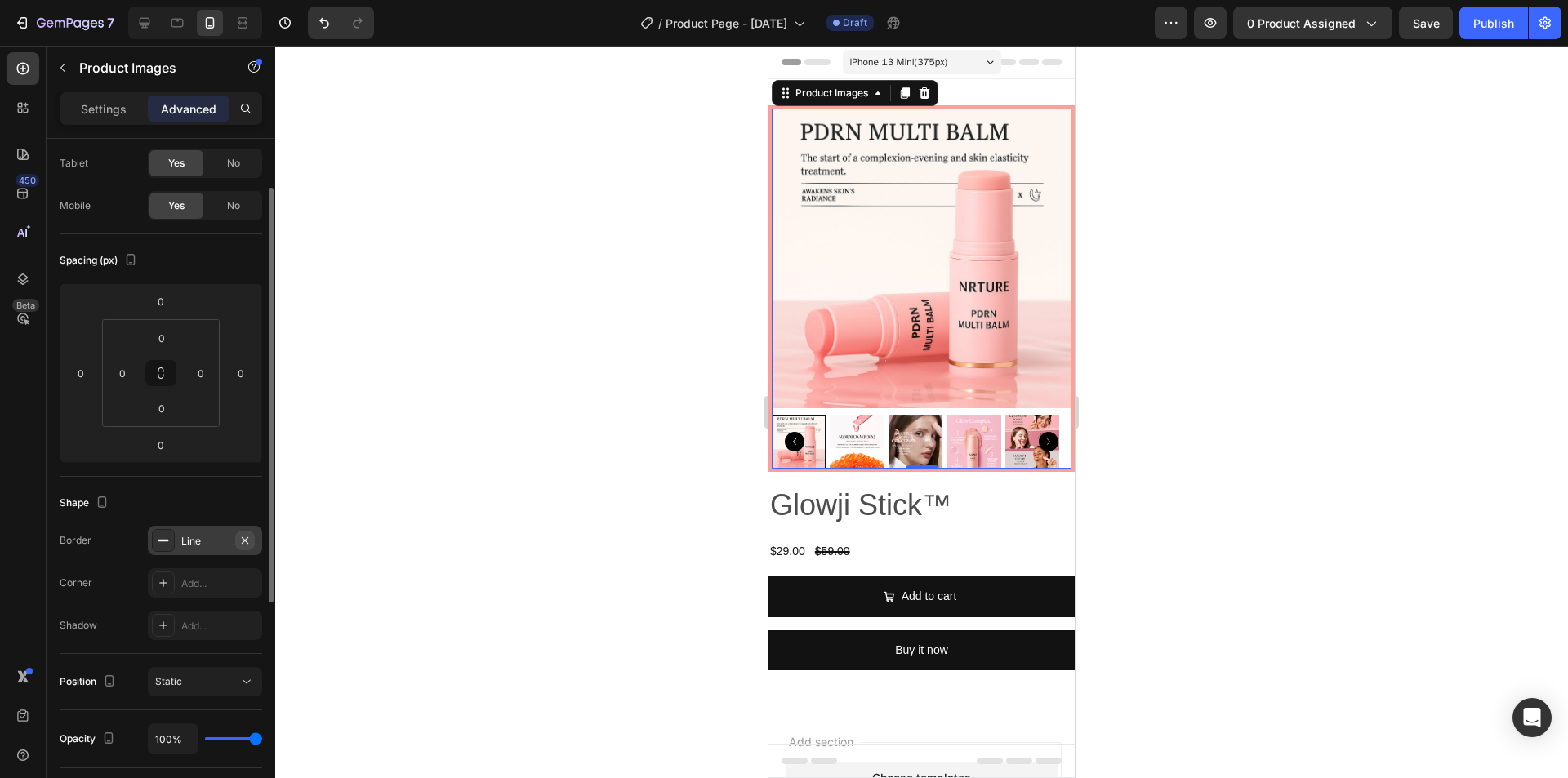 click 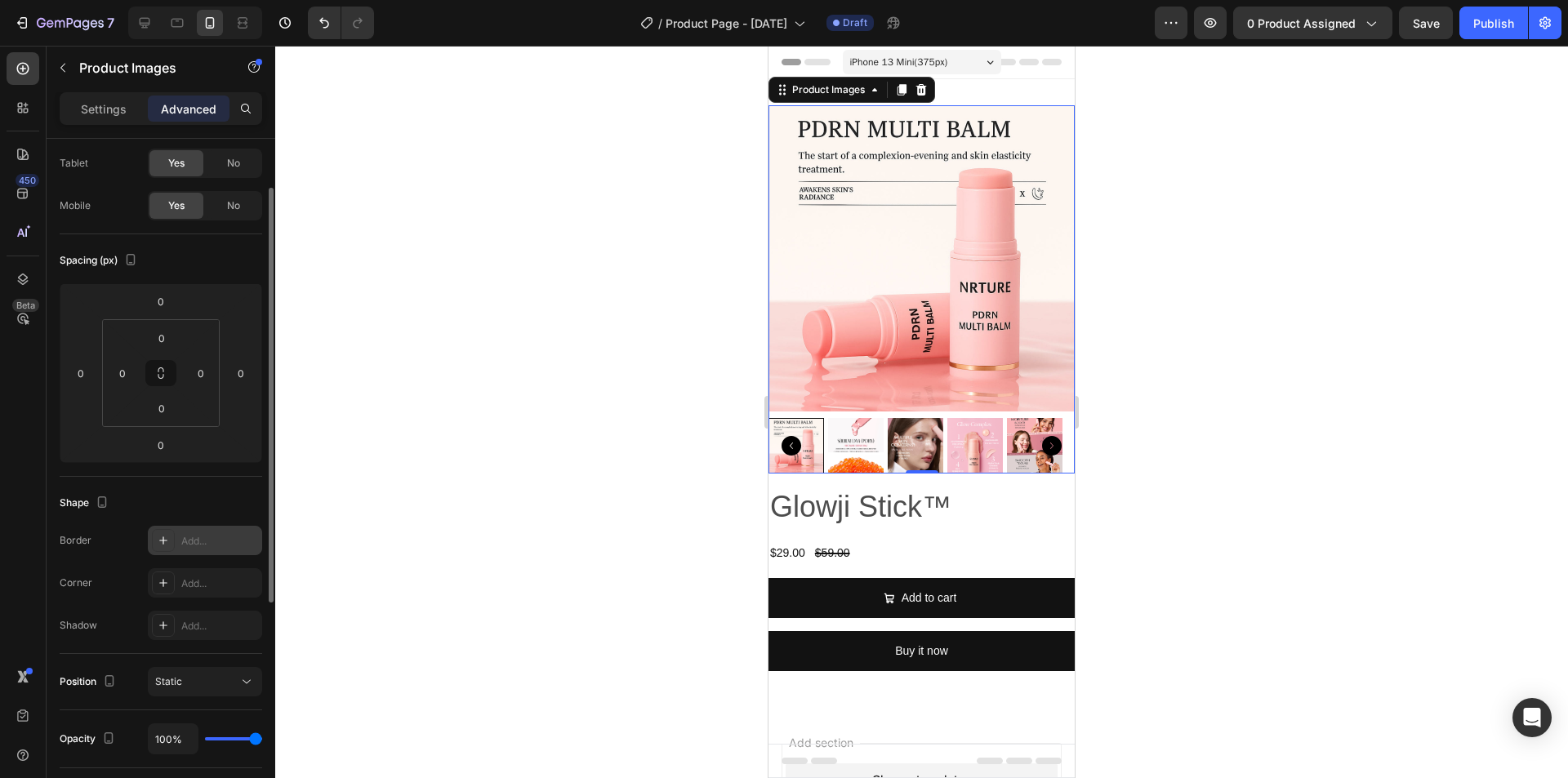 click 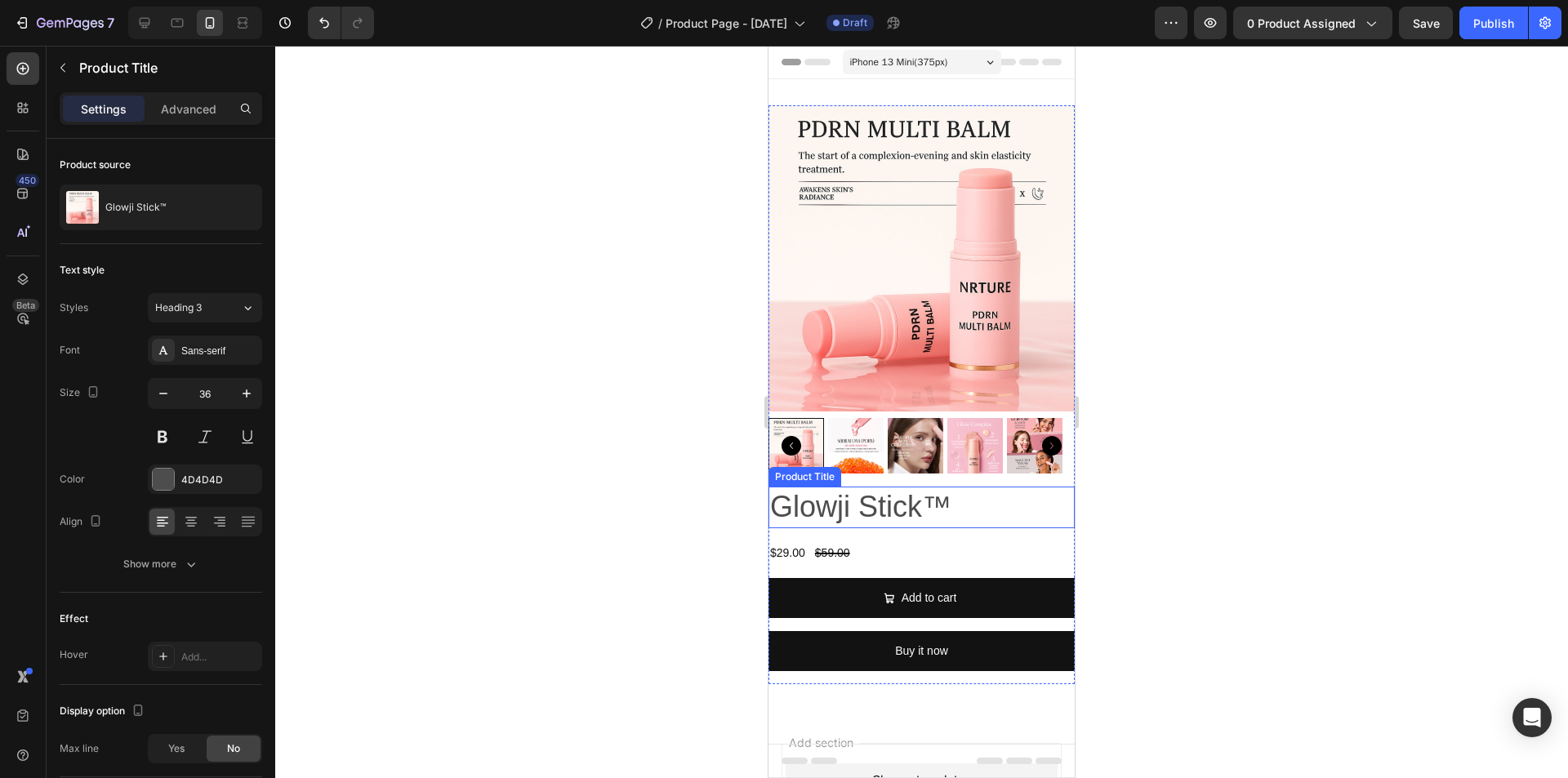 click on "Glowji Stick™" at bounding box center (921, 507) 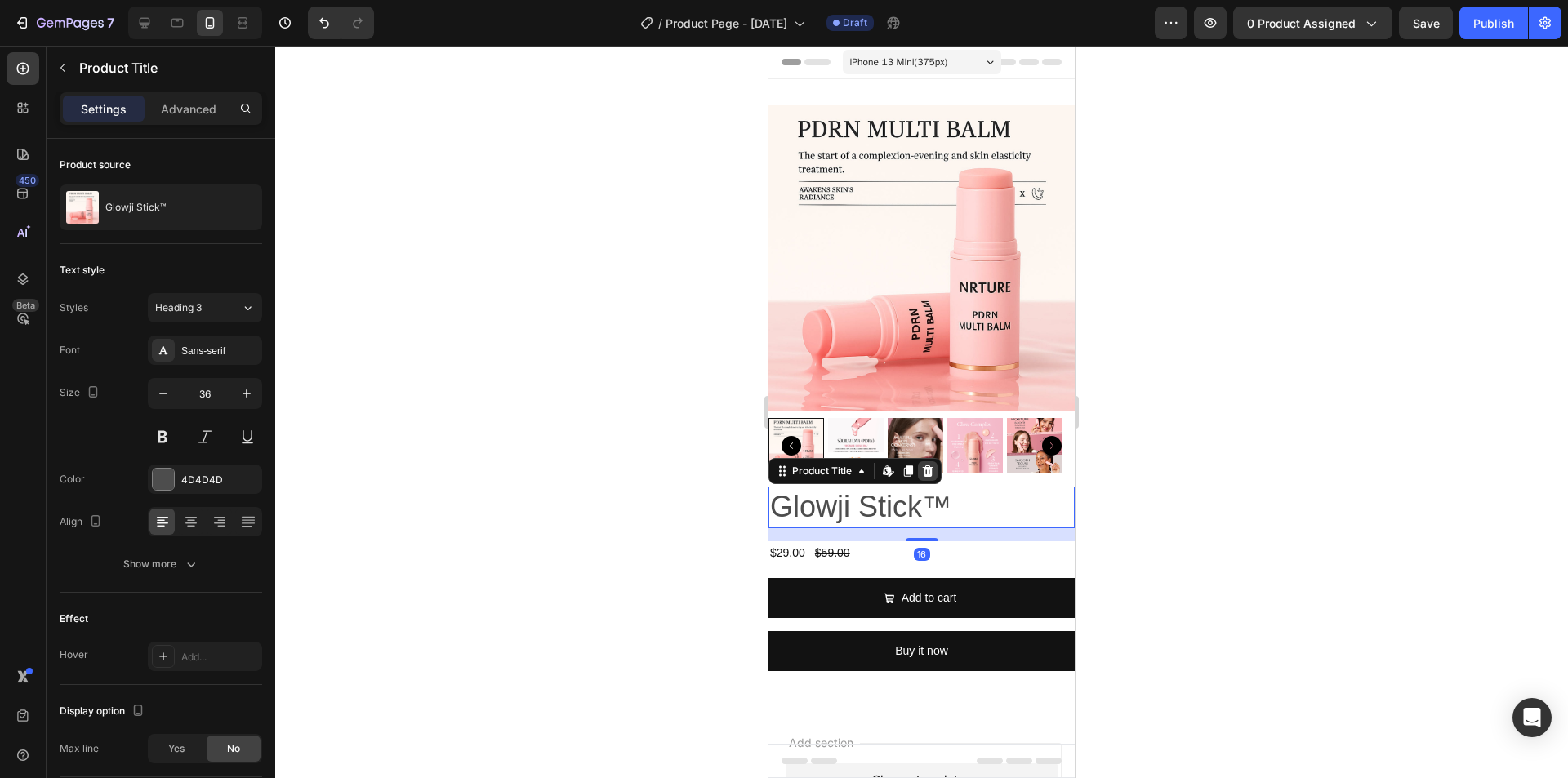 click 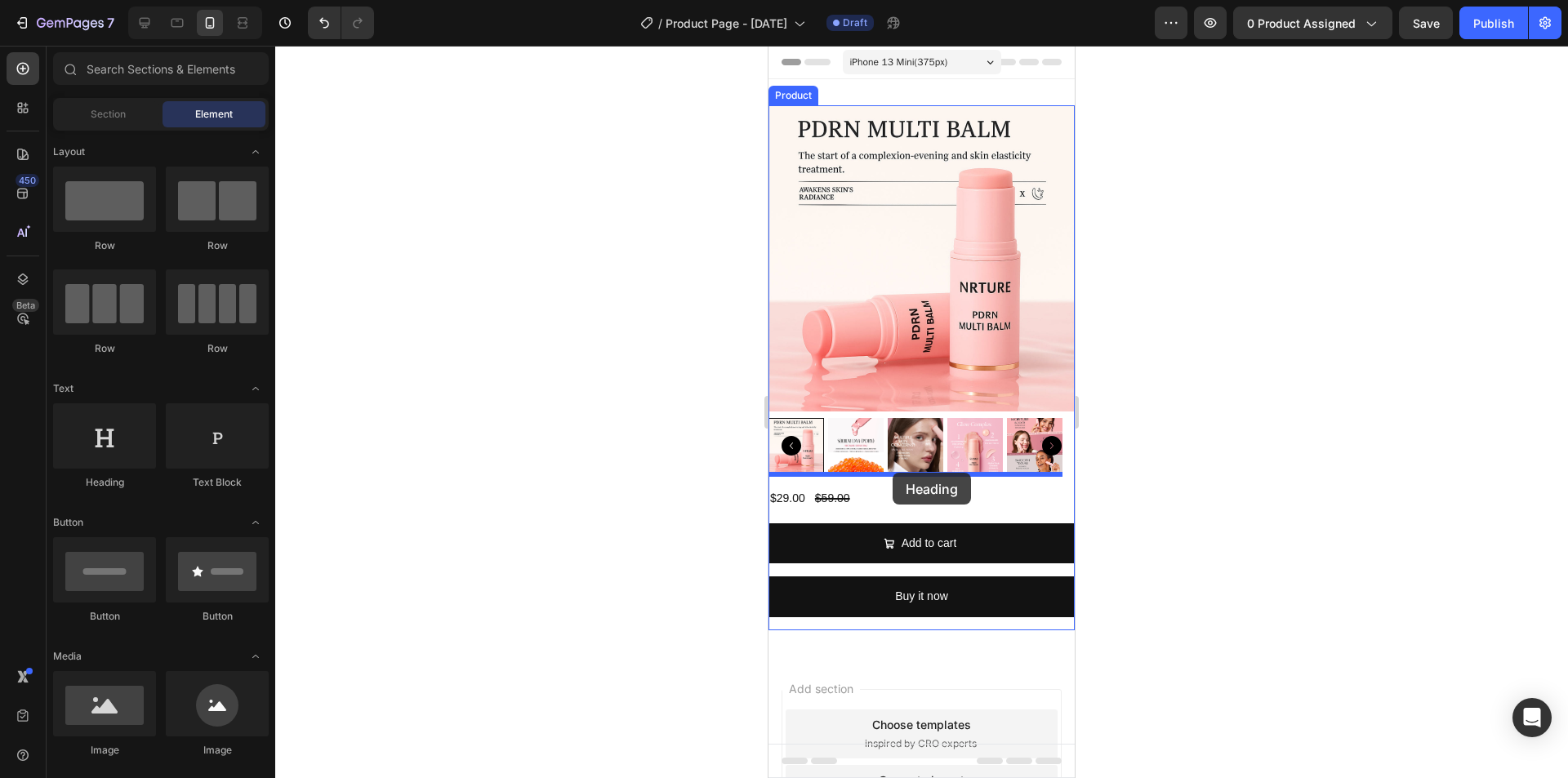 drag, startPoint x: 884, startPoint y: 487, endPoint x: 893, endPoint y: 473, distance: 16.64332 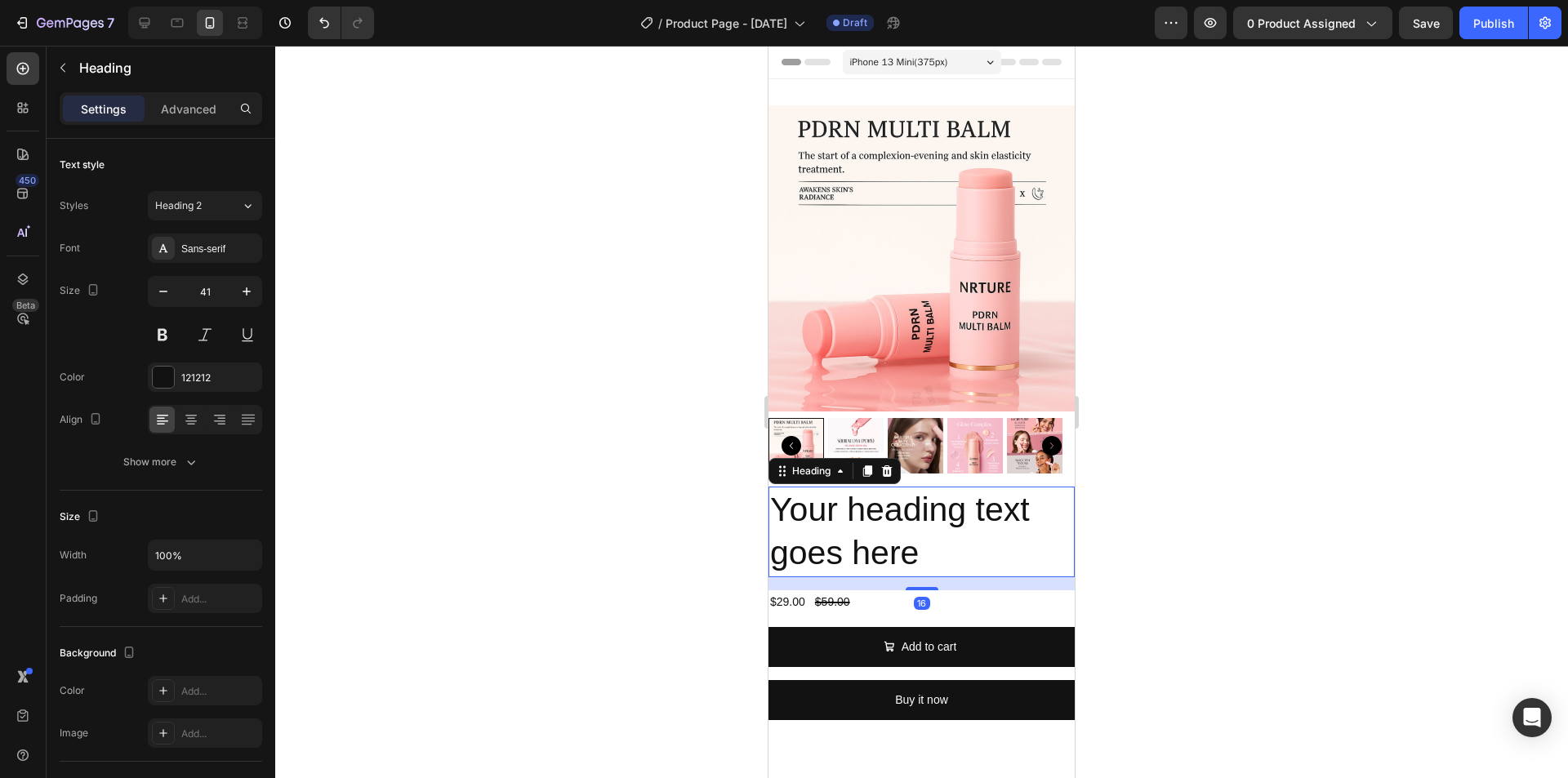 click on "Your heading text goes here" at bounding box center [921, 531] 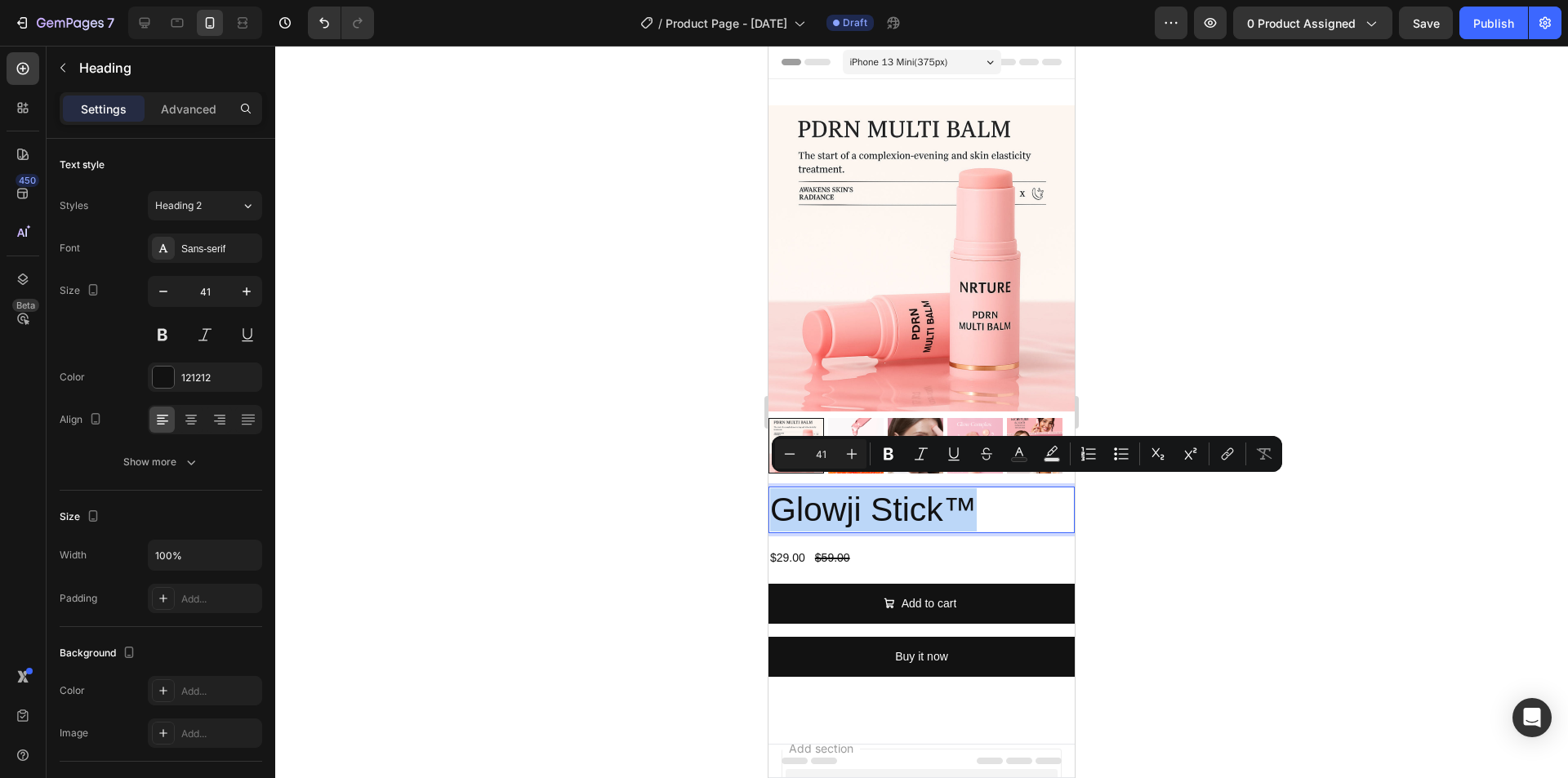 drag, startPoint x: 1000, startPoint y: 498, endPoint x: 1380, endPoint y: 533, distance: 381.60844 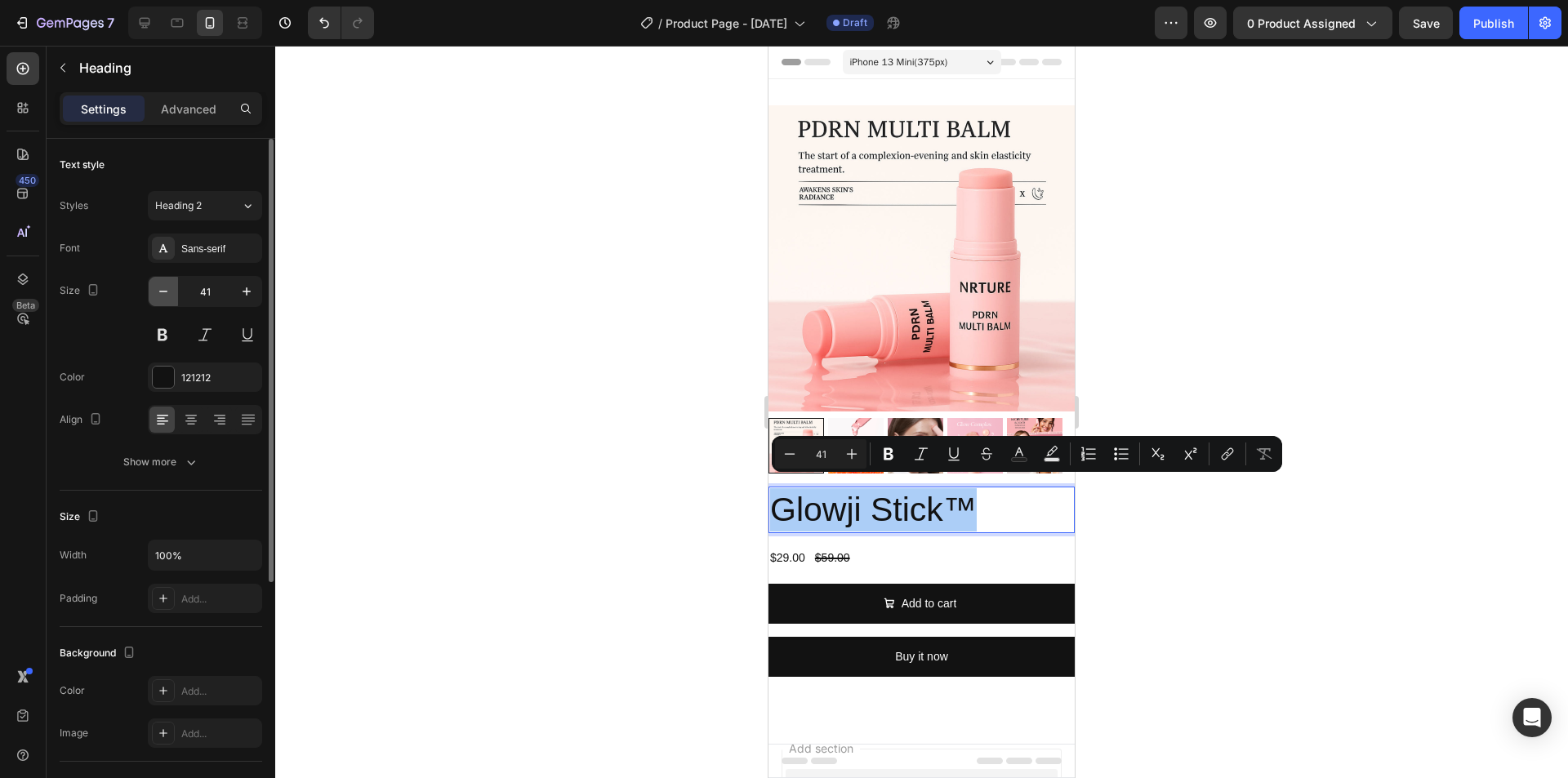click 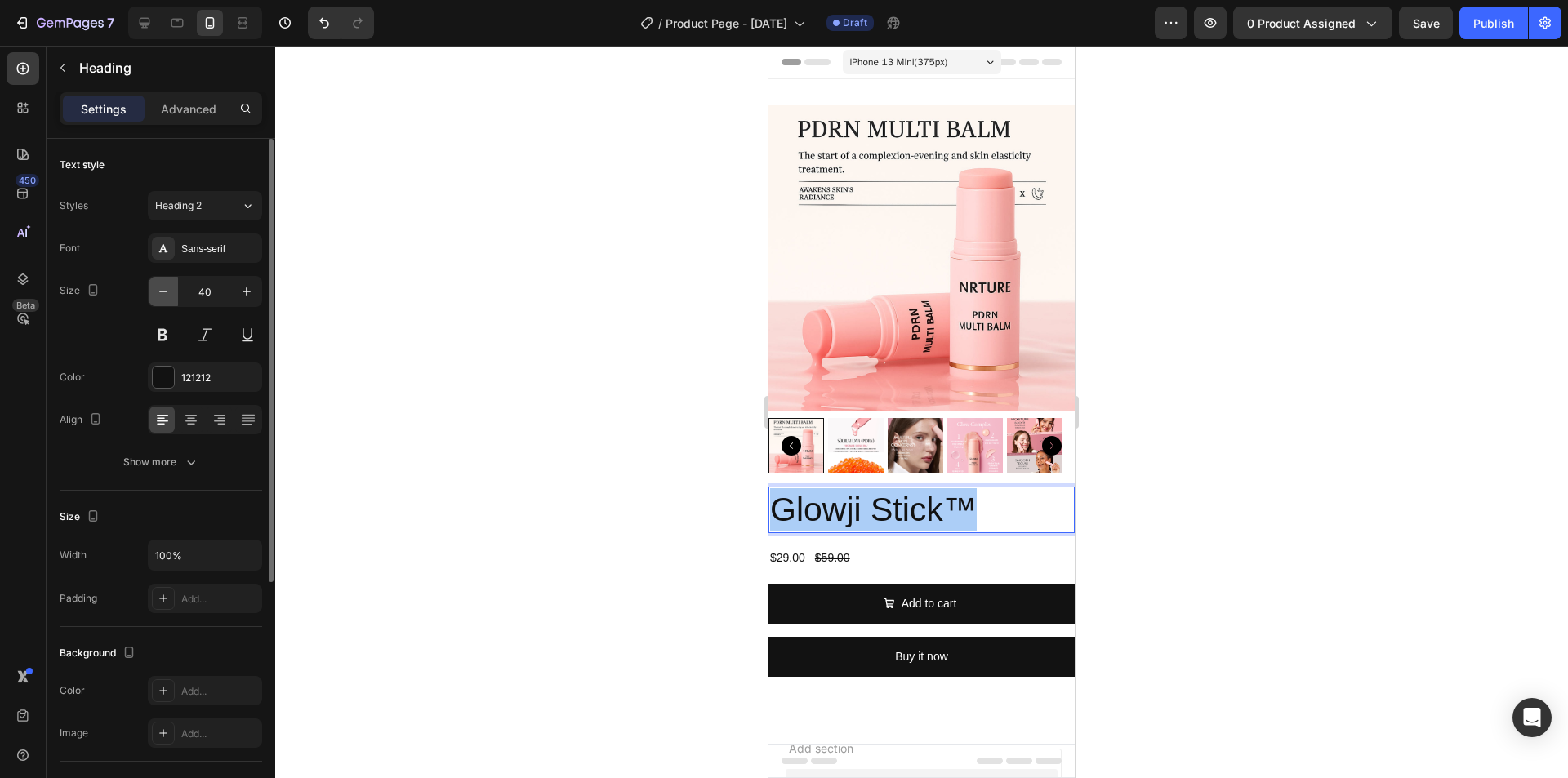 click 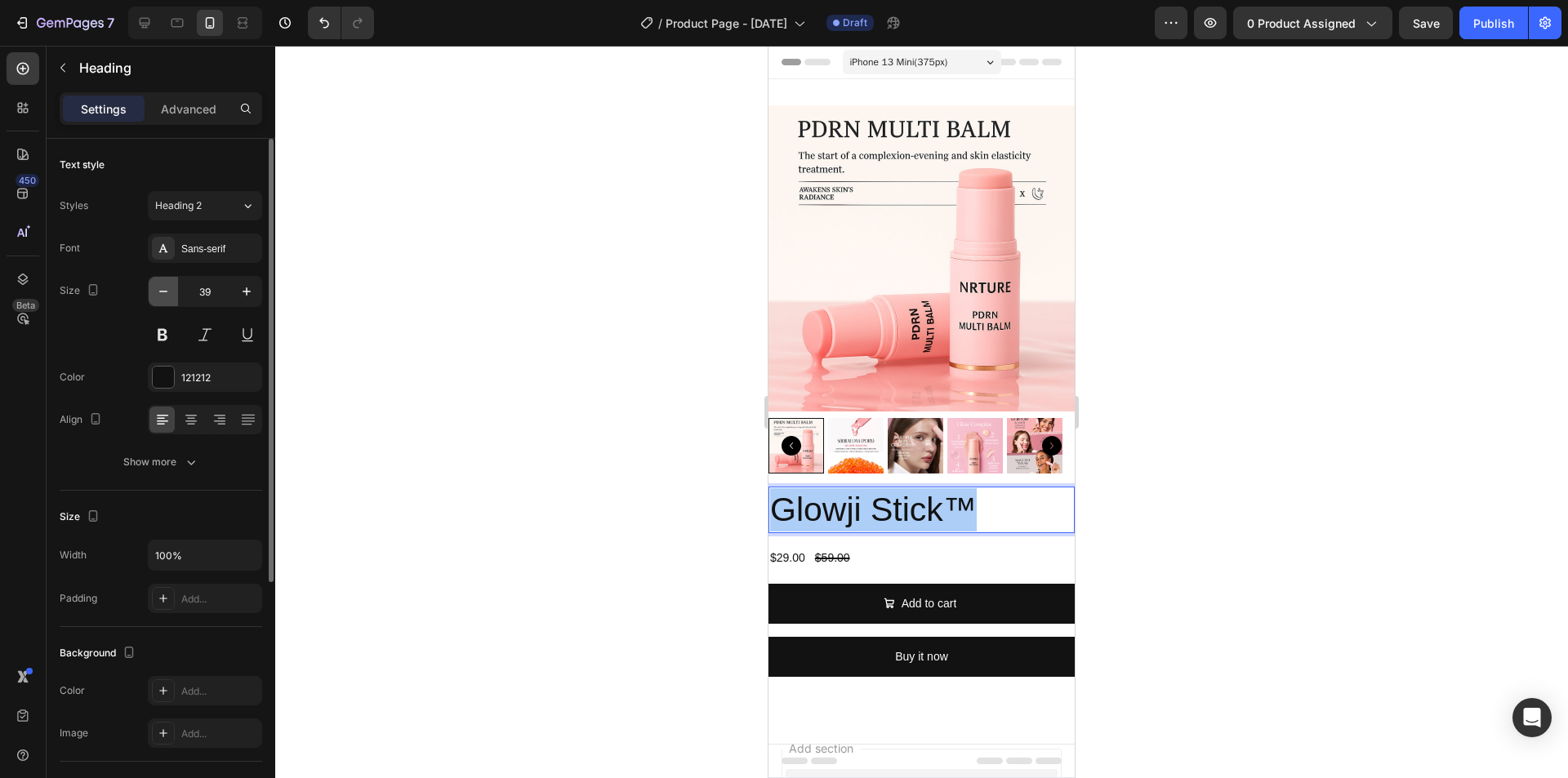 click 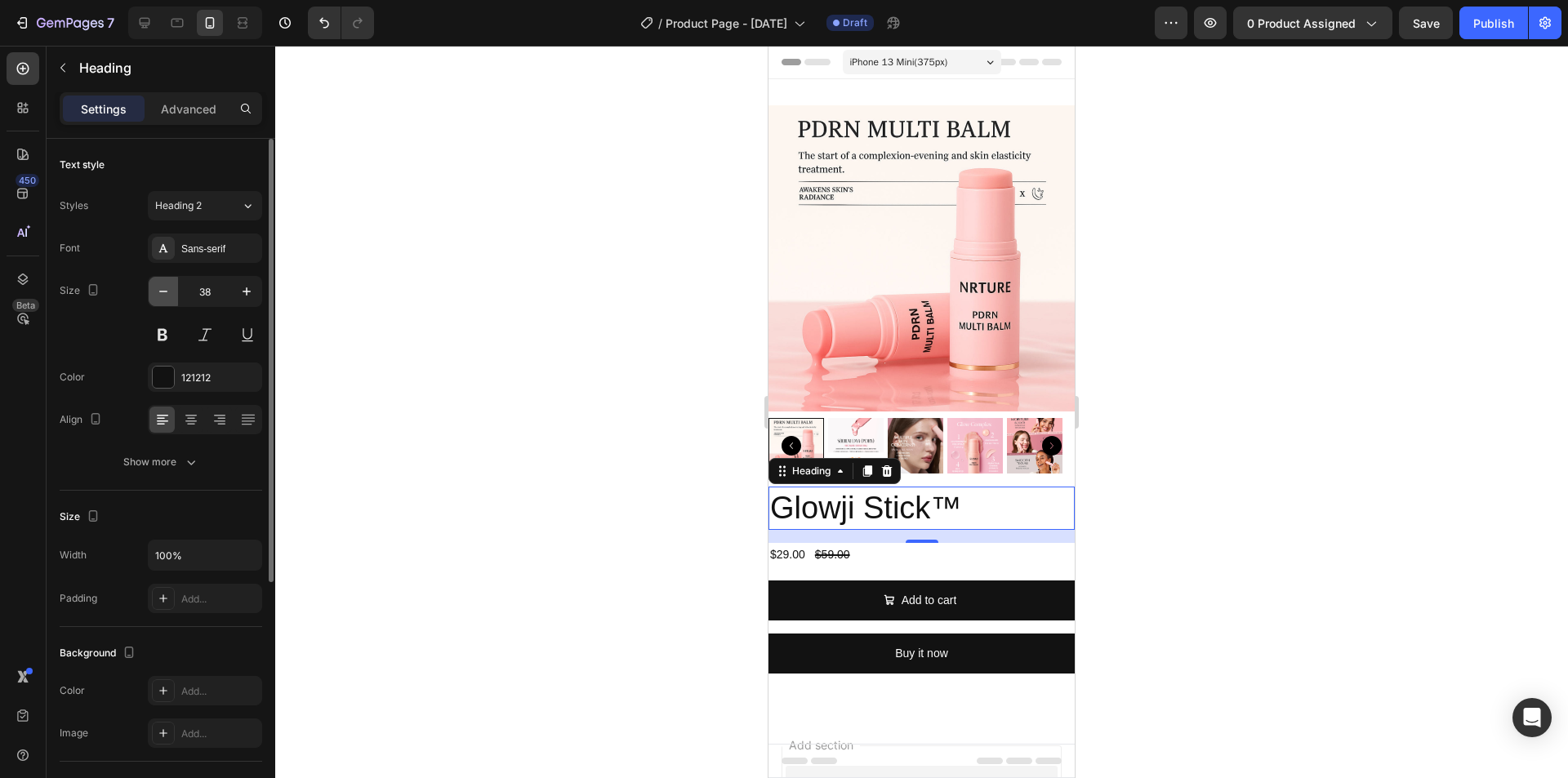 click 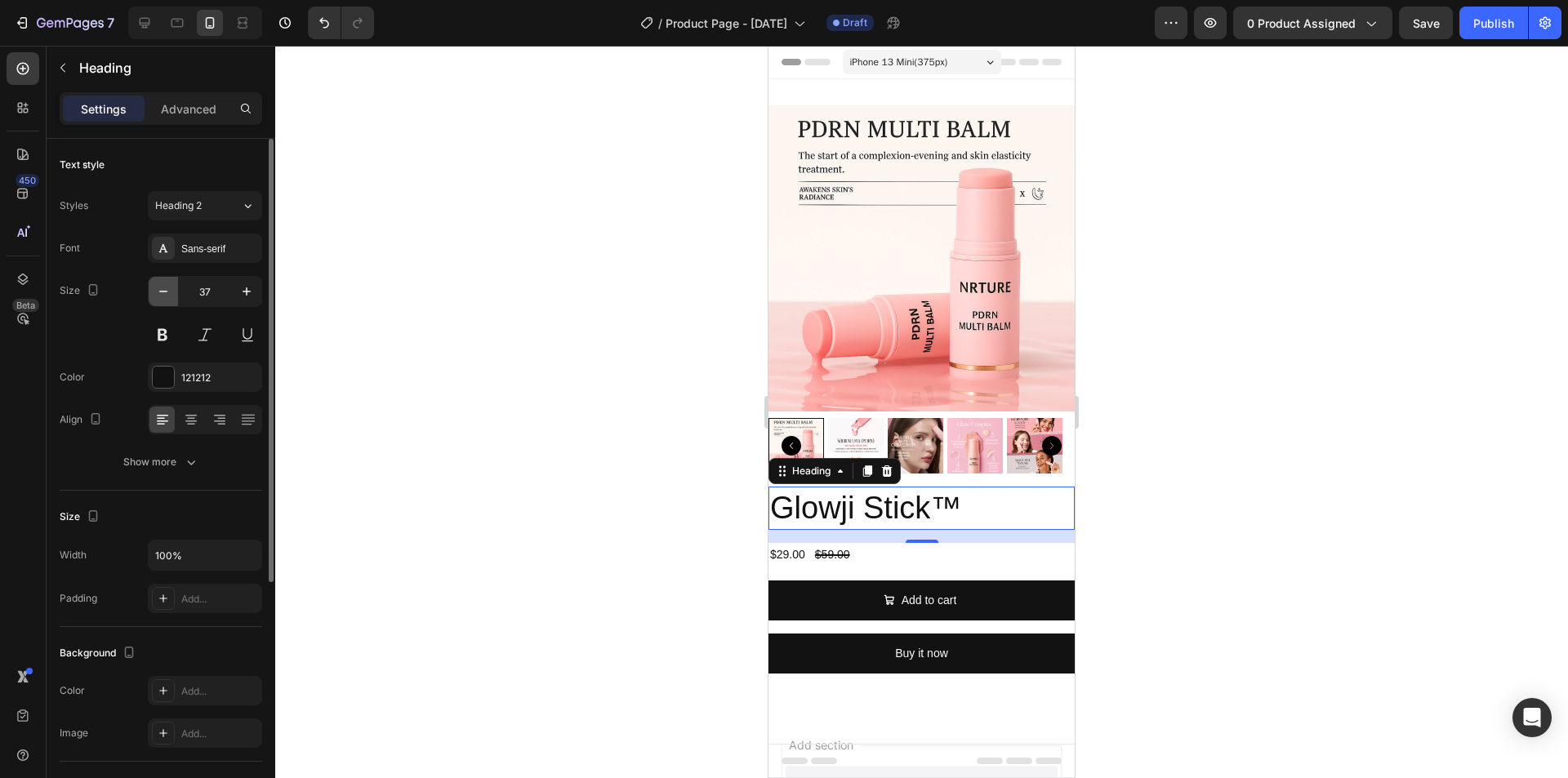 click 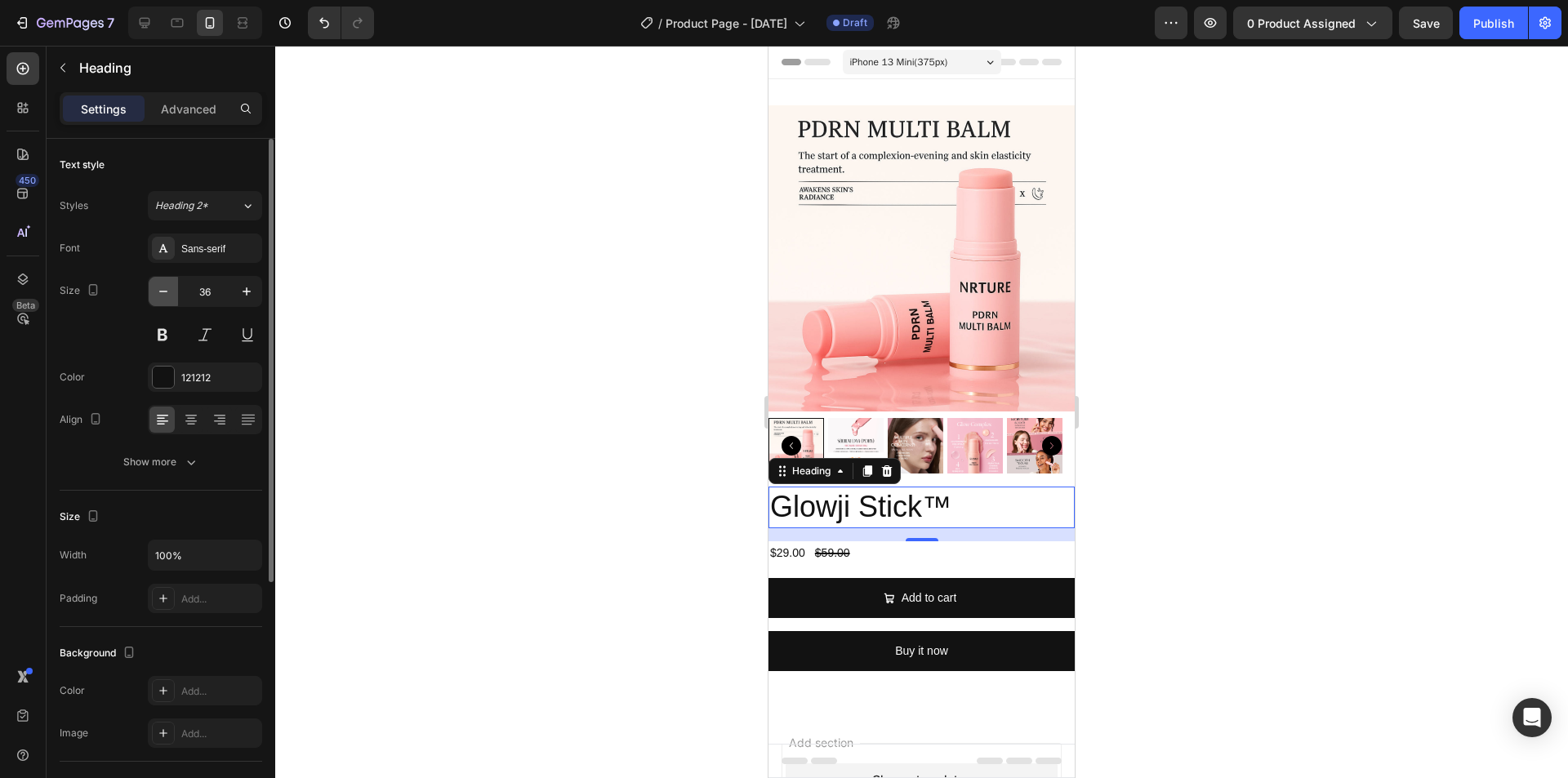 click 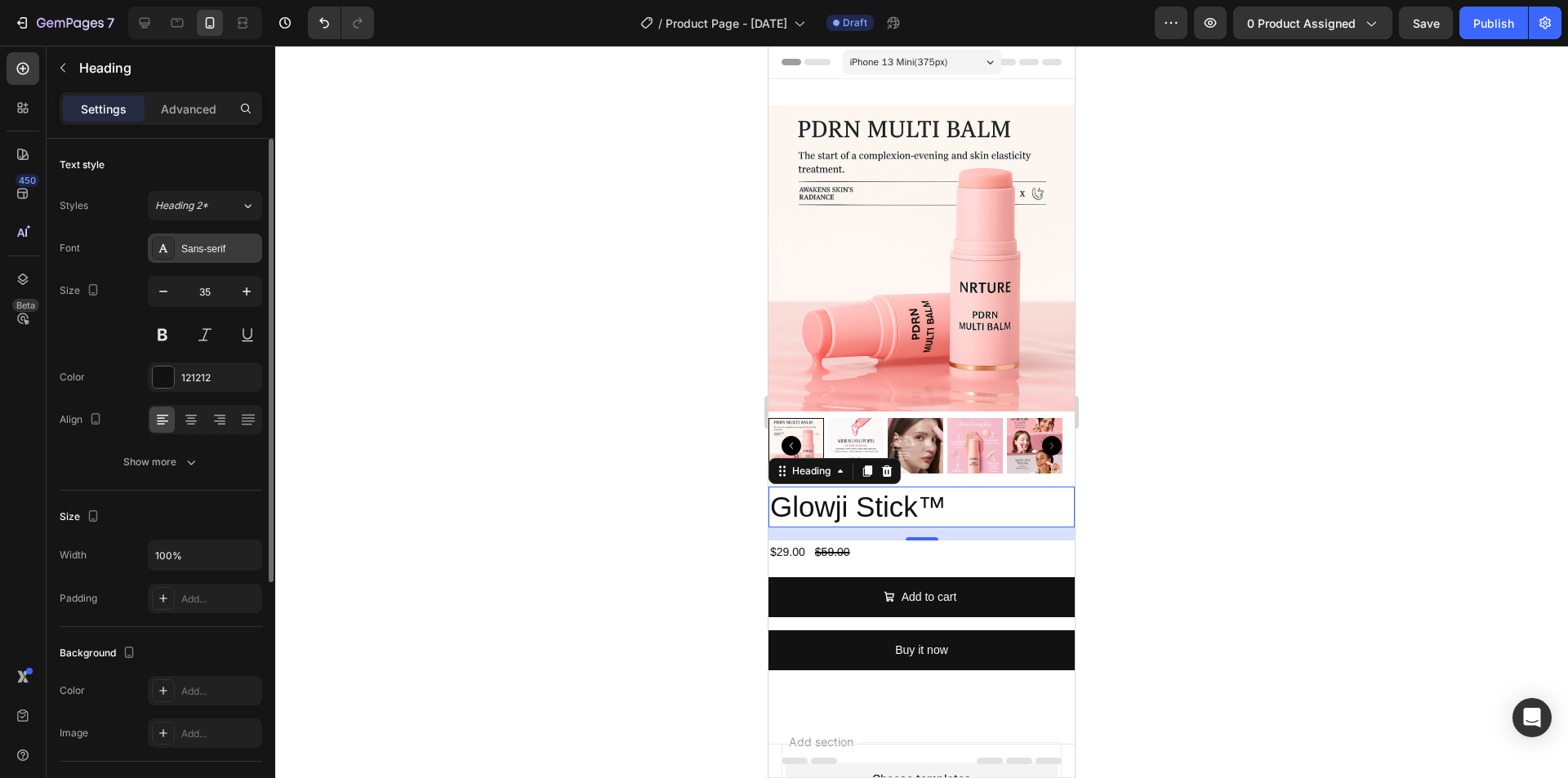 click on "Sans-serif" at bounding box center (220, 249) 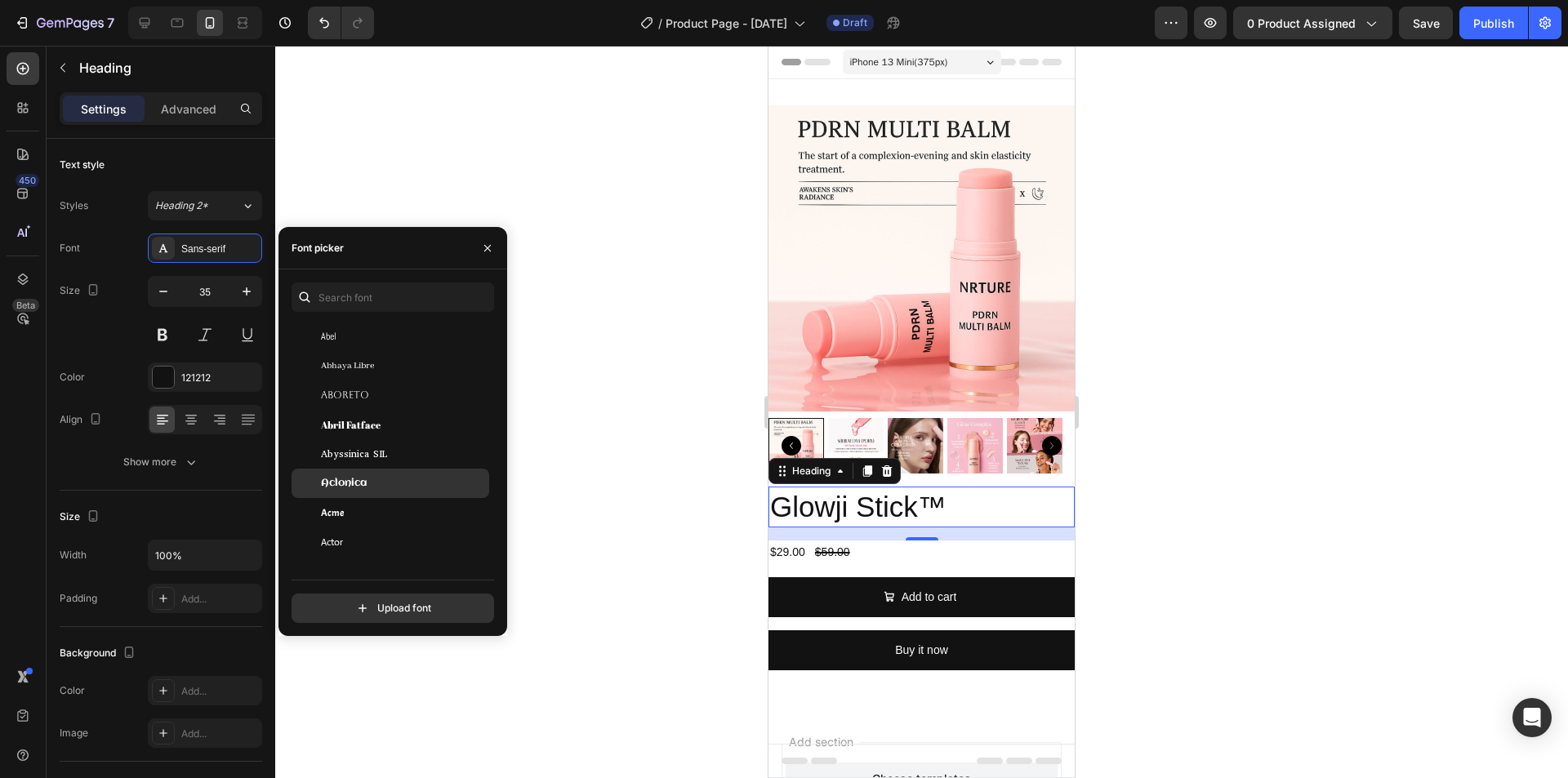 scroll, scrollTop: 163, scrollLeft: 0, axis: vertical 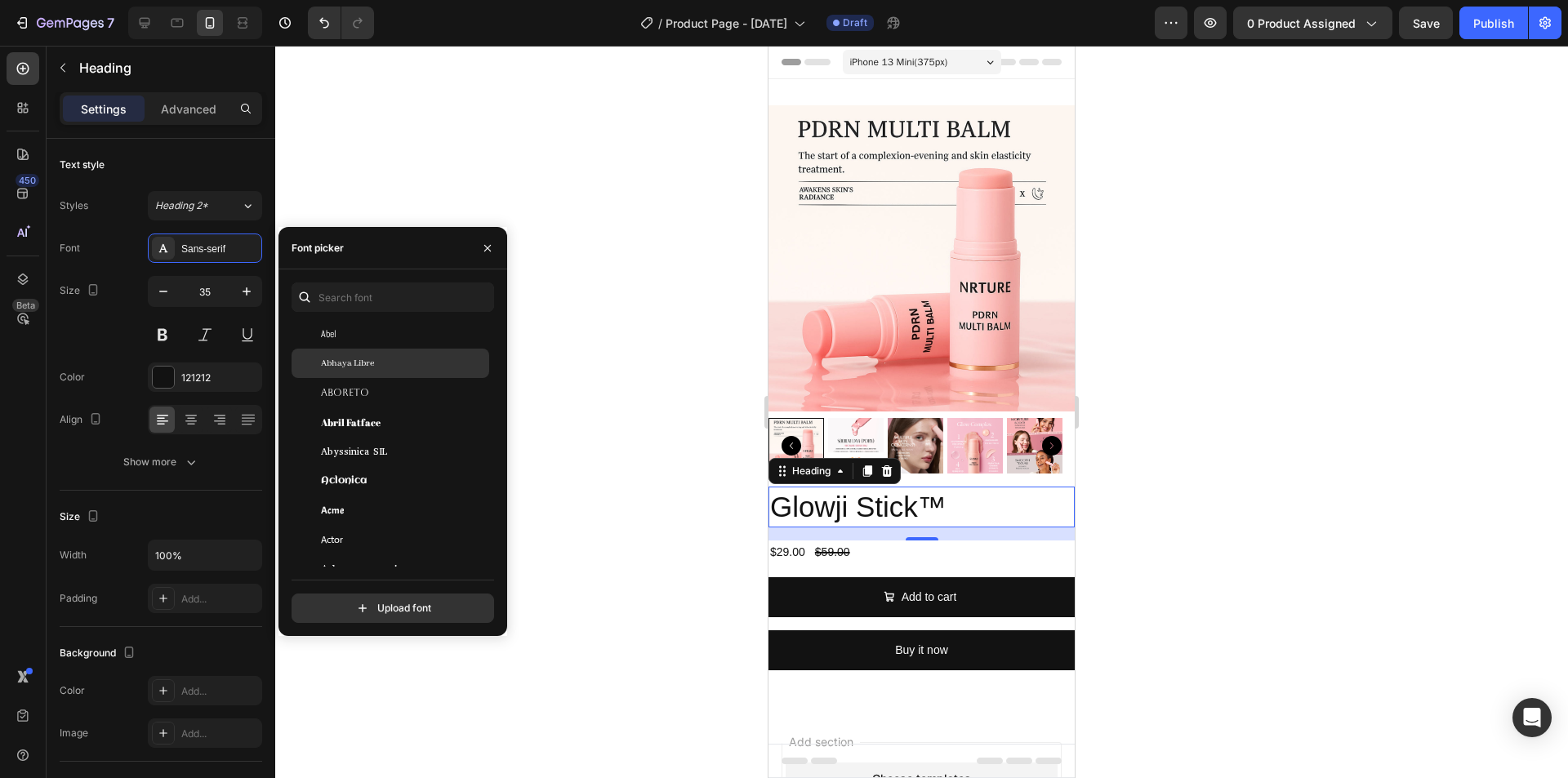 click on "Abhaya Libre" 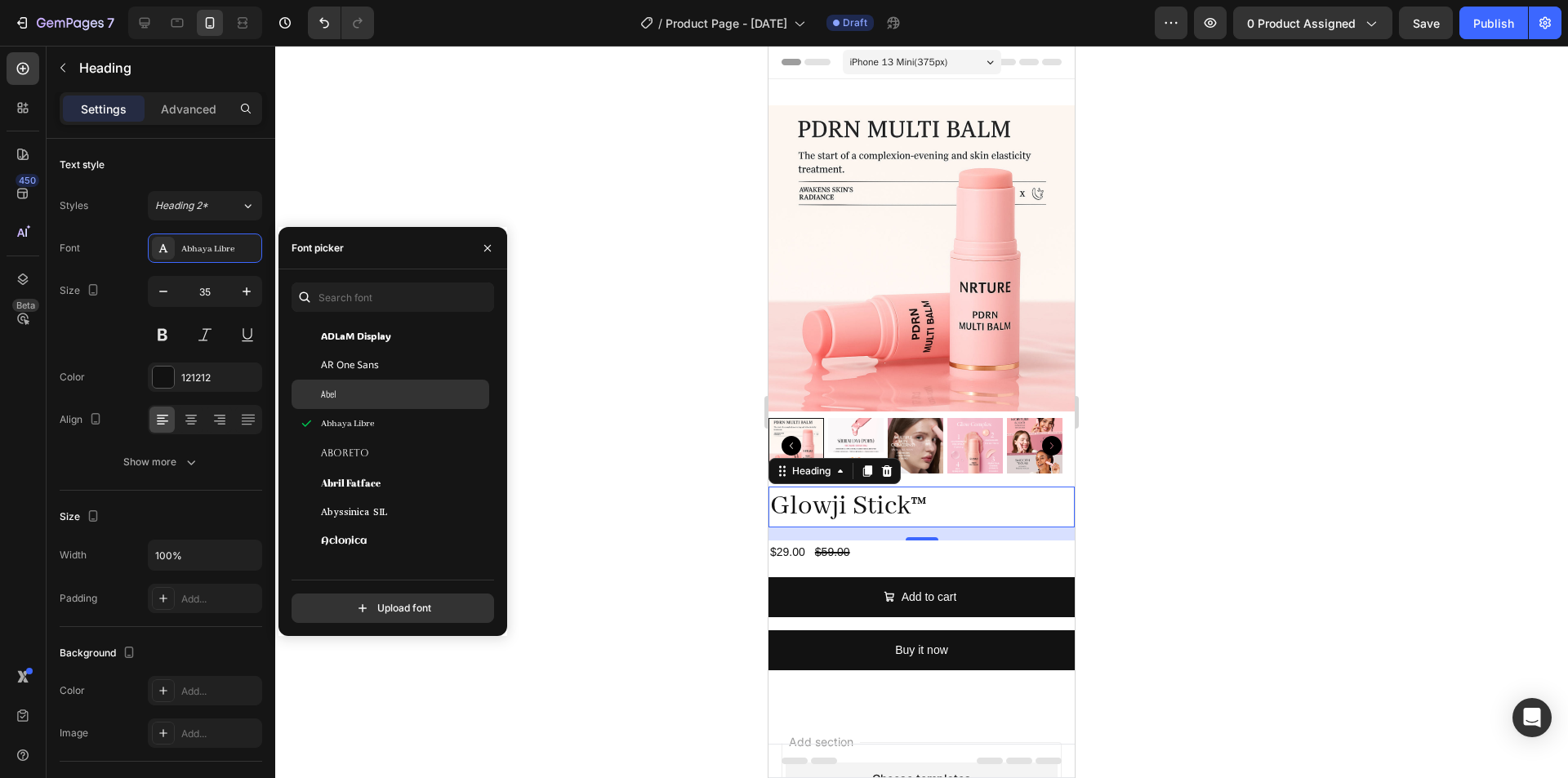 click on "Abel" 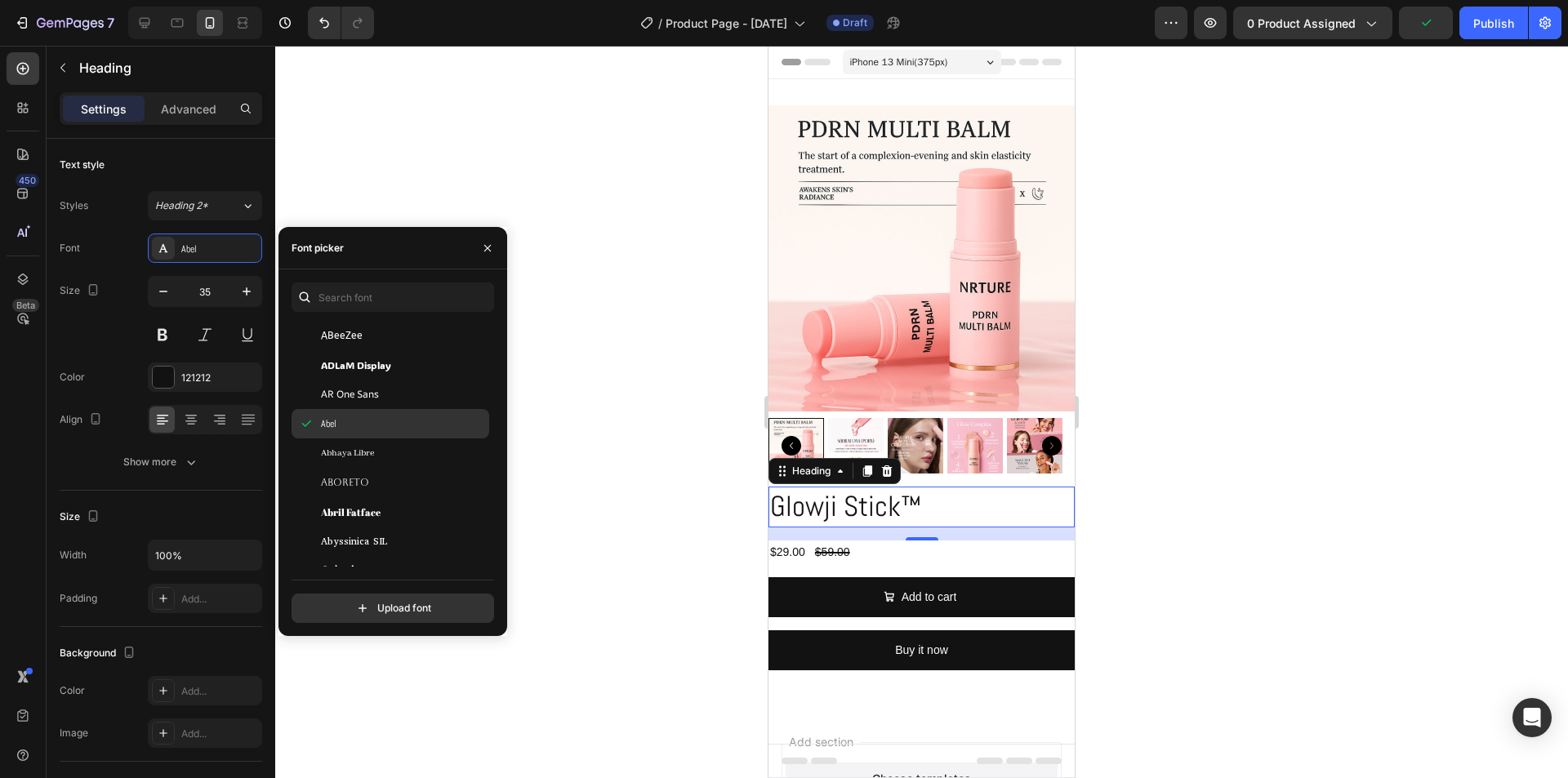 click on "Abel" at bounding box center (403, 424) 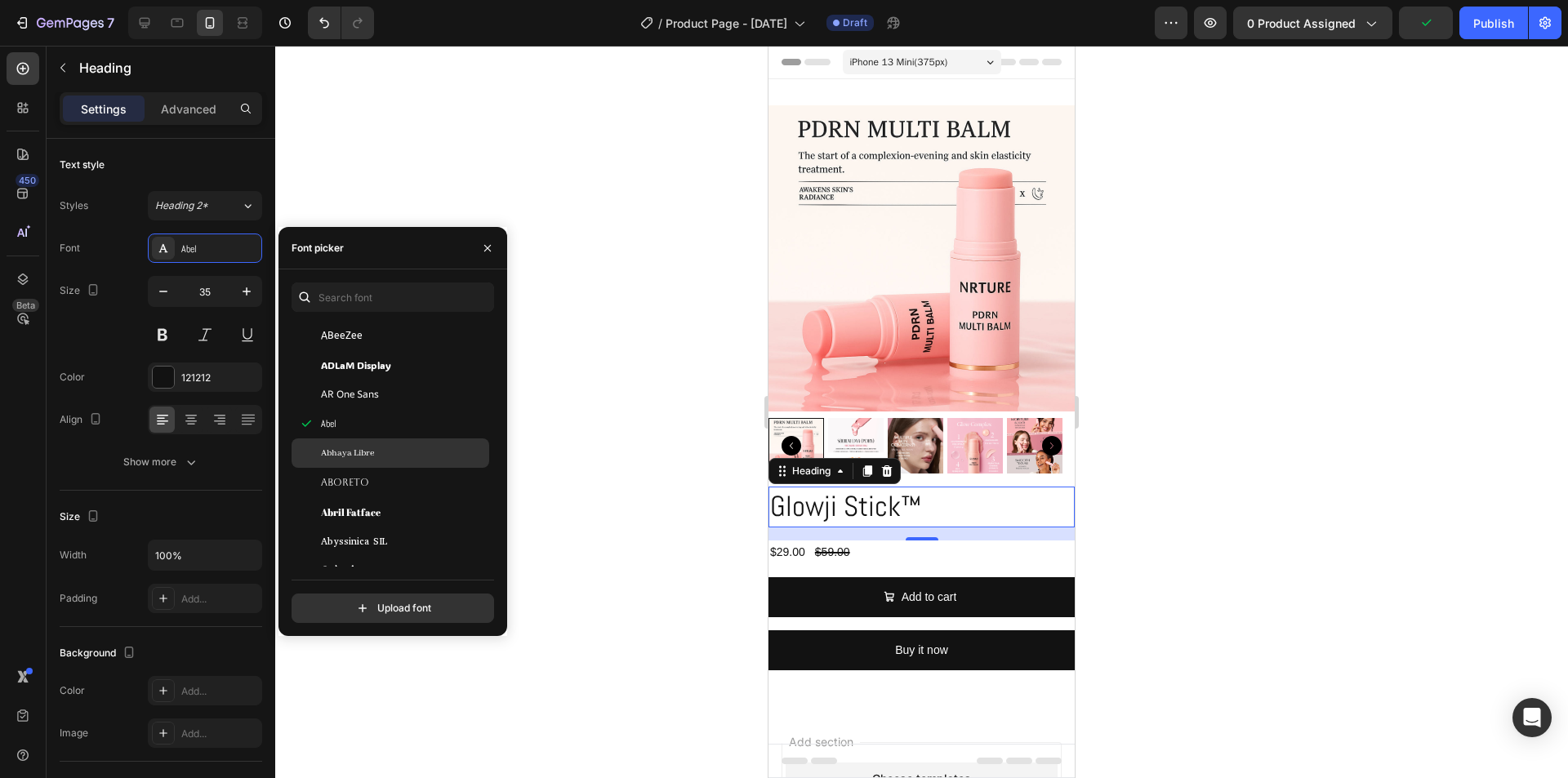 click on "Abhaya Libre" at bounding box center [347, 453] 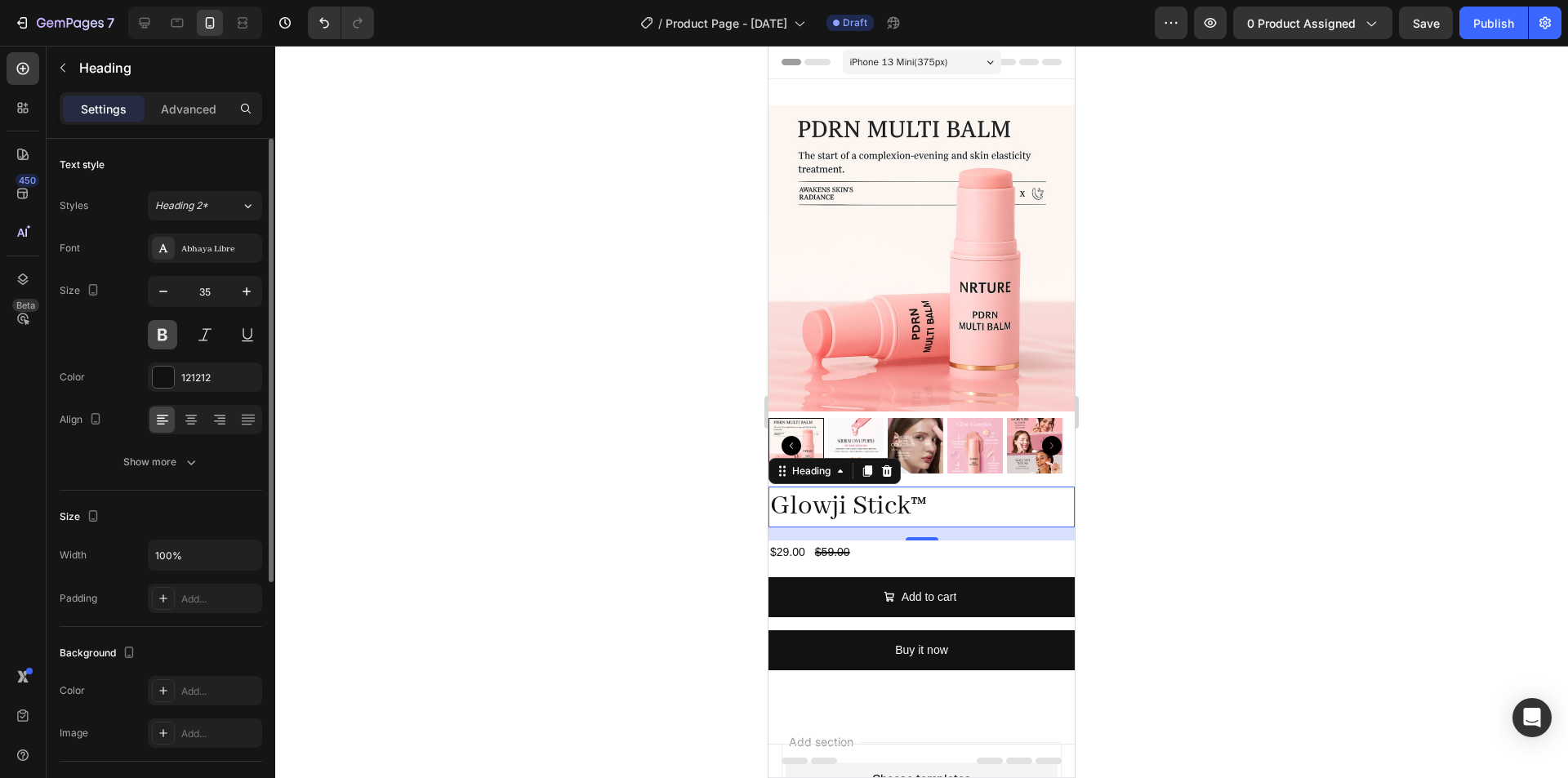 click at bounding box center [163, 335] 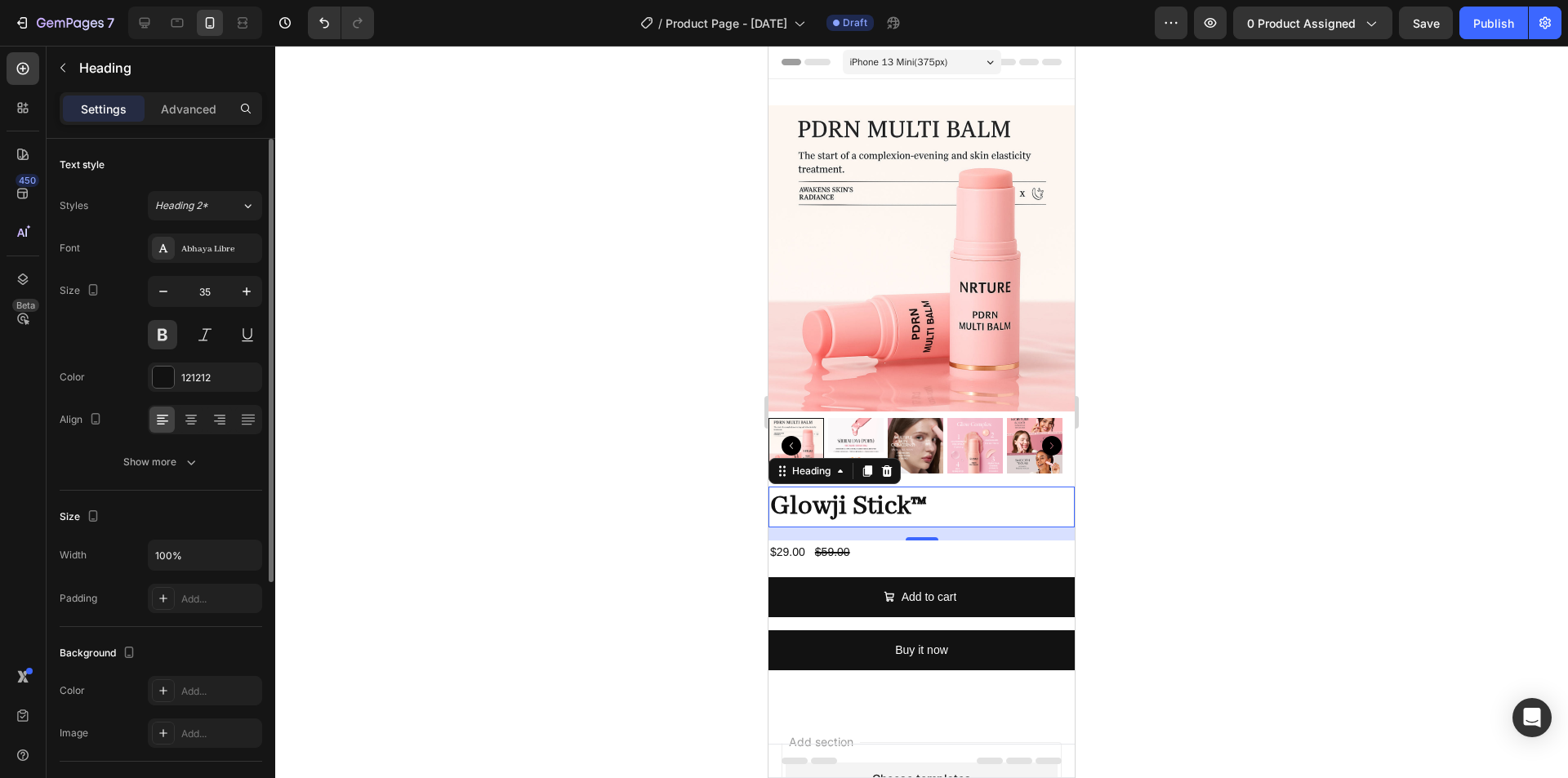 click on "Size 35" at bounding box center [161, 313] 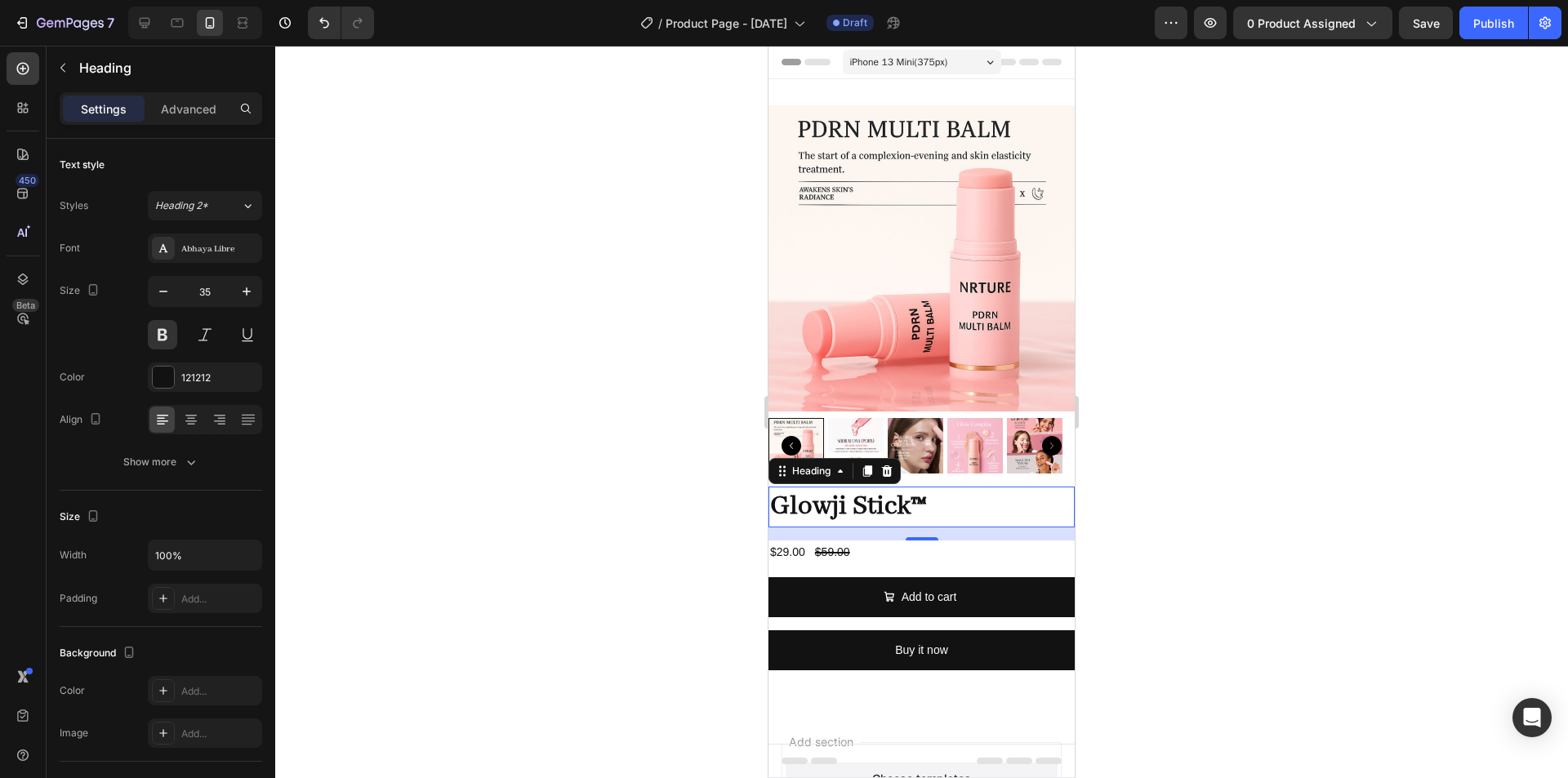 click 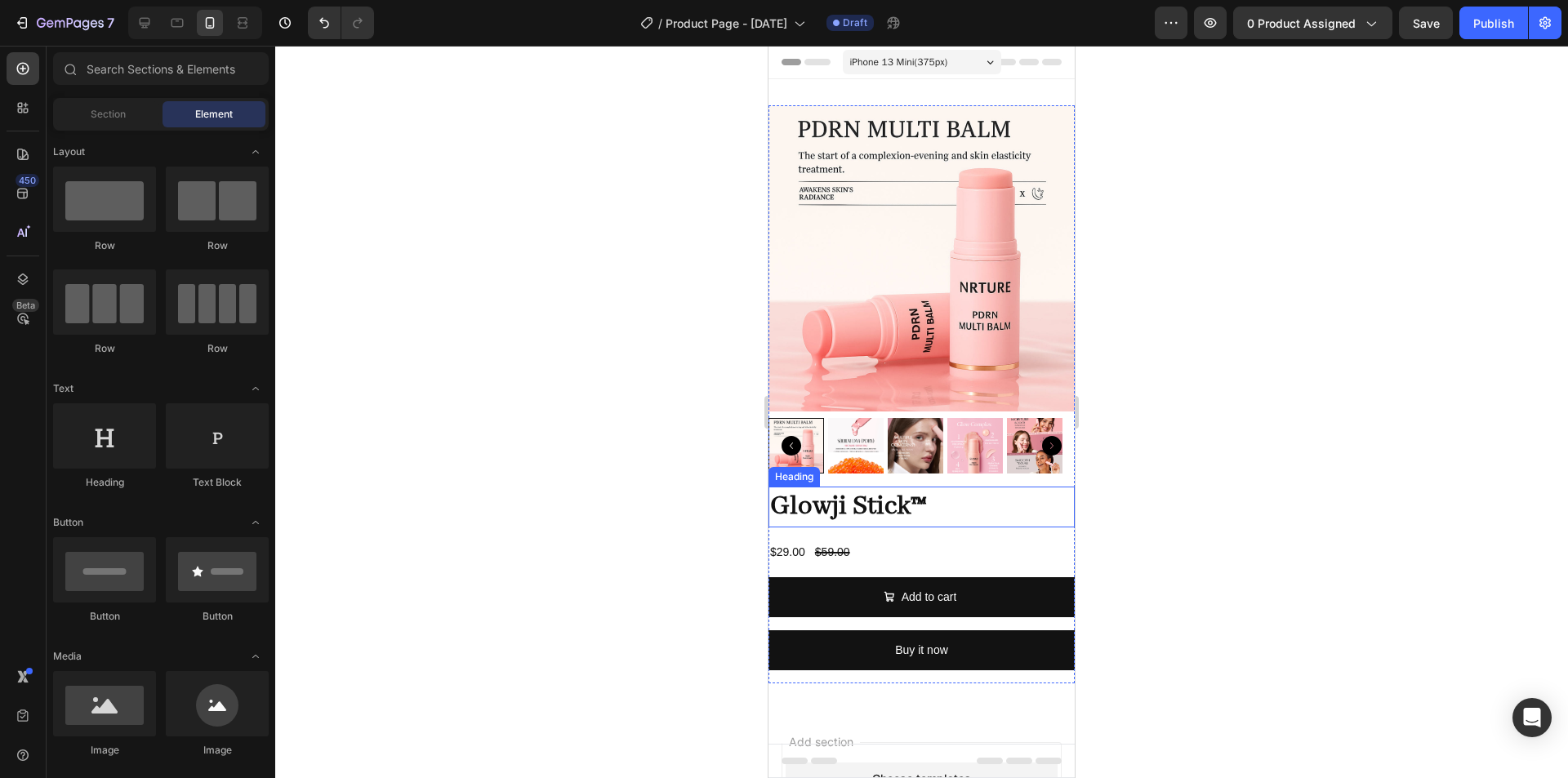 click on "Glowji Stick™" at bounding box center [921, 507] 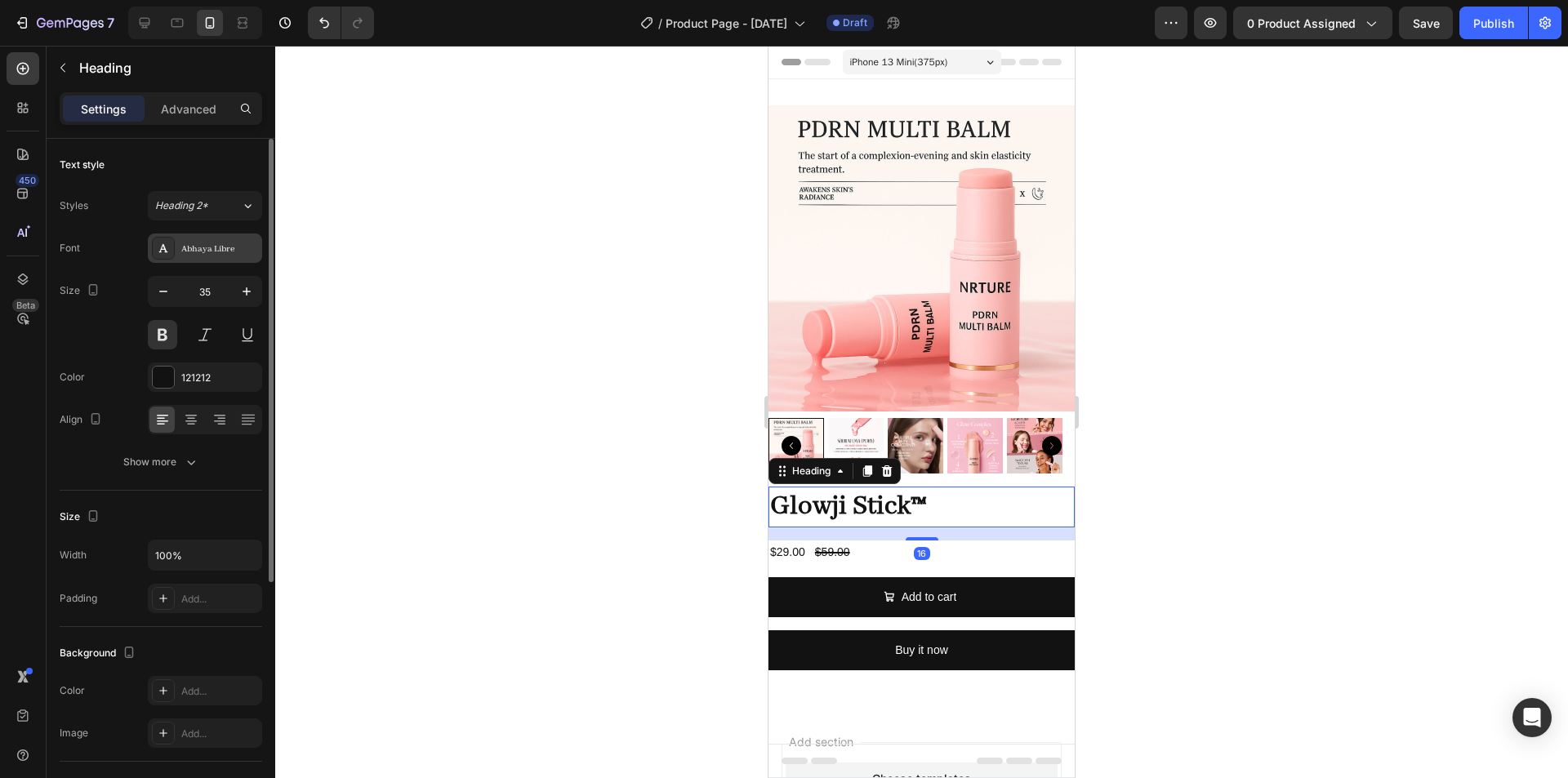 click on "Abhaya Libre" at bounding box center (220, 249) 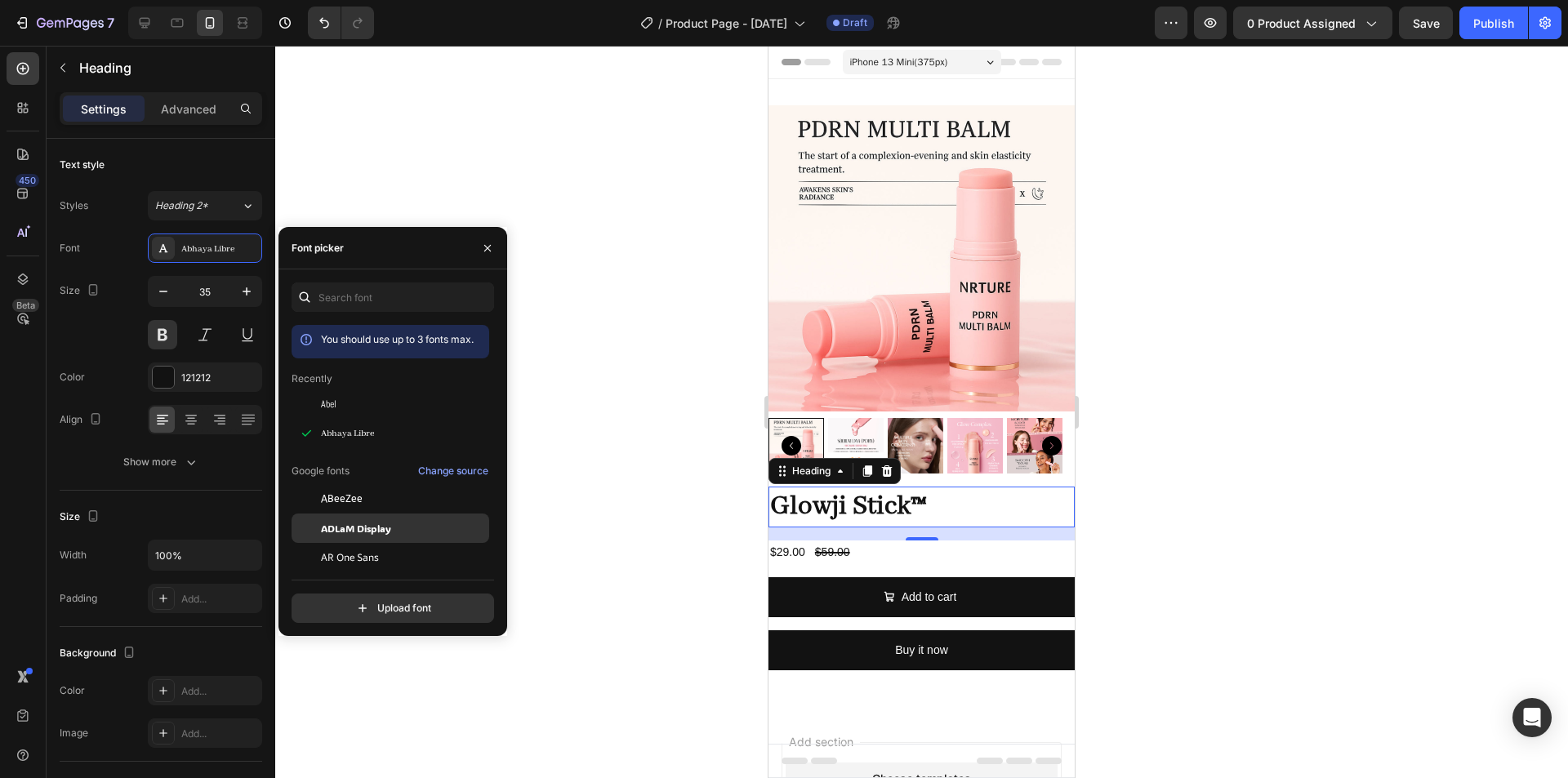 click on "ADLaM Display" 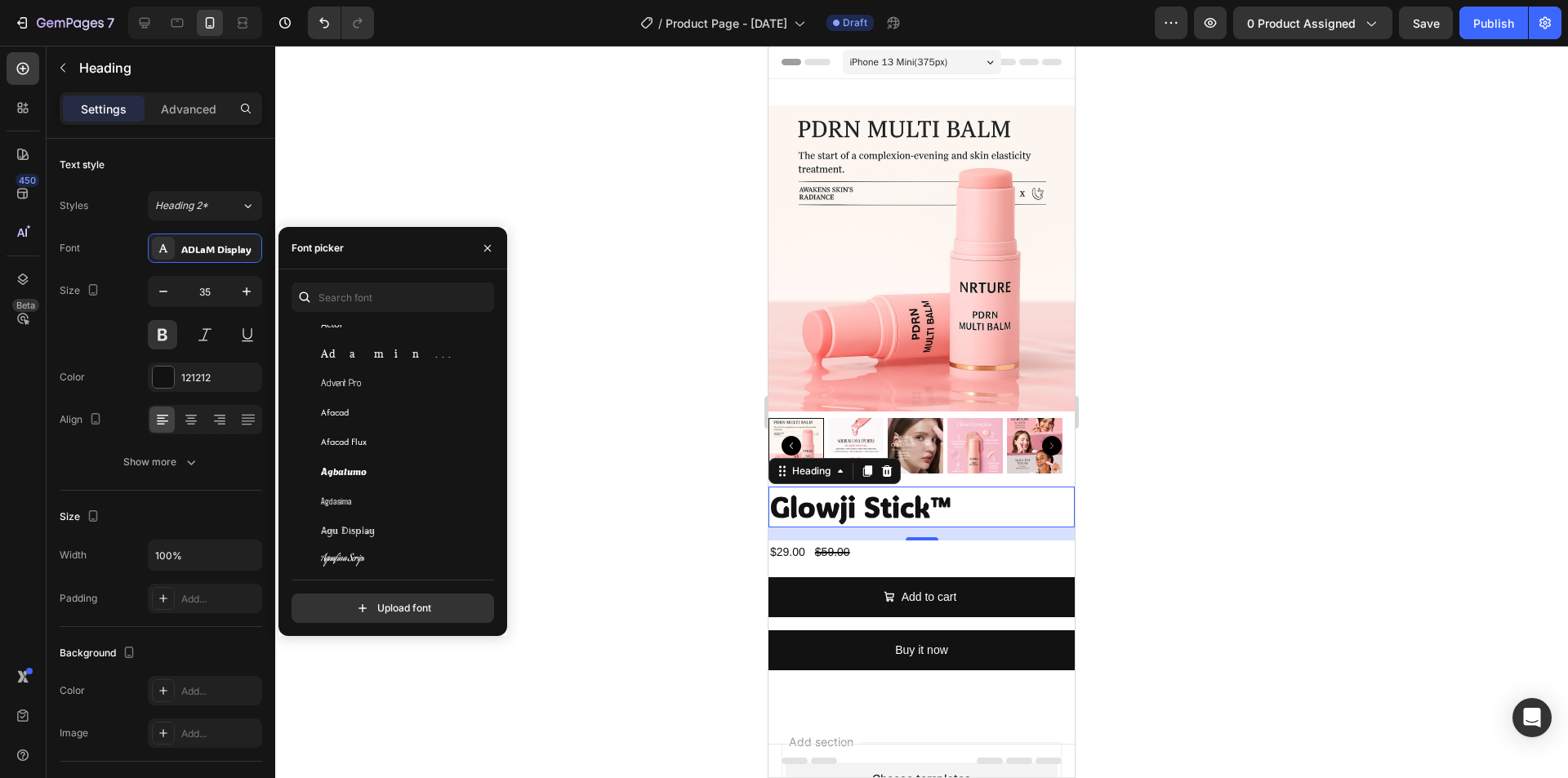 scroll, scrollTop: 571, scrollLeft: 0, axis: vertical 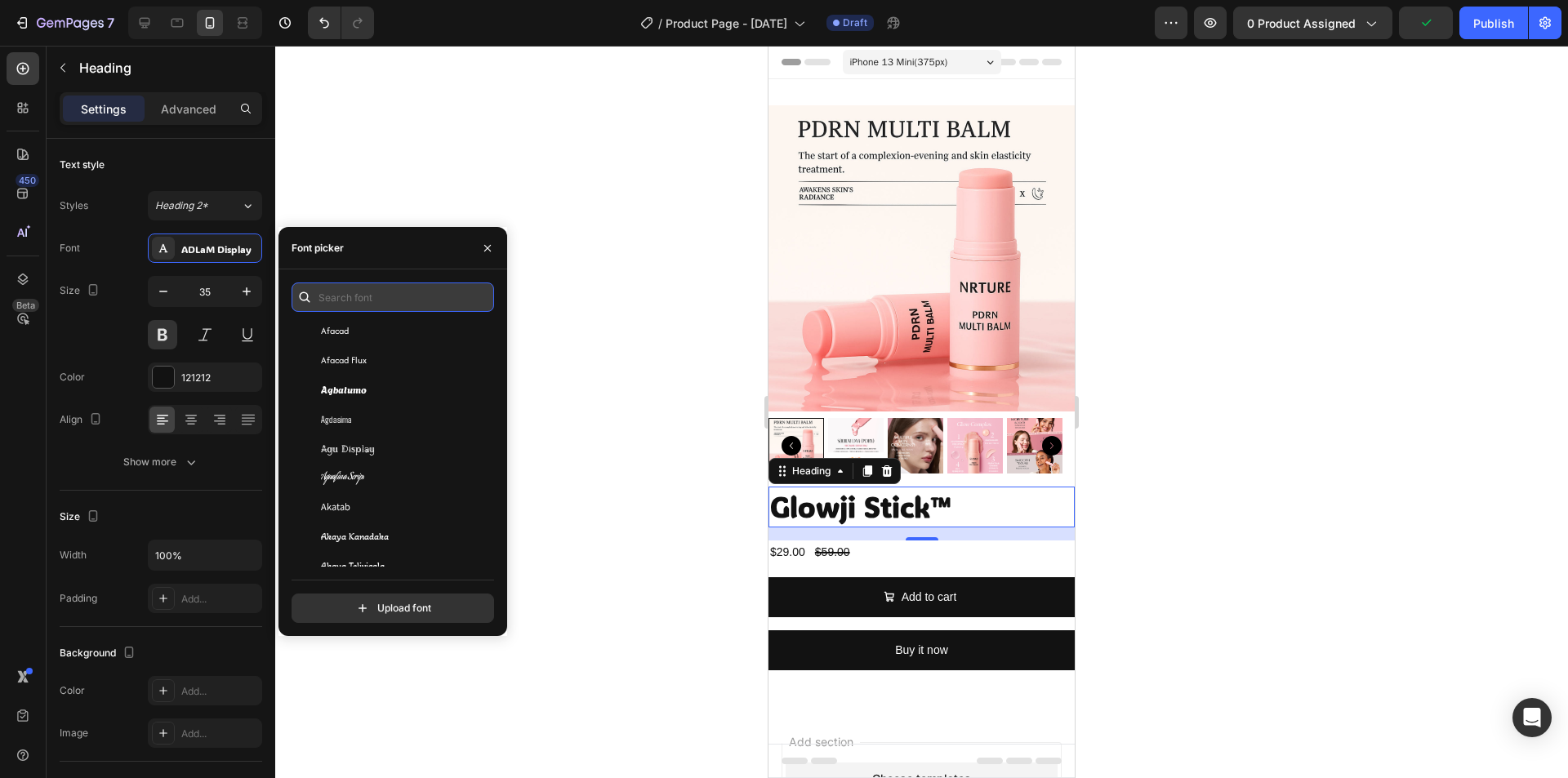 click at bounding box center (393, 297) 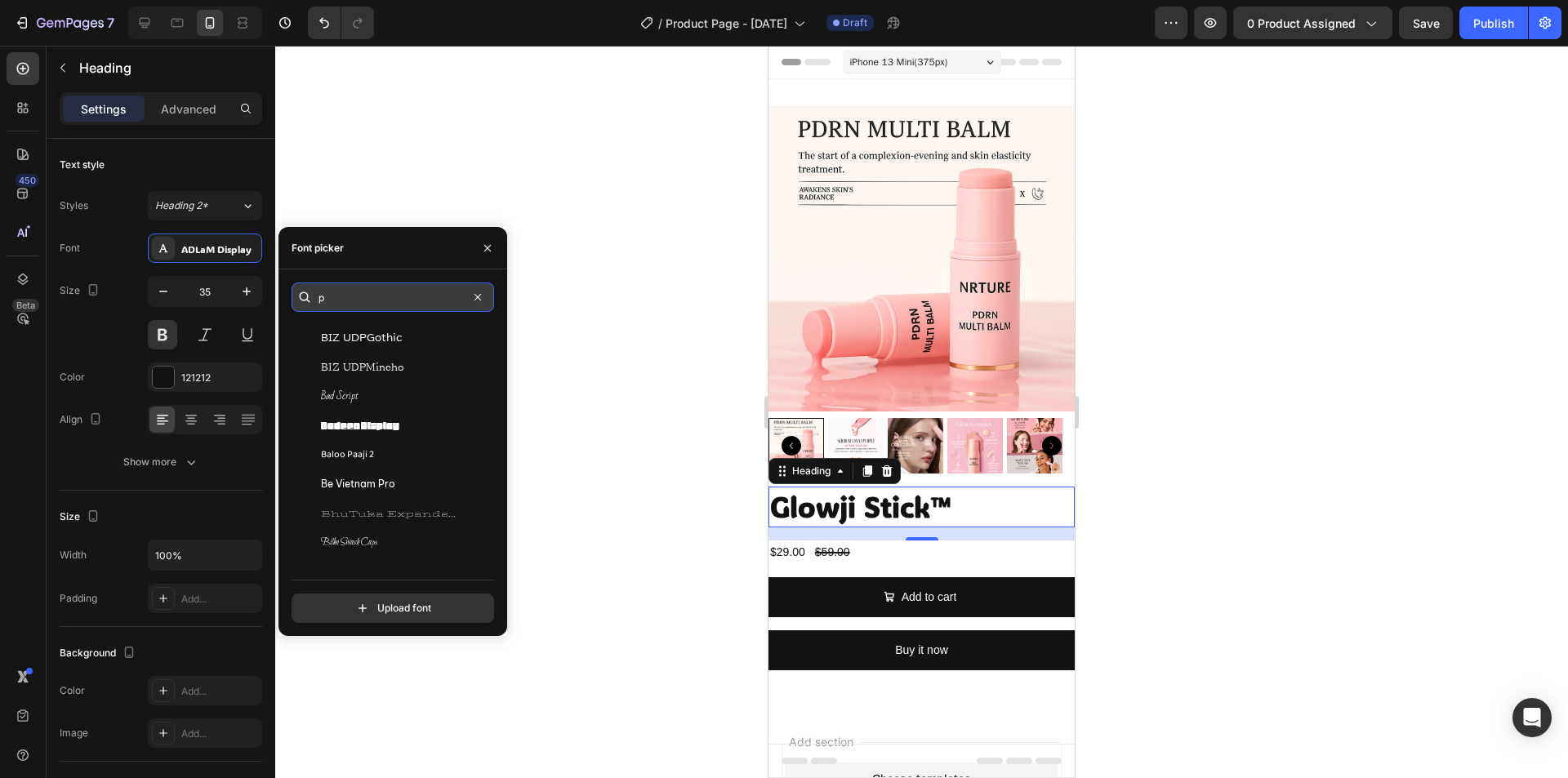 scroll, scrollTop: 0, scrollLeft: 0, axis: both 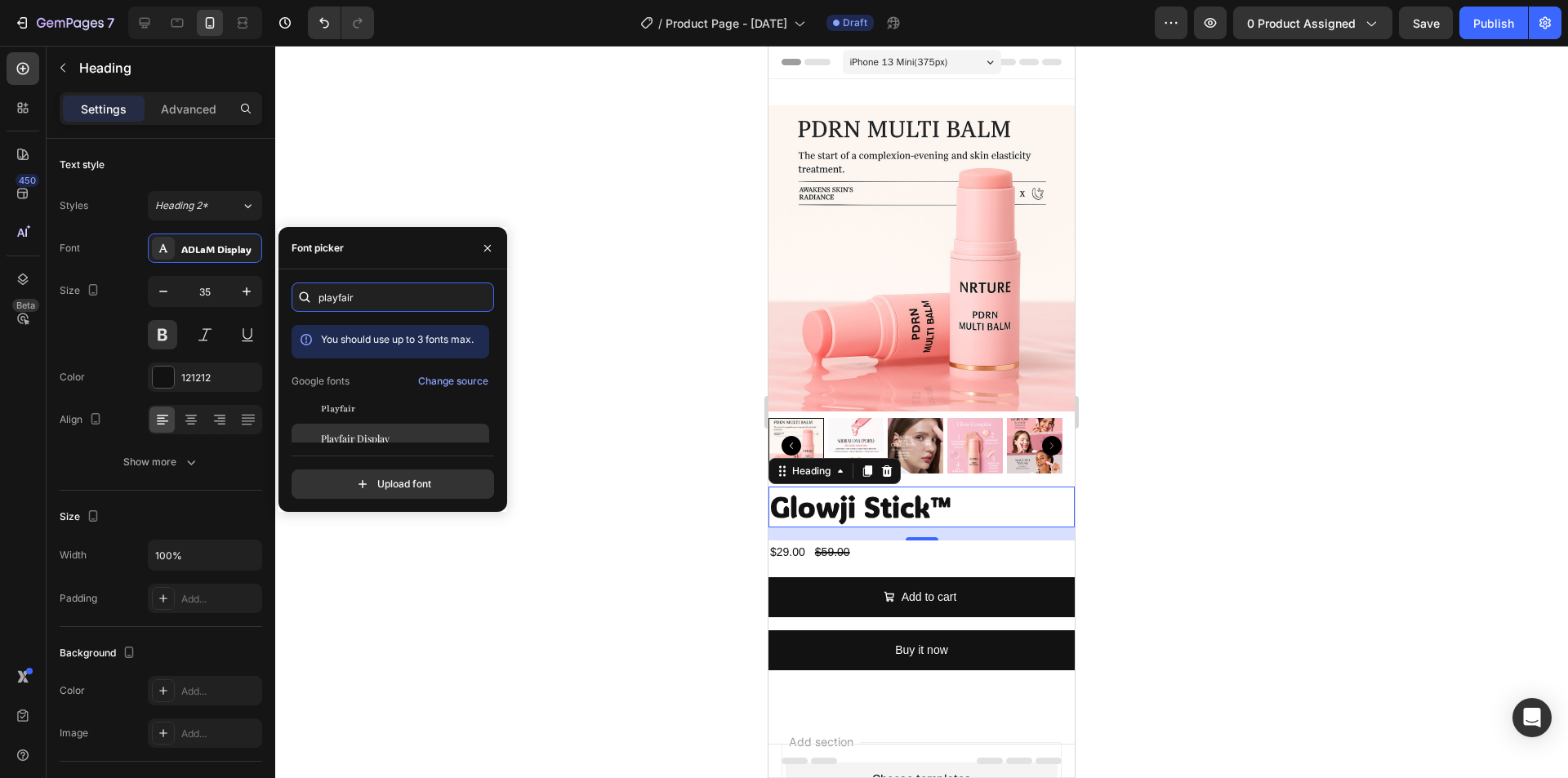 type on "playfair" 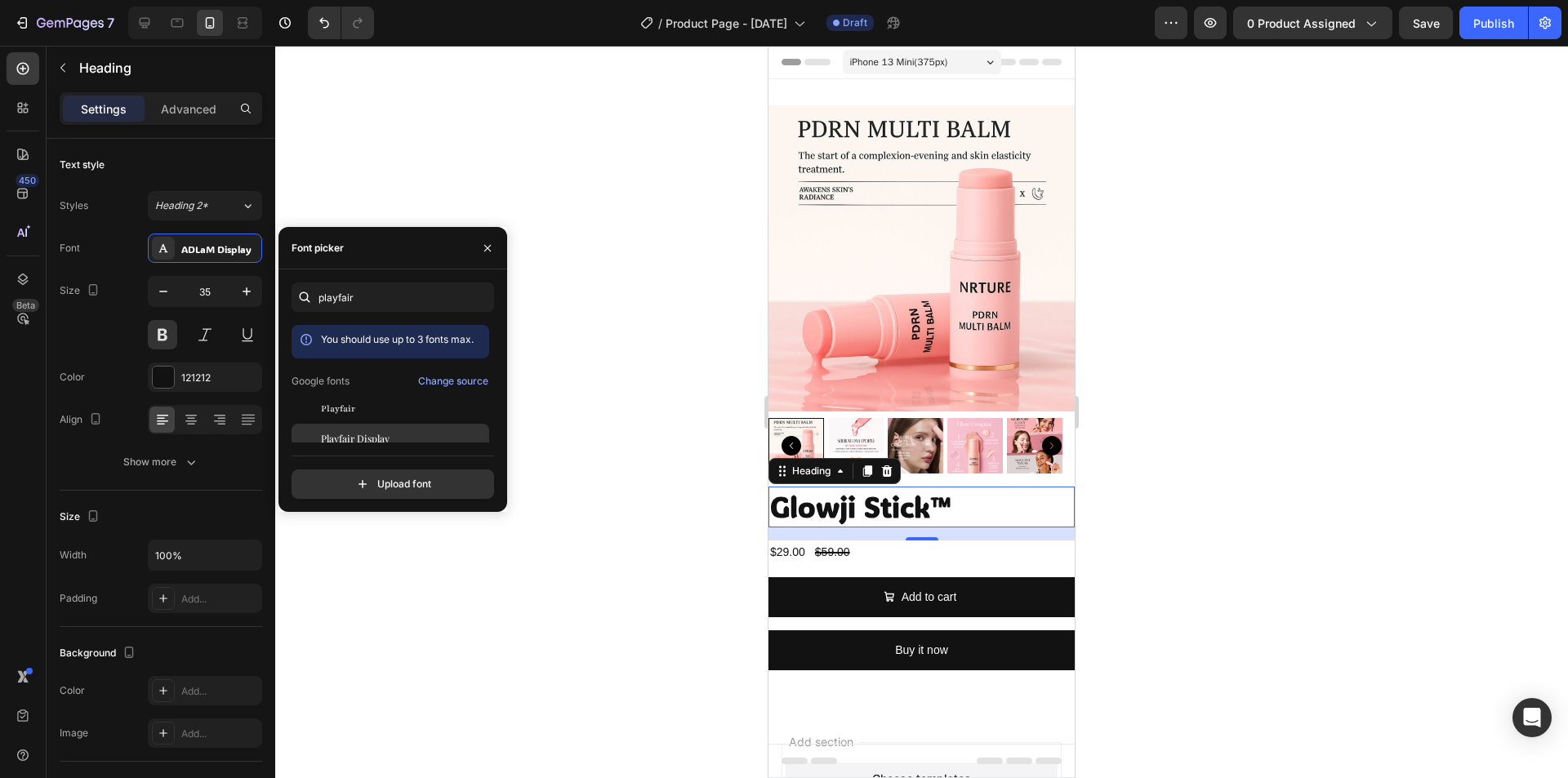 click on "Playfair Display" at bounding box center [355, 438] 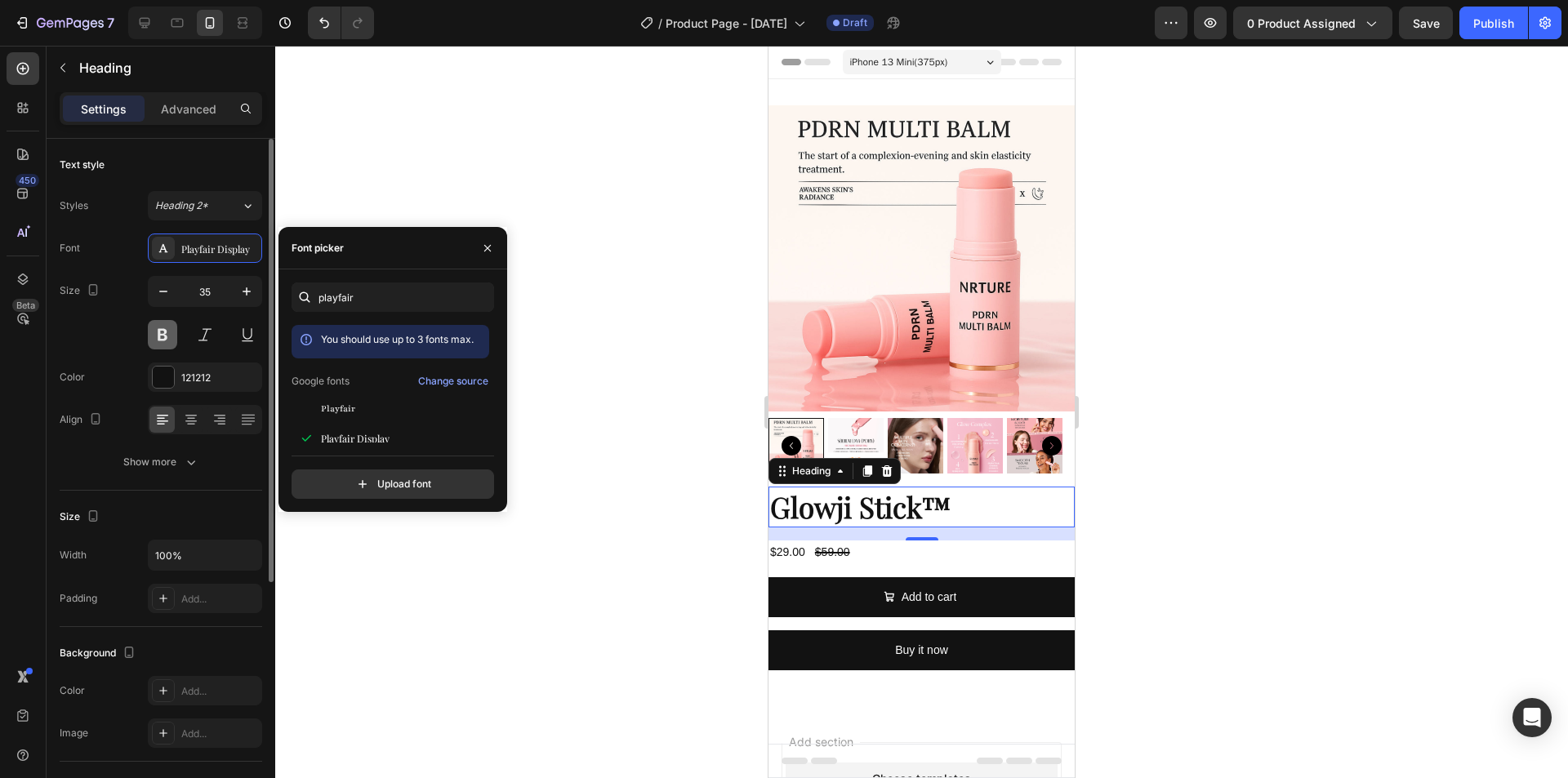 click at bounding box center (163, 335) 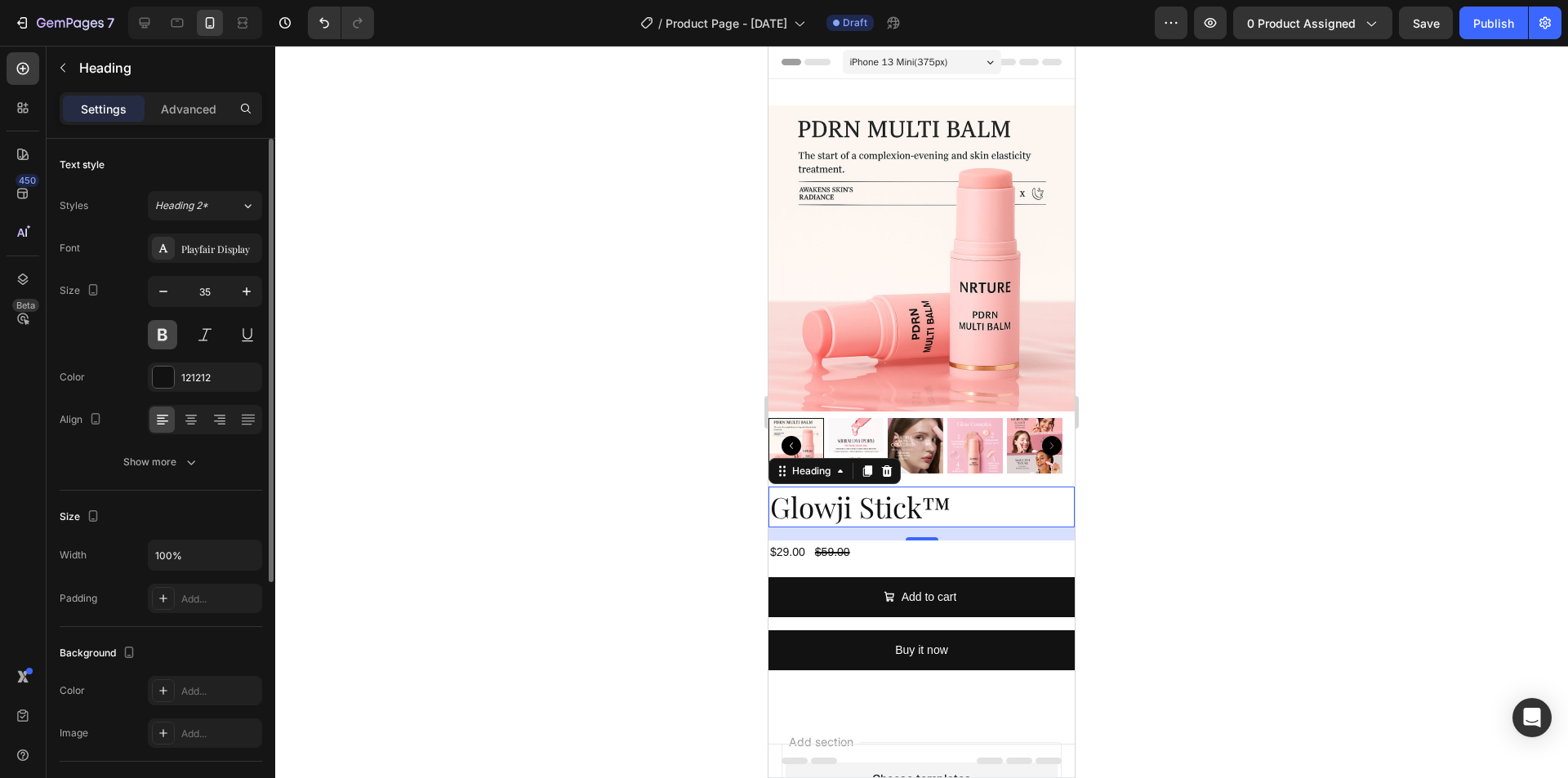 click at bounding box center (163, 335) 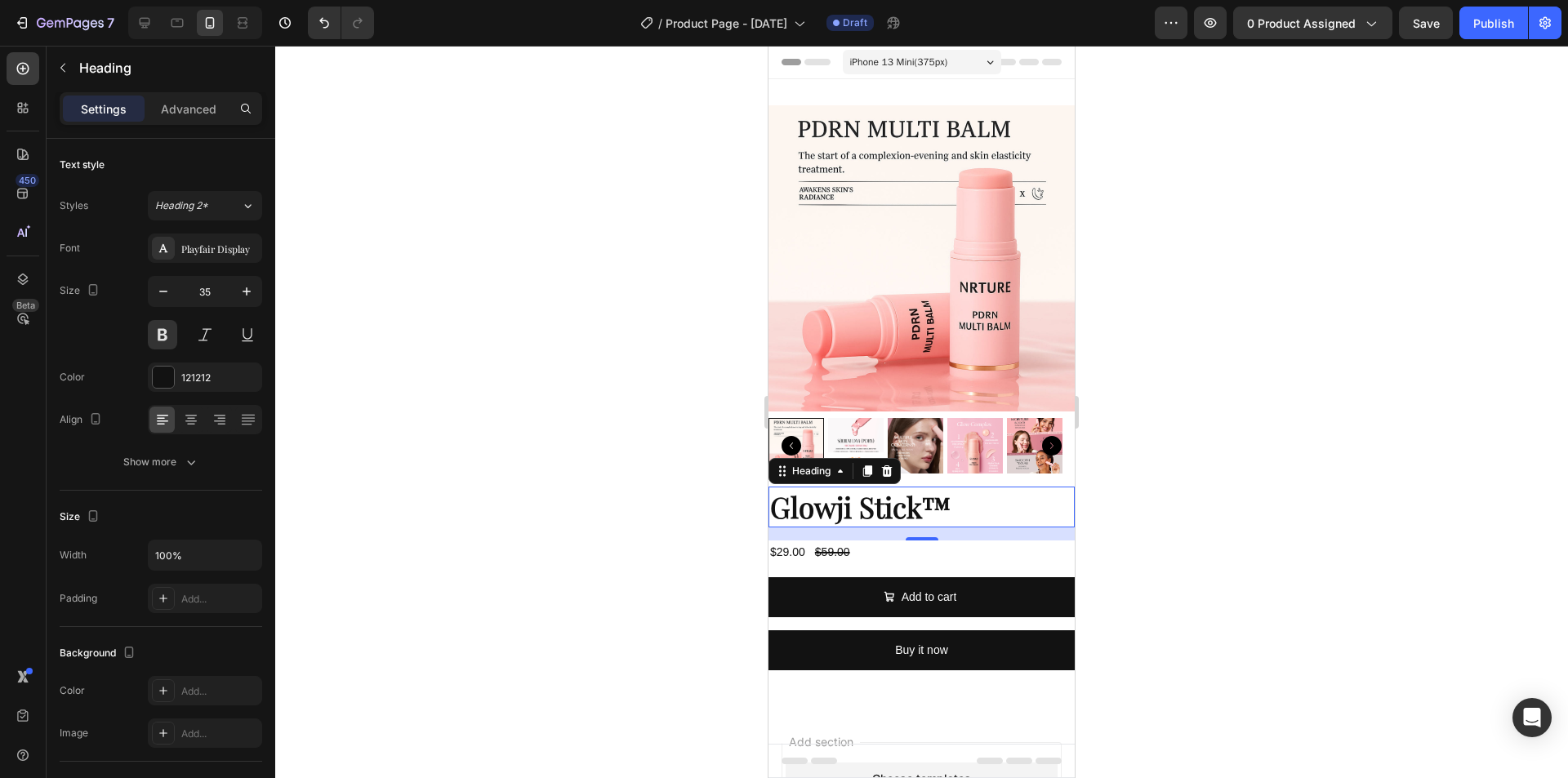 click 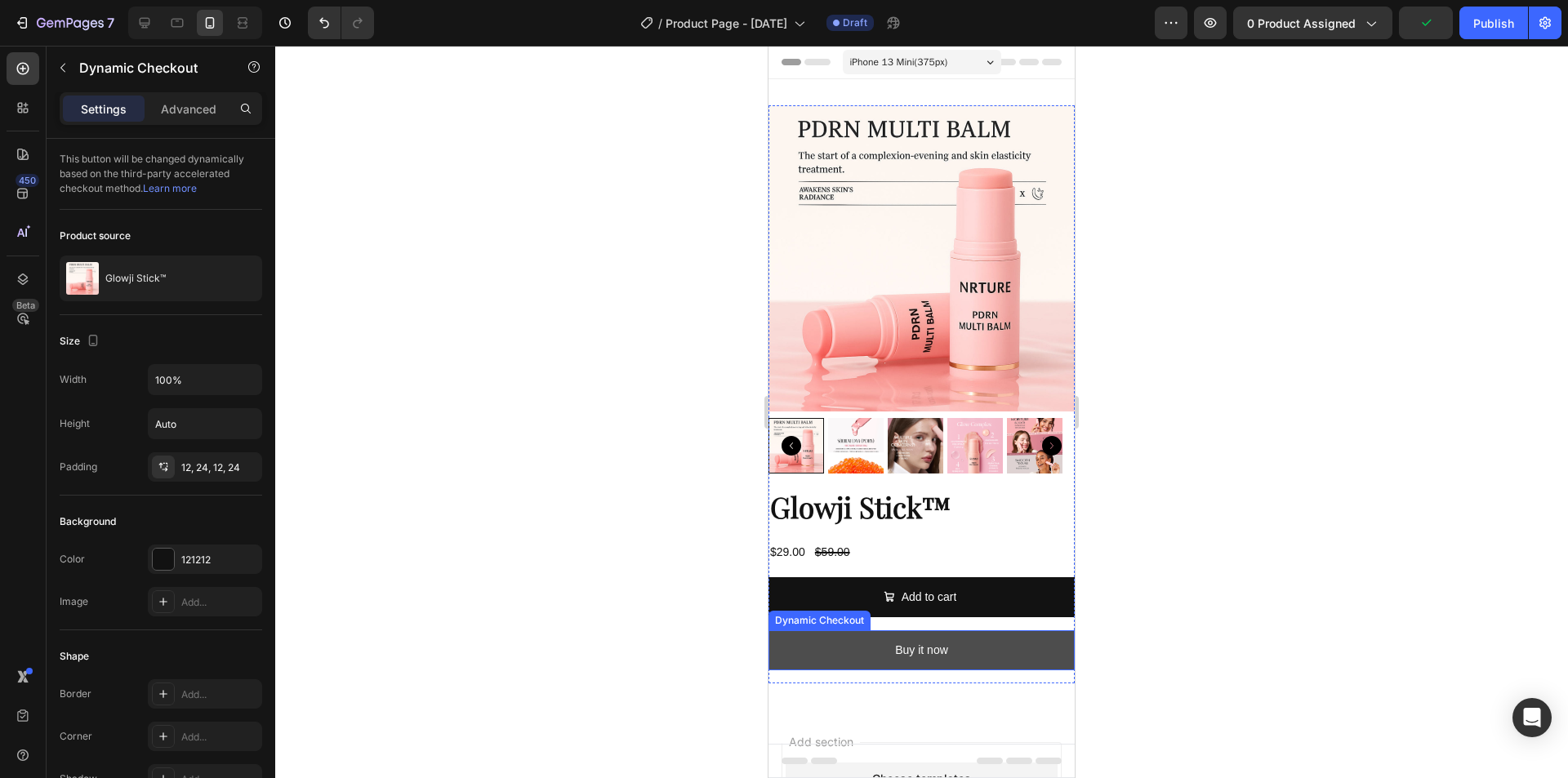 click on "Buy it now" at bounding box center [921, 650] 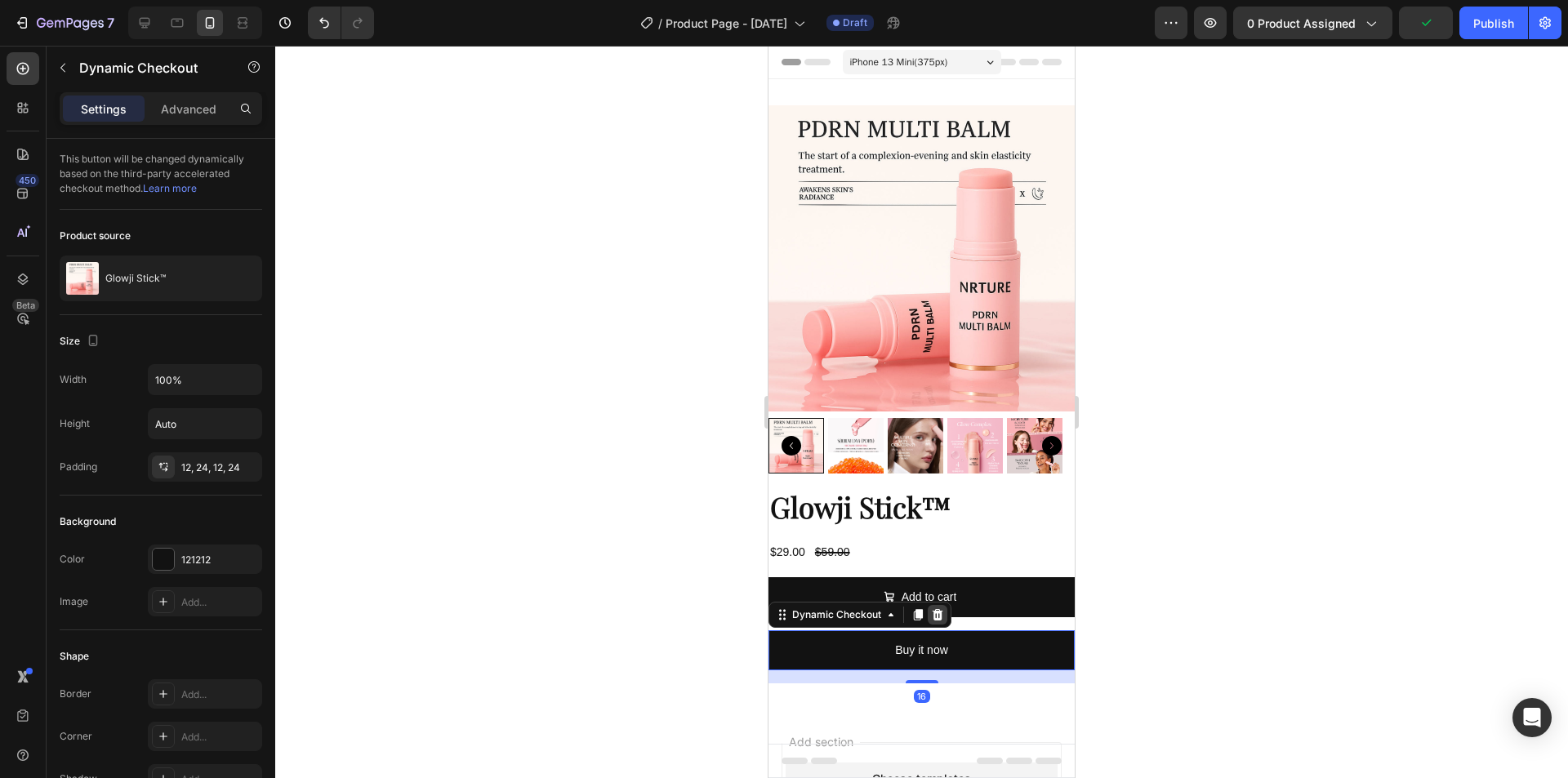 click 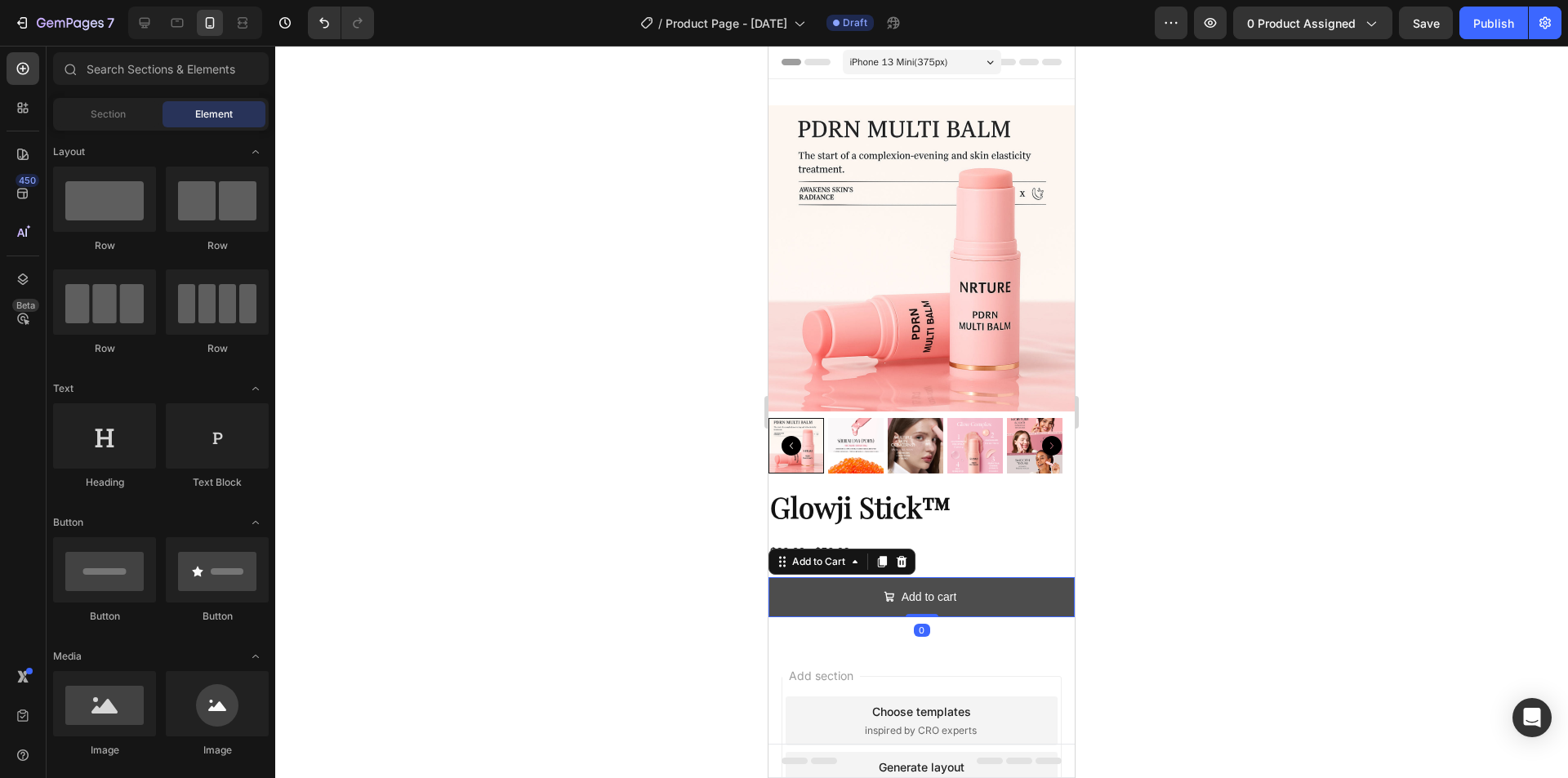 click on "Add to cart" at bounding box center [921, 597] 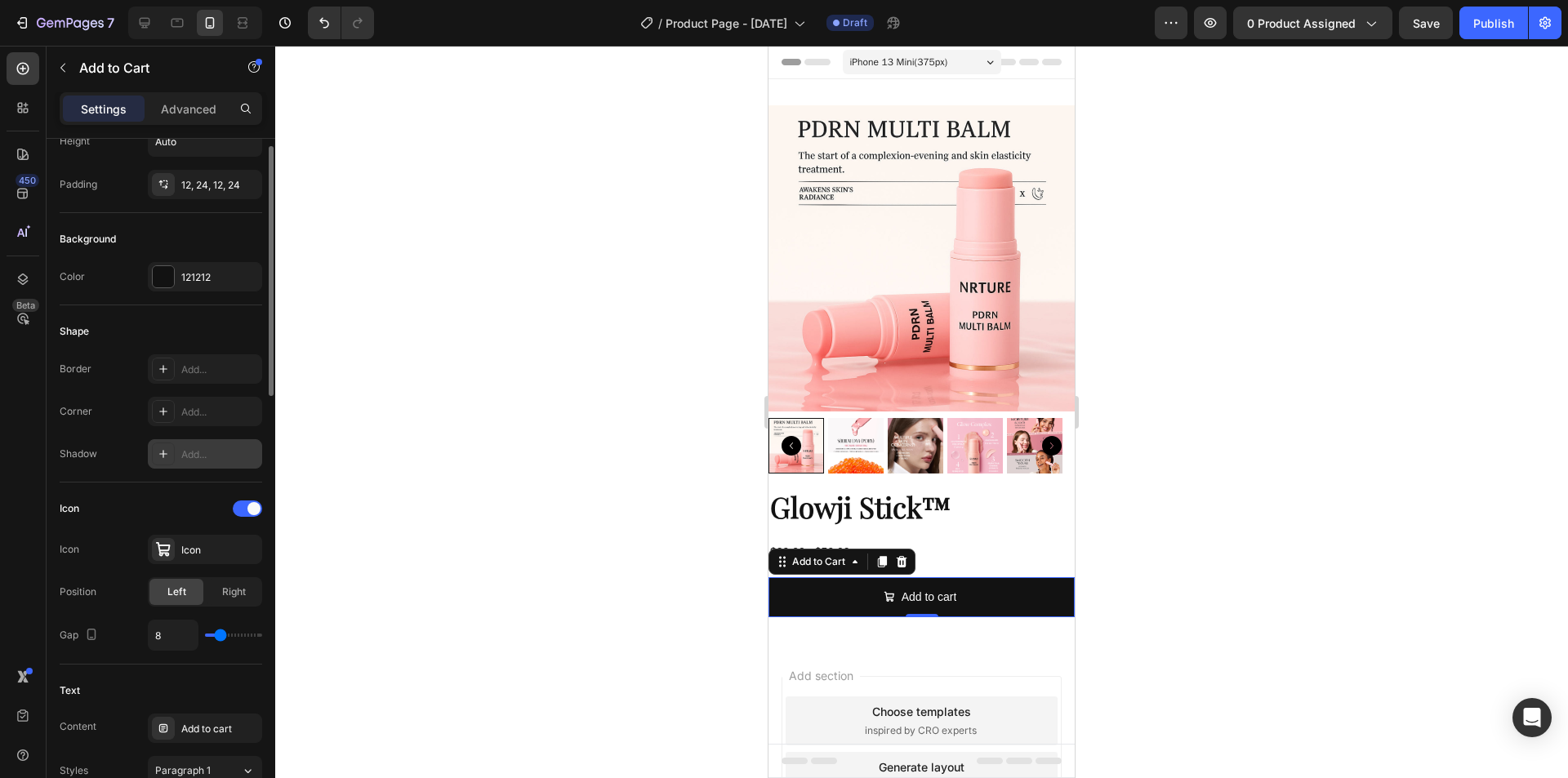 scroll, scrollTop: 245, scrollLeft: 0, axis: vertical 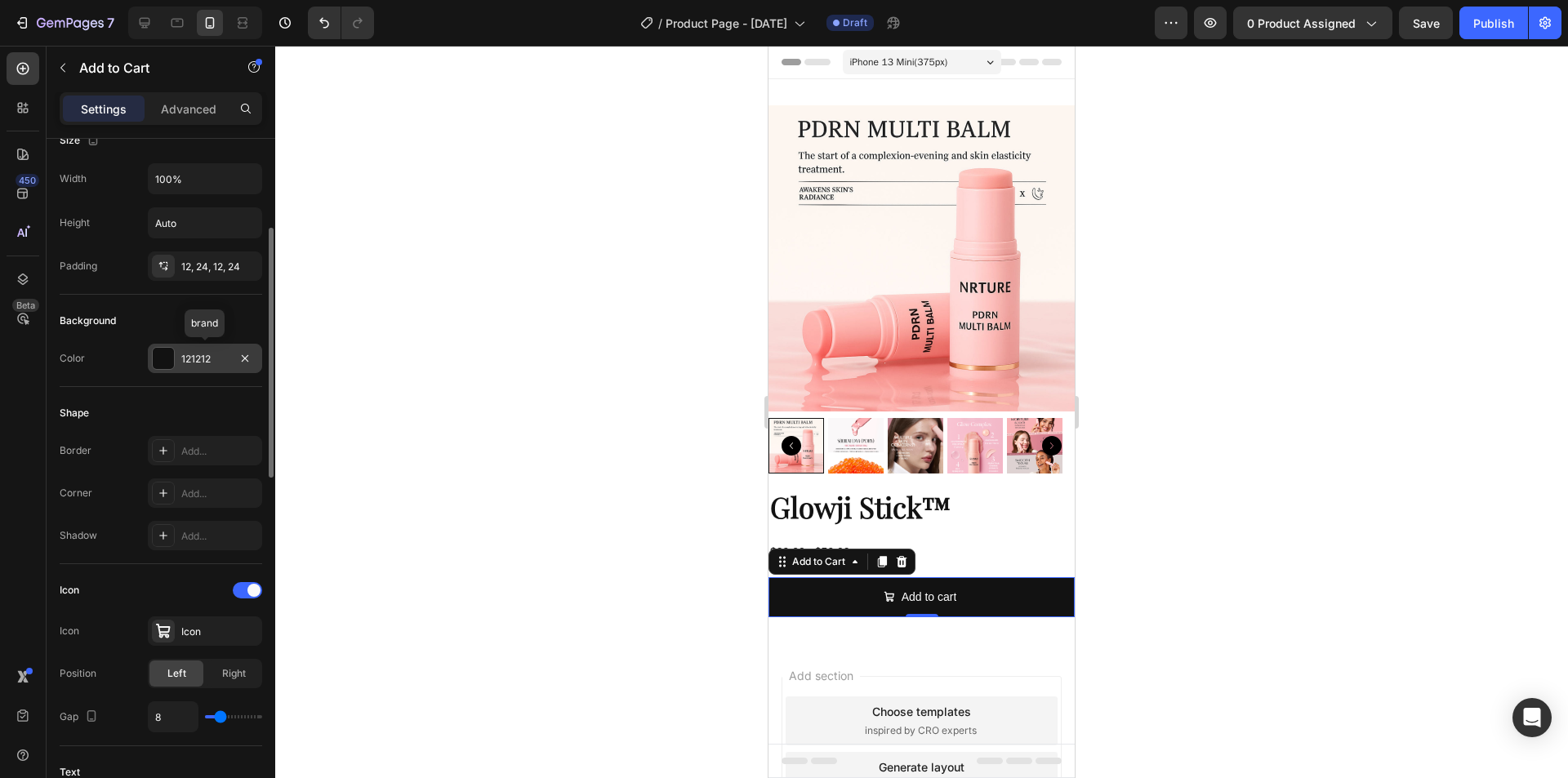 click at bounding box center [163, 358] 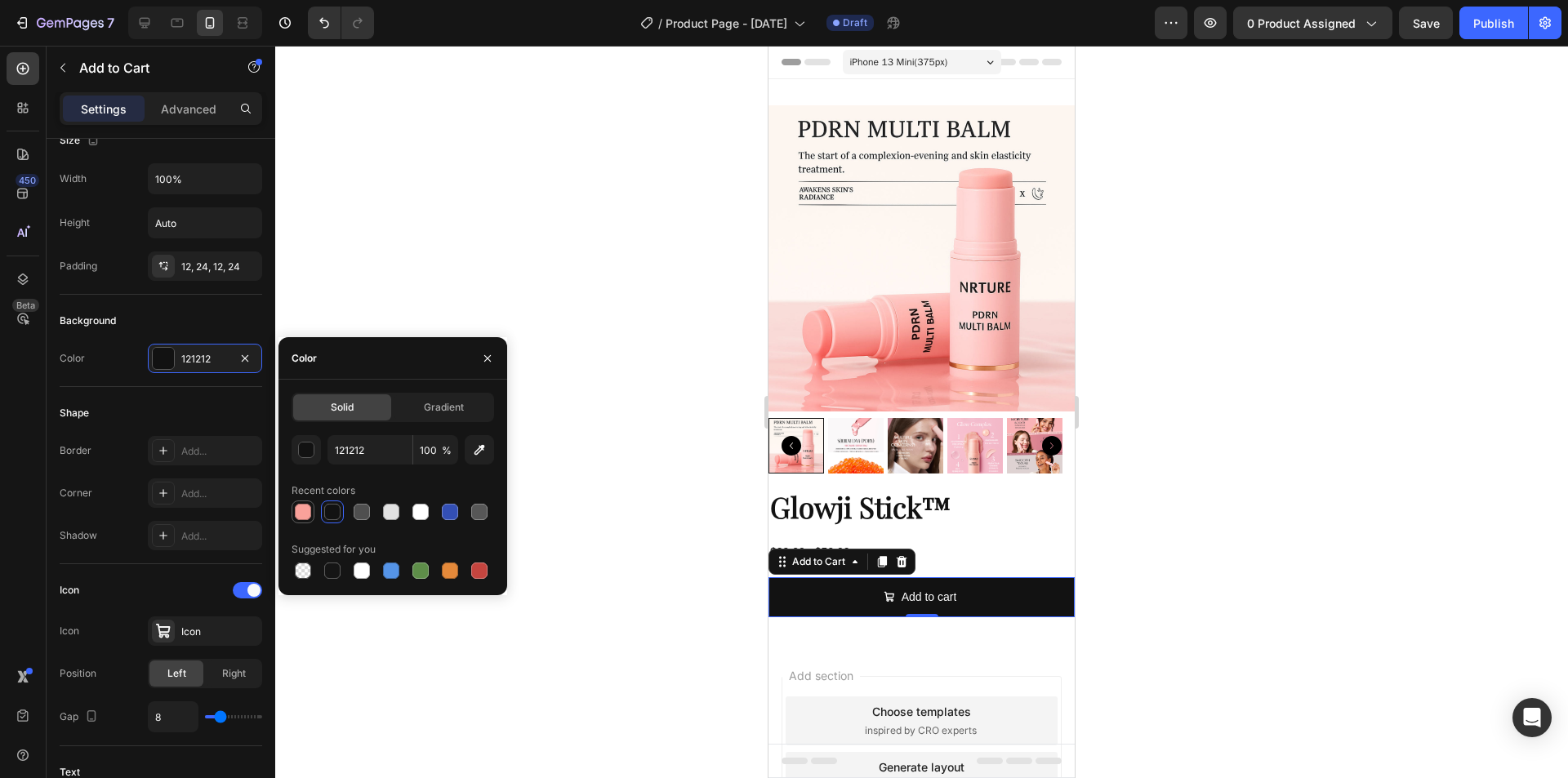 click at bounding box center [303, 512] 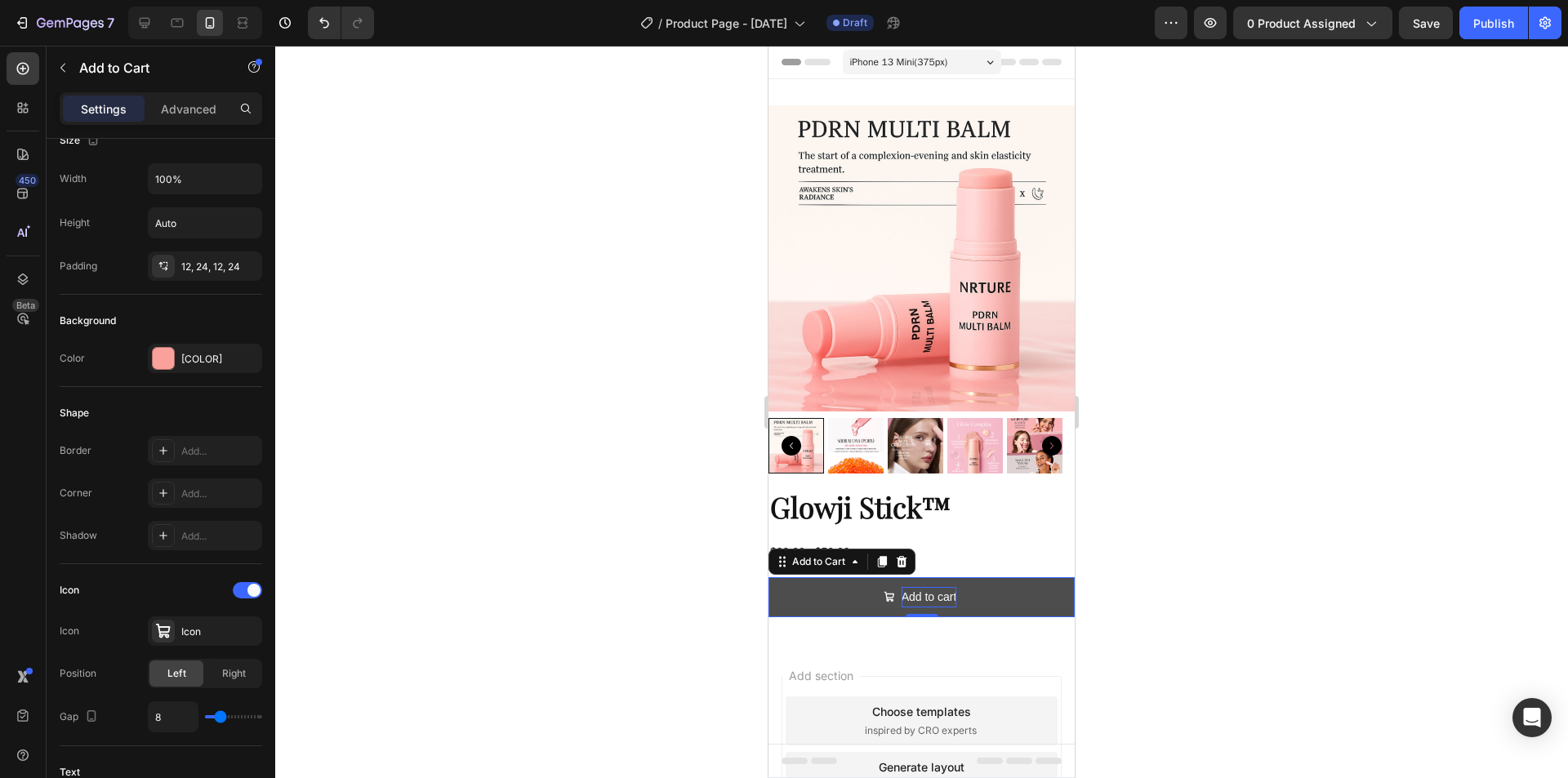 click on "Add to cart" at bounding box center (929, 597) 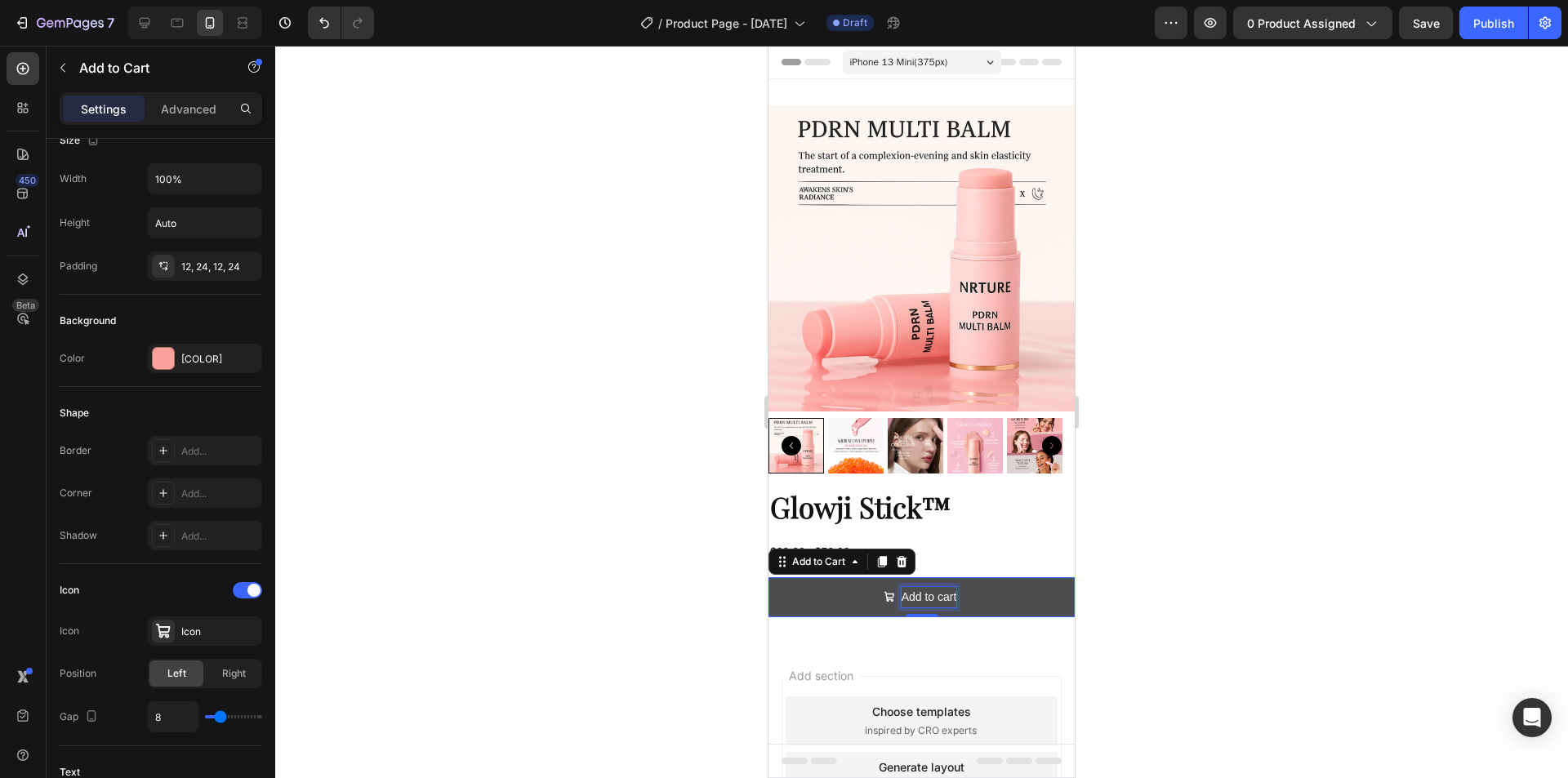 click on "Add to cart" at bounding box center [929, 597] 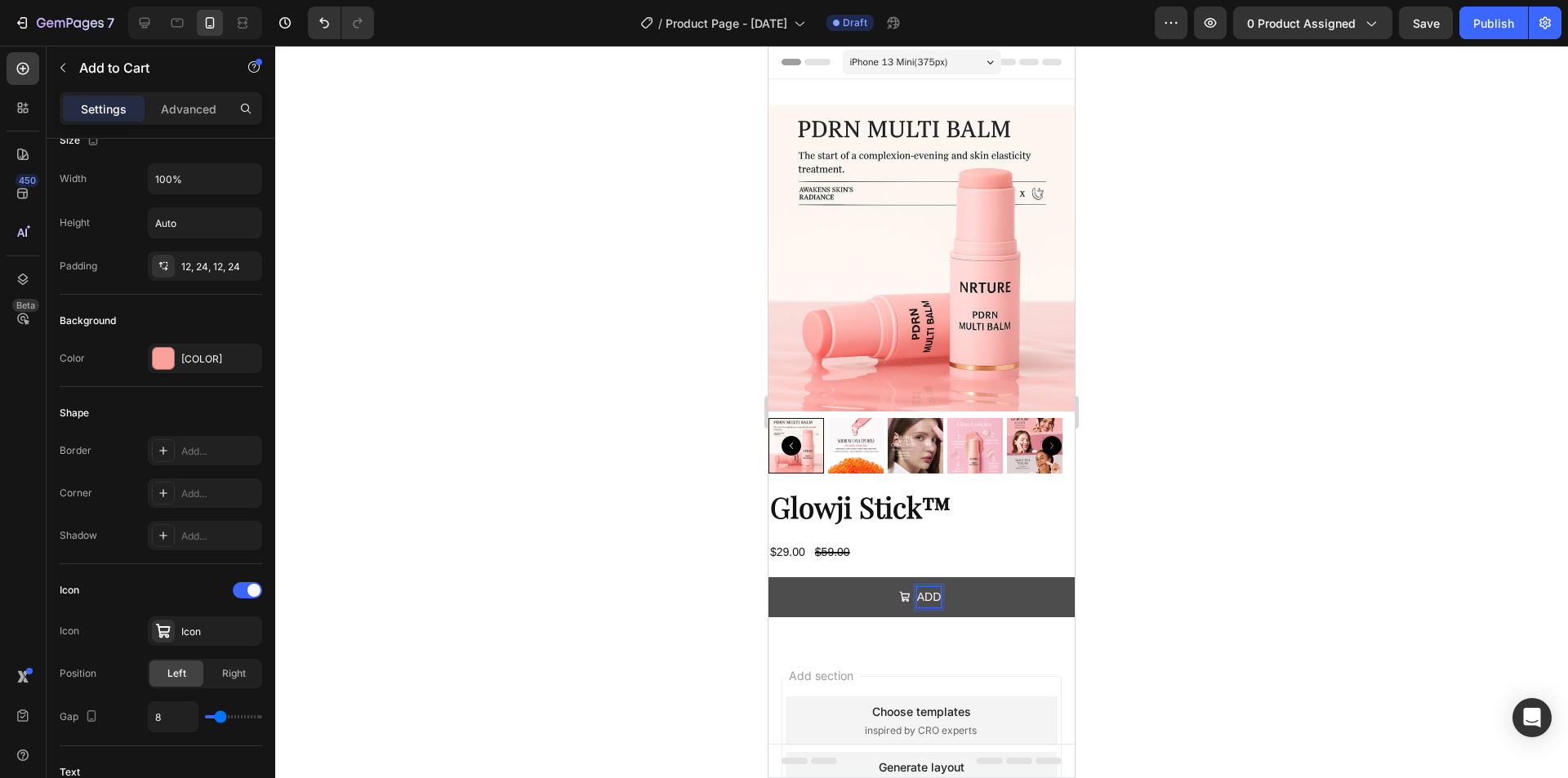 click on "ADD" at bounding box center [921, 597] 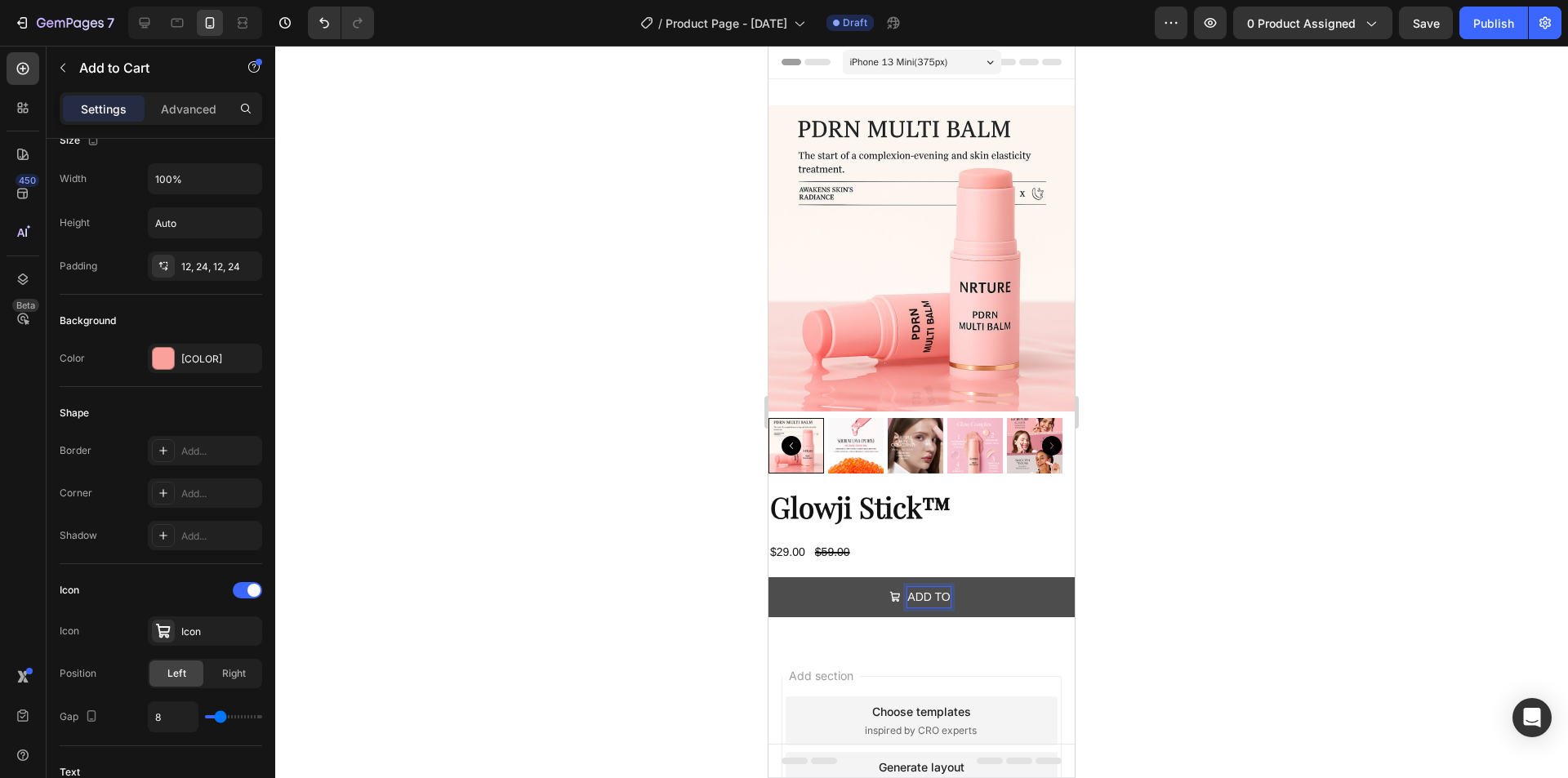 click on "ADD TO" at bounding box center [921, 597] 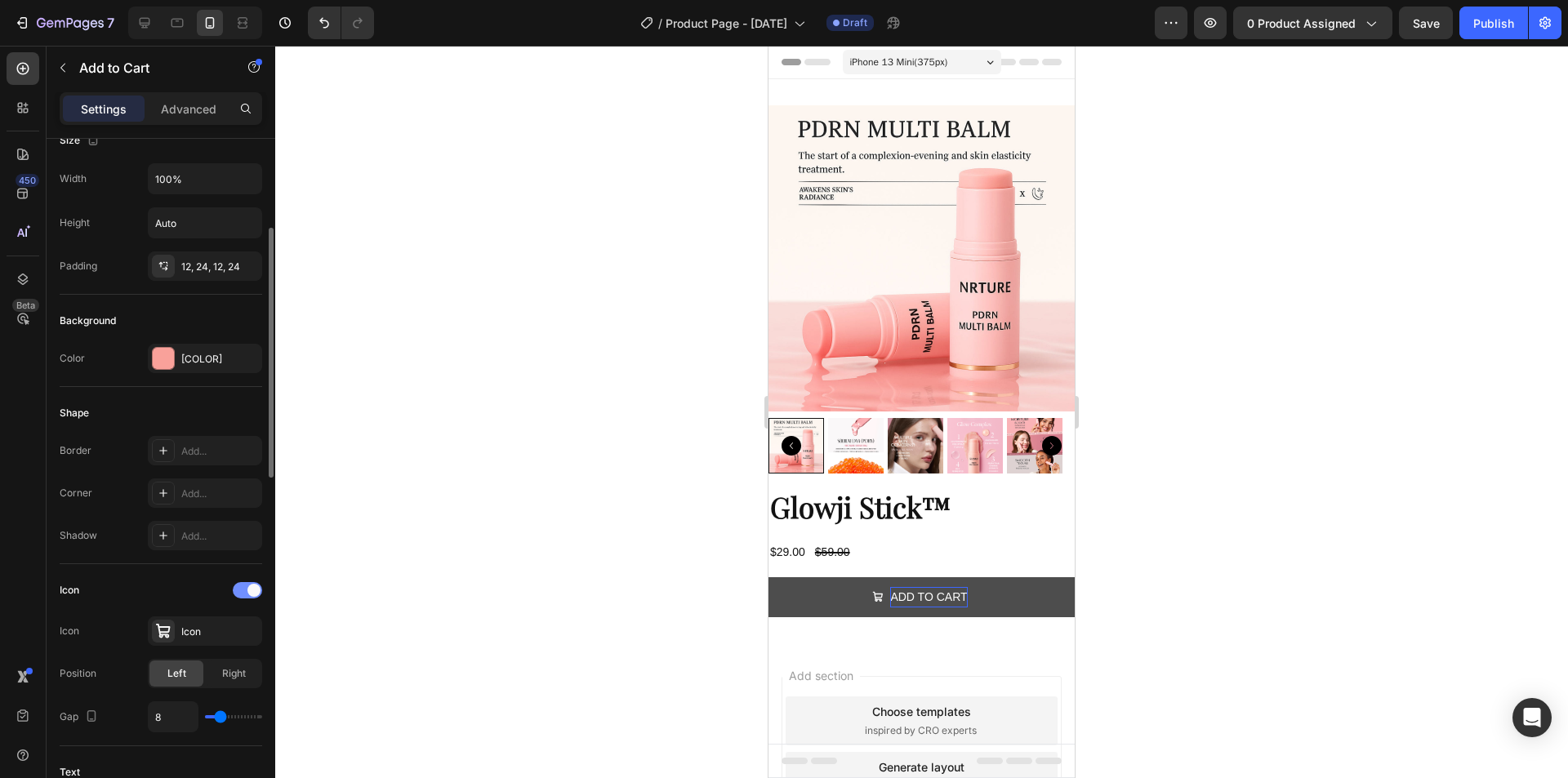 click at bounding box center (254, 590) 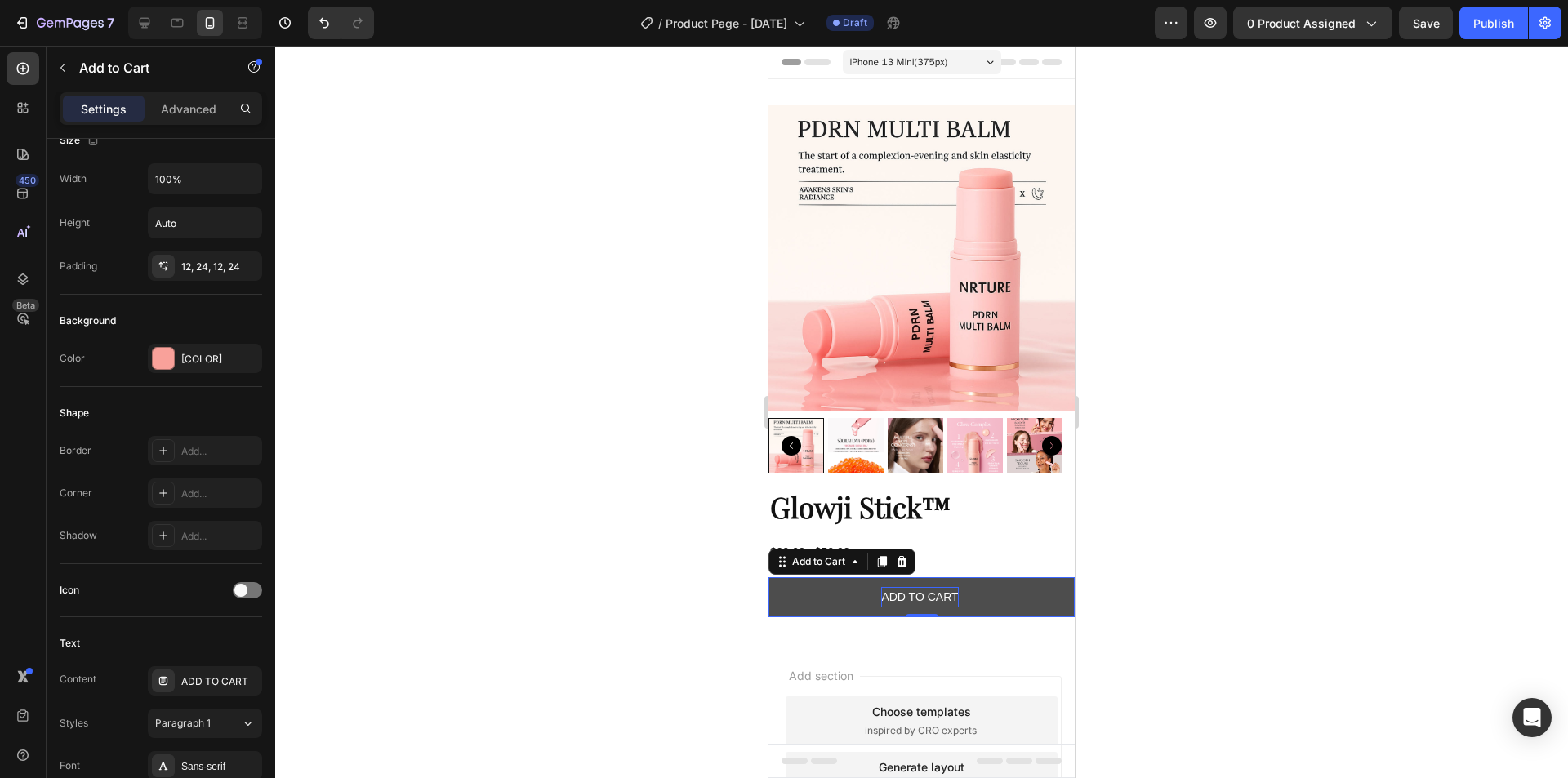 click on "ADD TO CART" at bounding box center (920, 597) 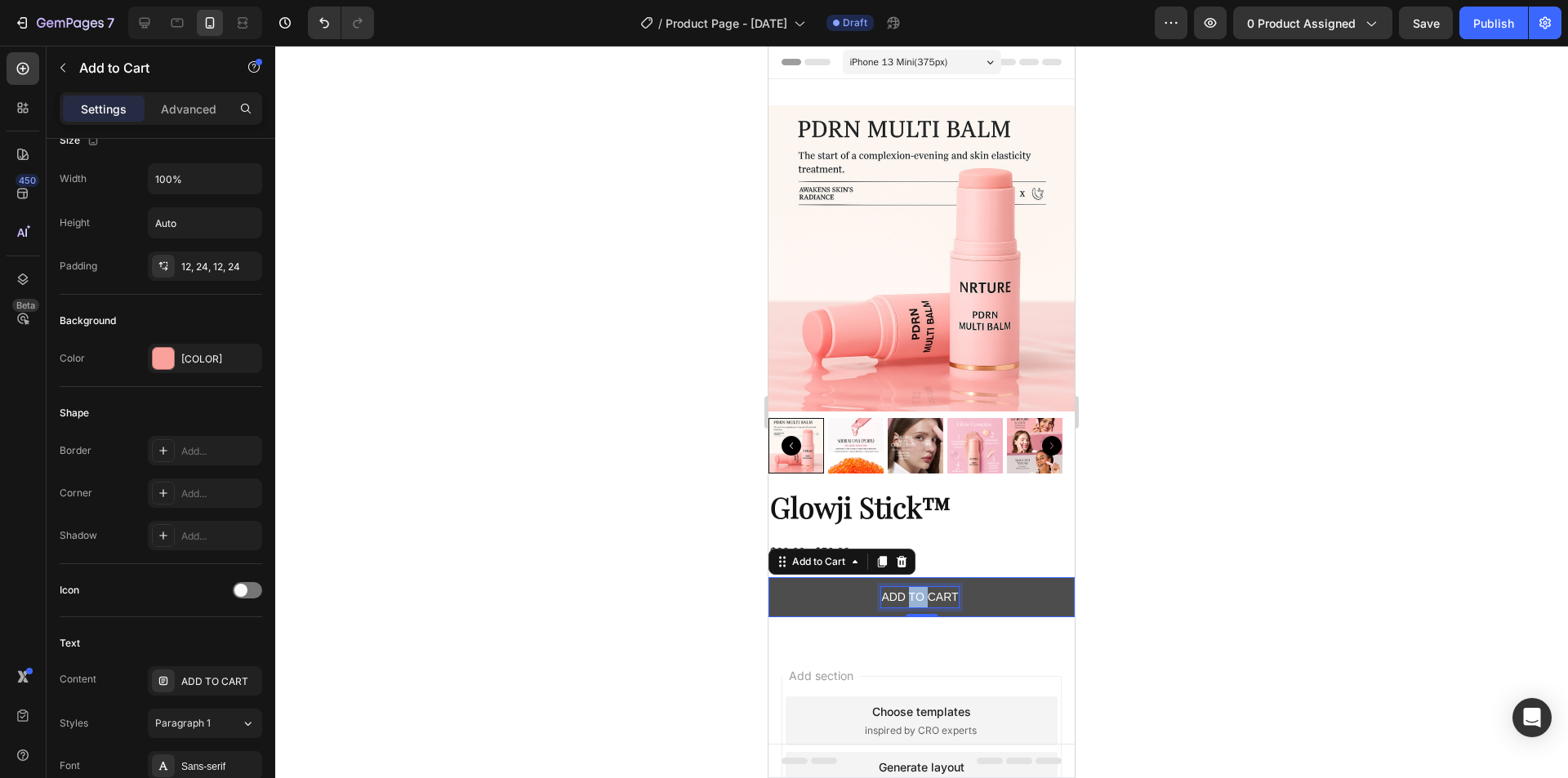 click on "ADD TO CART" at bounding box center (920, 597) 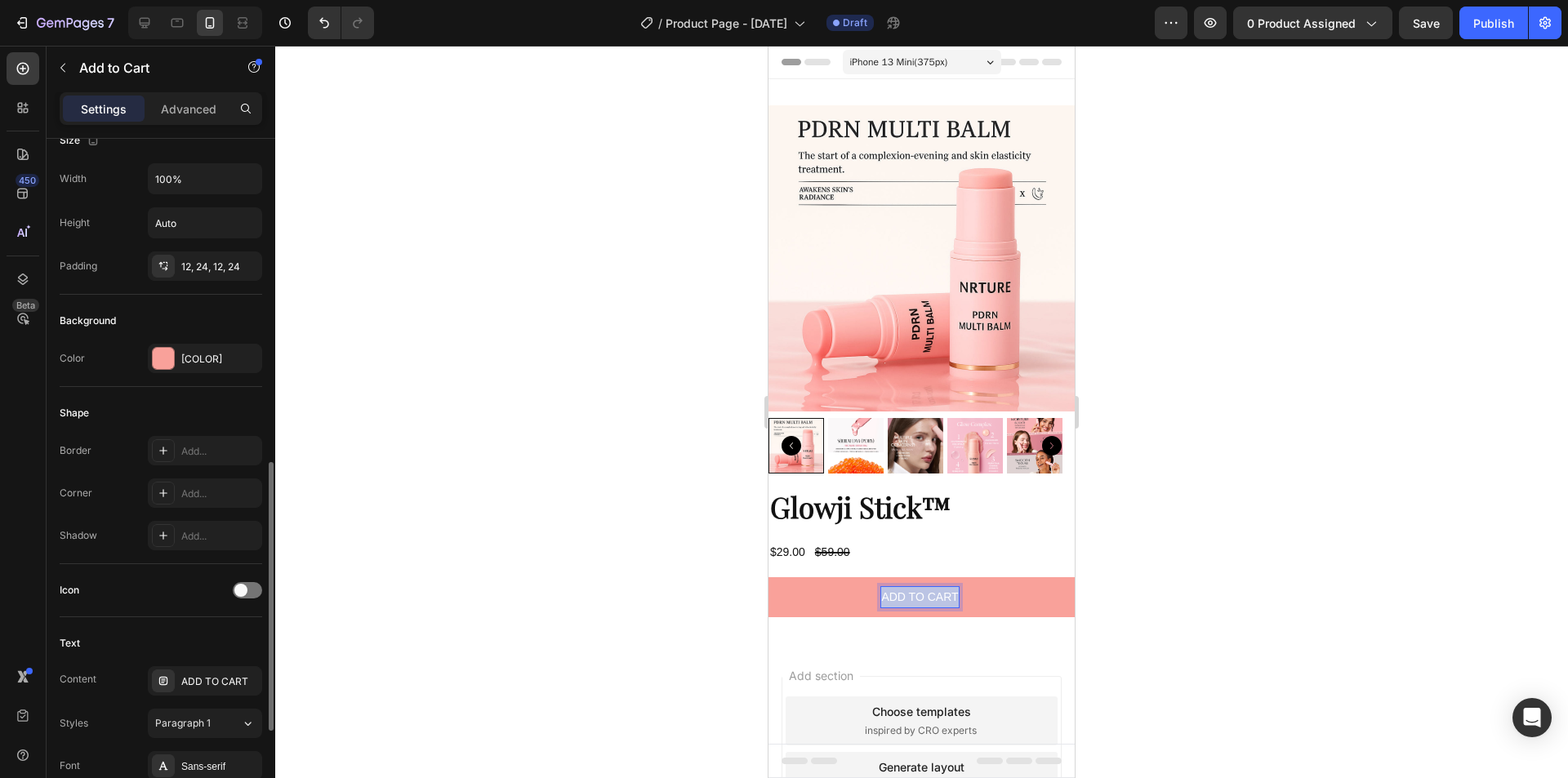 scroll, scrollTop: 490, scrollLeft: 0, axis: vertical 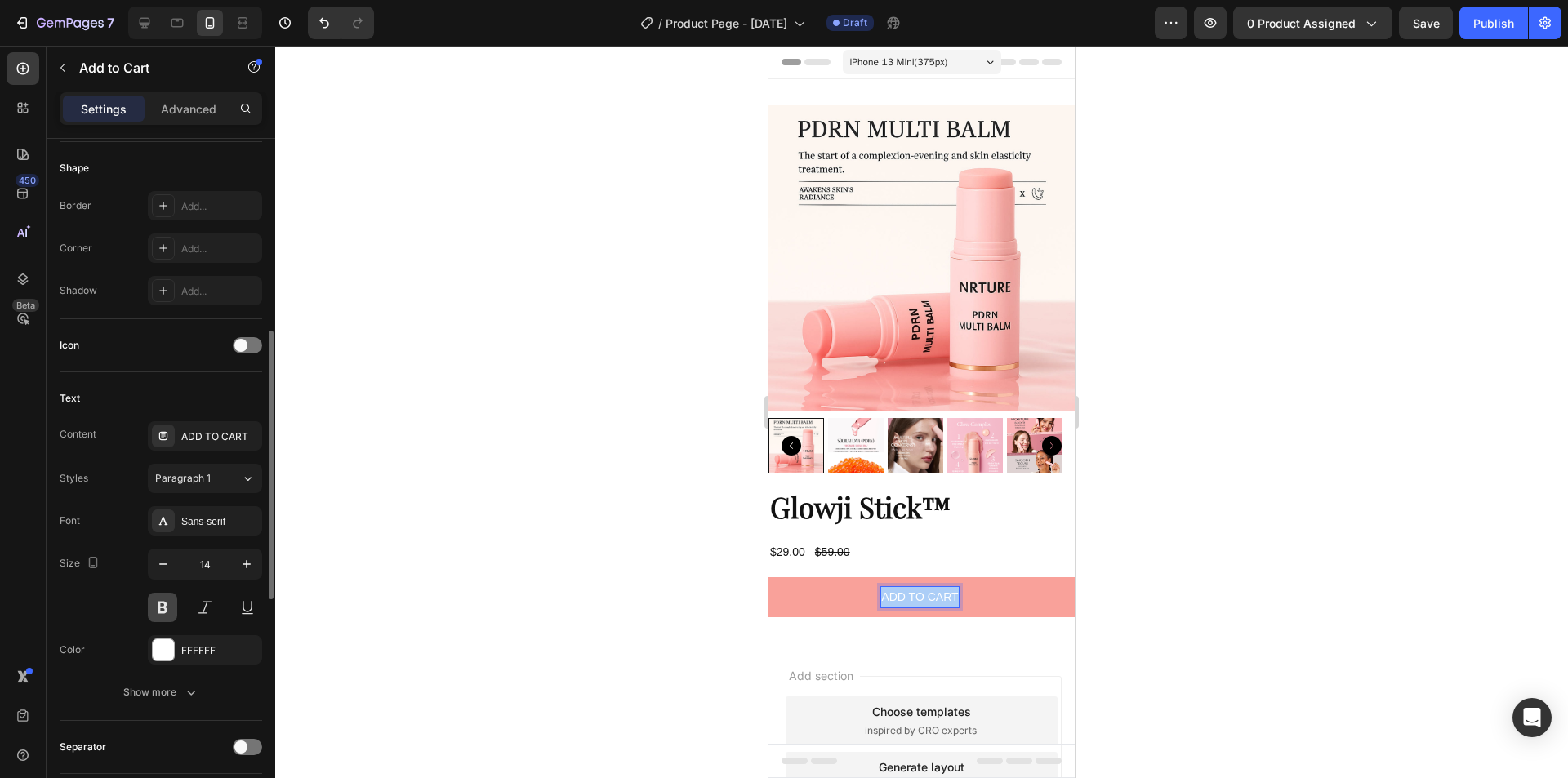 click at bounding box center (163, 607) 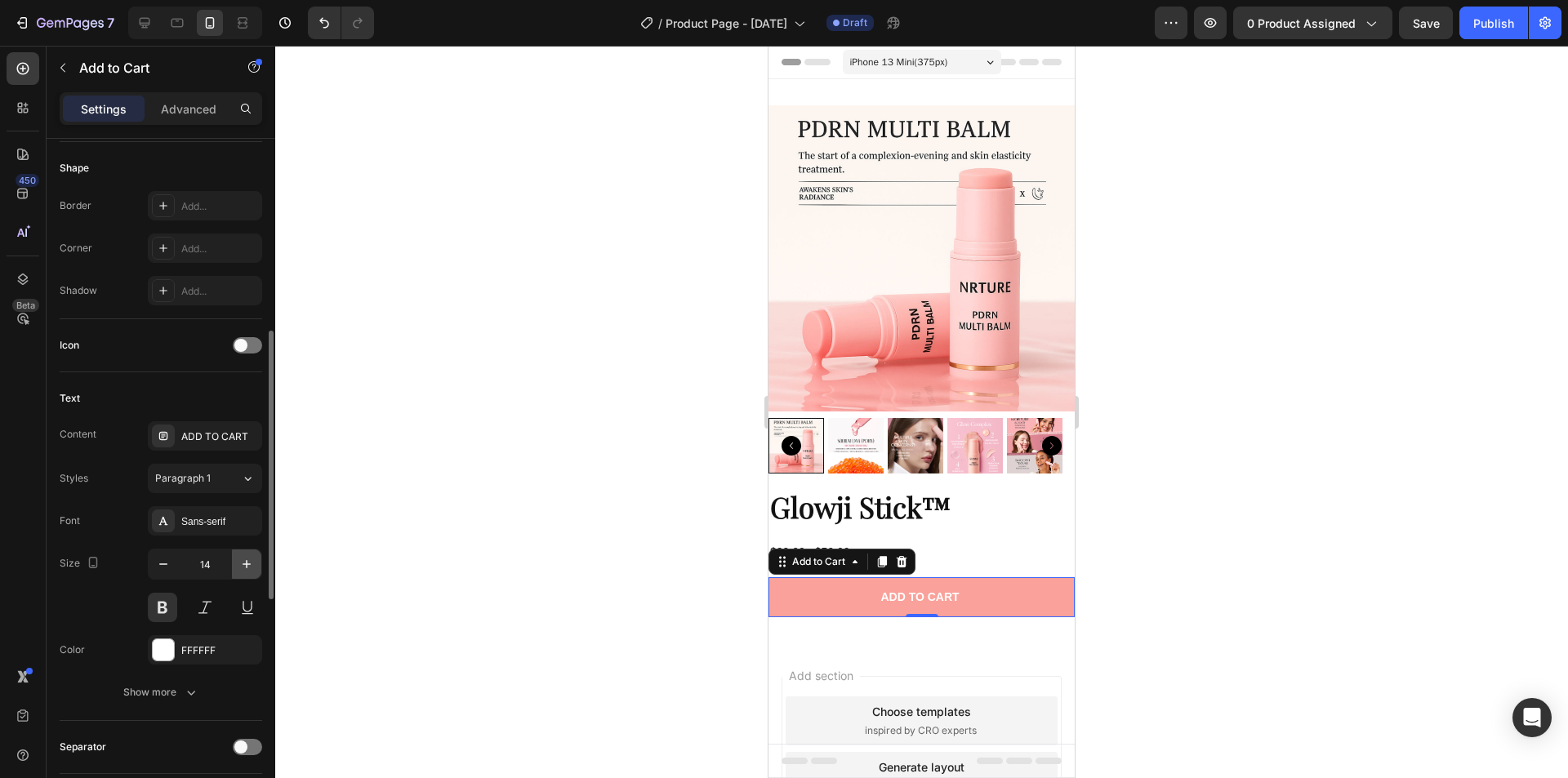 click 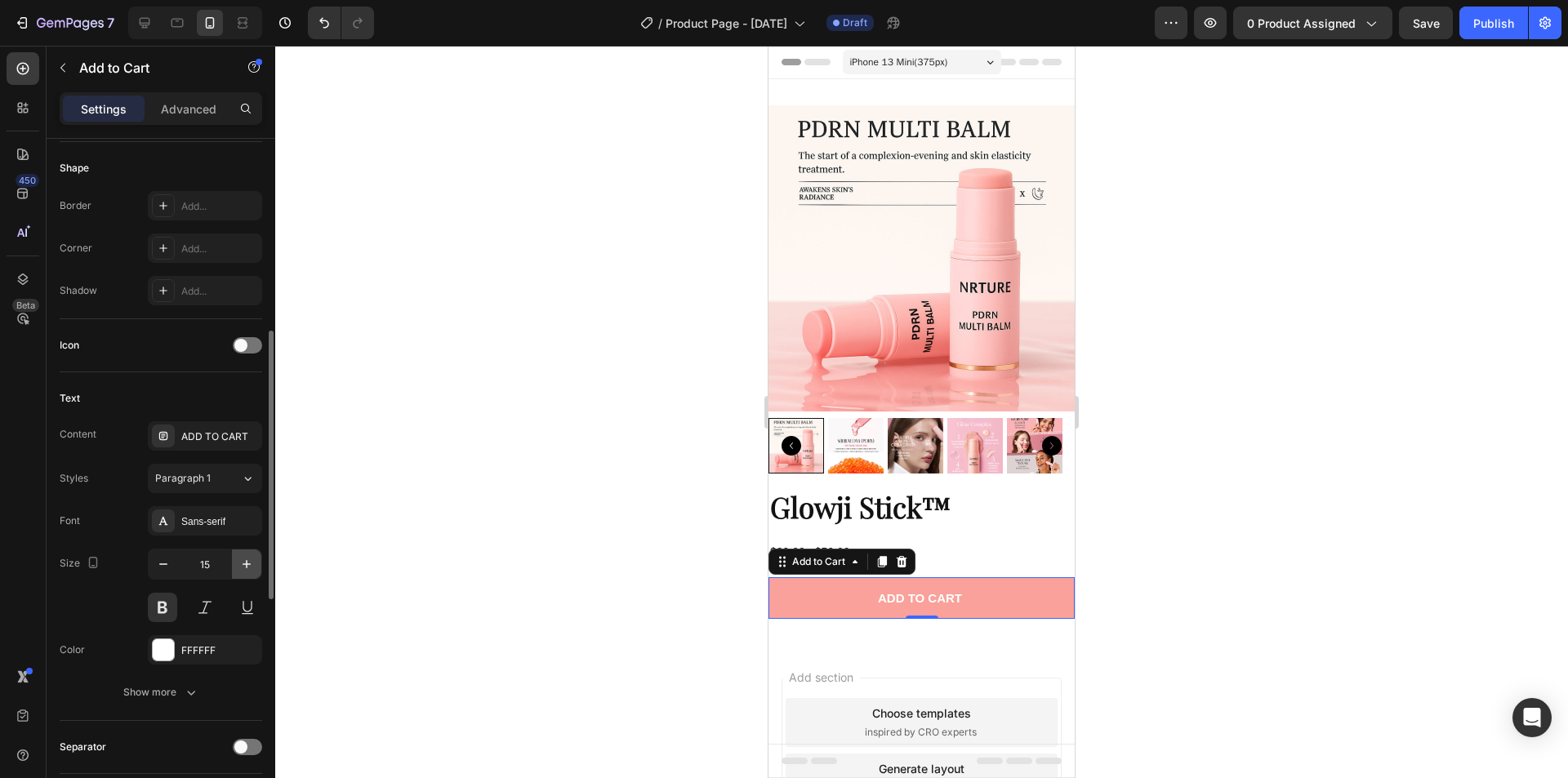 click 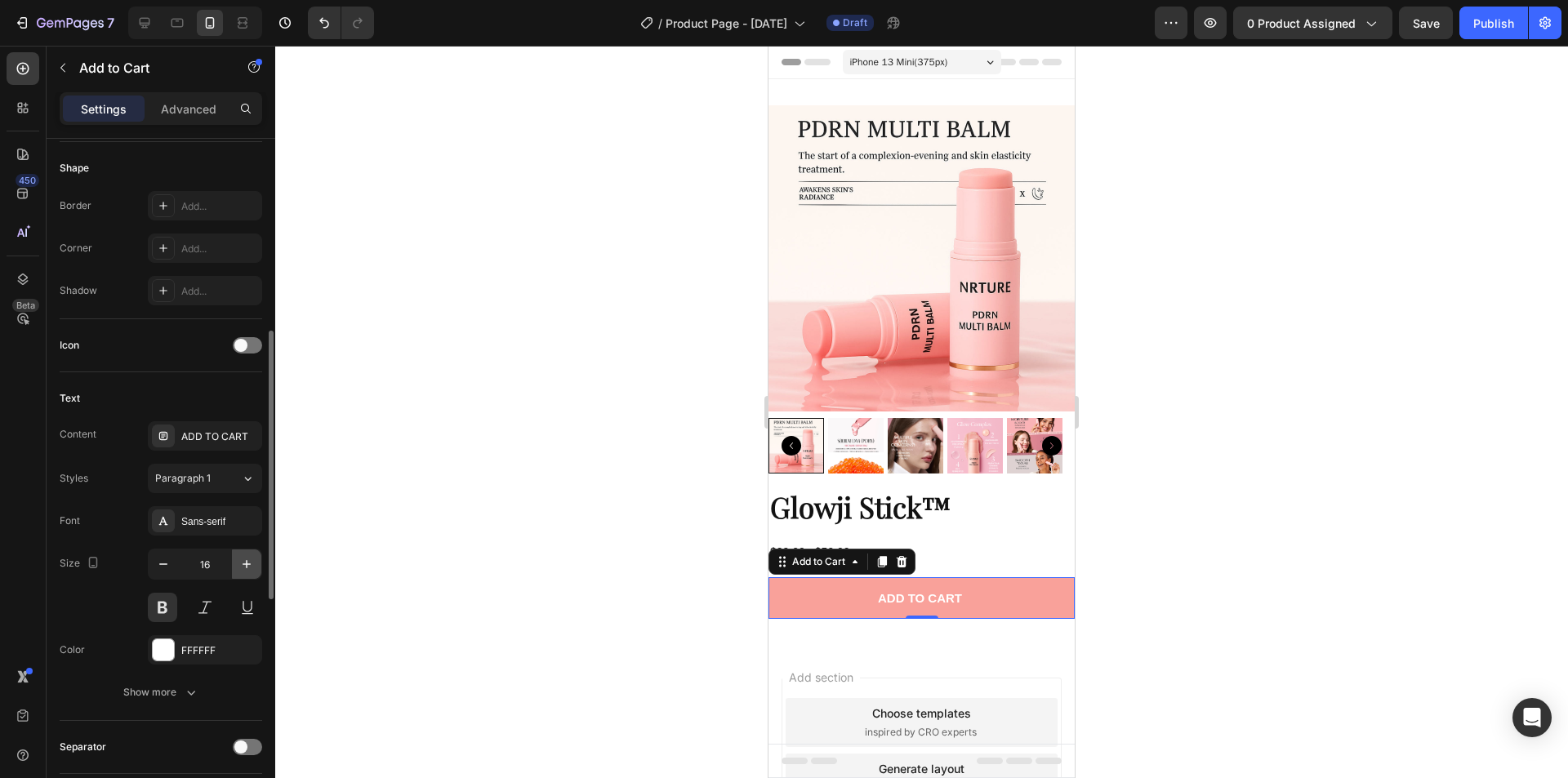 click 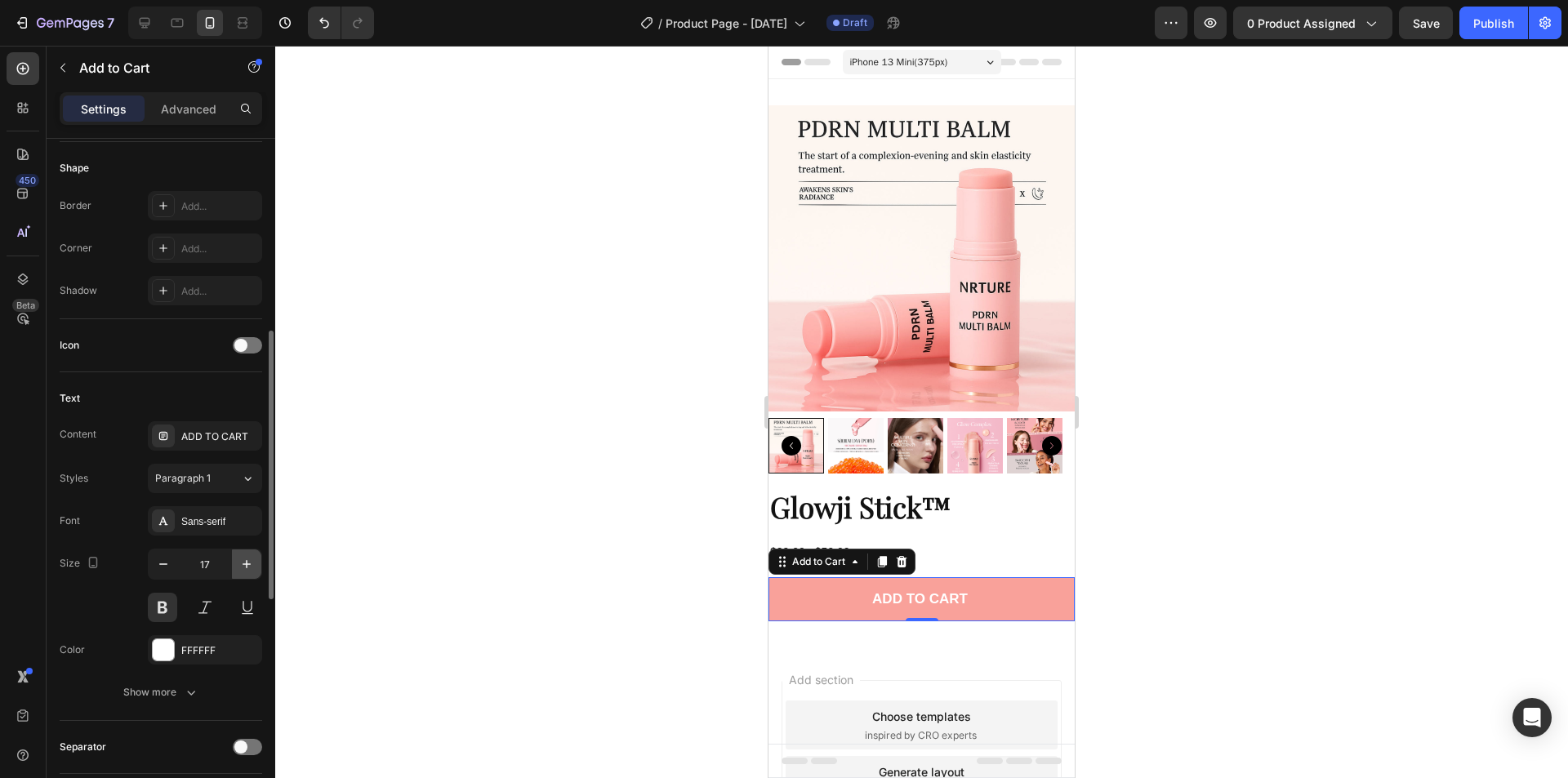 click 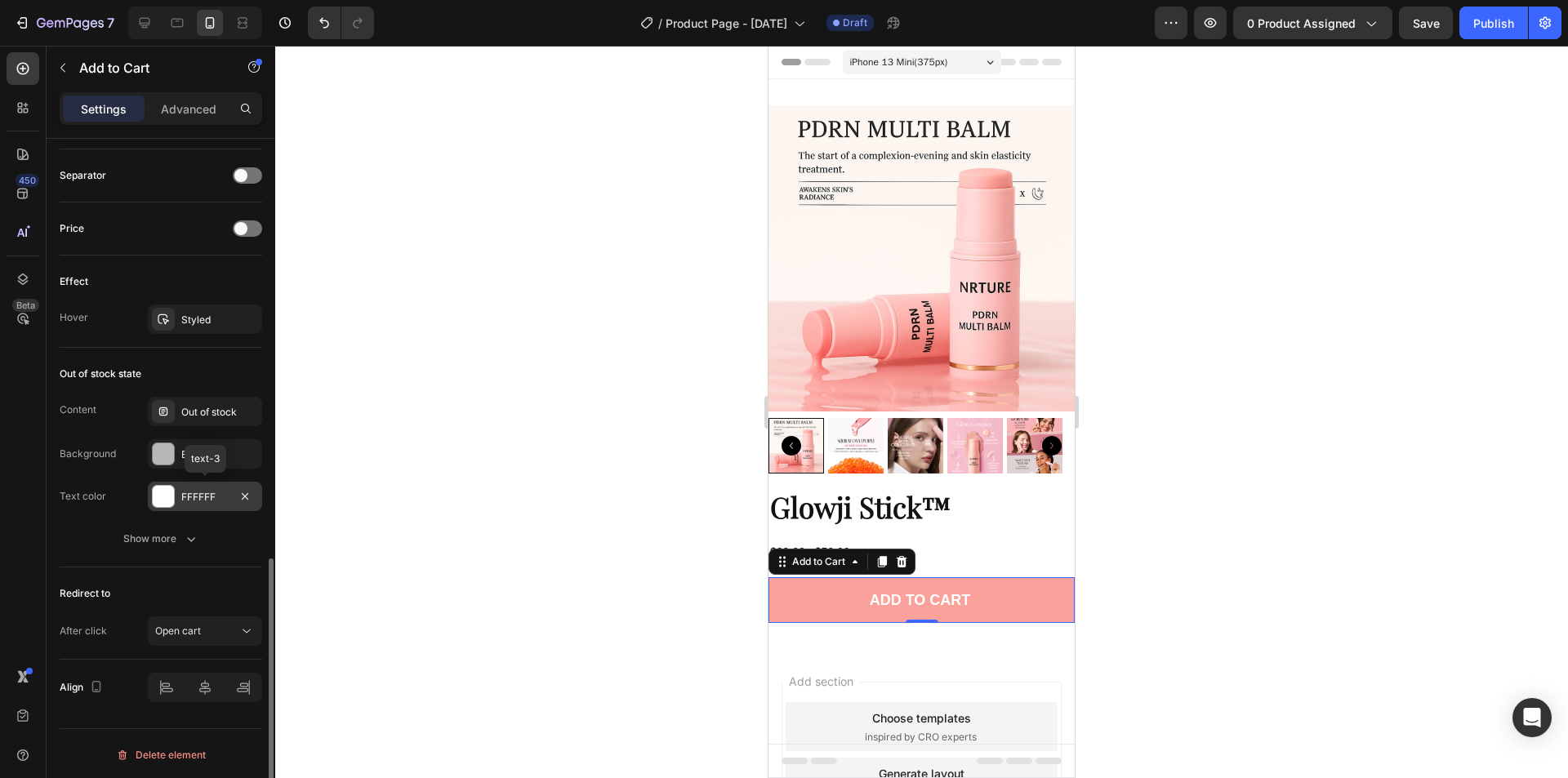 scroll, scrollTop: 1064, scrollLeft: 0, axis: vertical 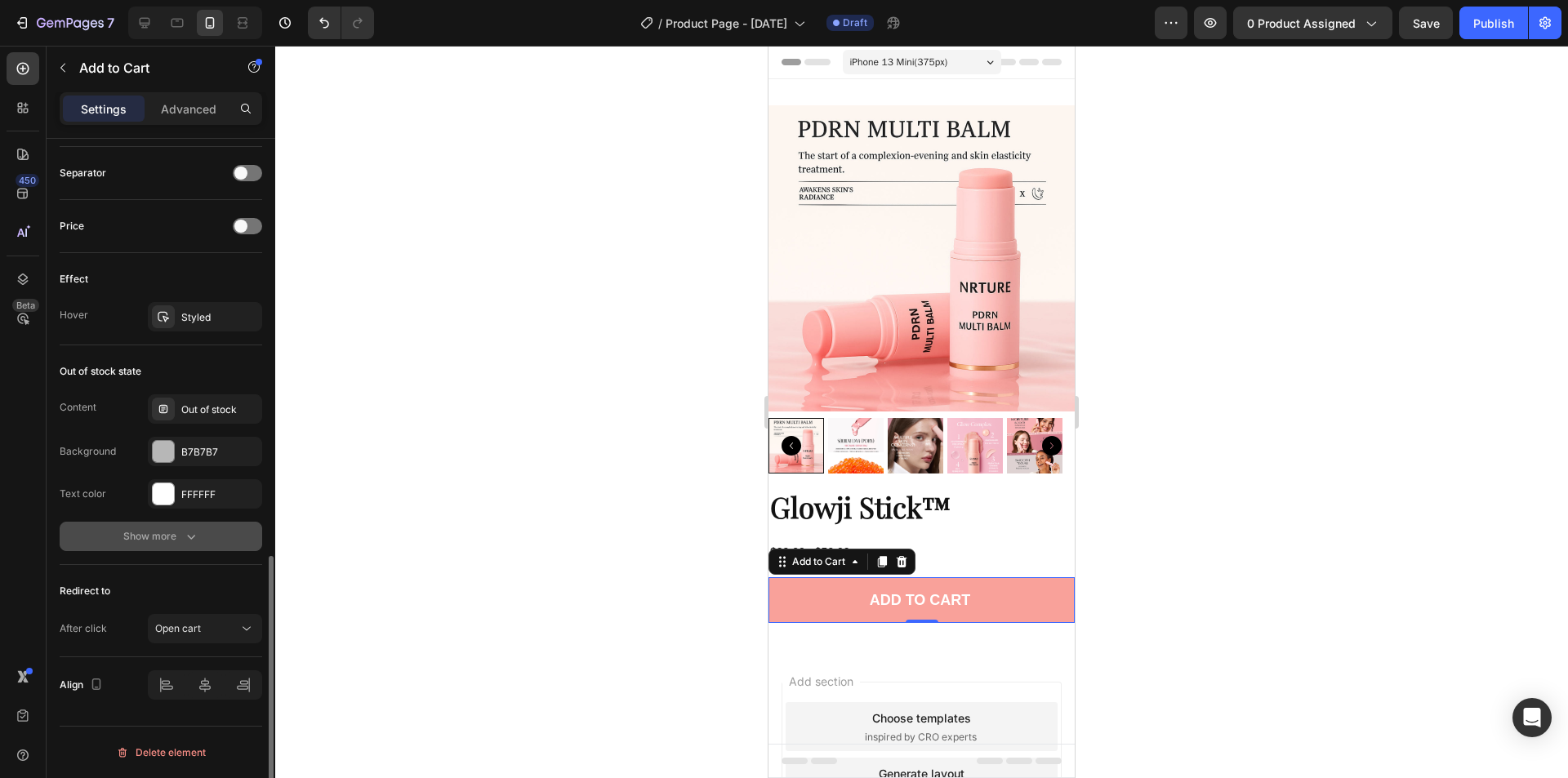 click on "Show more" at bounding box center (161, 536) 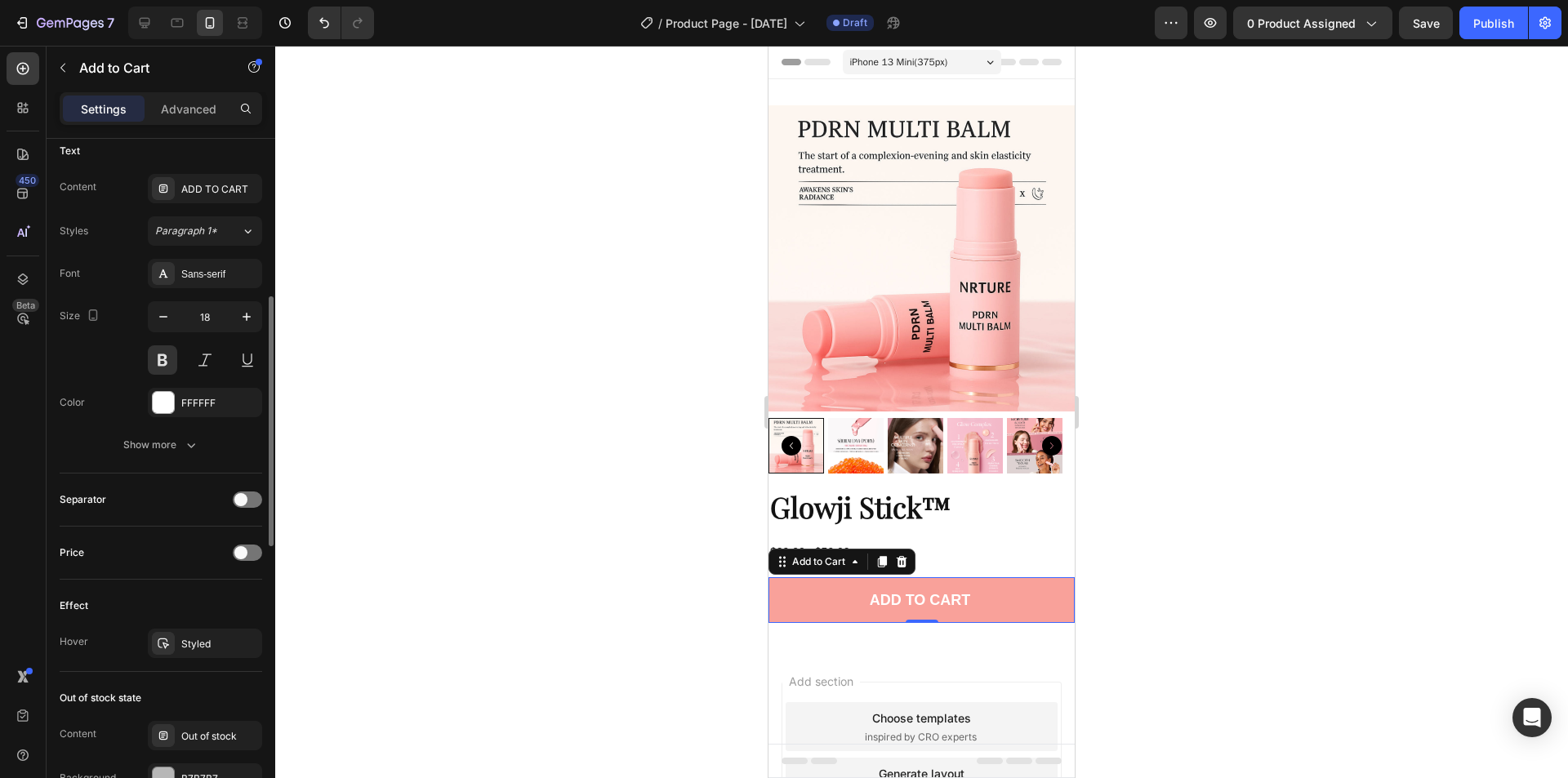 scroll, scrollTop: 656, scrollLeft: 0, axis: vertical 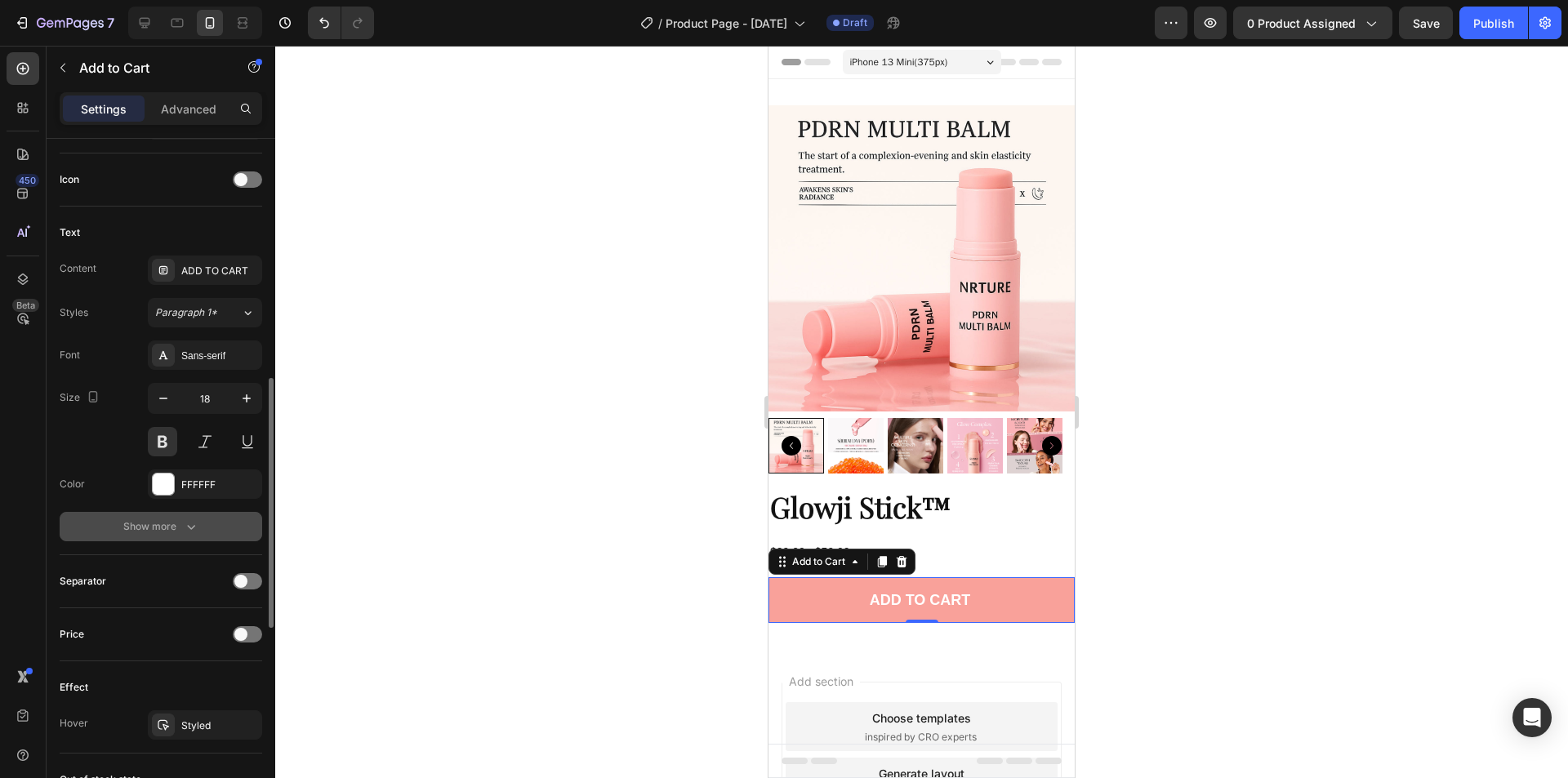 click 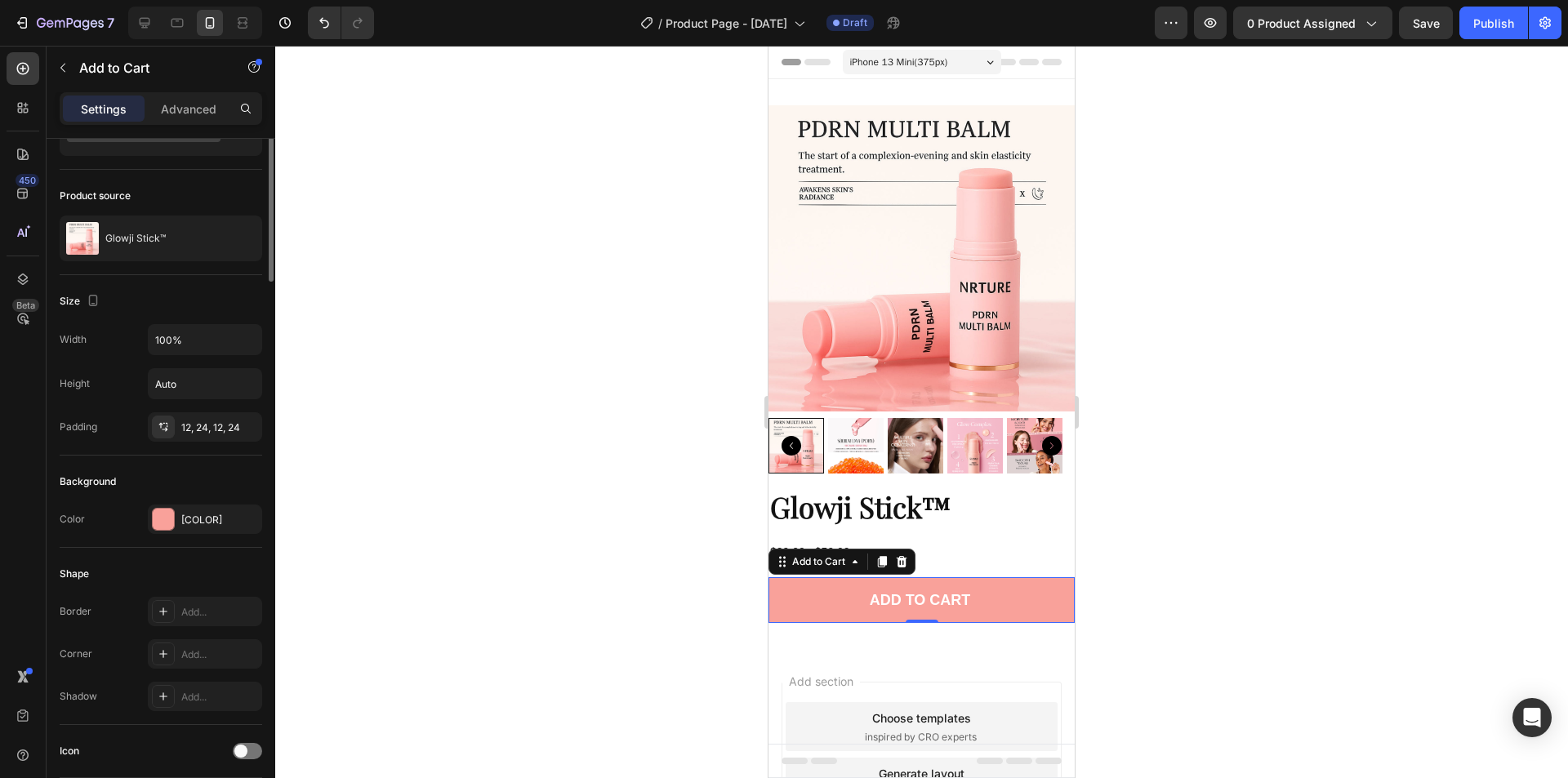 scroll, scrollTop: 0, scrollLeft: 0, axis: both 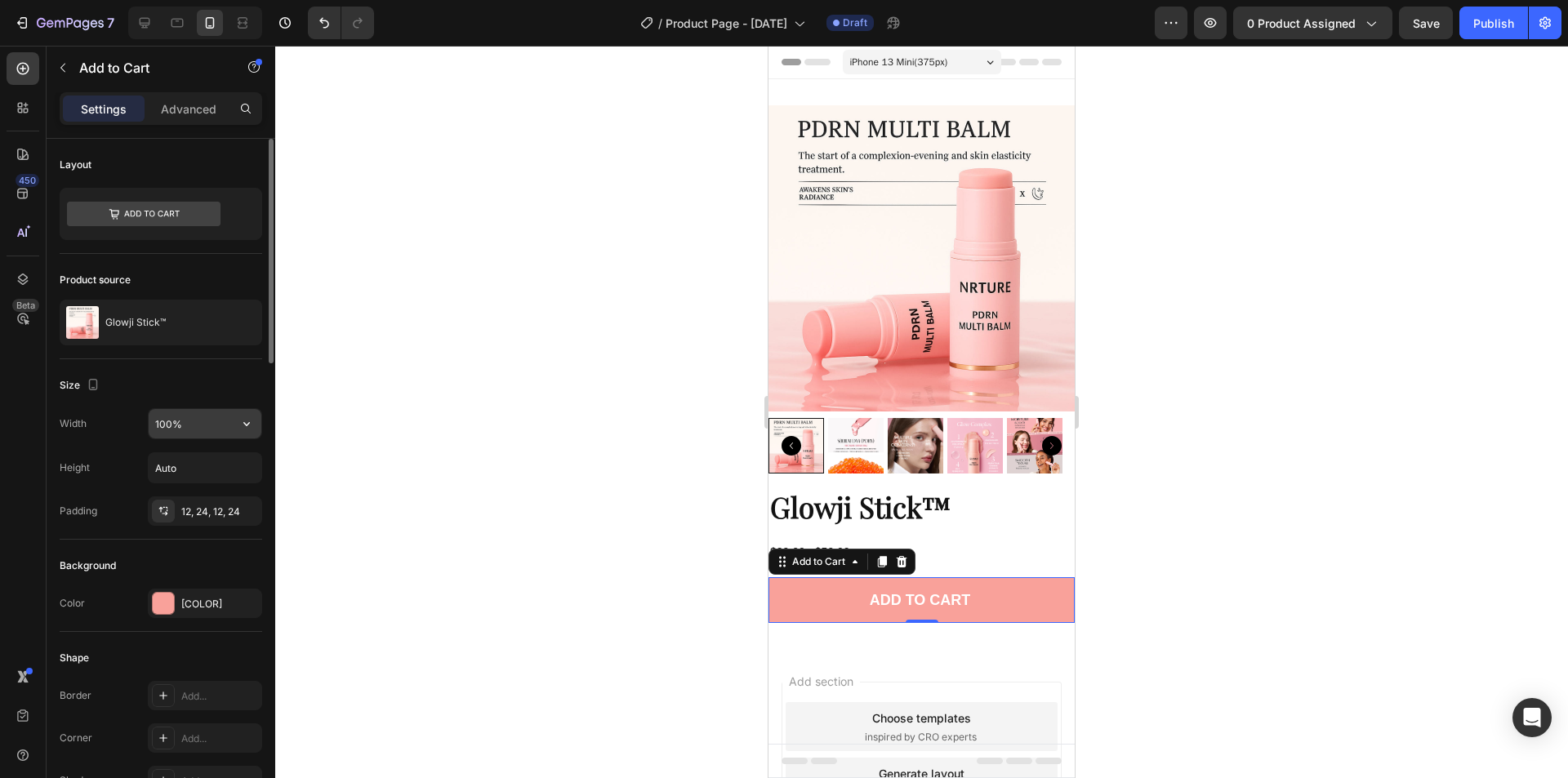 click on "100%" at bounding box center [205, 424] 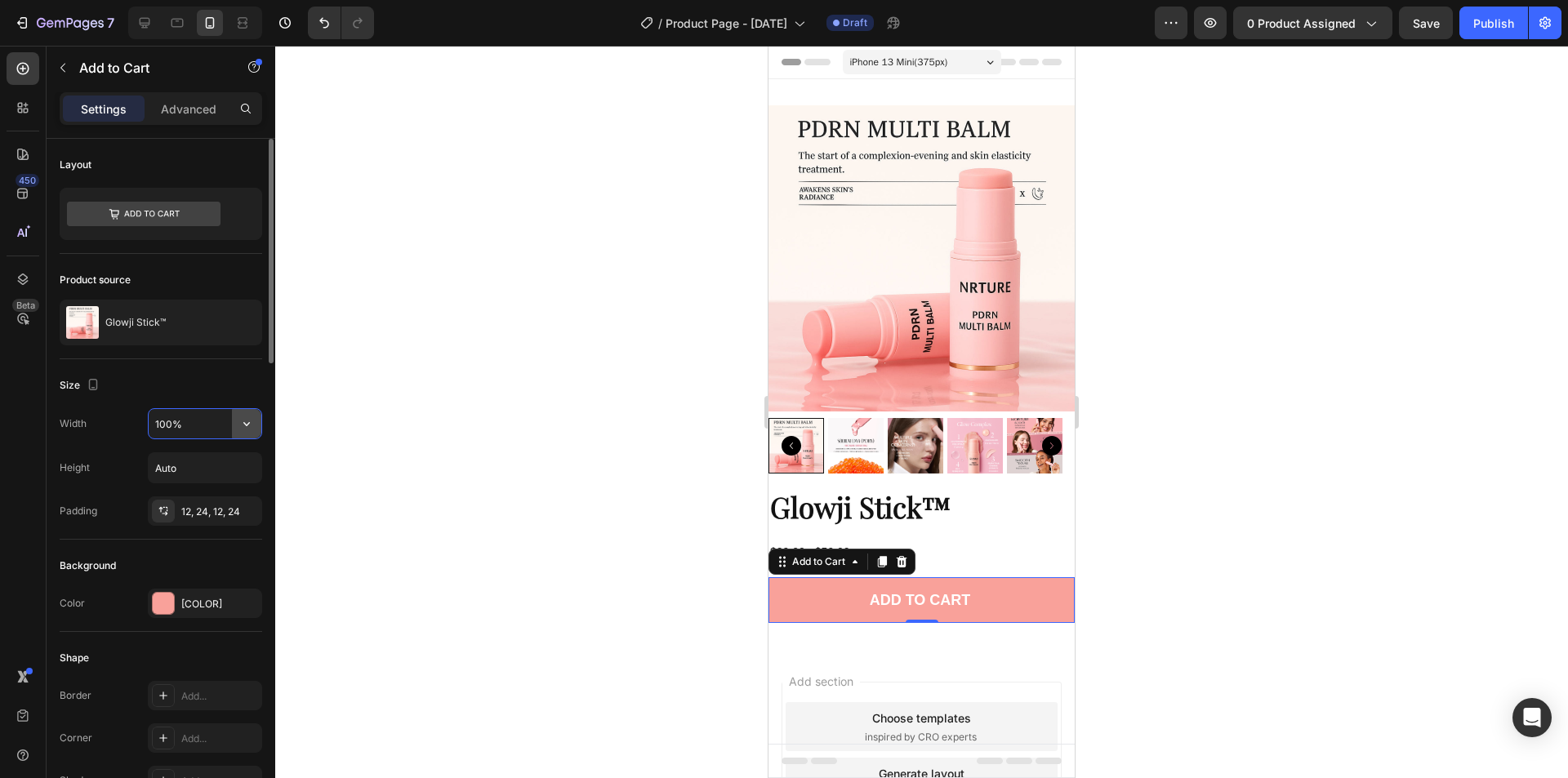click 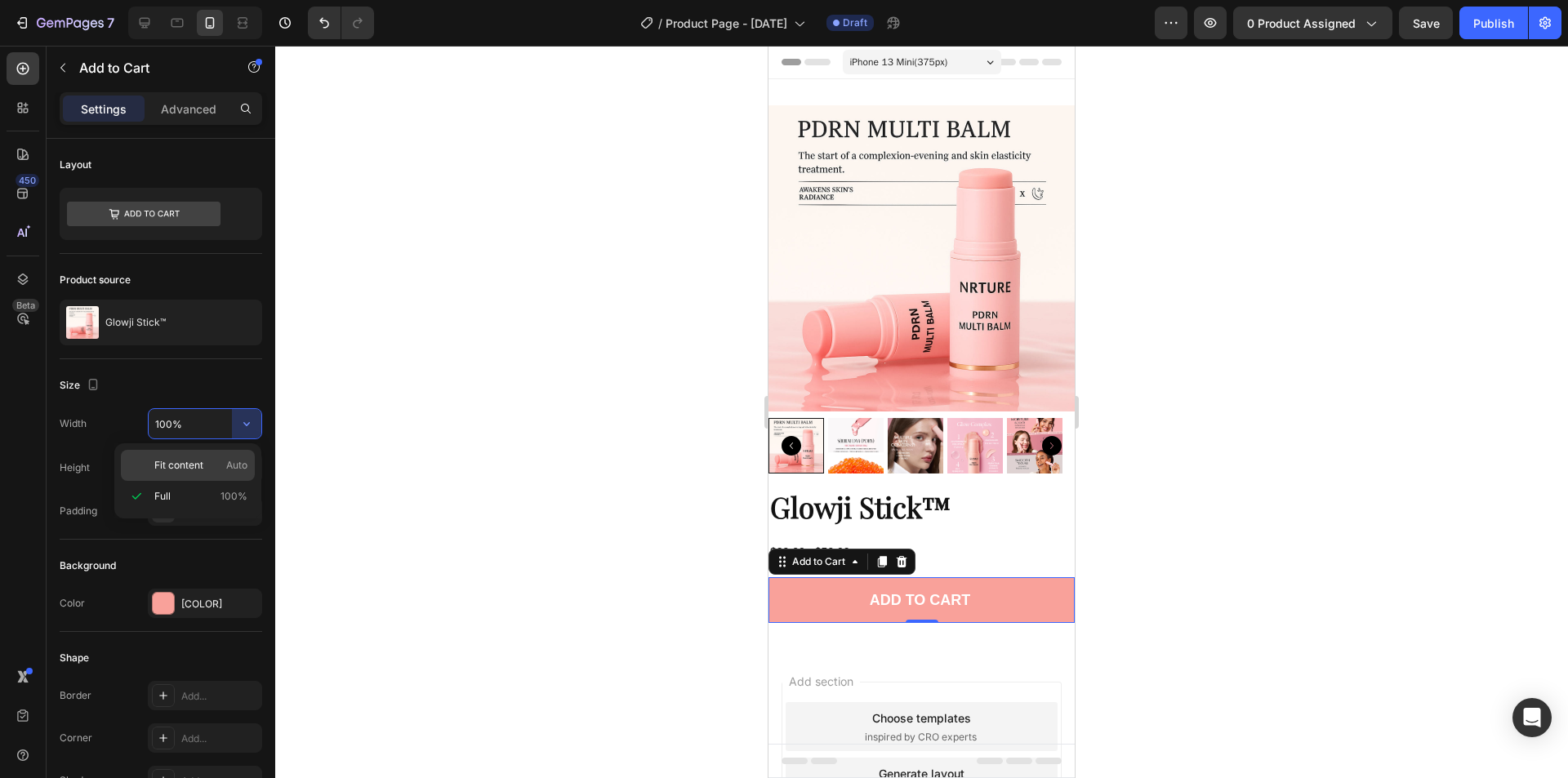 click on "Fit content Auto" 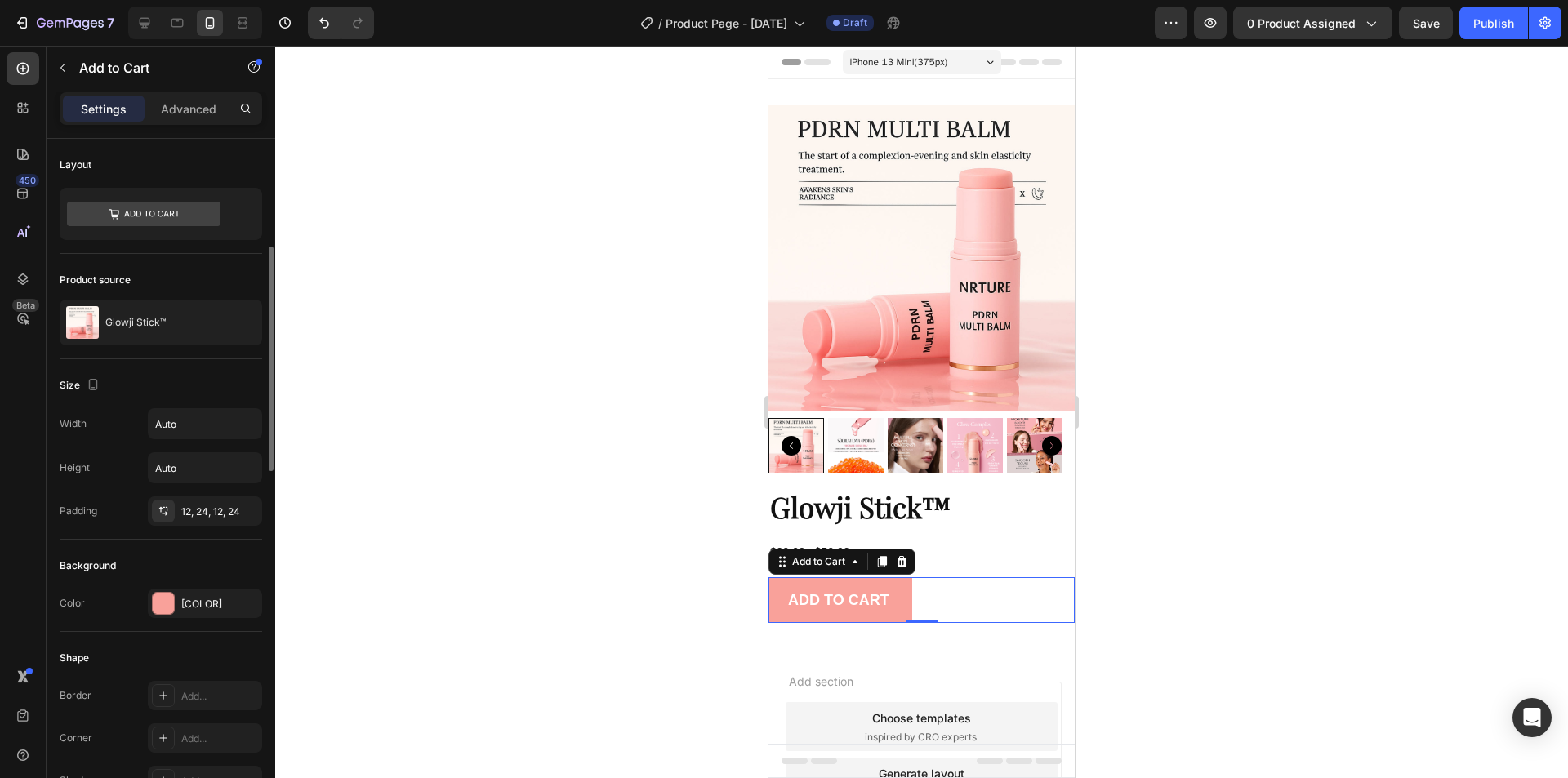 scroll, scrollTop: 82, scrollLeft: 0, axis: vertical 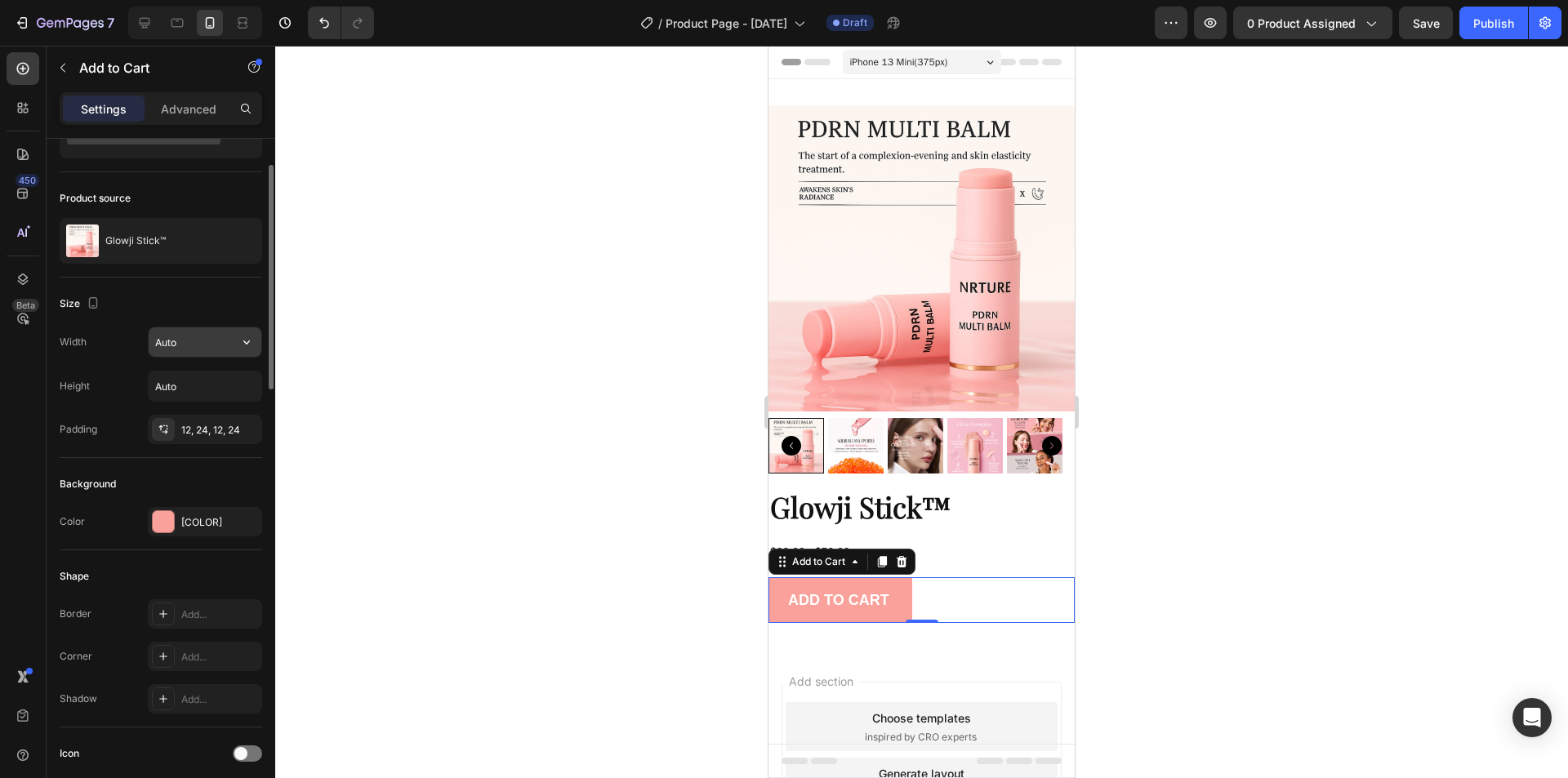 click on "Auto" at bounding box center [205, 342] 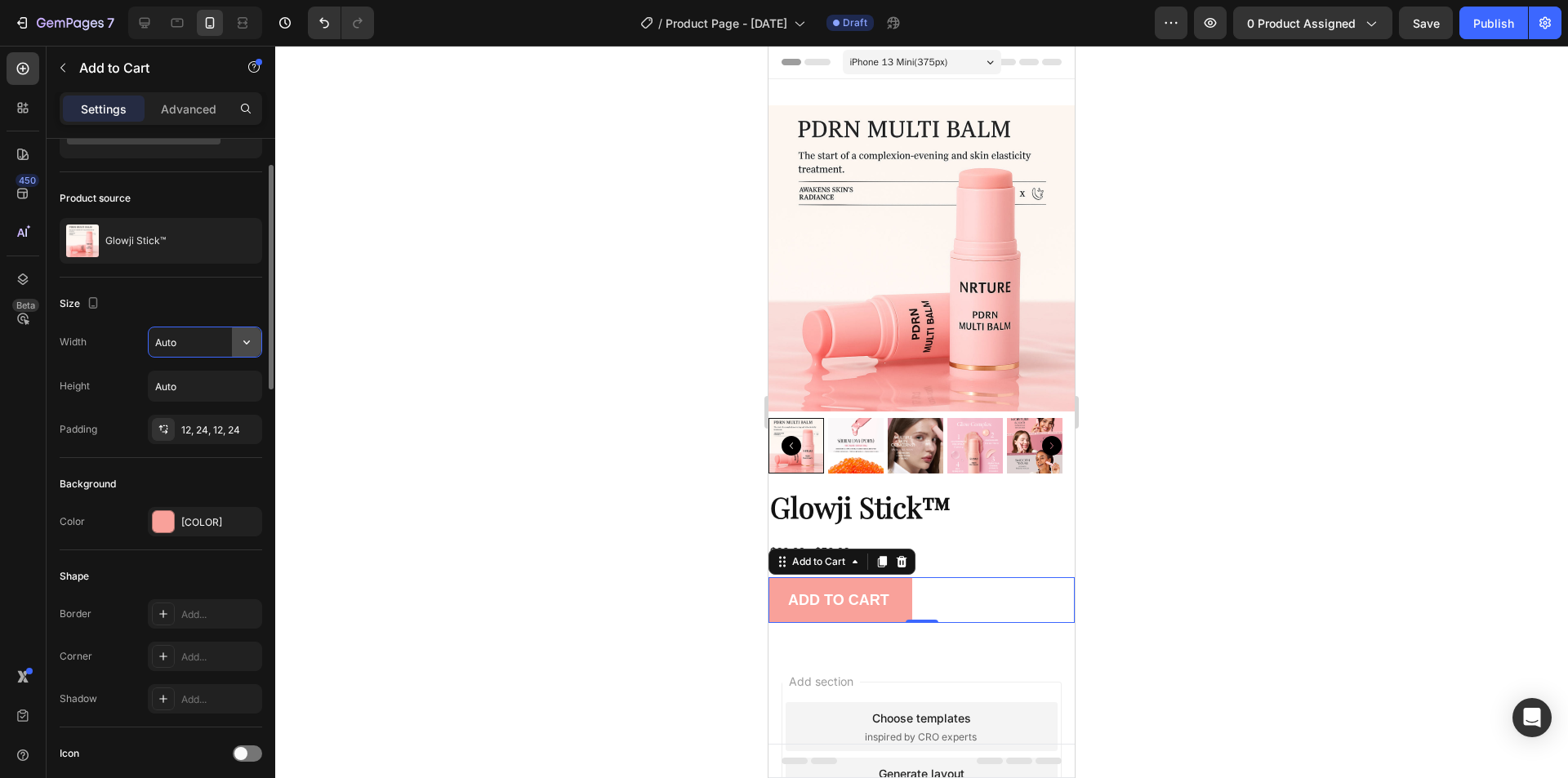 click 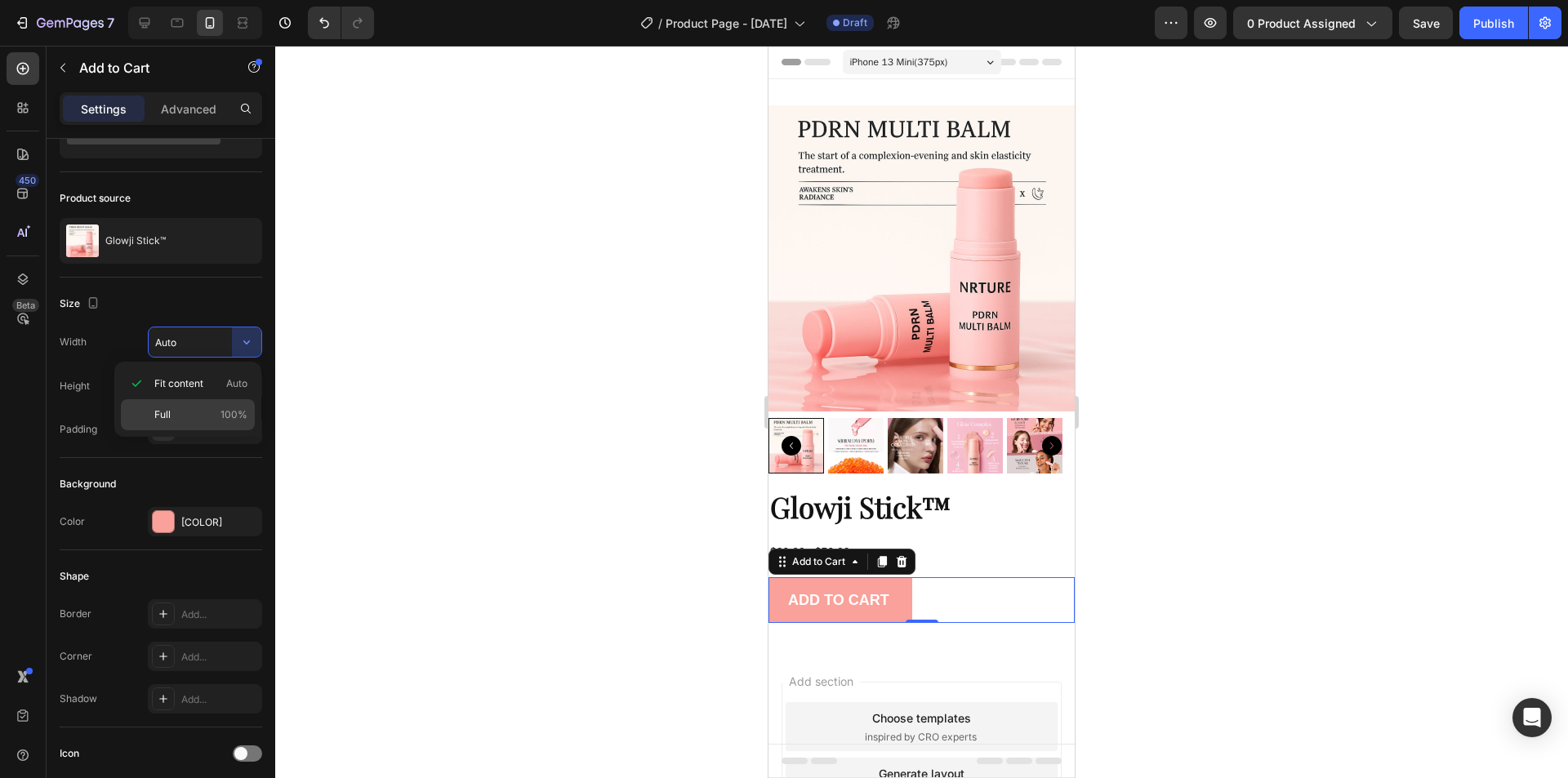 click on "Full 100%" 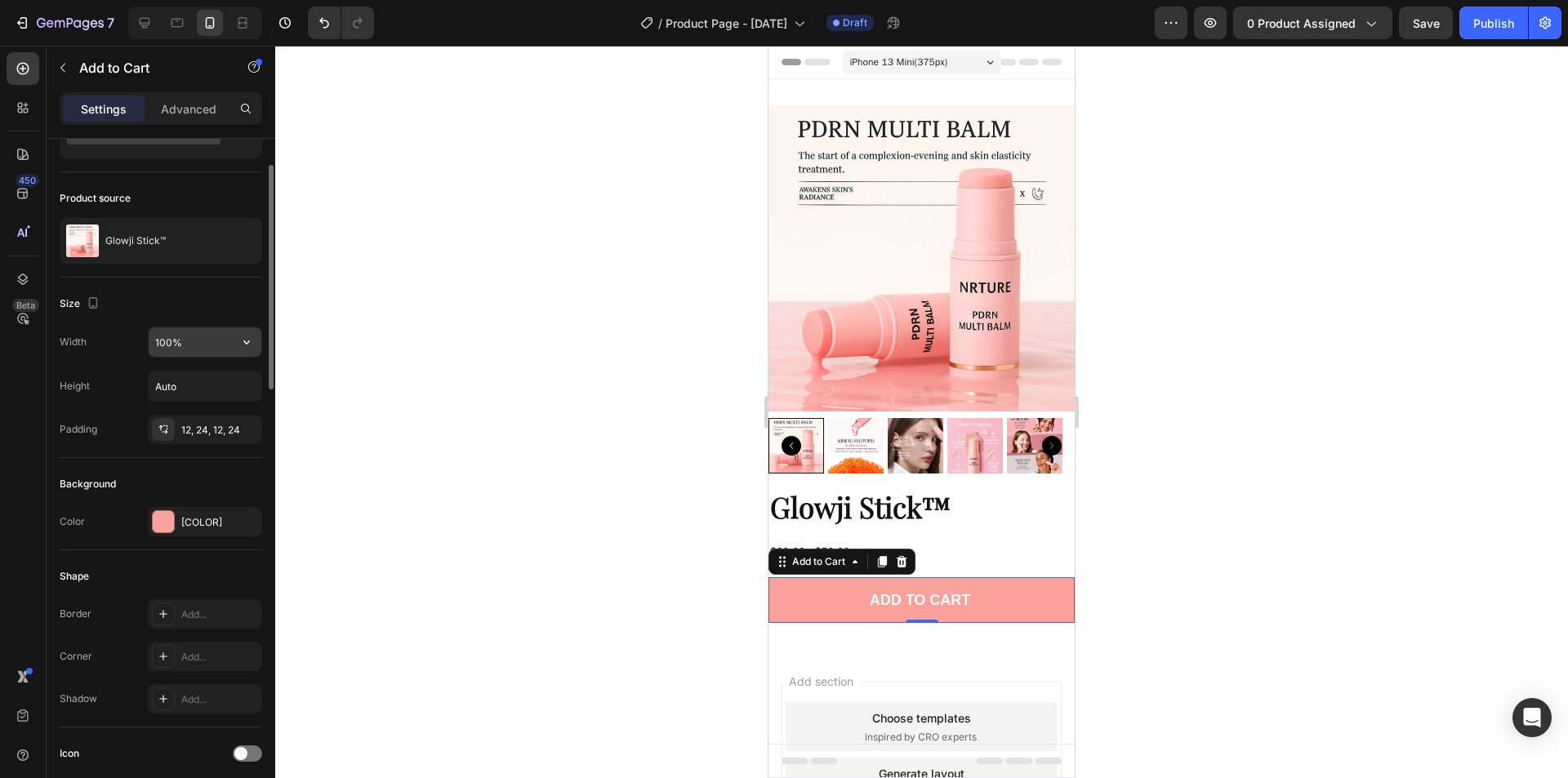 click on "100%" at bounding box center (205, 342) 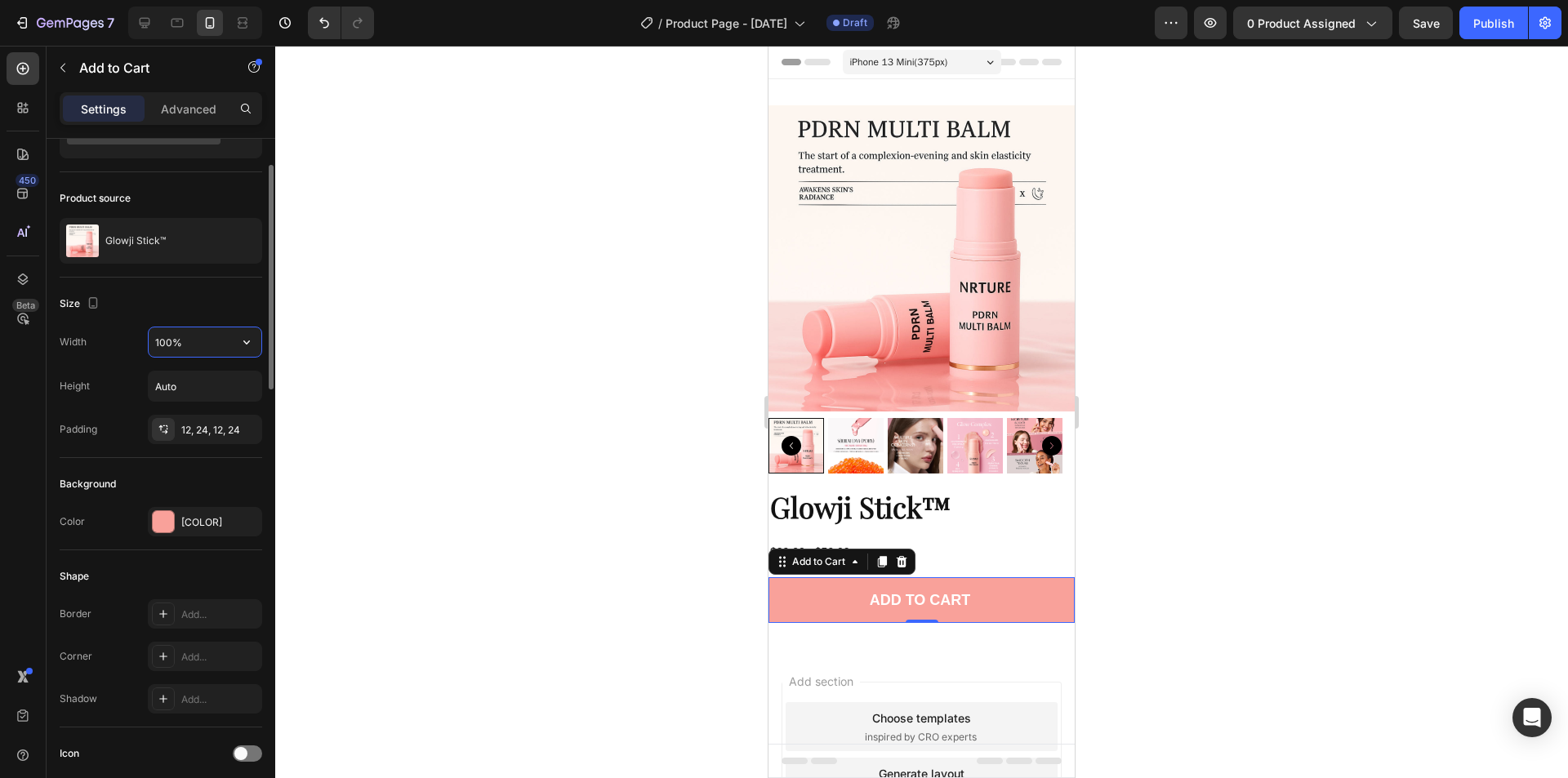 click on "100%" at bounding box center [205, 342] 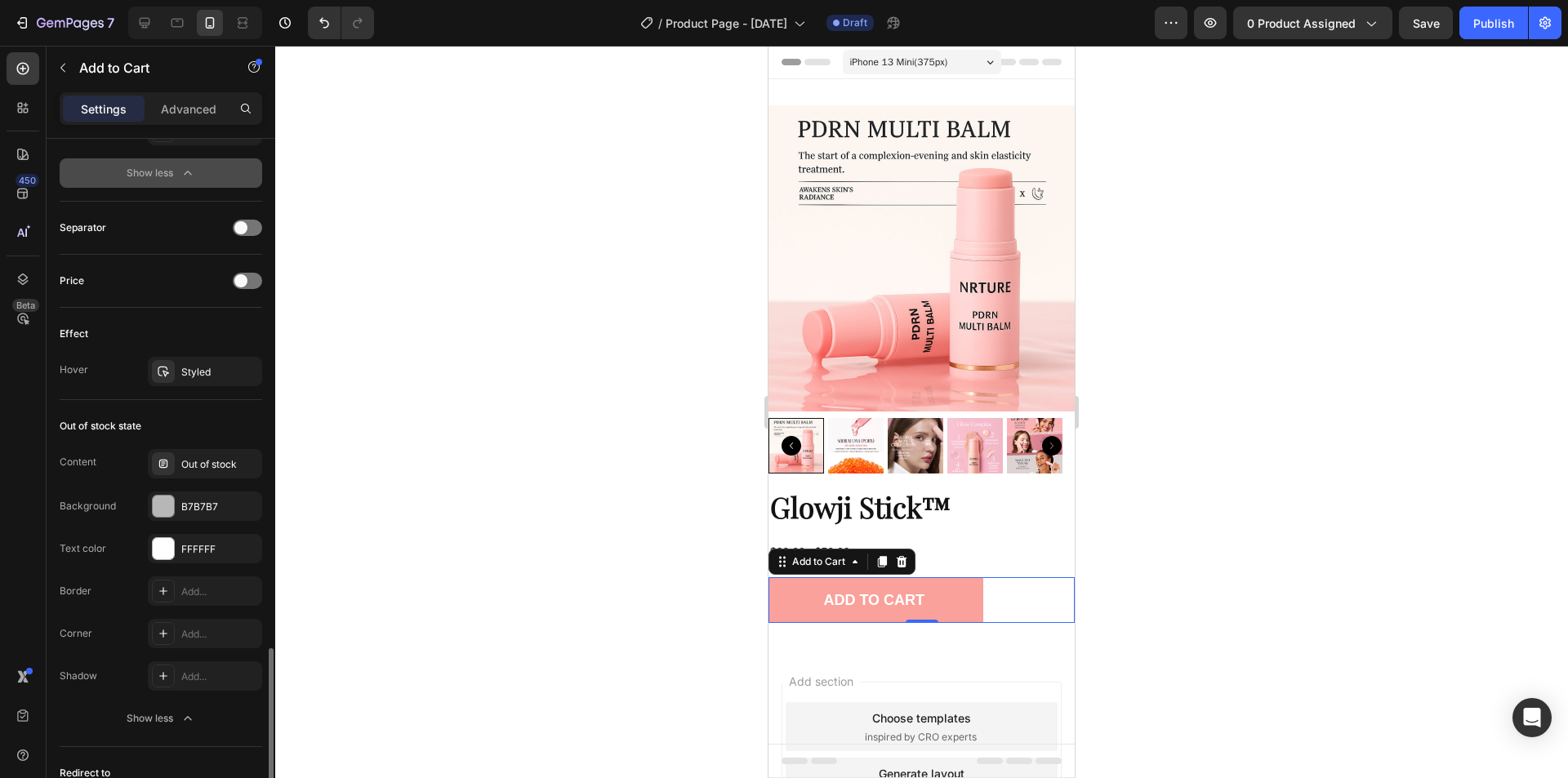 scroll, scrollTop: 1407, scrollLeft: 0, axis: vertical 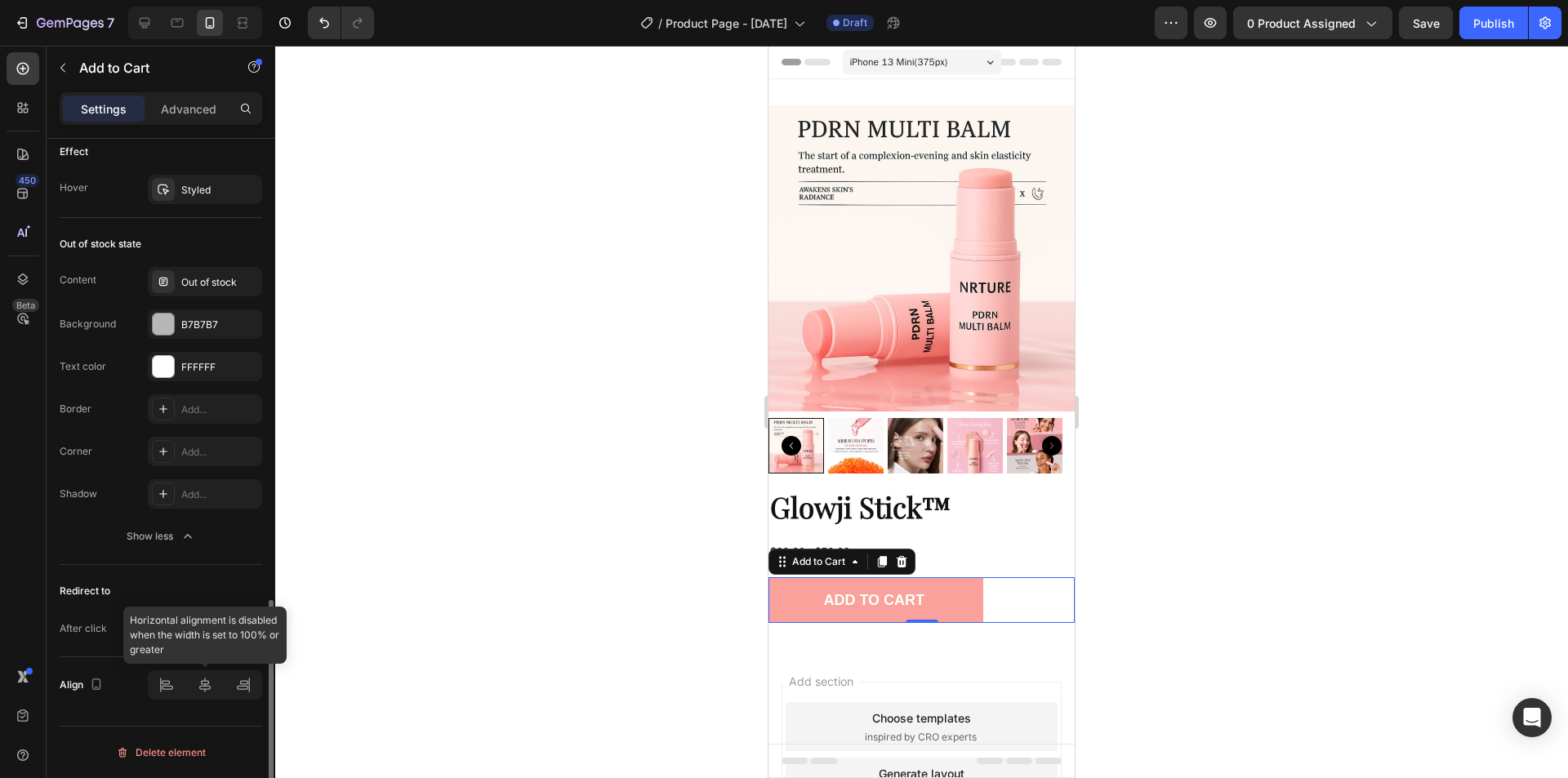 type on "70%" 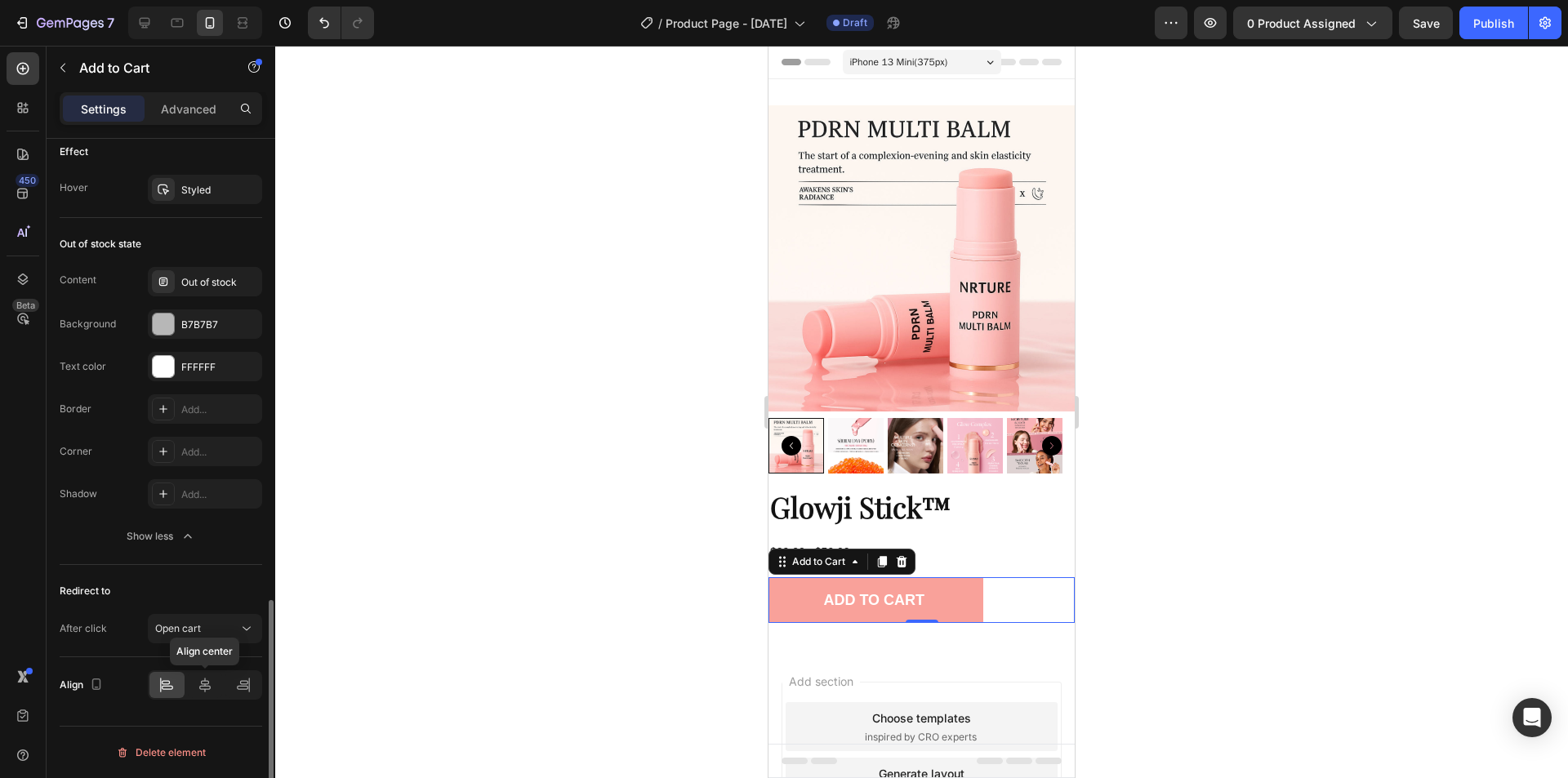 click 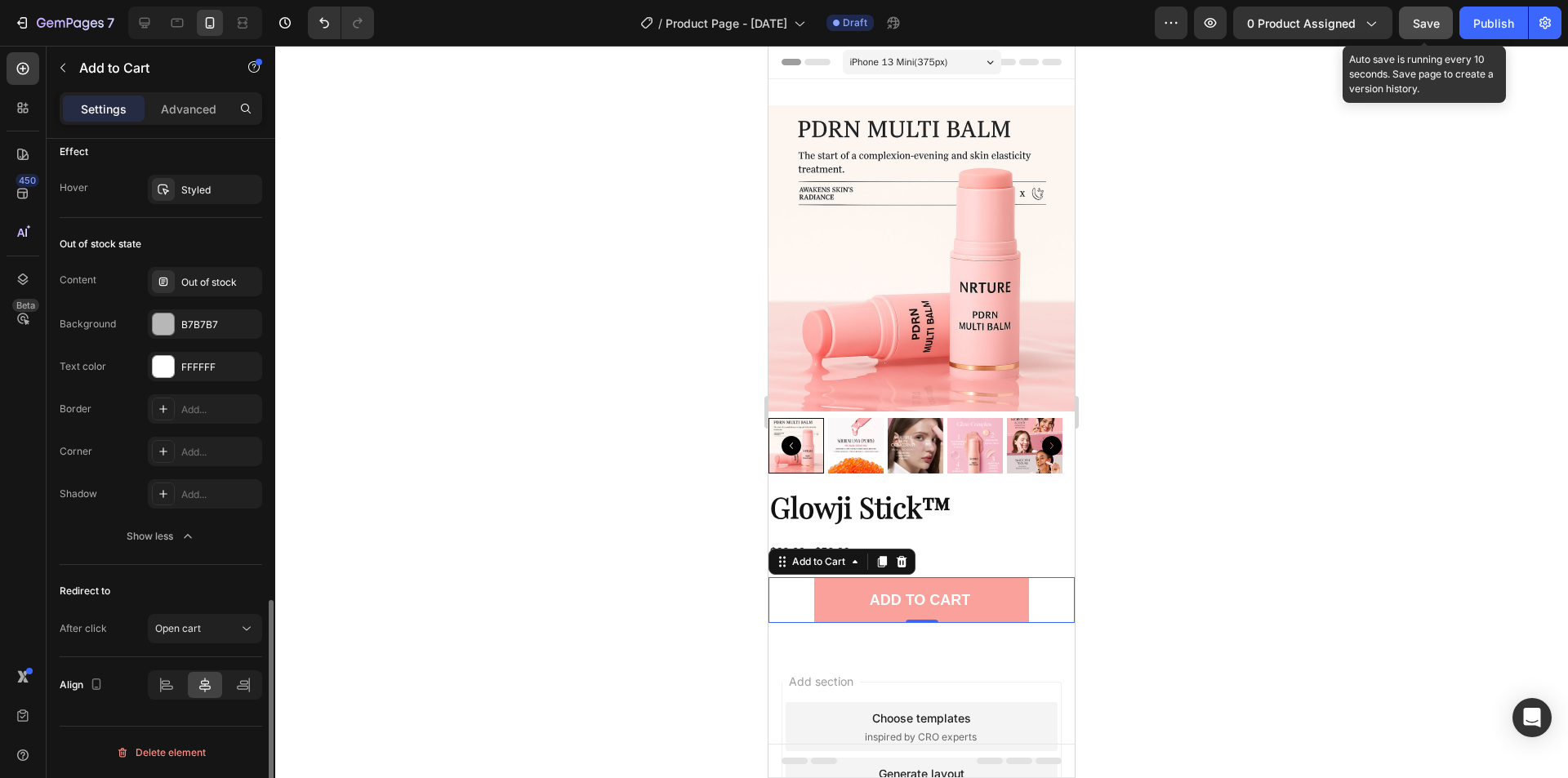 click on "Save" 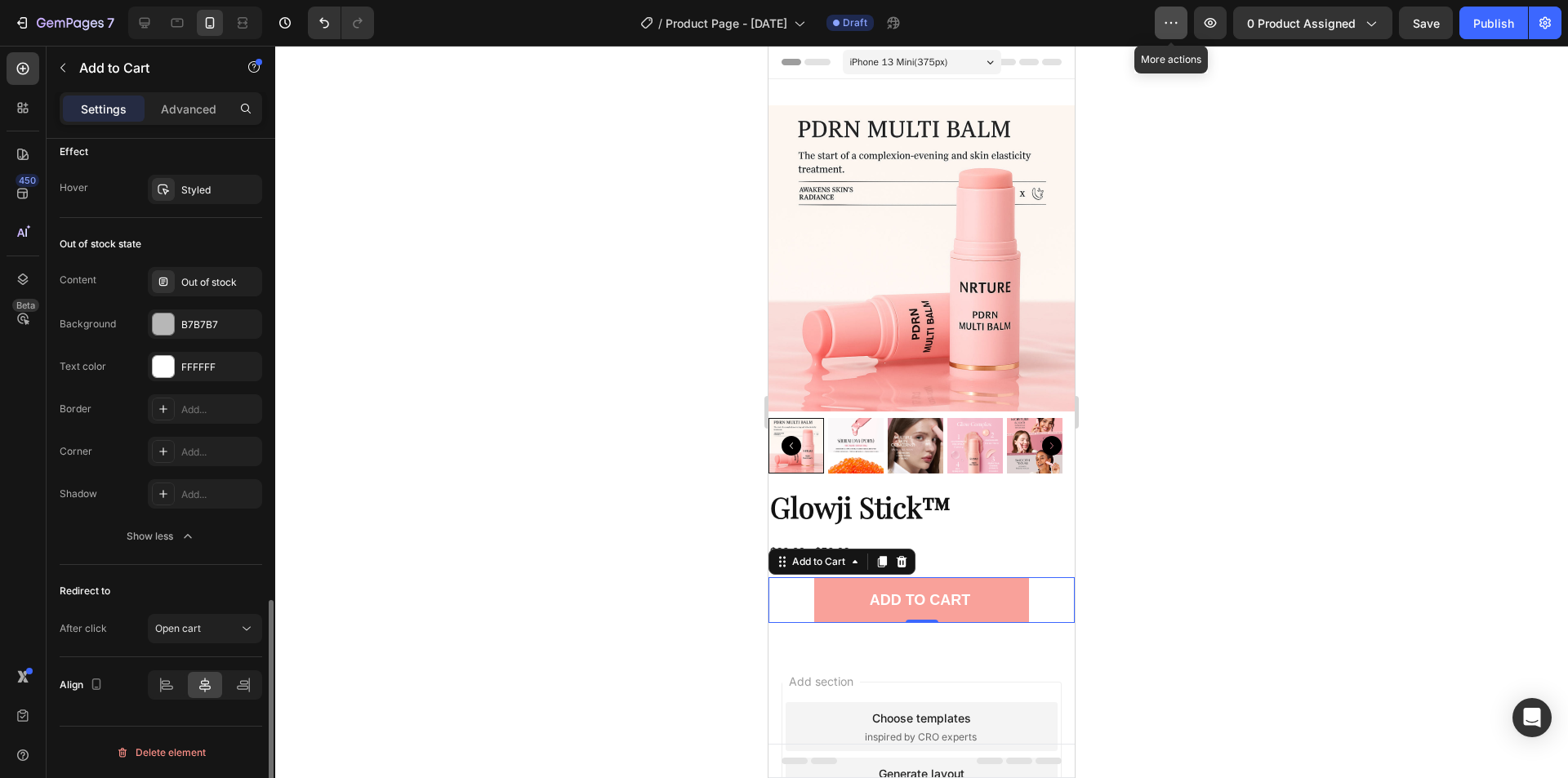click 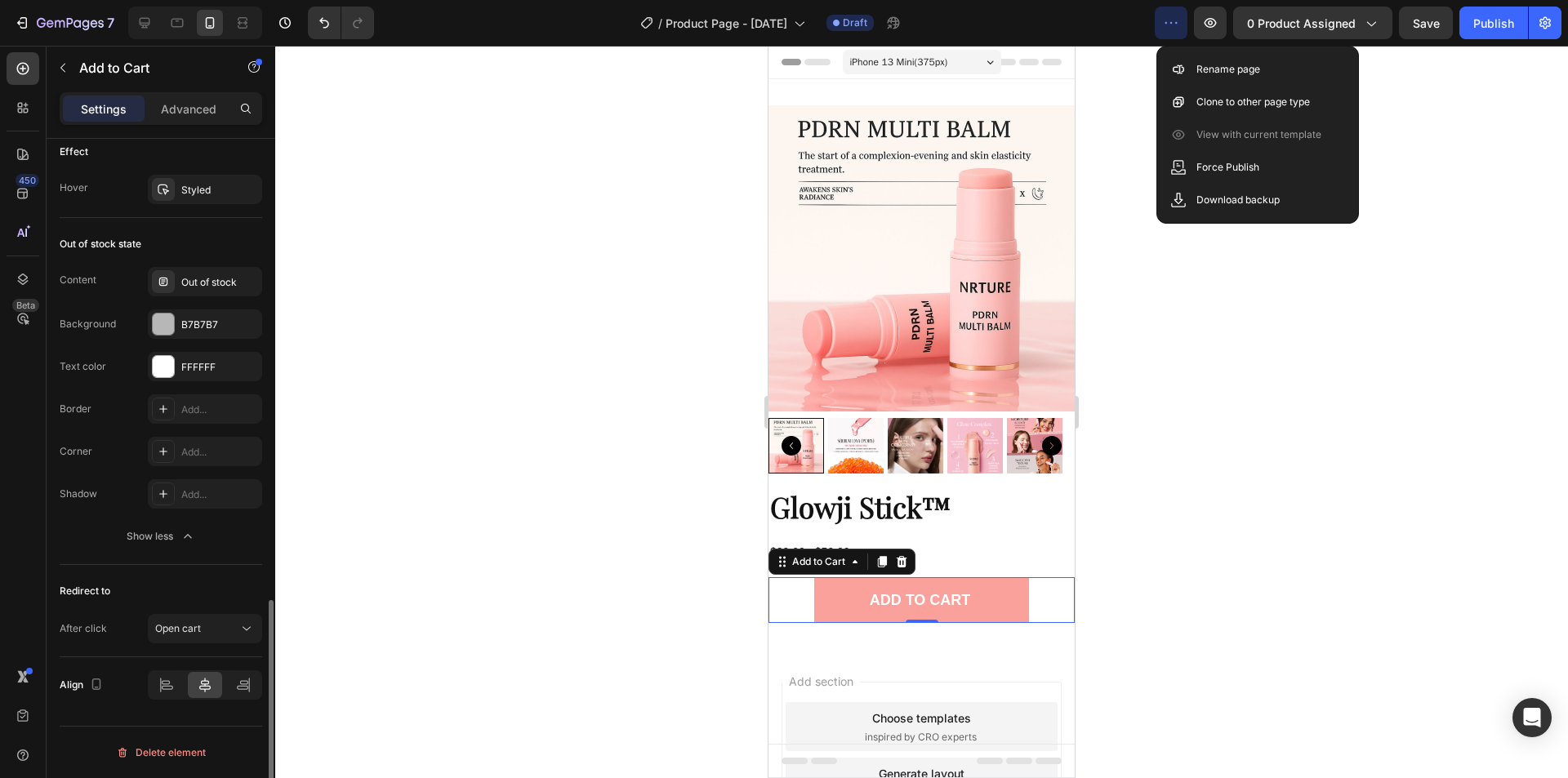 drag, startPoint x: 1321, startPoint y: 357, endPoint x: 1374, endPoint y: 76, distance: 285.95454 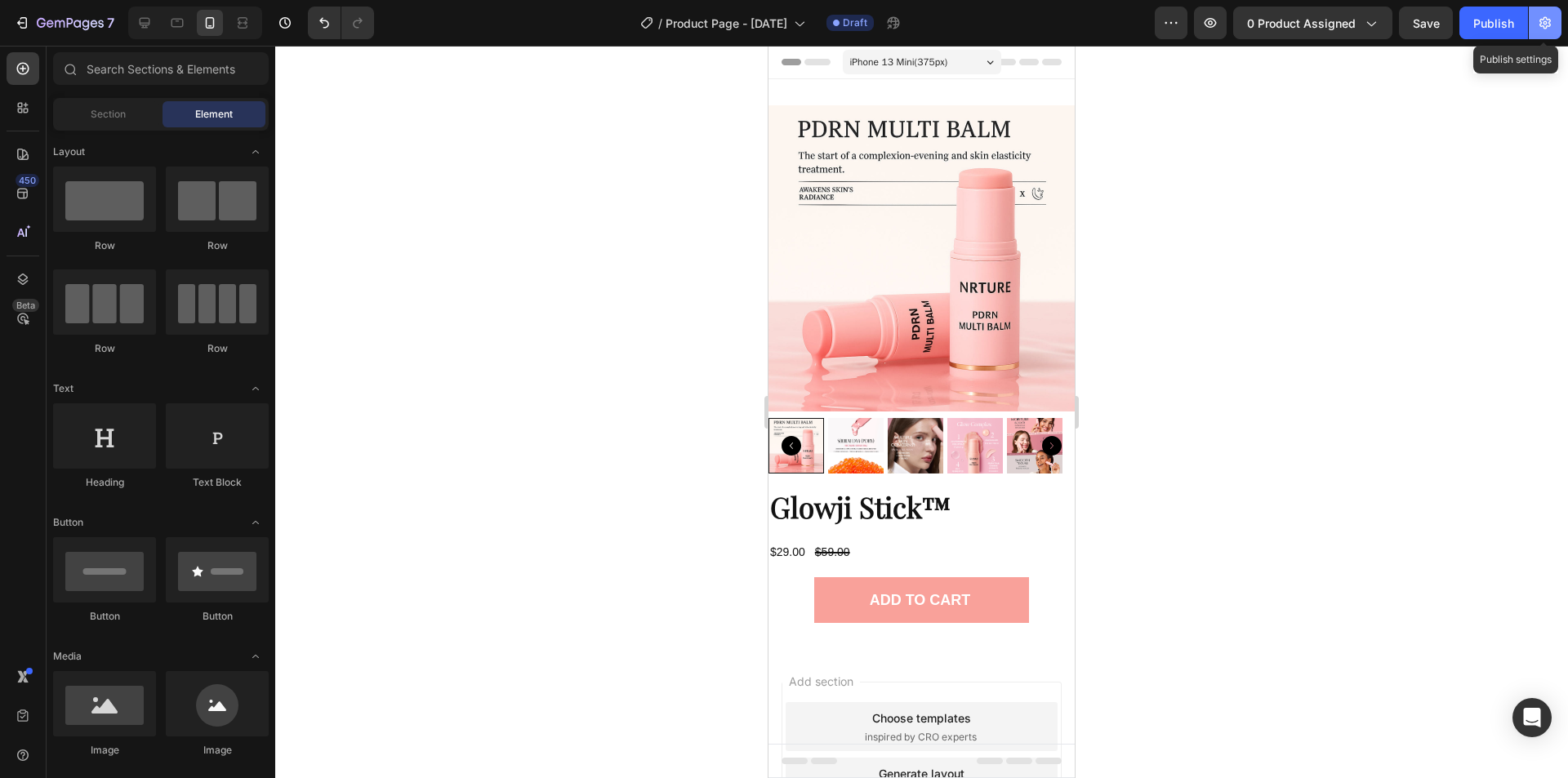 click 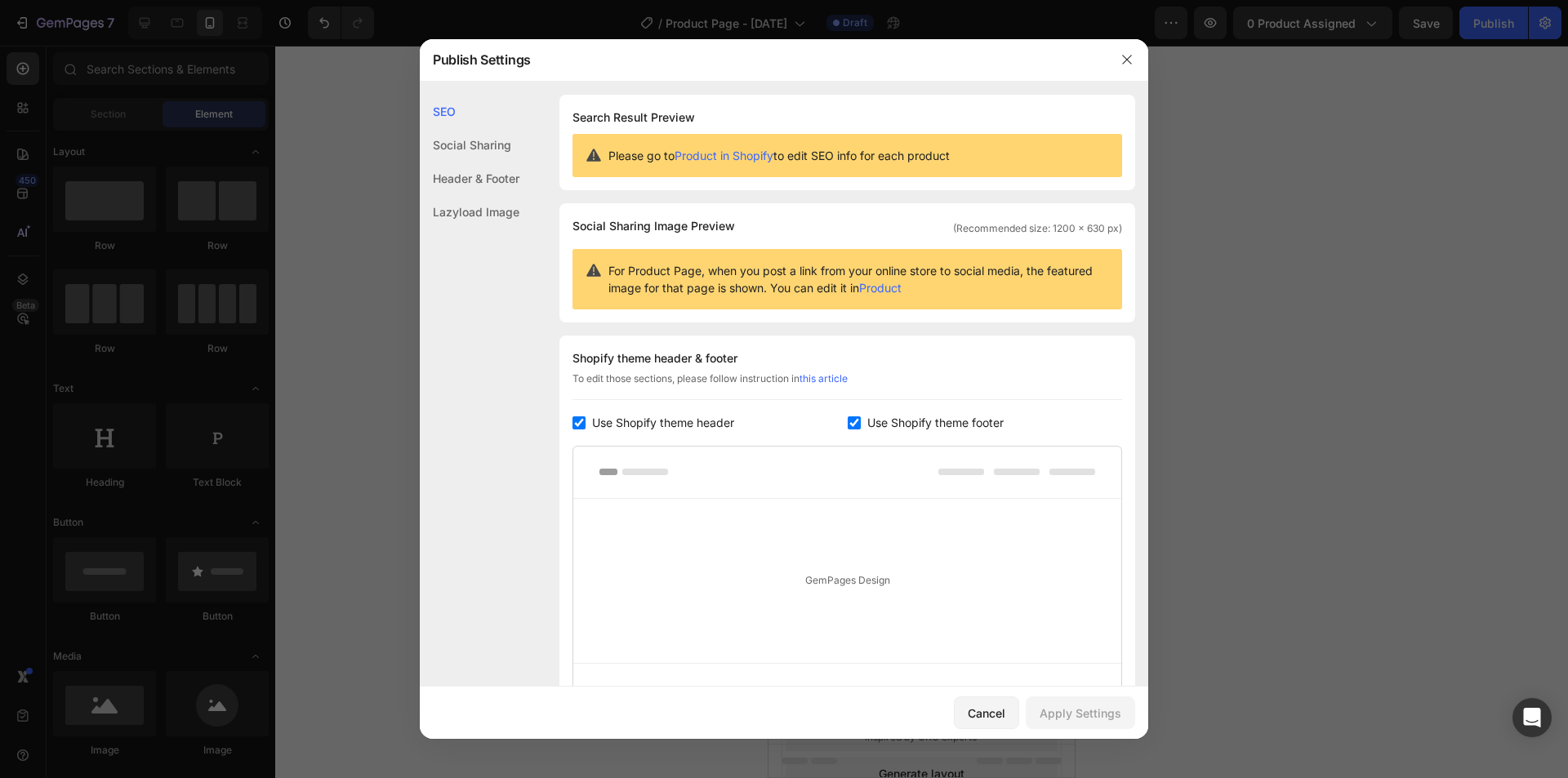 click on "Header & Footer" 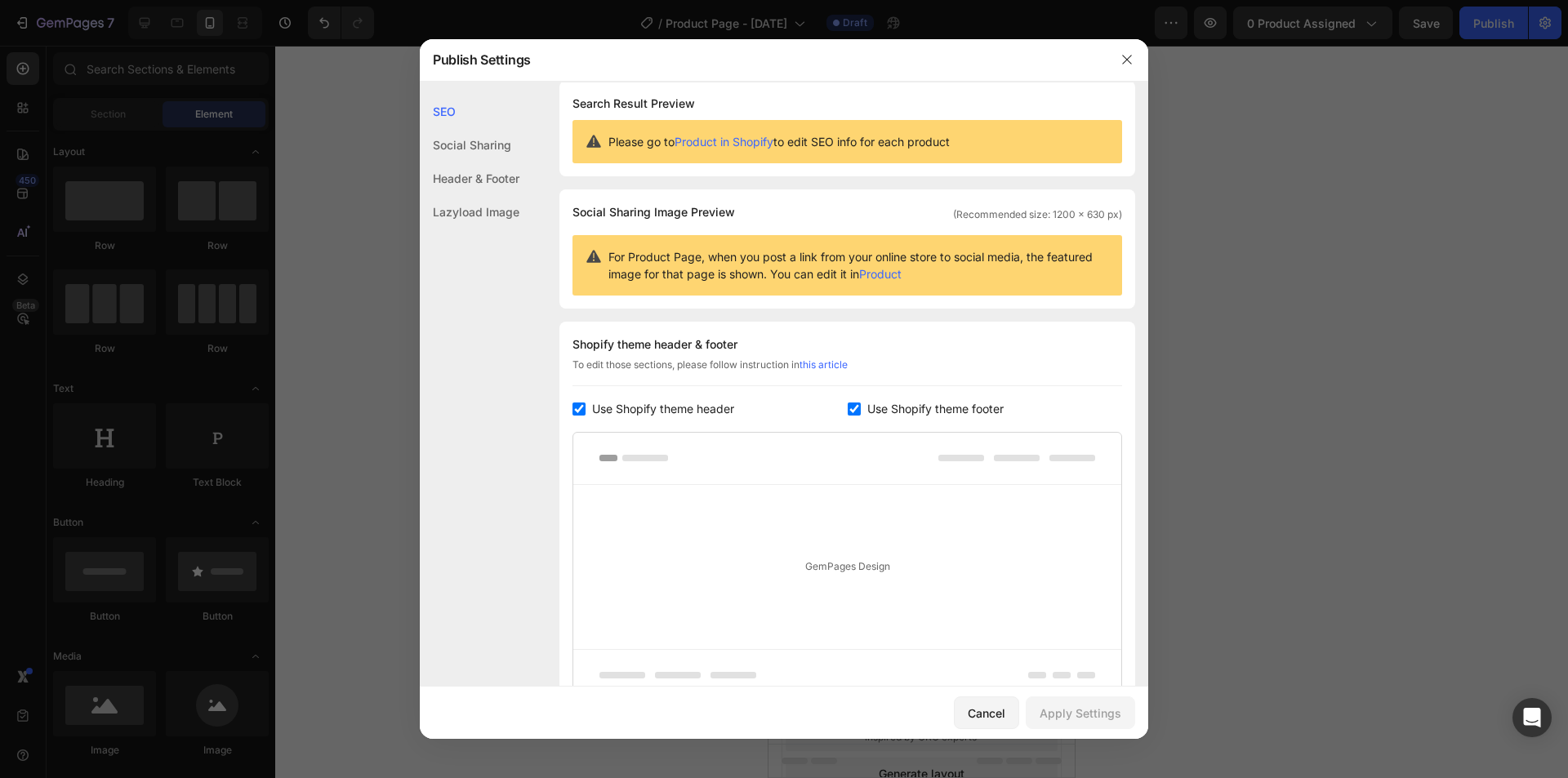scroll, scrollTop: 0, scrollLeft: 0, axis: both 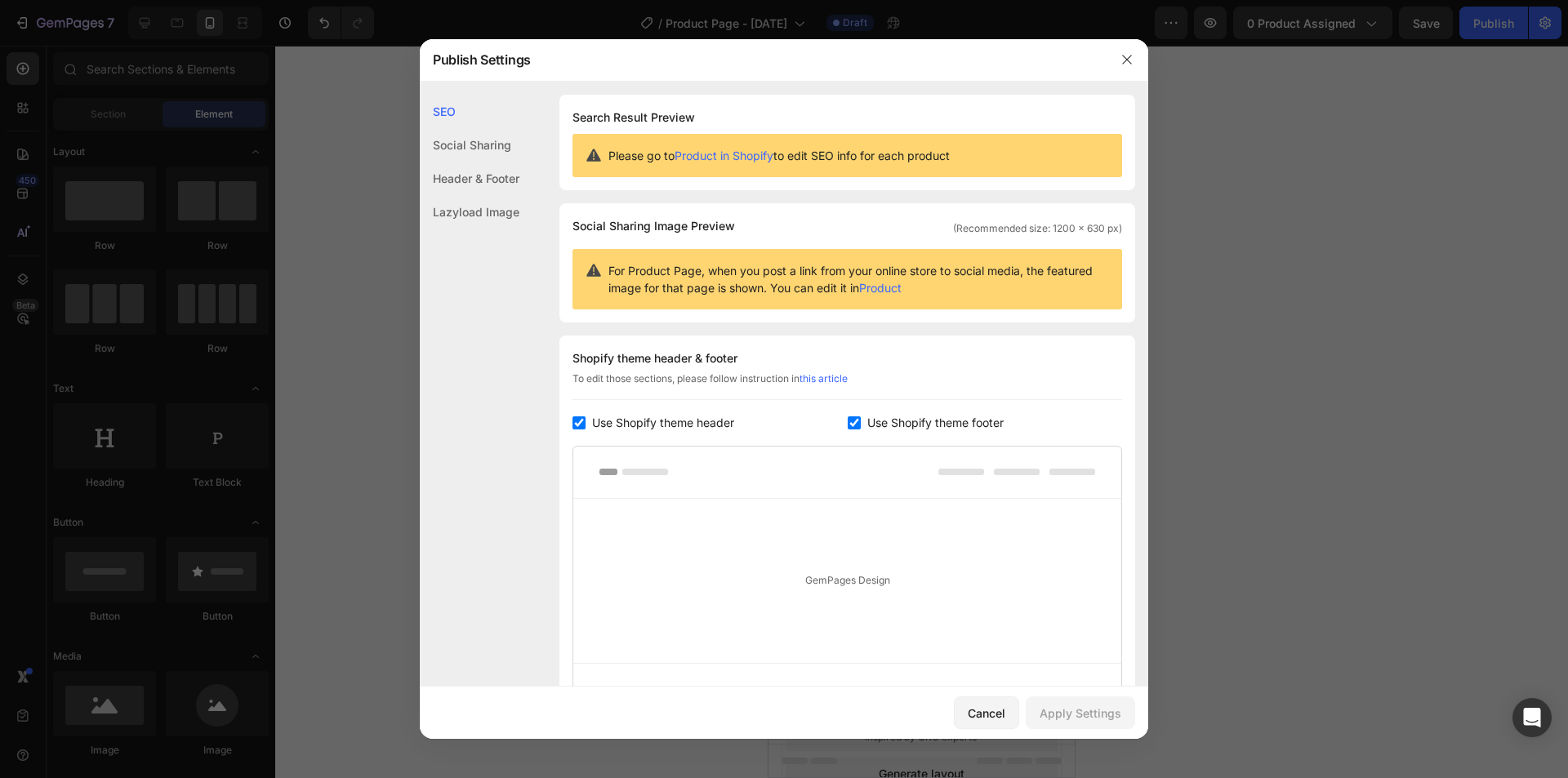 click on "Social Sharing" 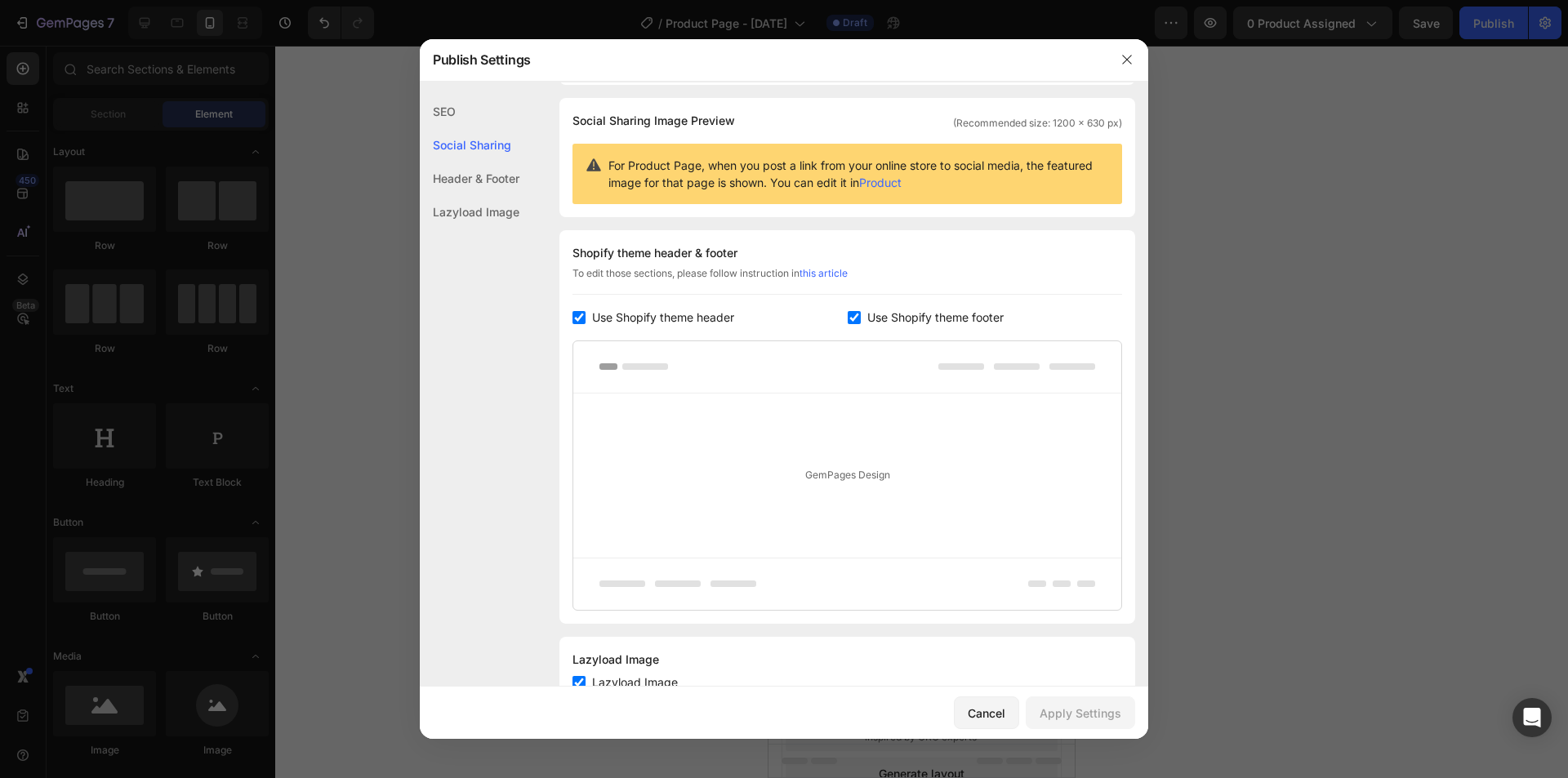 click on "Header & Footer" 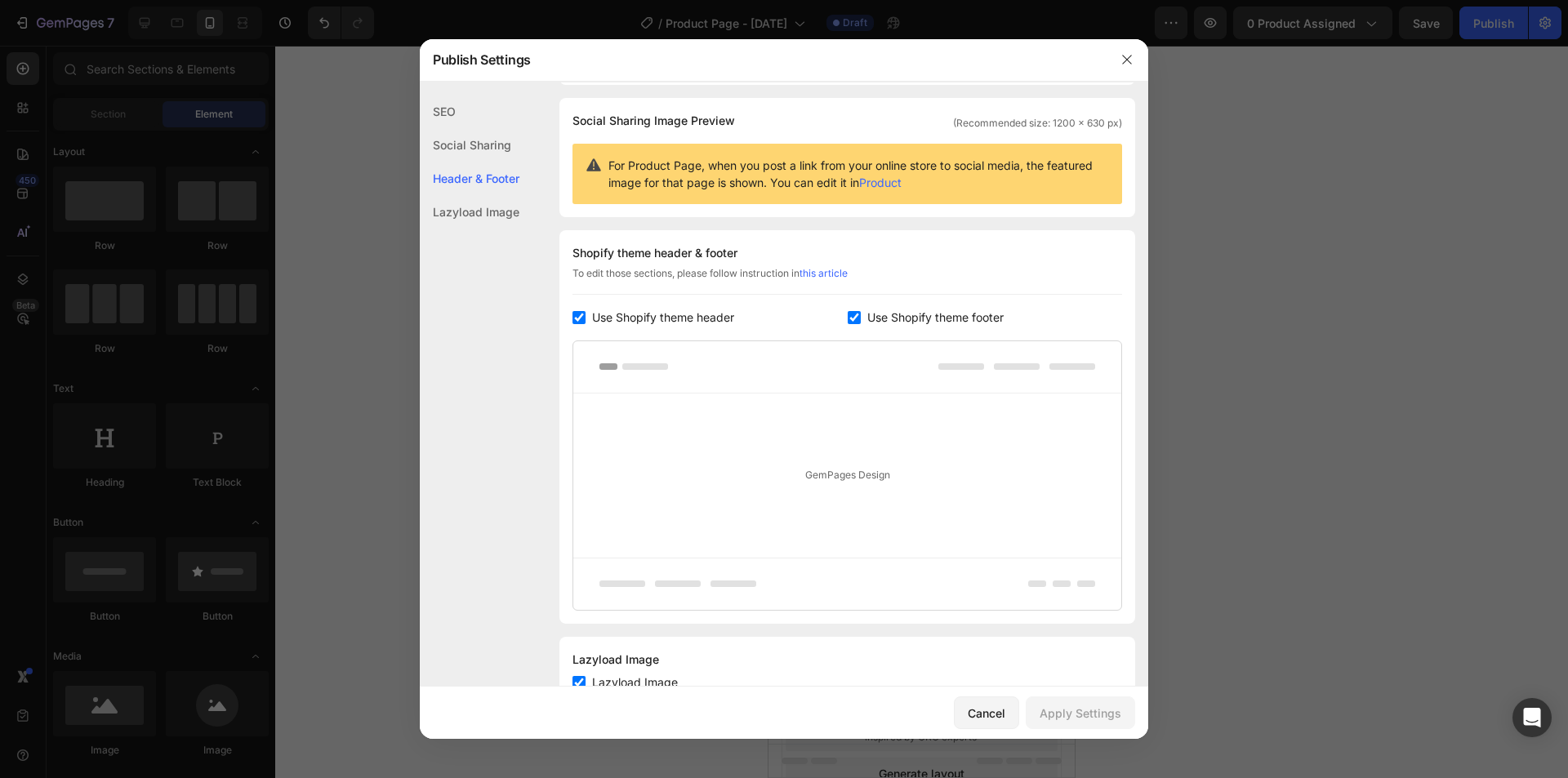 scroll, scrollTop: 162, scrollLeft: 0, axis: vertical 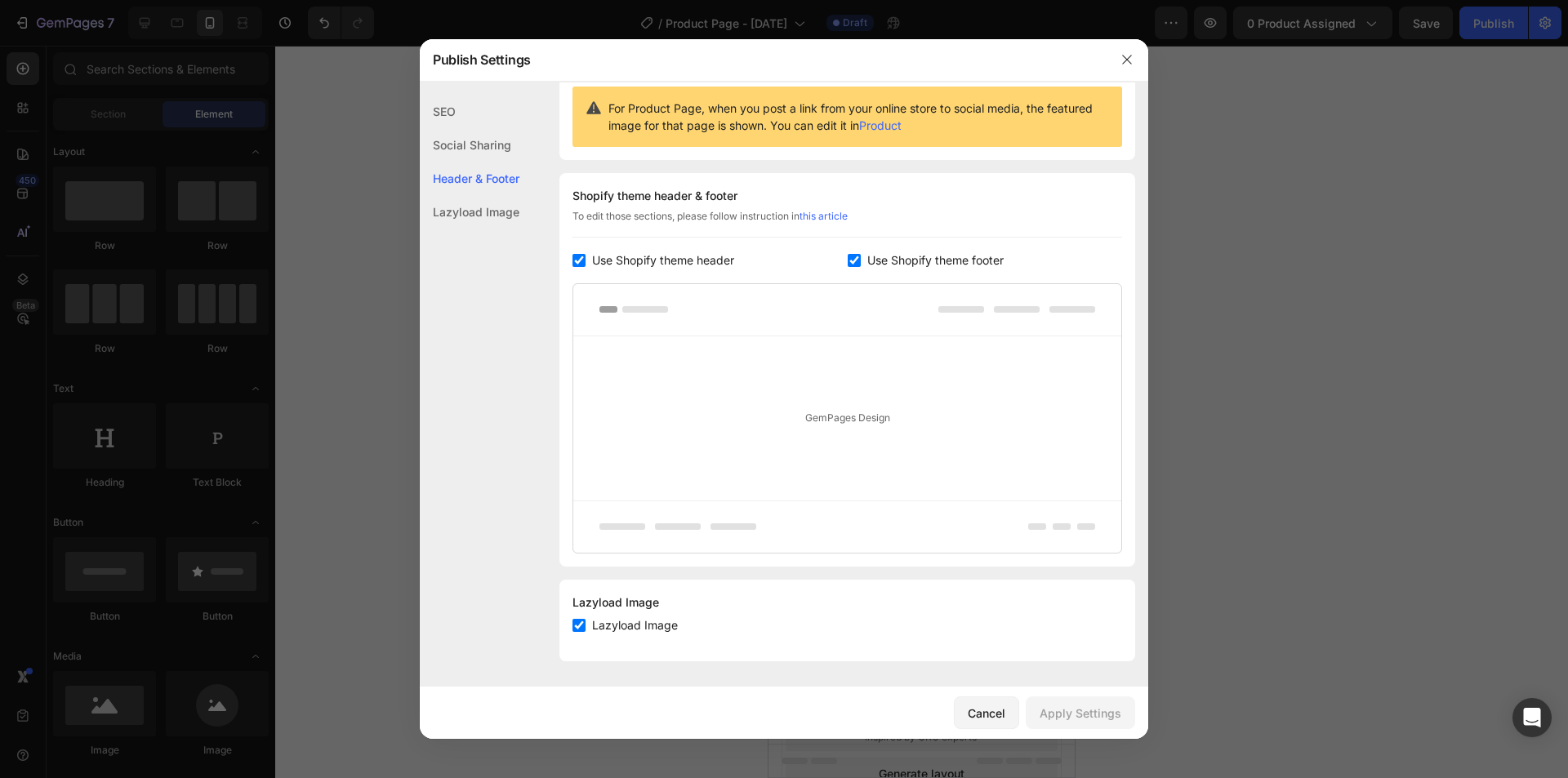 click on "Lazyload Image" 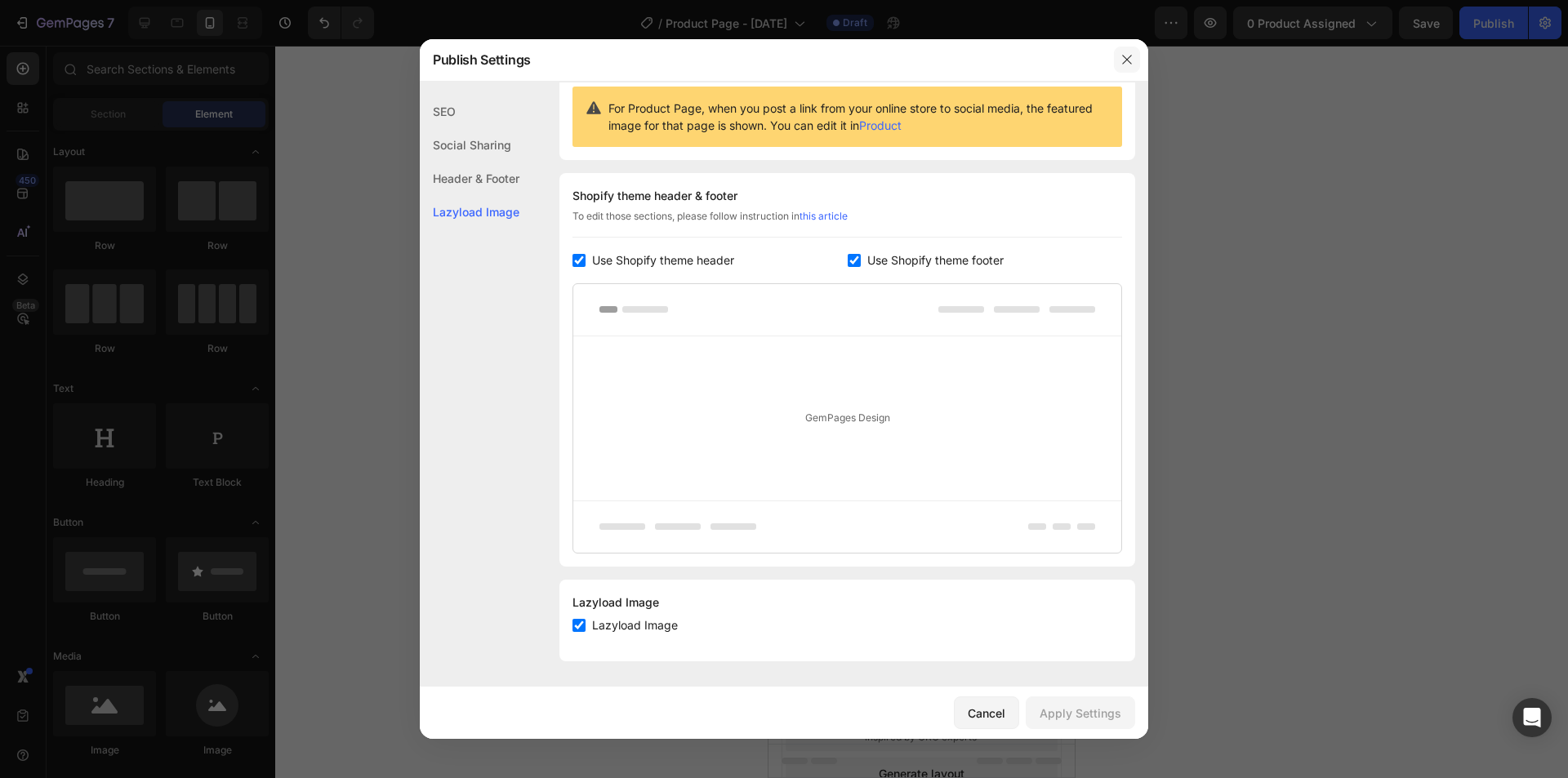 drag, startPoint x: 1124, startPoint y: 58, endPoint x: 290, endPoint y: 42, distance: 834.15346 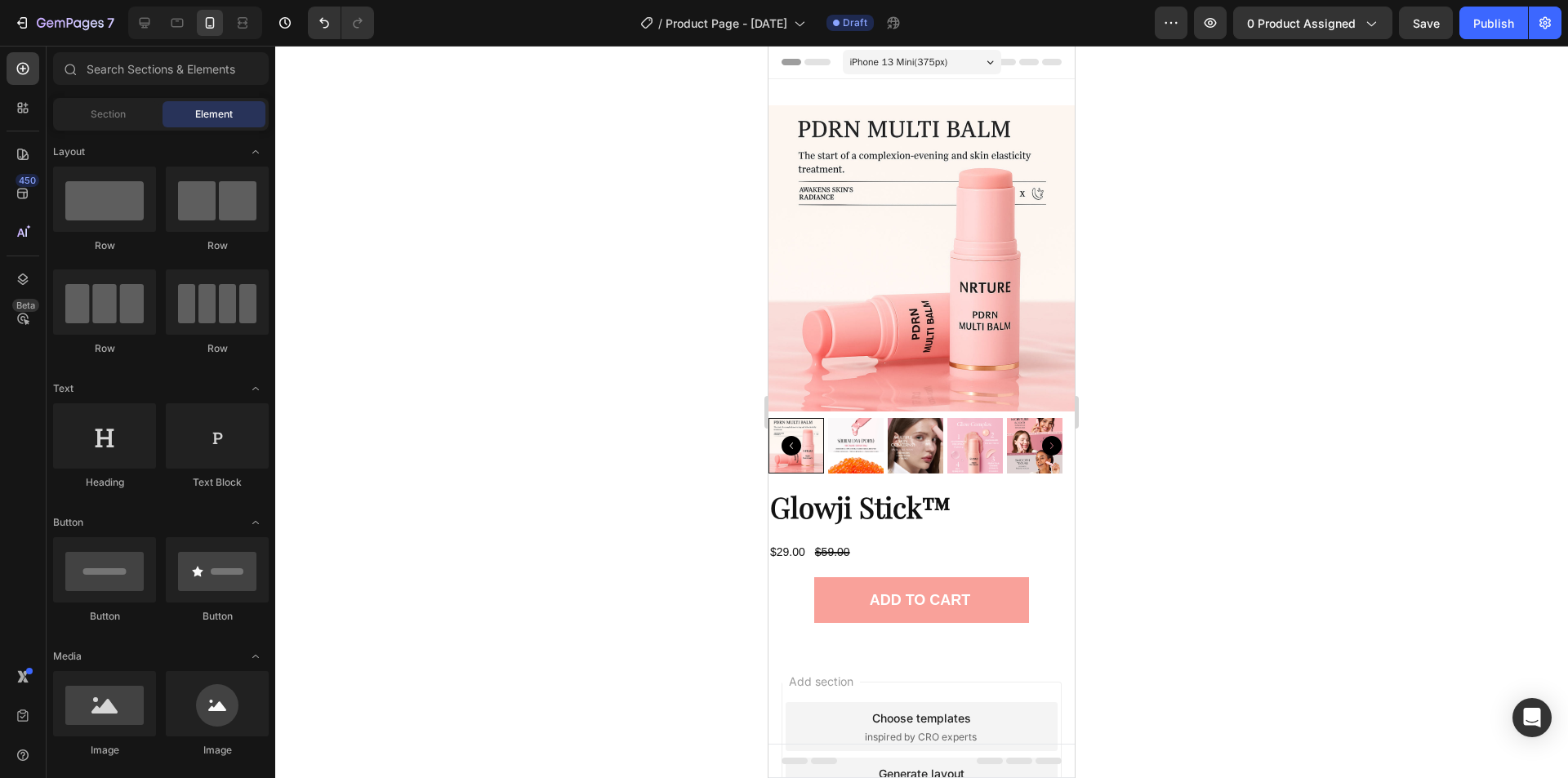 scroll, scrollTop: 408, scrollLeft: 0, axis: vertical 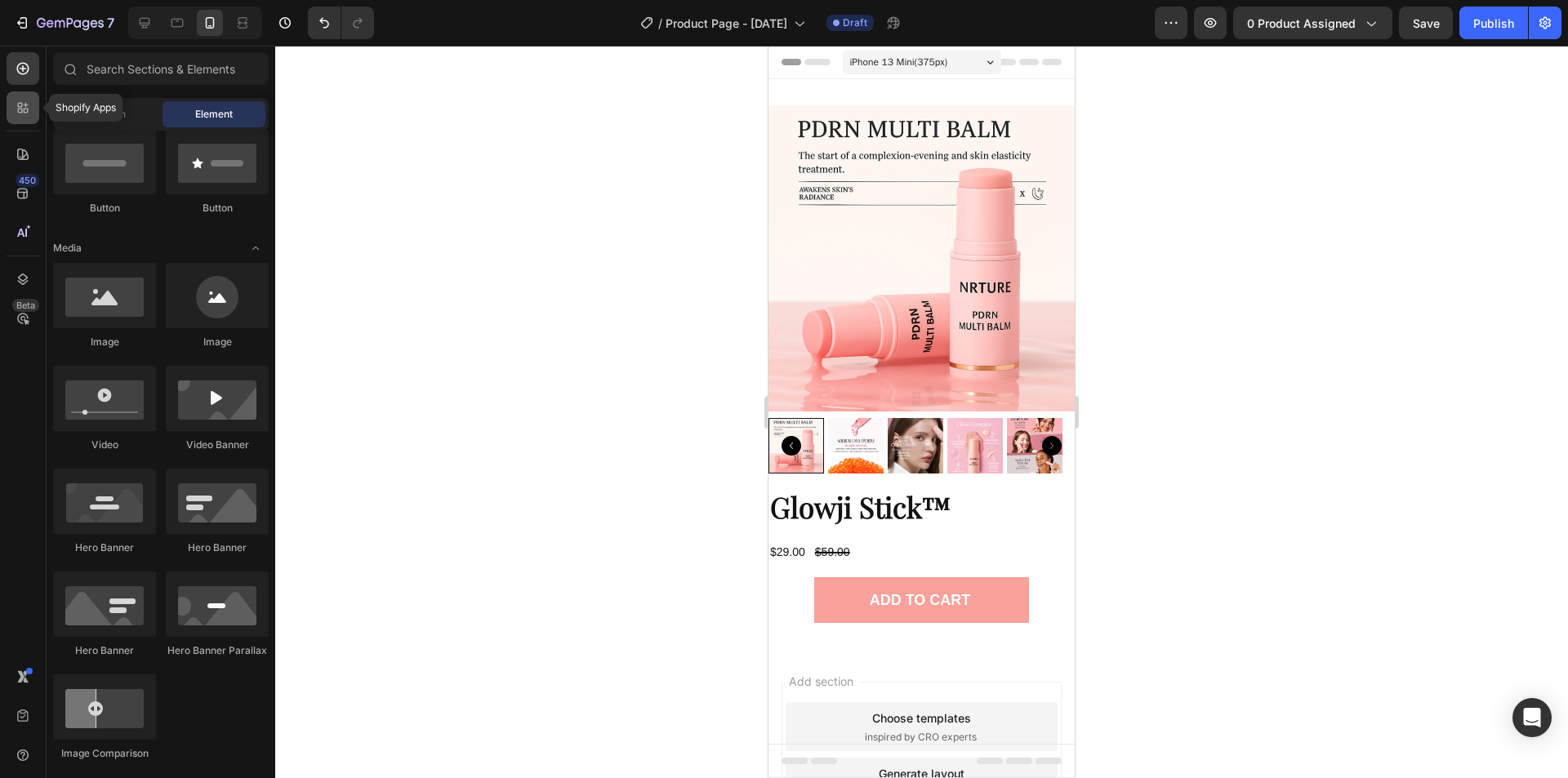 click 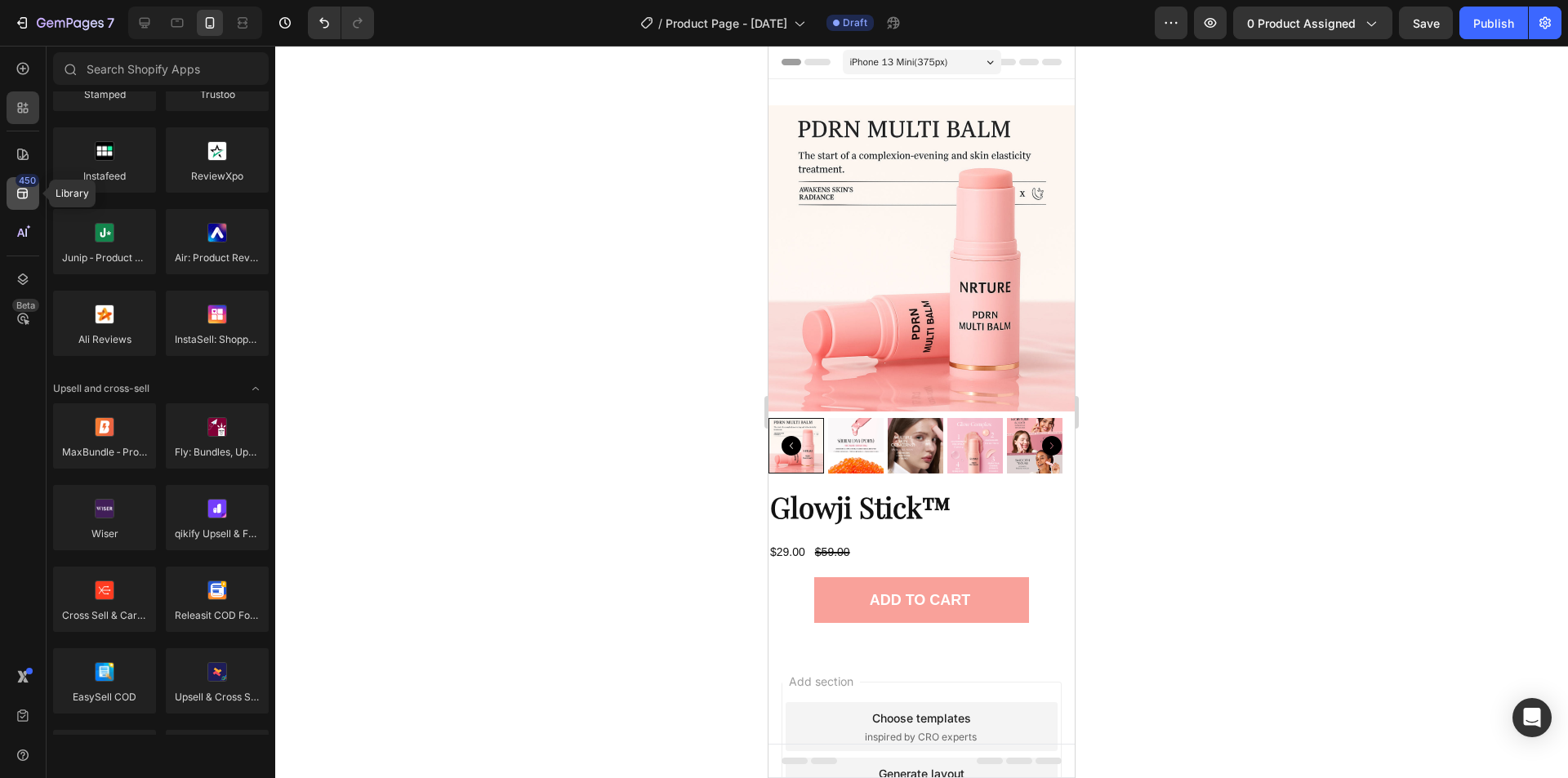 click on "450" 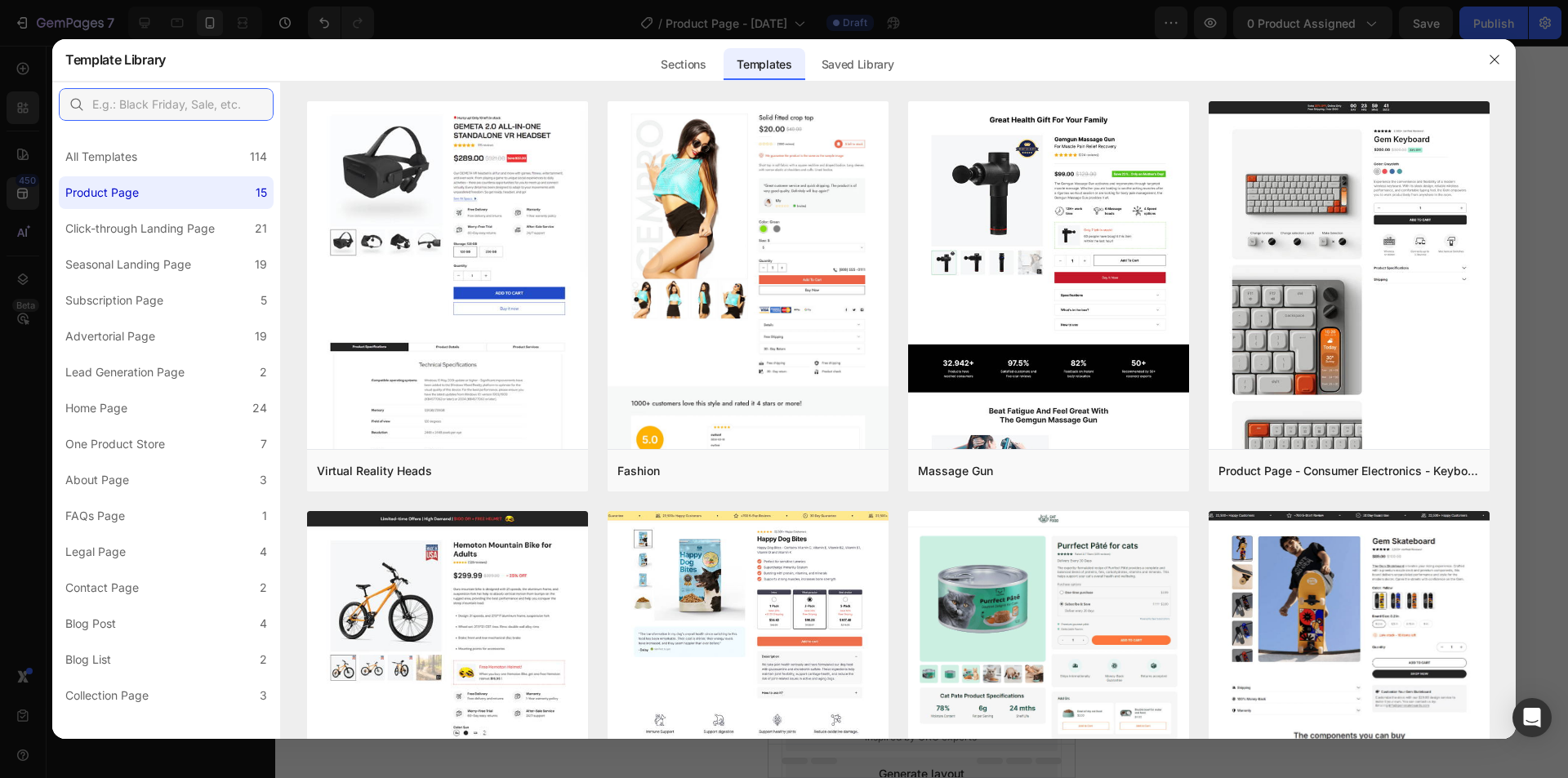click at bounding box center [166, 104] 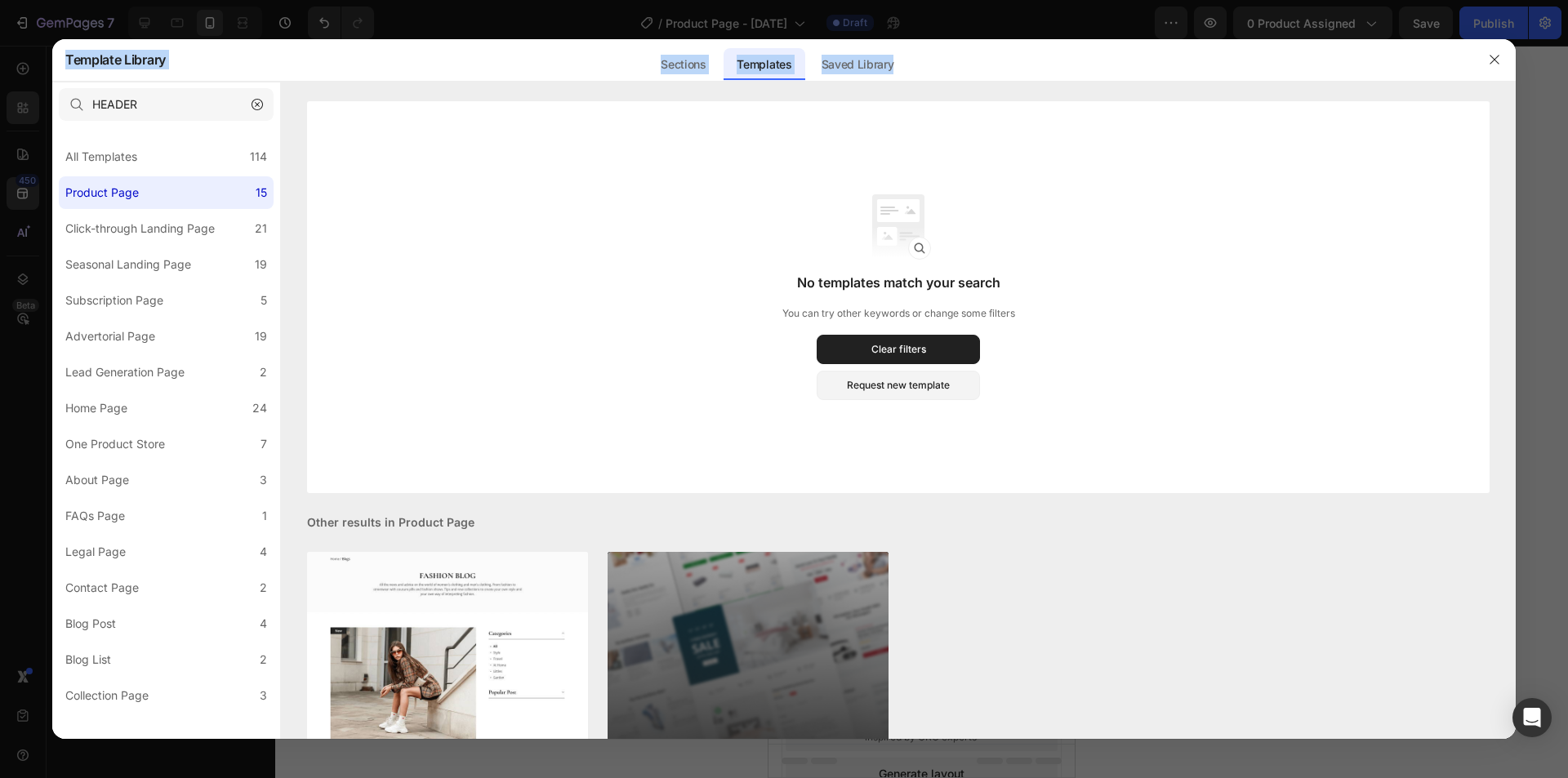 click on "Template Library Sections Templates Existing pages Saved Library Templates Saved Library HEADER All Templates 114 Product Page 15 Click-through Landing Page 21 Seasonal Landing Page 19 Subscription Page 5 Advertorial Page 19 Lead Generation Page 2 Home Page 24 One Product Store 7 About Page 3 FAQs Page 1 Legal Page 4 Contact Page 2 Blog Post 4 Blog List 2 Collection Page 3 Refresh  Create once, use everywhere with Theme Section   The new feature on GemPages that lets you design a global section that can be used on all your  GemPages  &  Shopify pages . Any changes you make will be automatically updated on all pages that use it.  Learn more about Theme Section Loading Sections Comparison - Beauty & Fitness - Cosmetic - Ingredients - Style 19 Add to page  Preview  Guarantee - 30 day money back Add to page  Preview  Product Detail - Beauty & Fitness - Cosmetic - Style 18 Add to page  Preview  Product Detail - Beauty & Fitness - Cosmetic - Style 17 Add to page  Preview  Bundle - Food & Drink - Style 36  Preview" 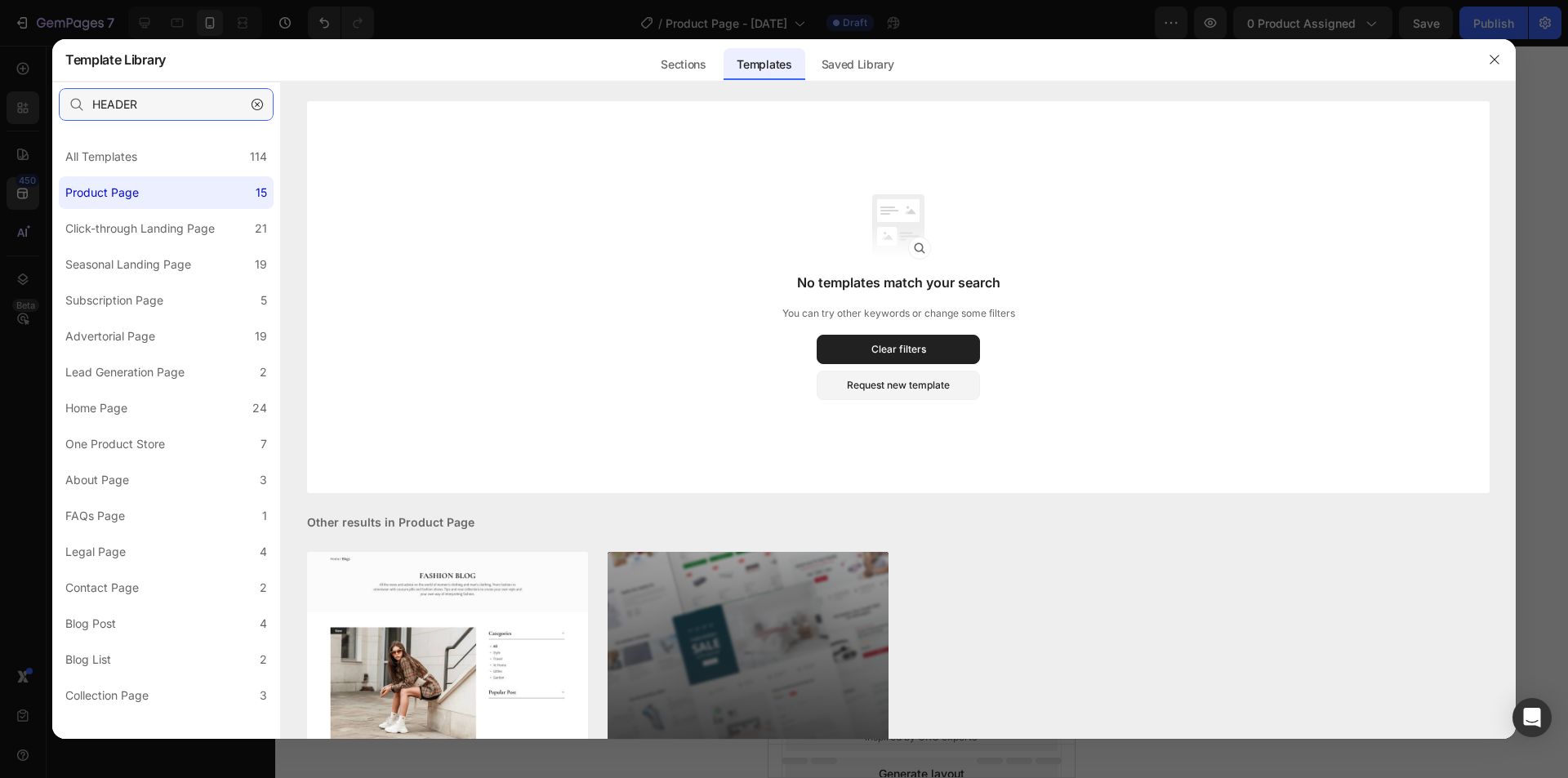 click on "HEADER" at bounding box center [166, 104] 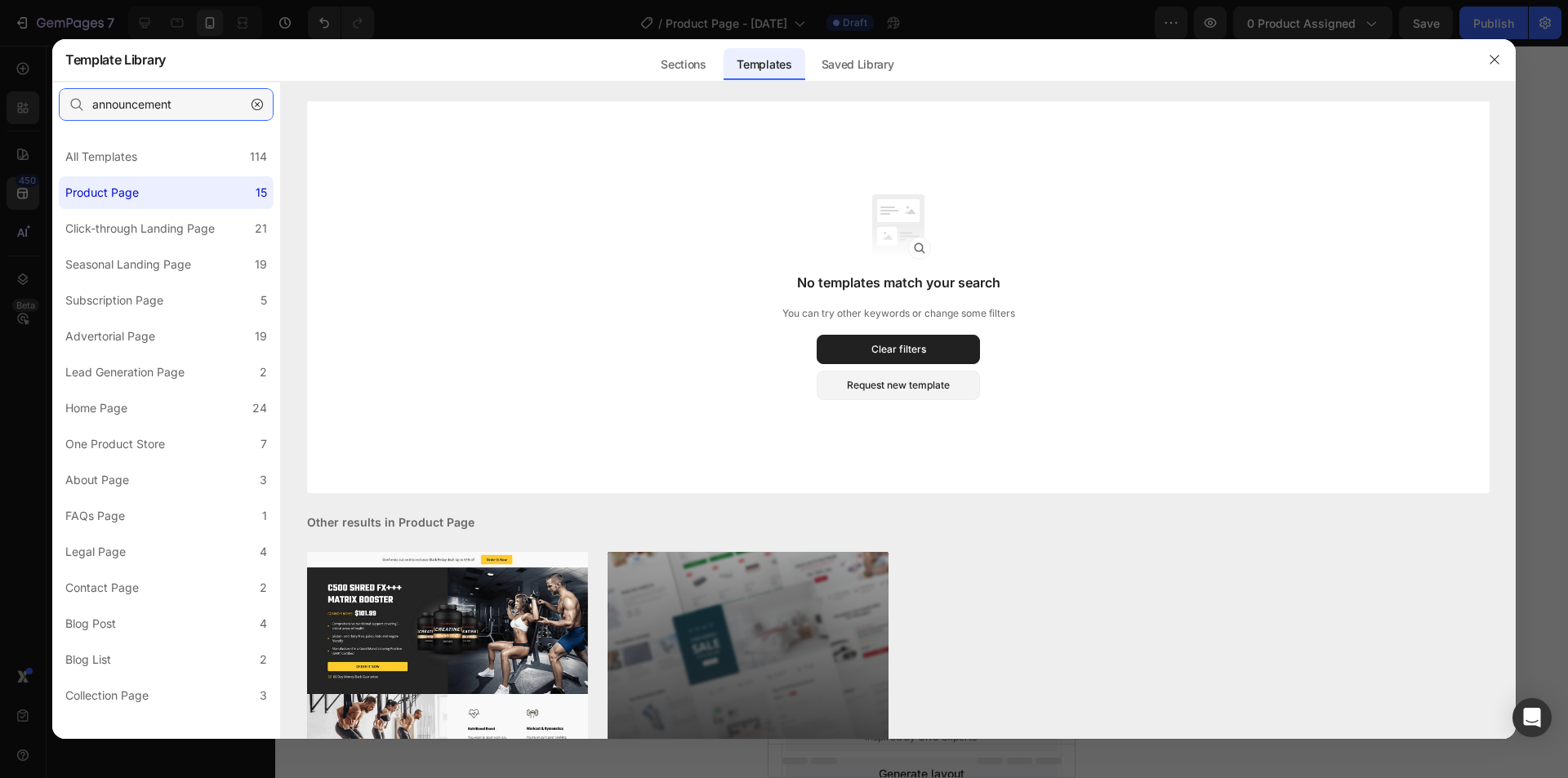 type on "announcement" 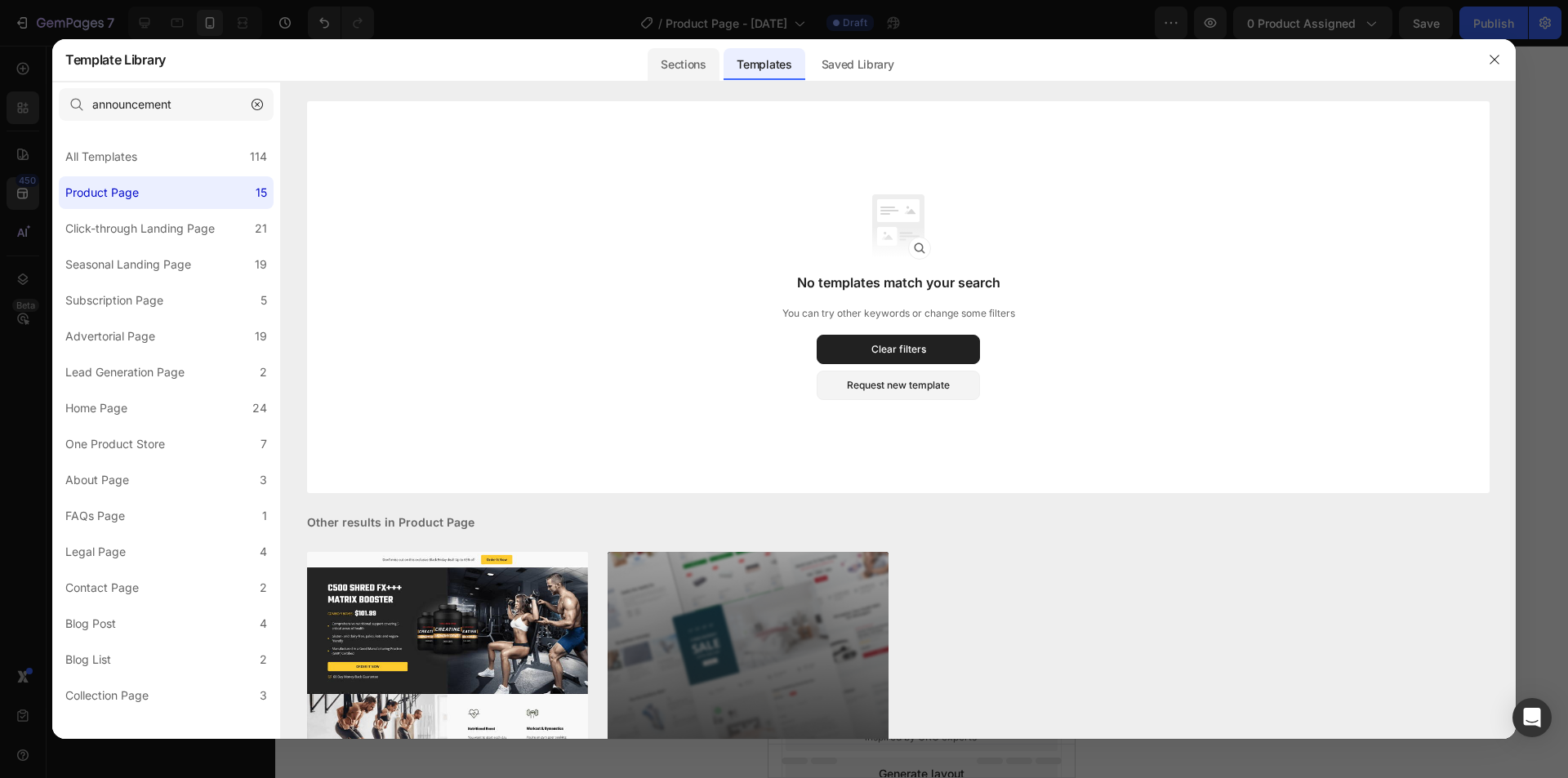 click on "Sections" 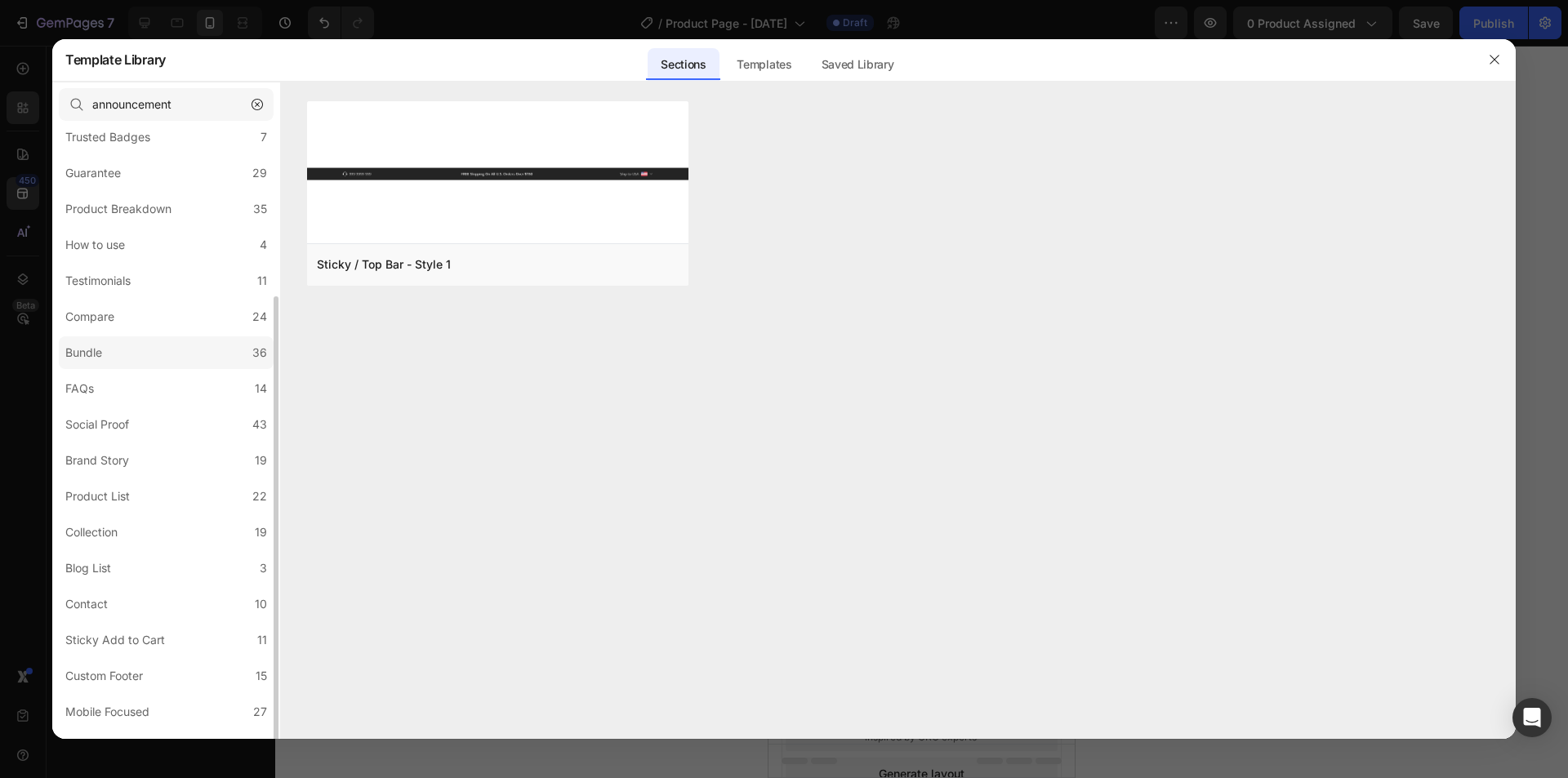 scroll, scrollTop: 188, scrollLeft: 0, axis: vertical 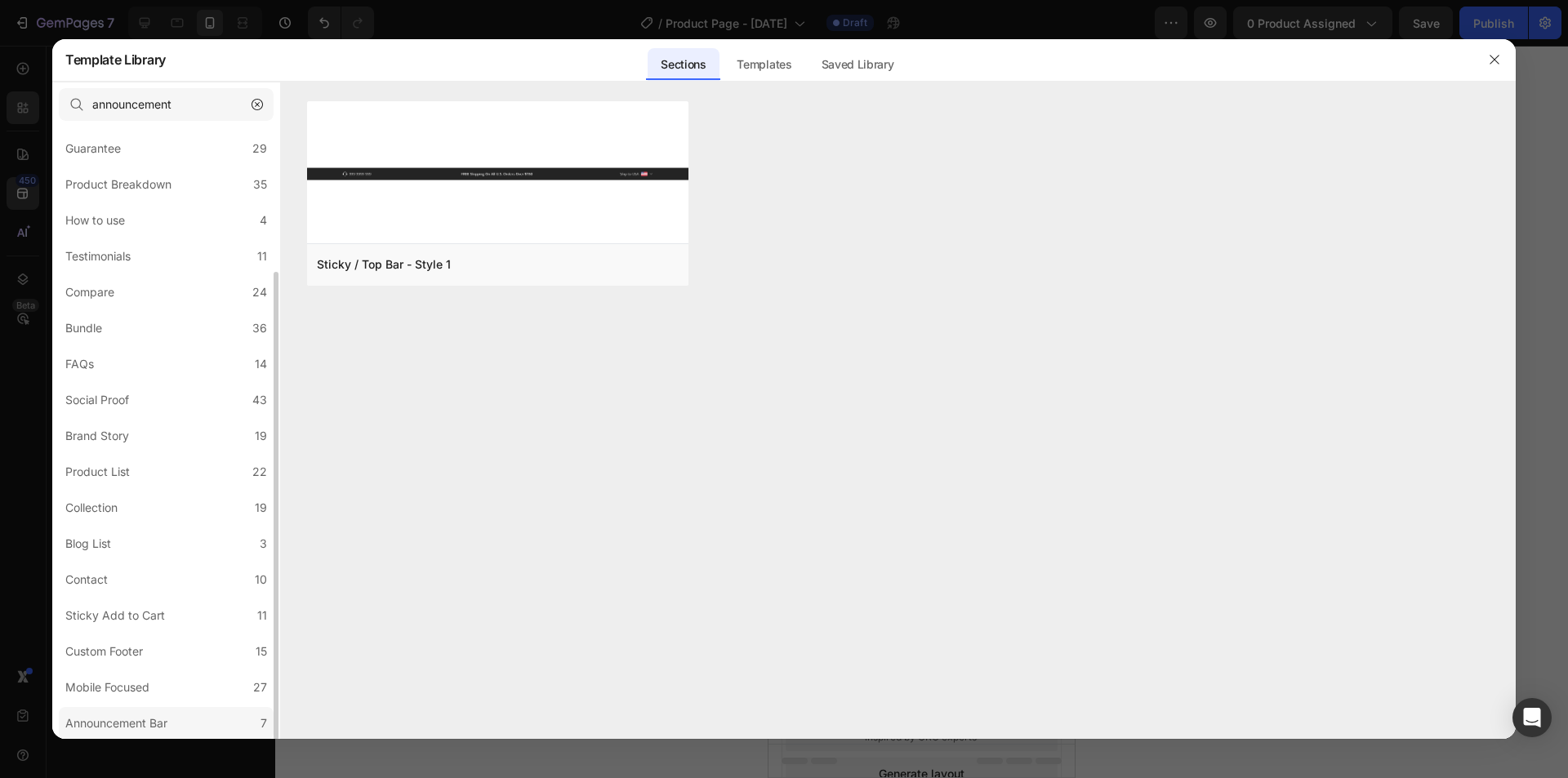 click on "Announcement Bar 7" 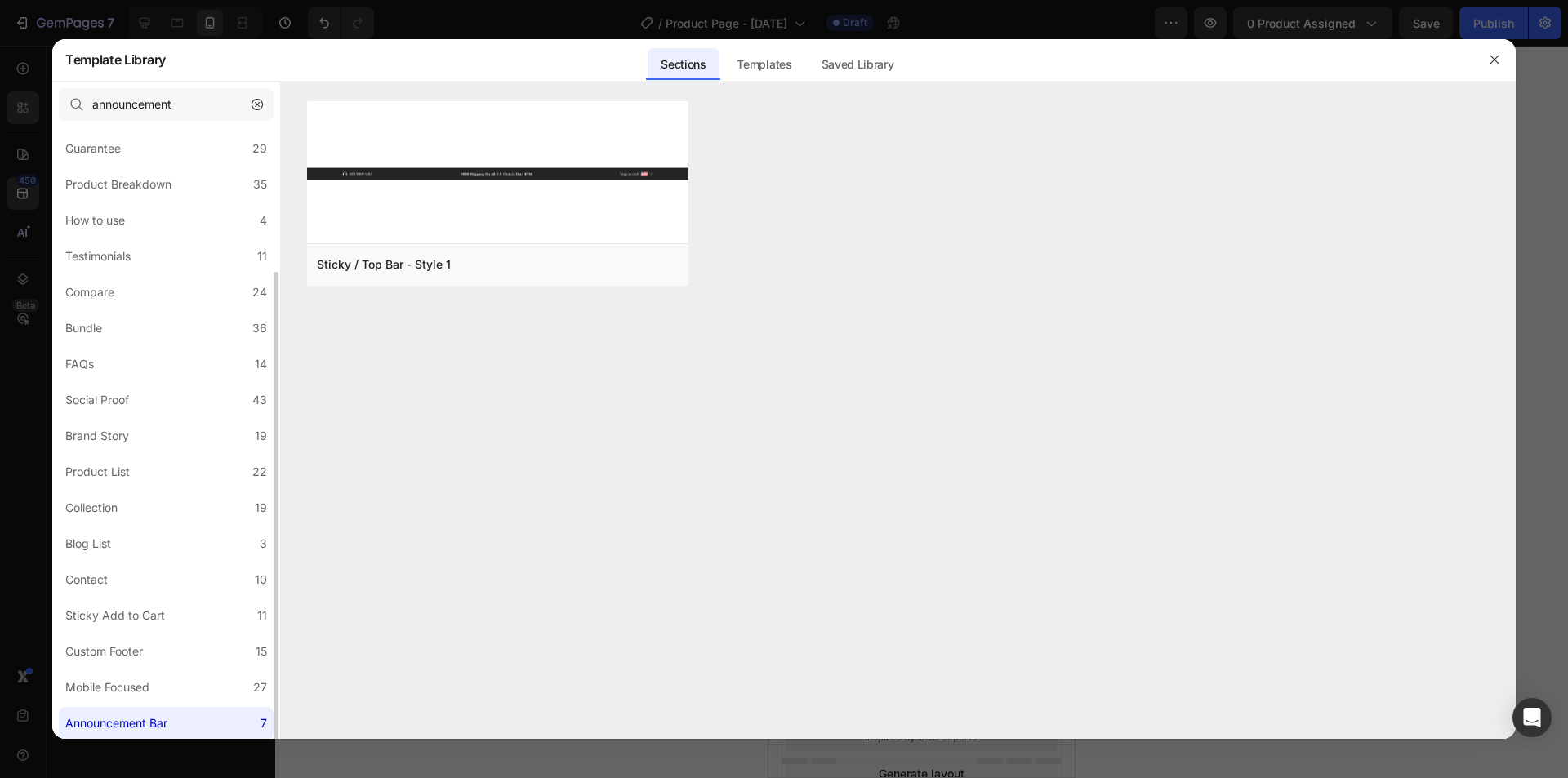click on "Announcement Bar 7" 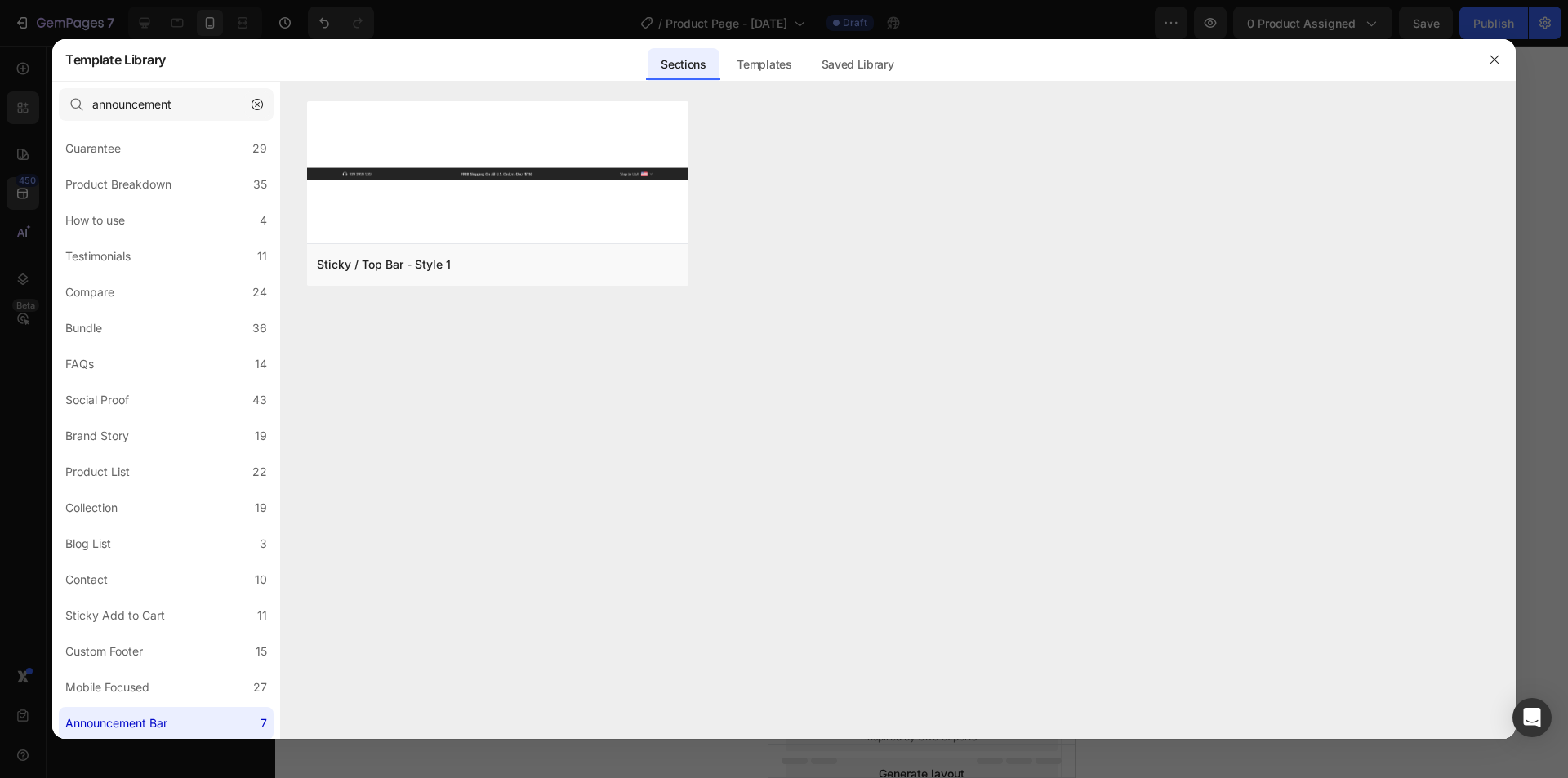 click 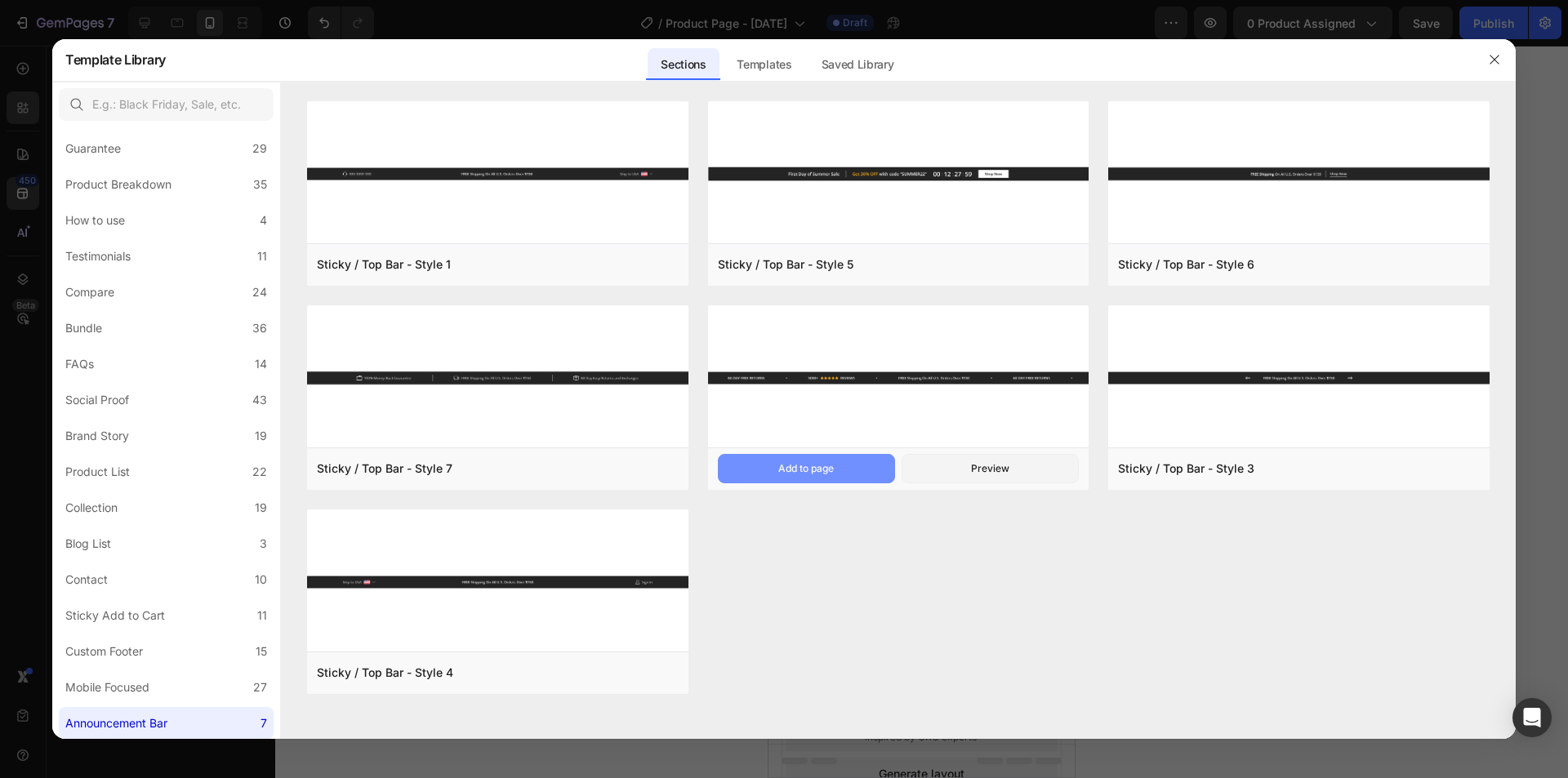 click on "Add to page" at bounding box center (806, 469) 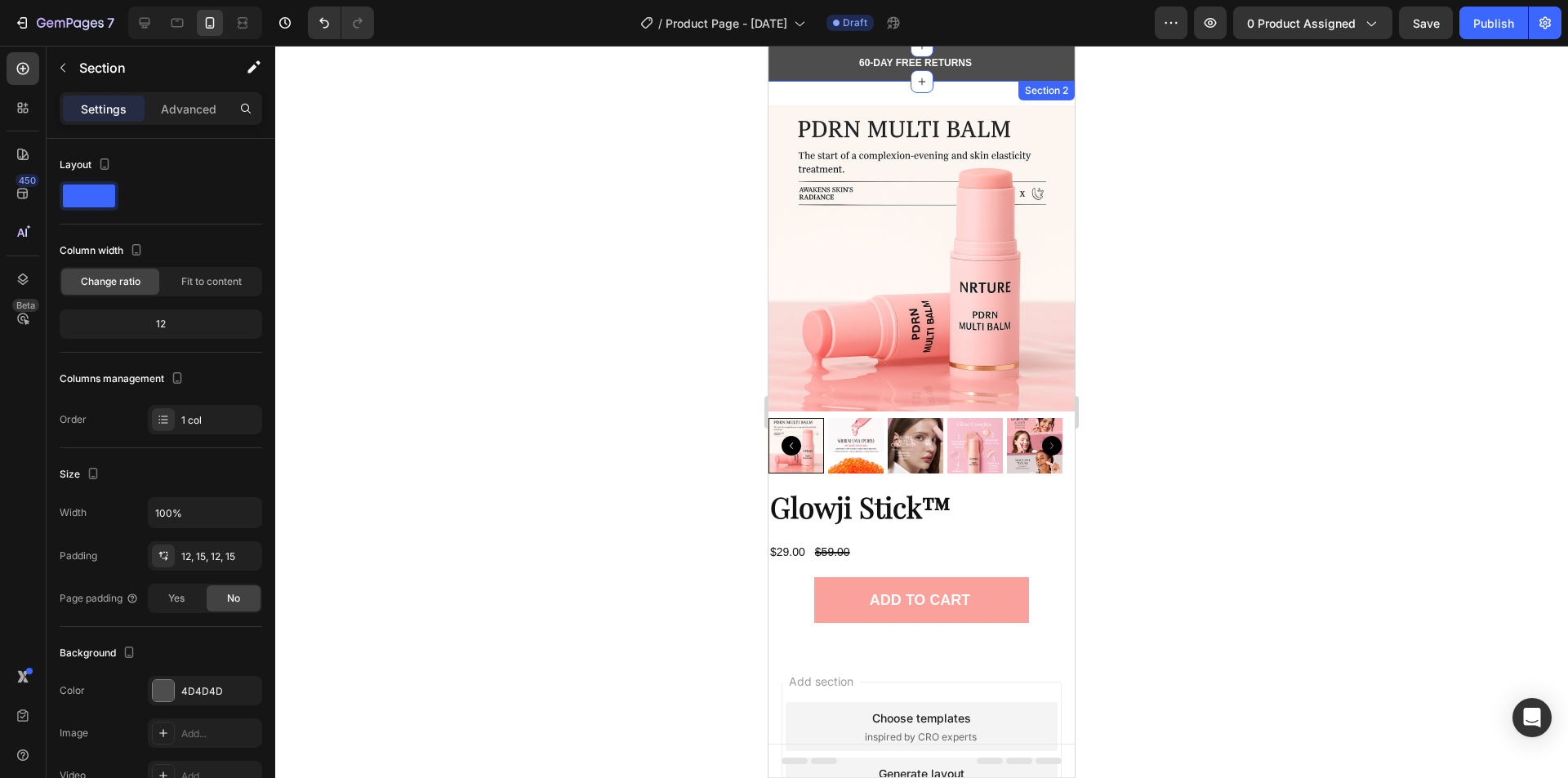 click on "60-DAY FREE RETURNS Heading Row 5000+ Heading                Icon                Icon                Icon                Icon                Icon Icon List Hoz REVIEWS Heading Row Row FREE Shipping On All U.S. Orders Over  $150 Heading Row FREE Shipping On All U.S. Orders Over  $150 Heading Row Carousel Row Section 2" at bounding box center [921, 64] 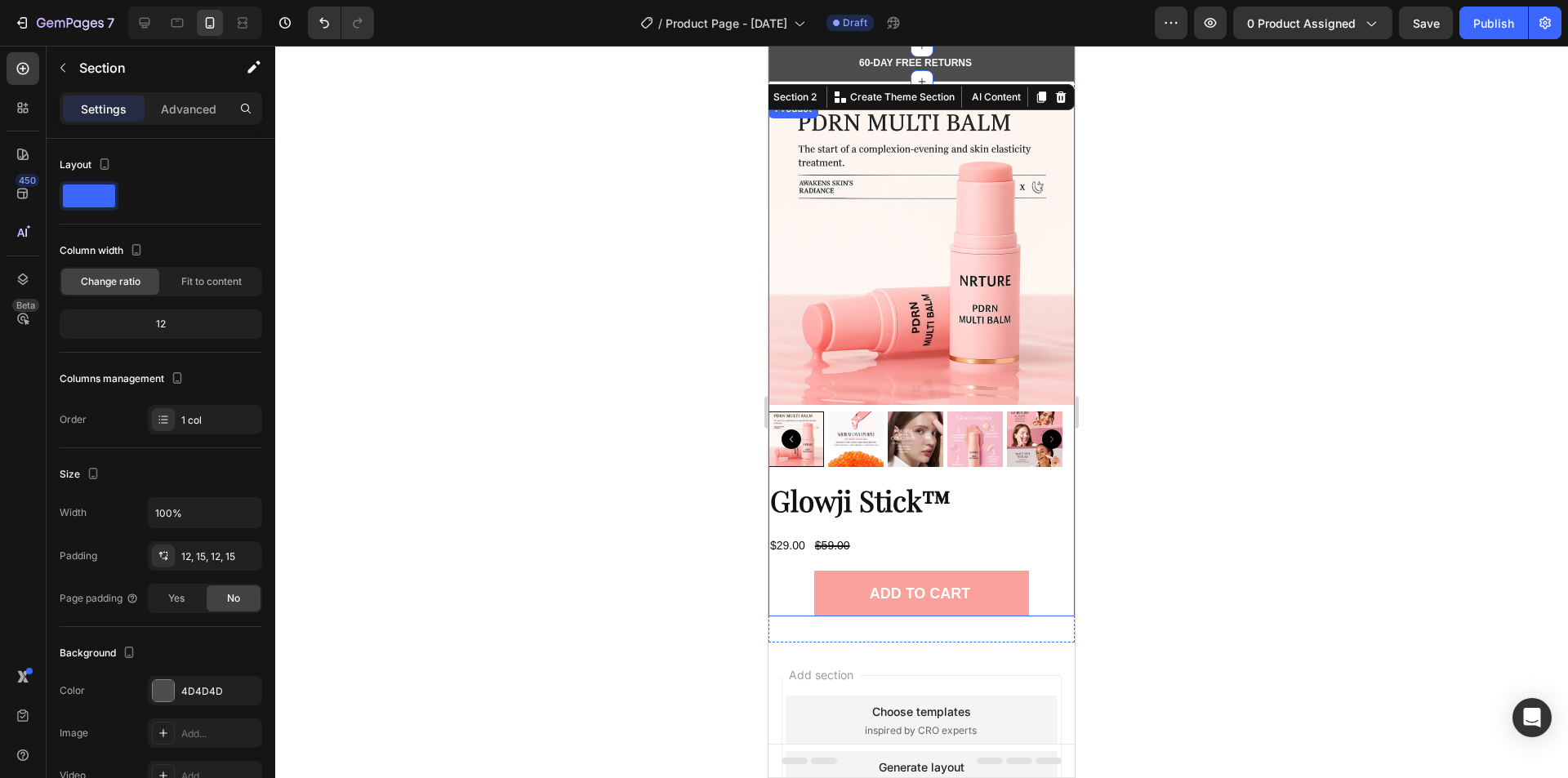 scroll, scrollTop: 0, scrollLeft: 0, axis: both 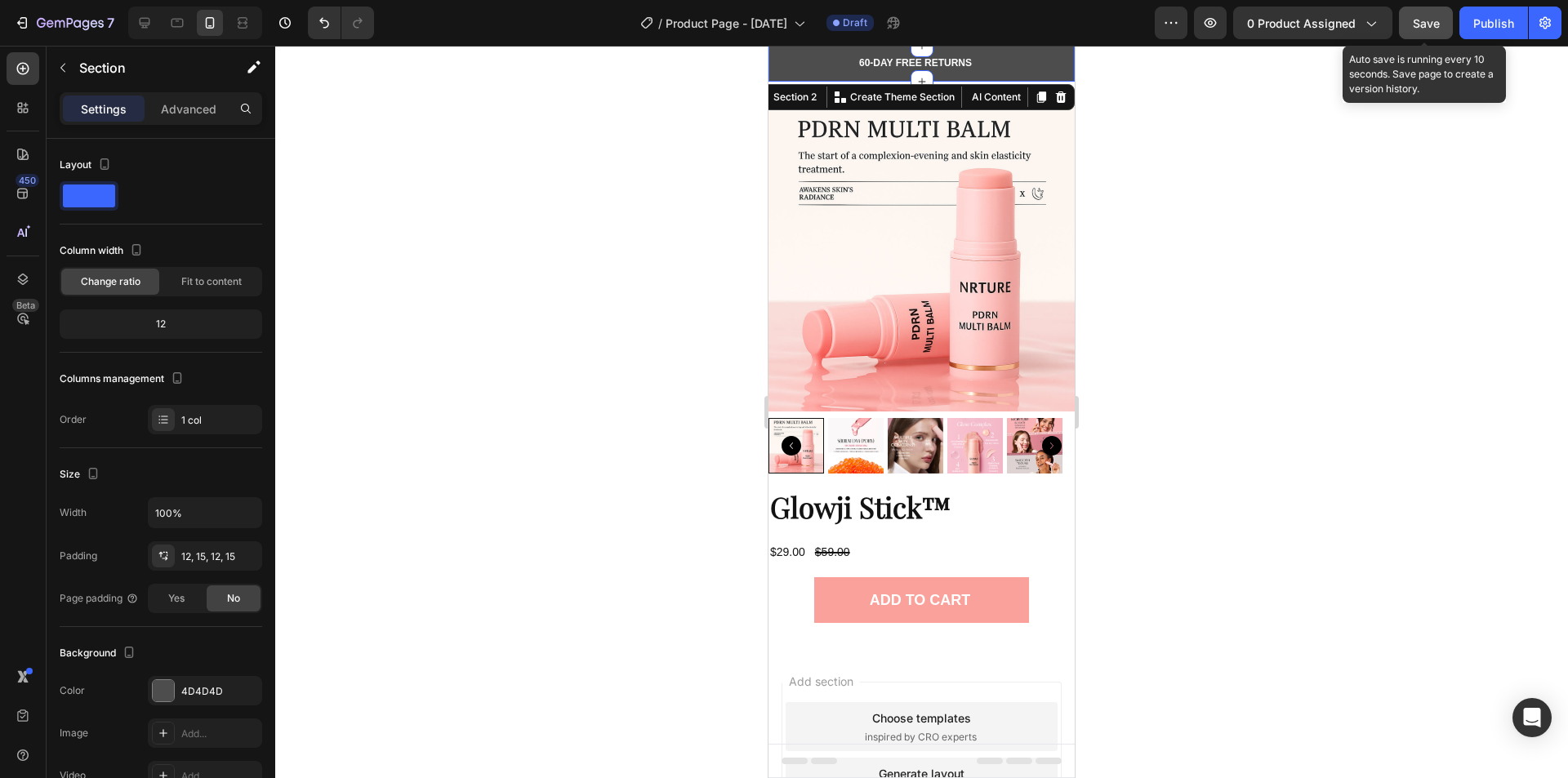click on "Save" at bounding box center [1426, 23] 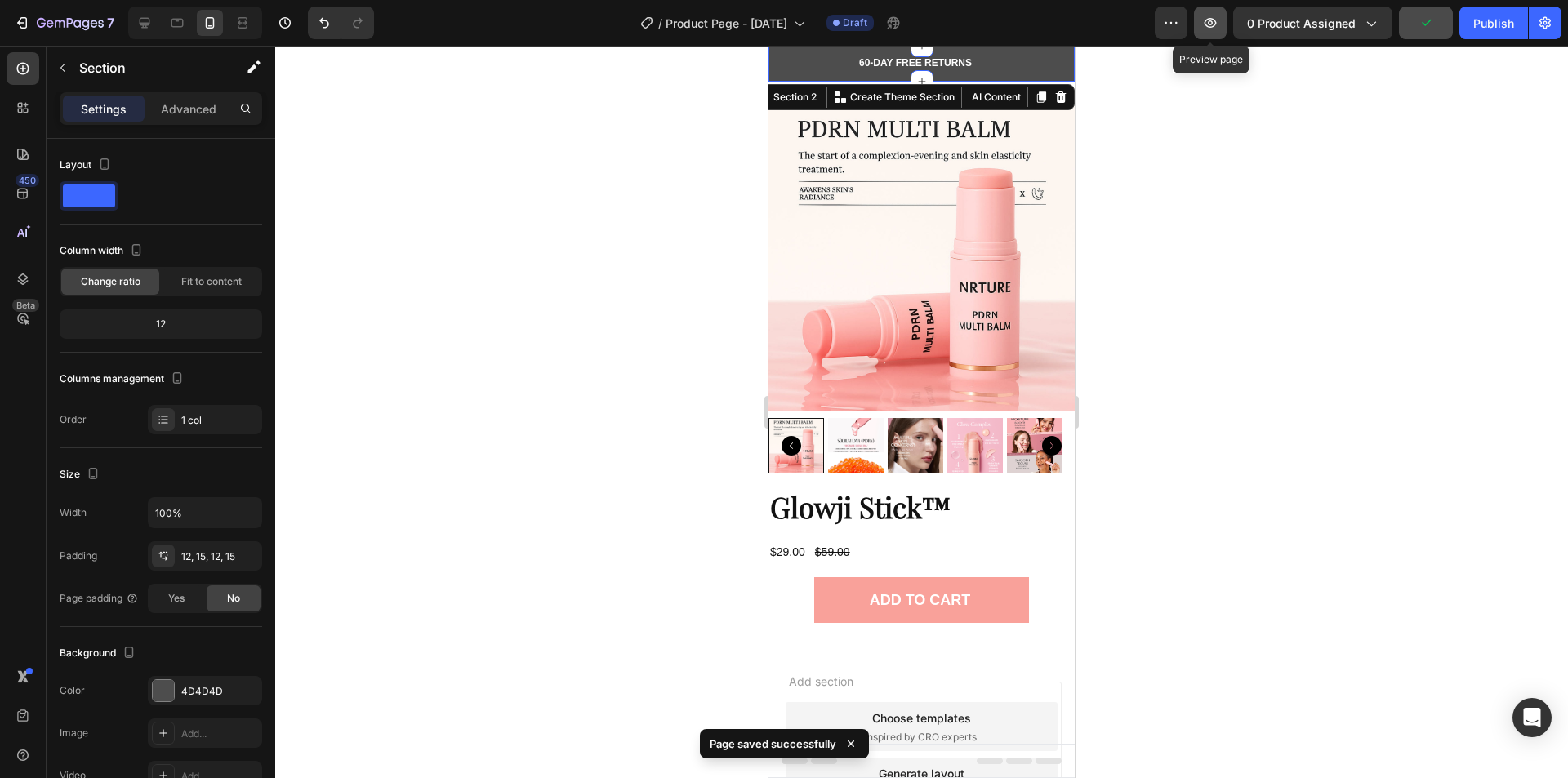 click 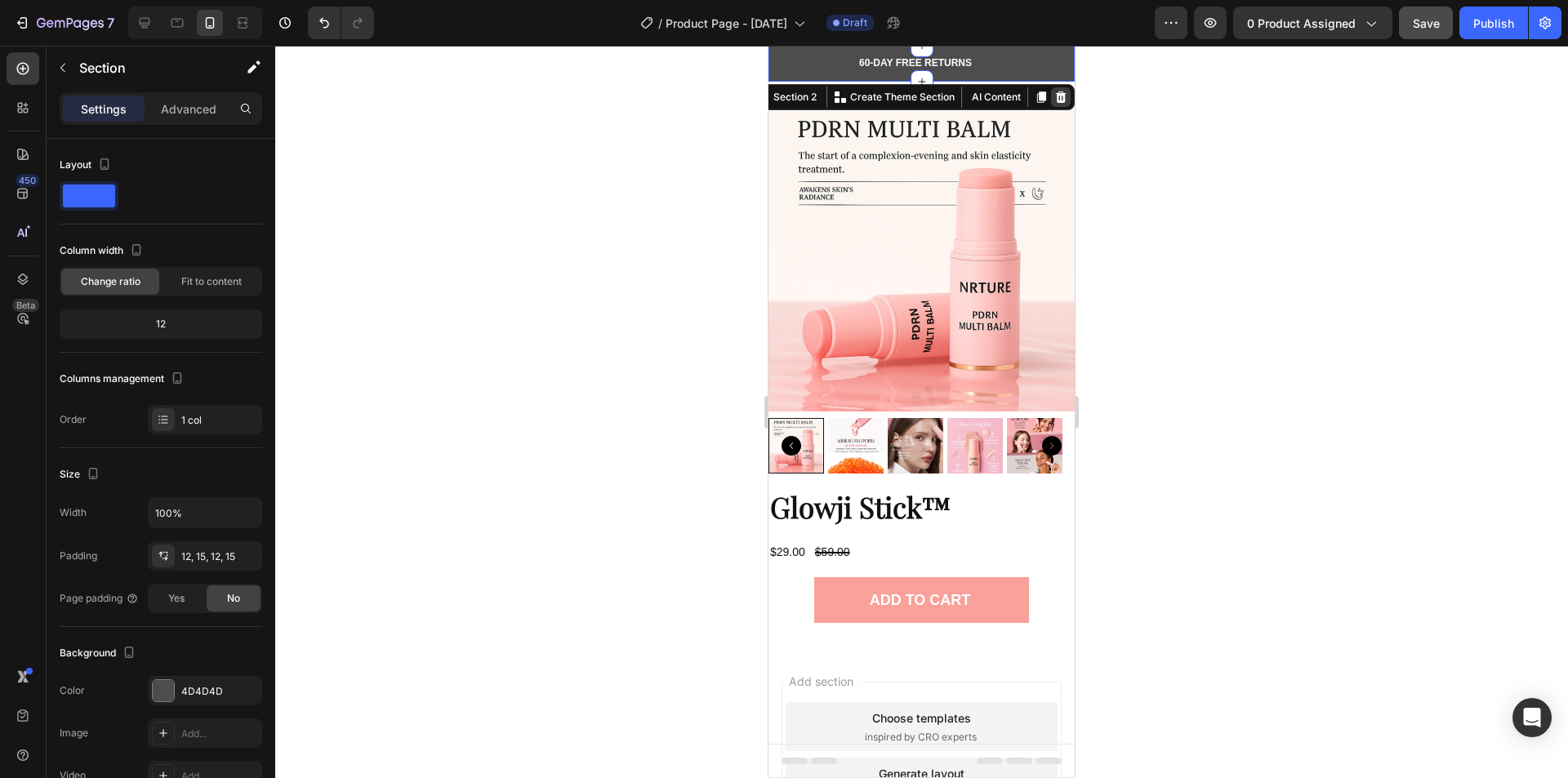 click 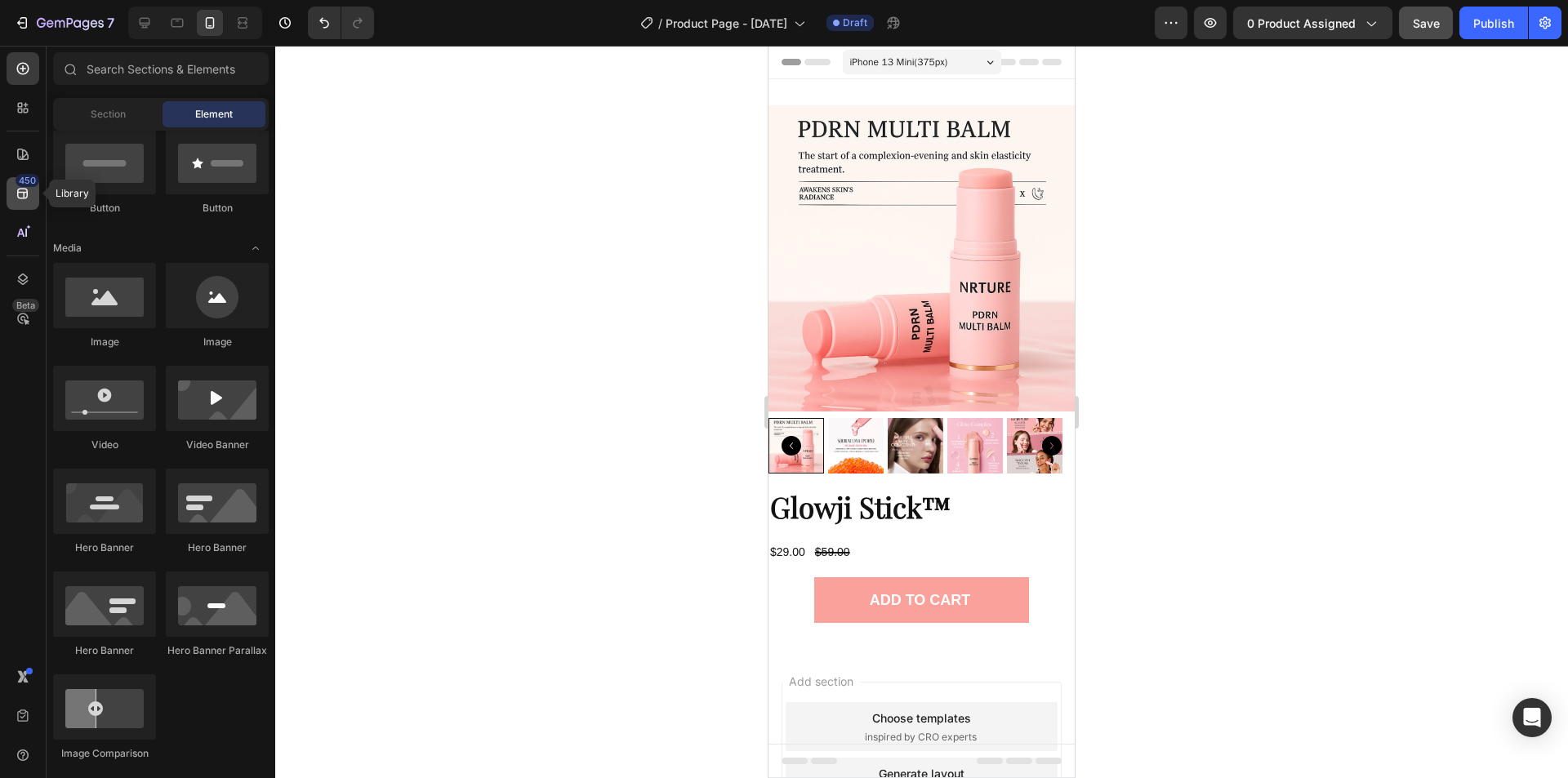 click on "450" 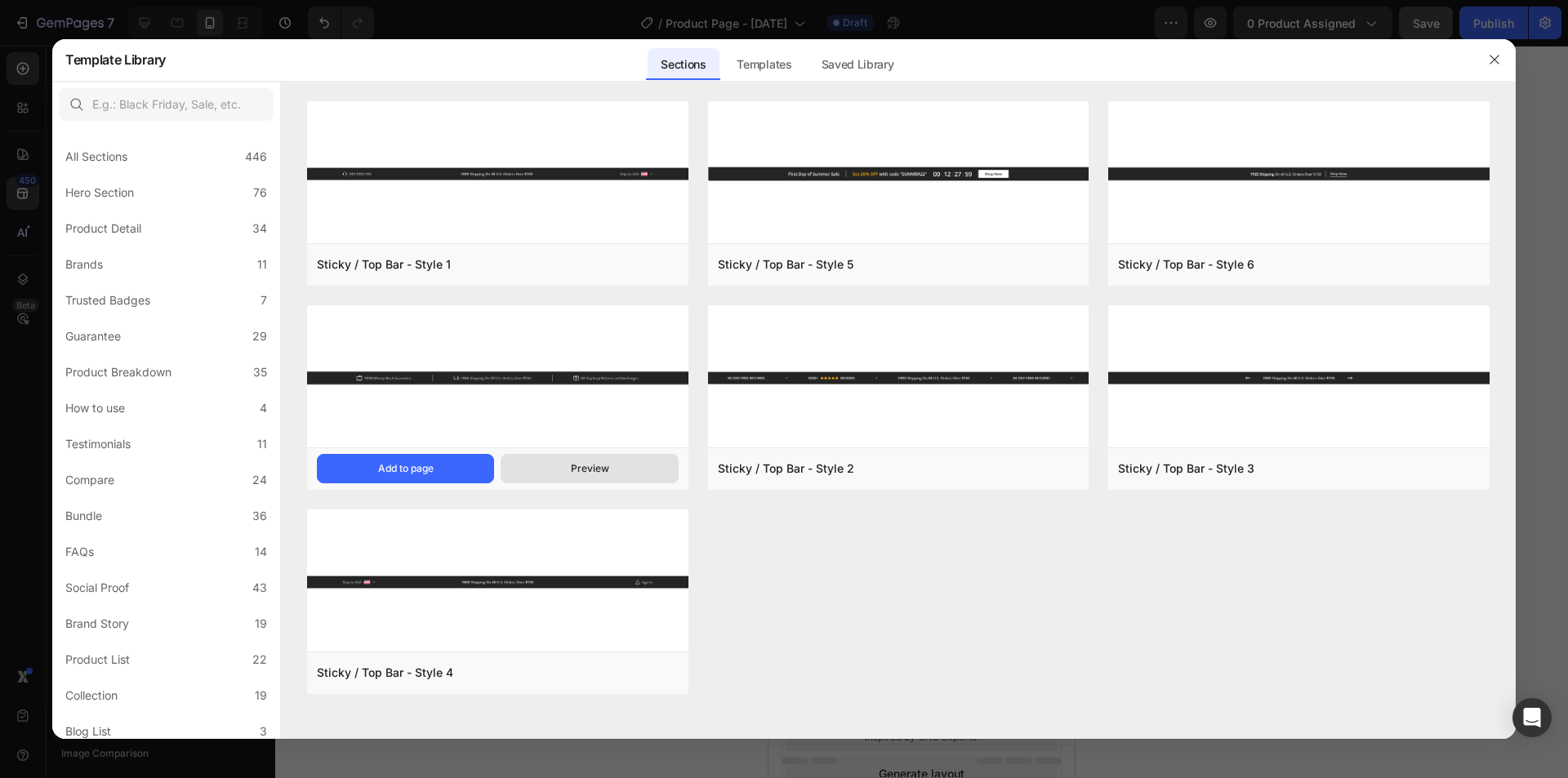 click on "Preview" at bounding box center [590, 469] 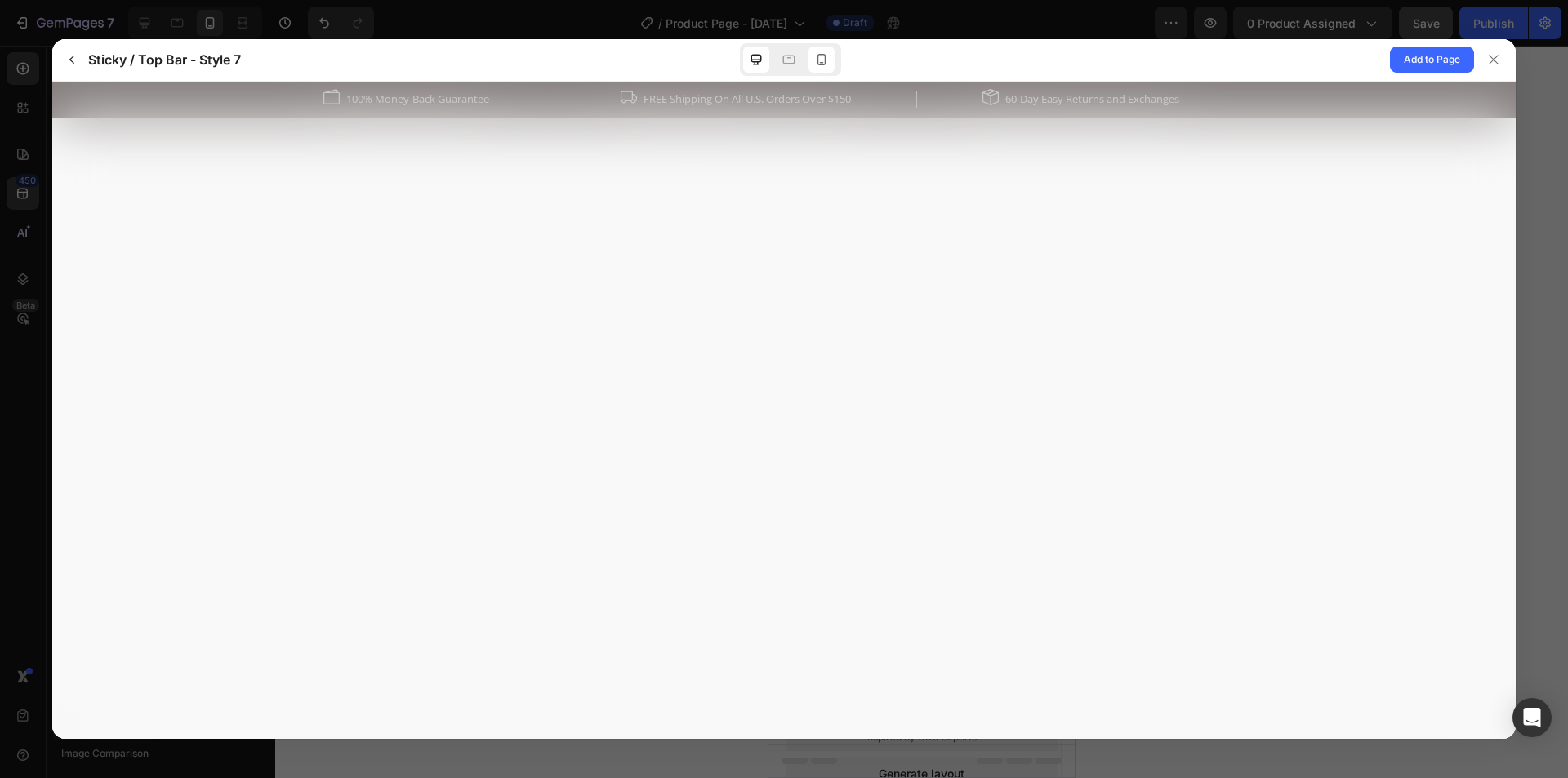 scroll, scrollTop: 0, scrollLeft: 0, axis: both 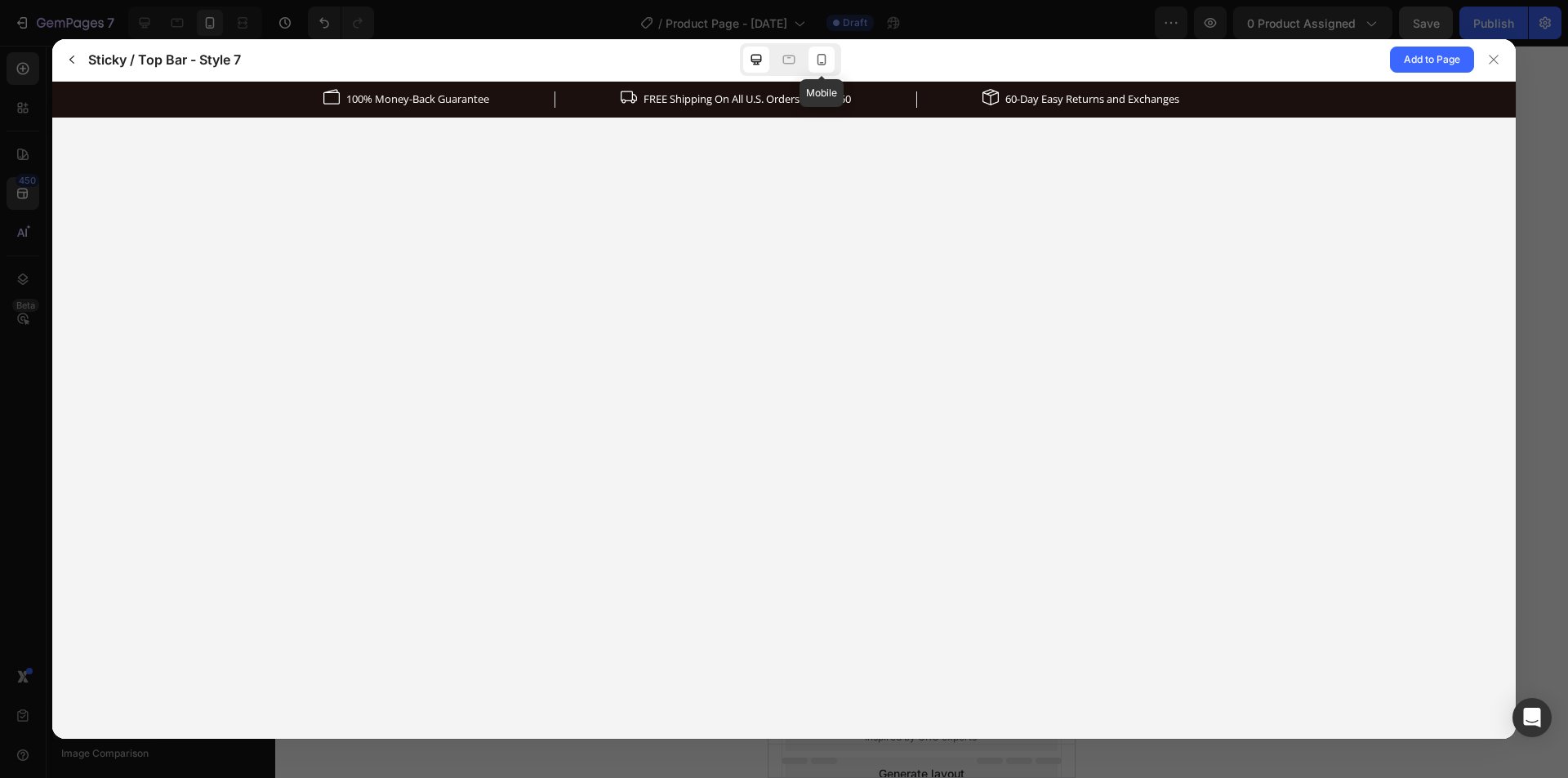 click 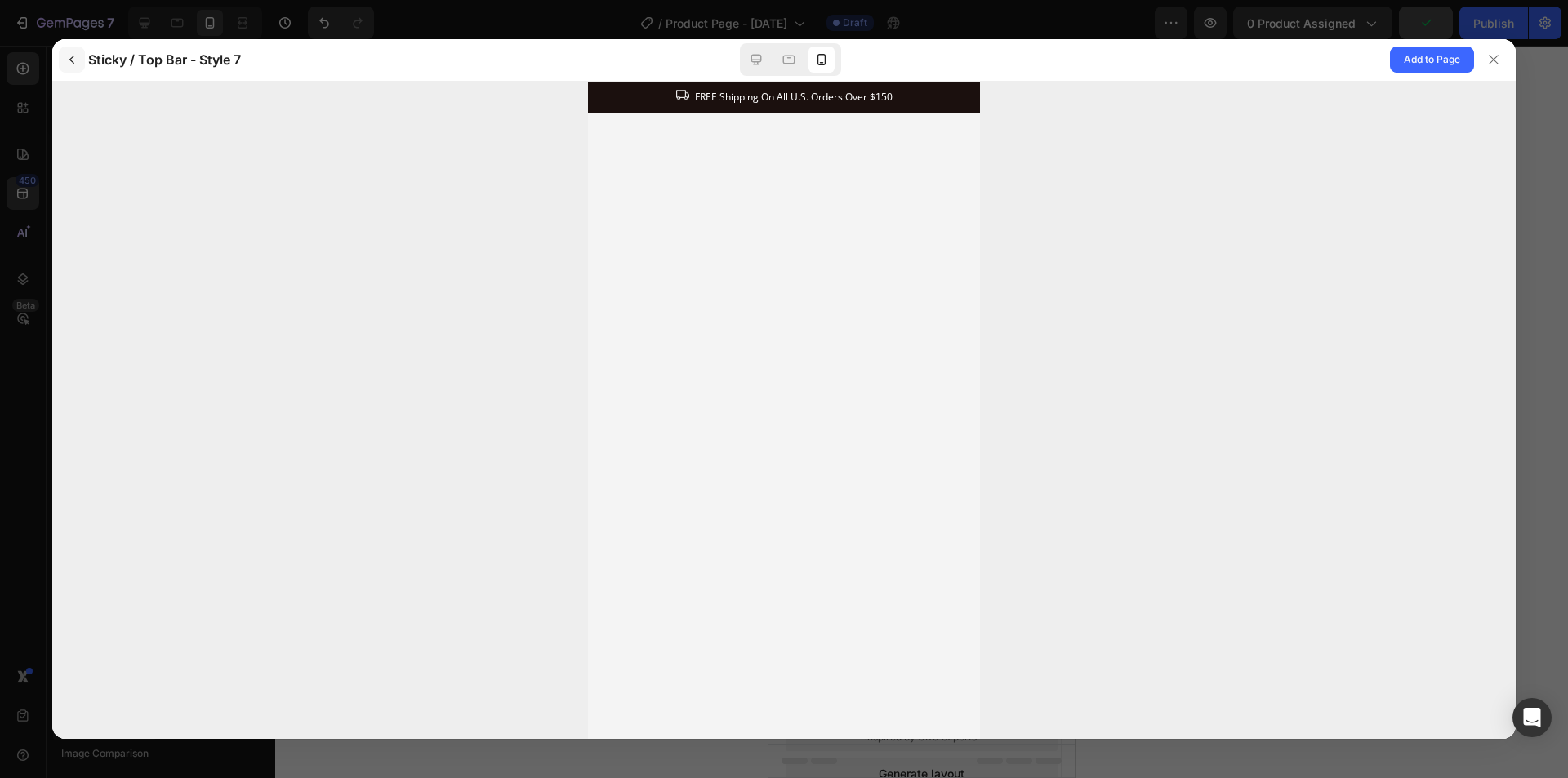 click 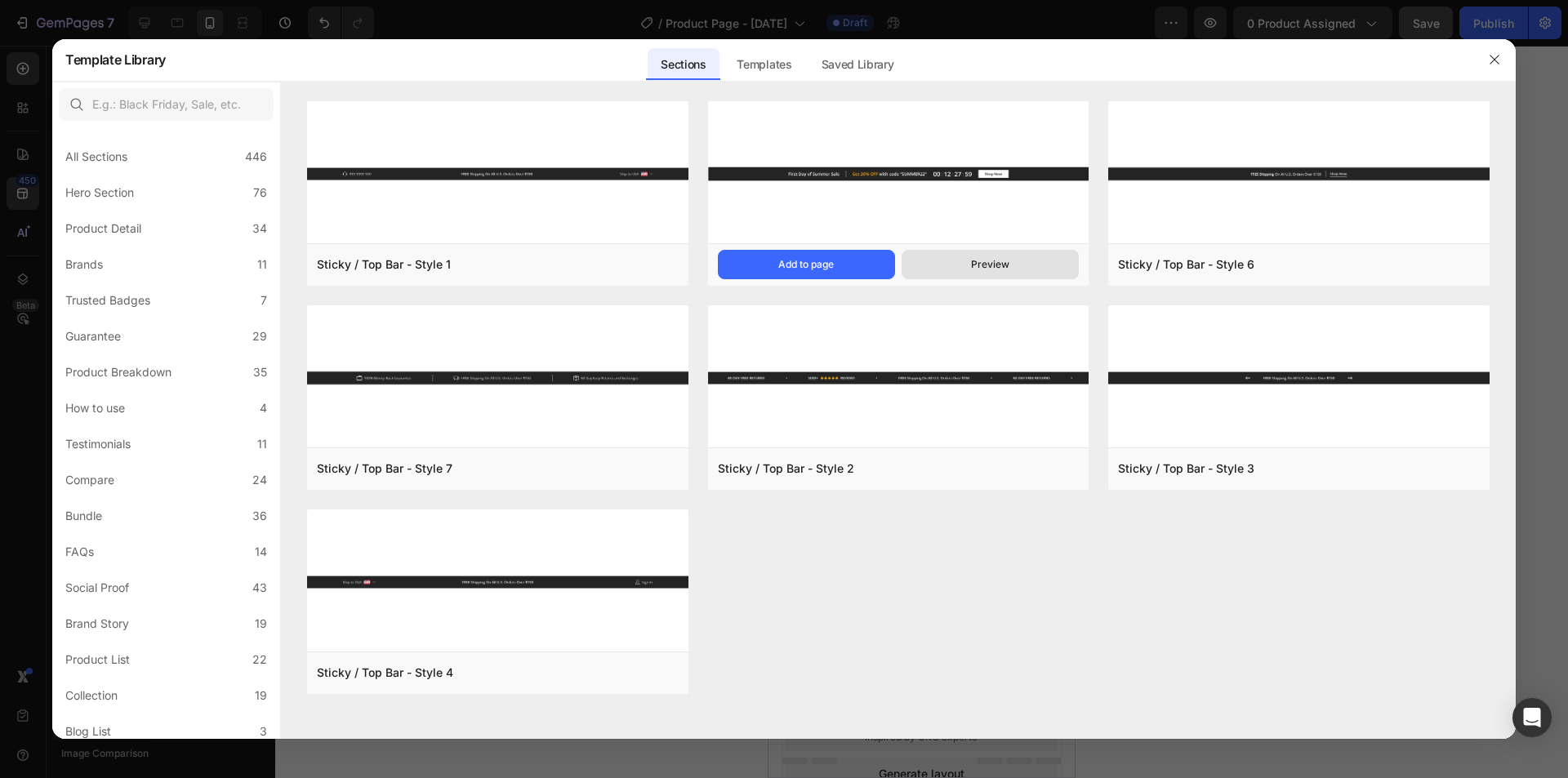 click on "Preview" at bounding box center [990, 265] 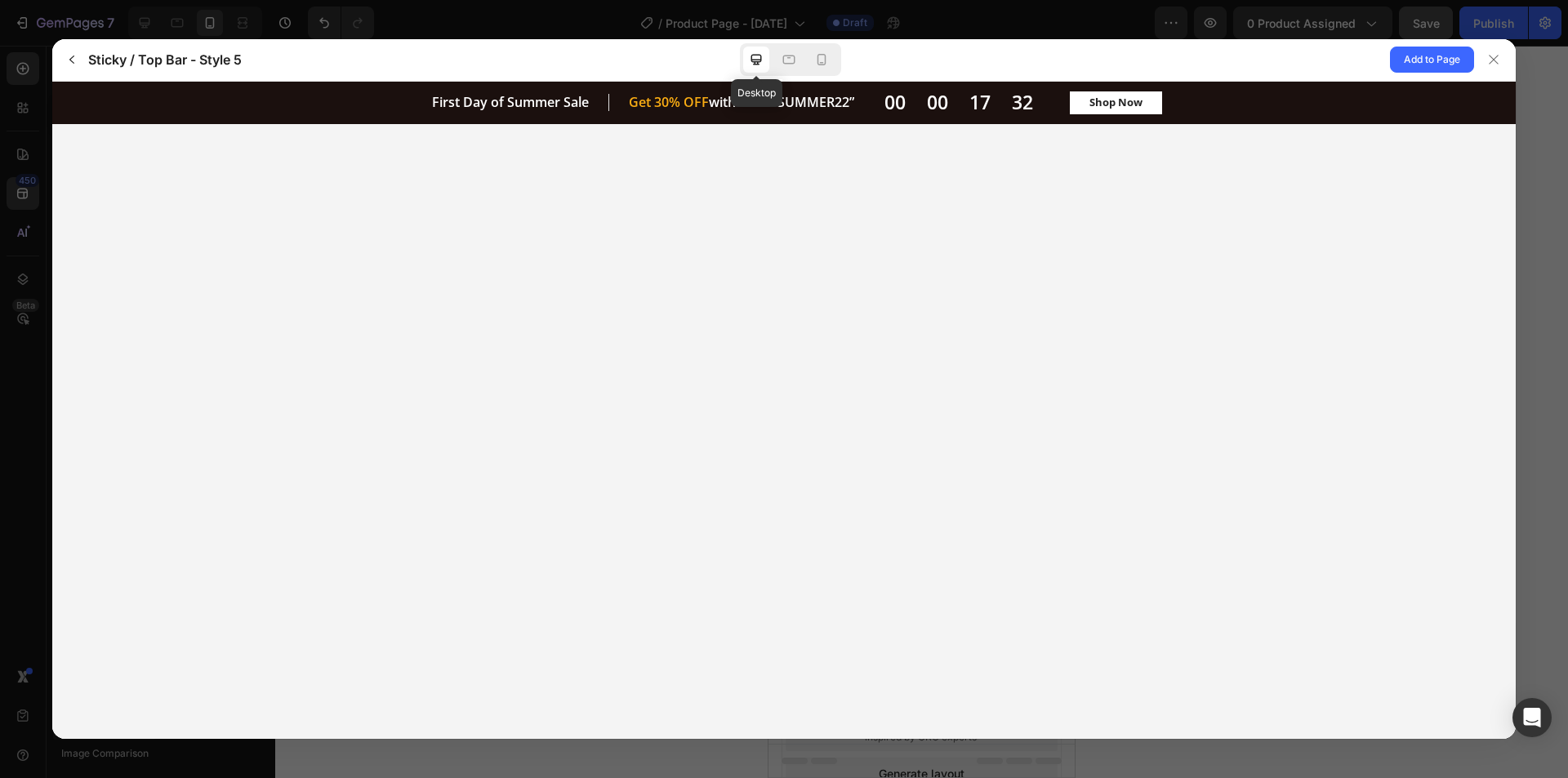scroll, scrollTop: 0, scrollLeft: 0, axis: both 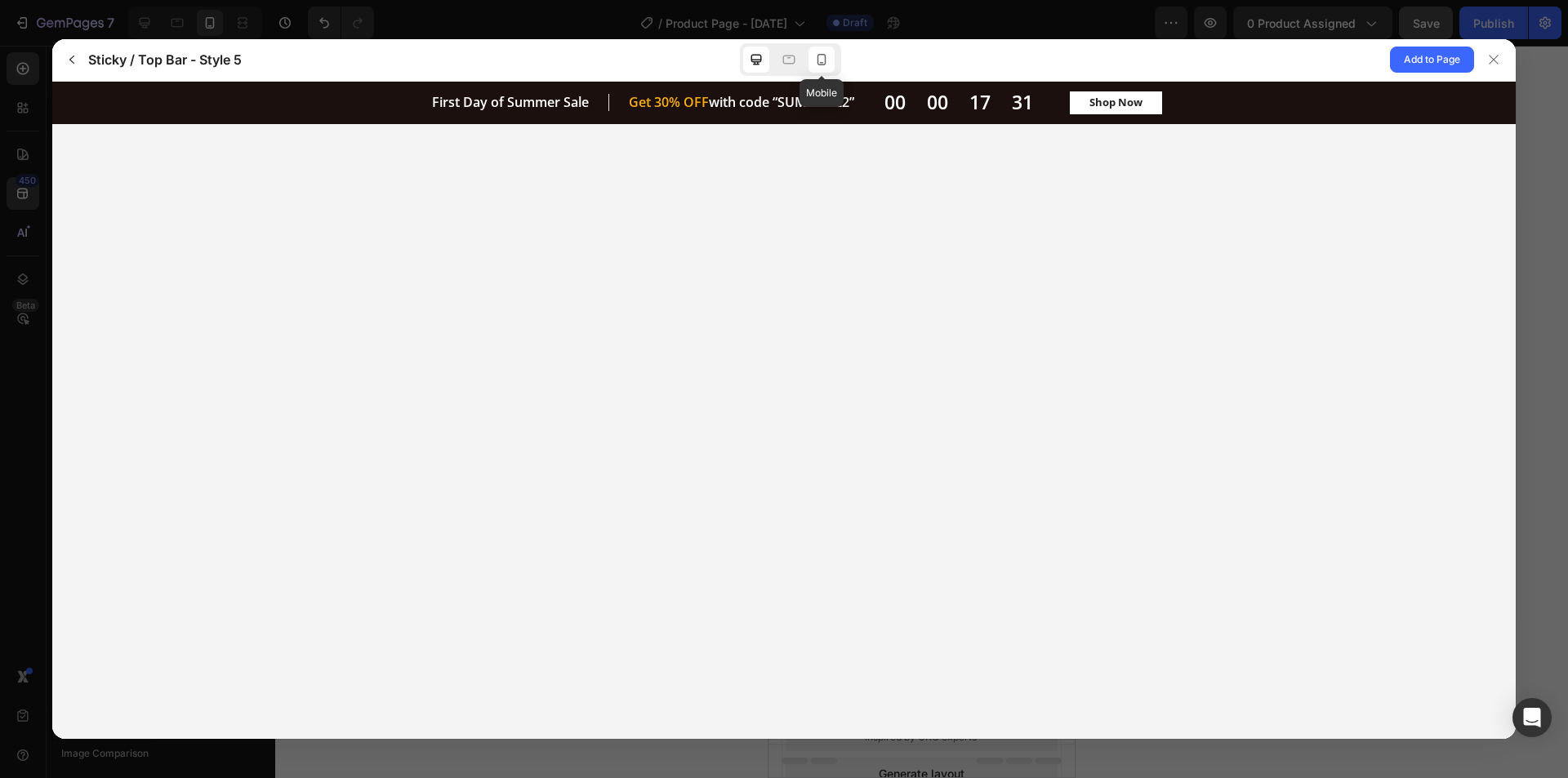 click 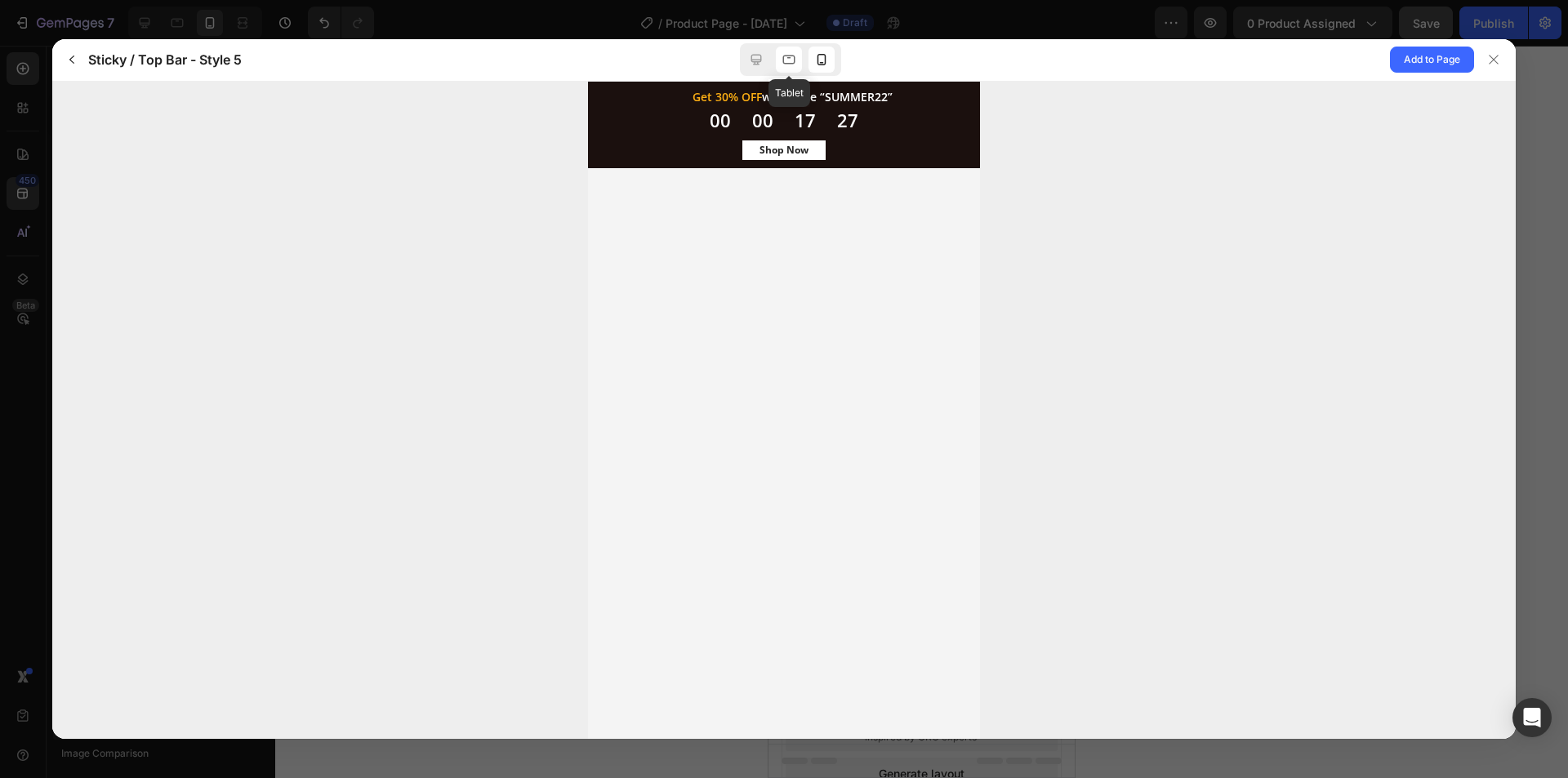 click 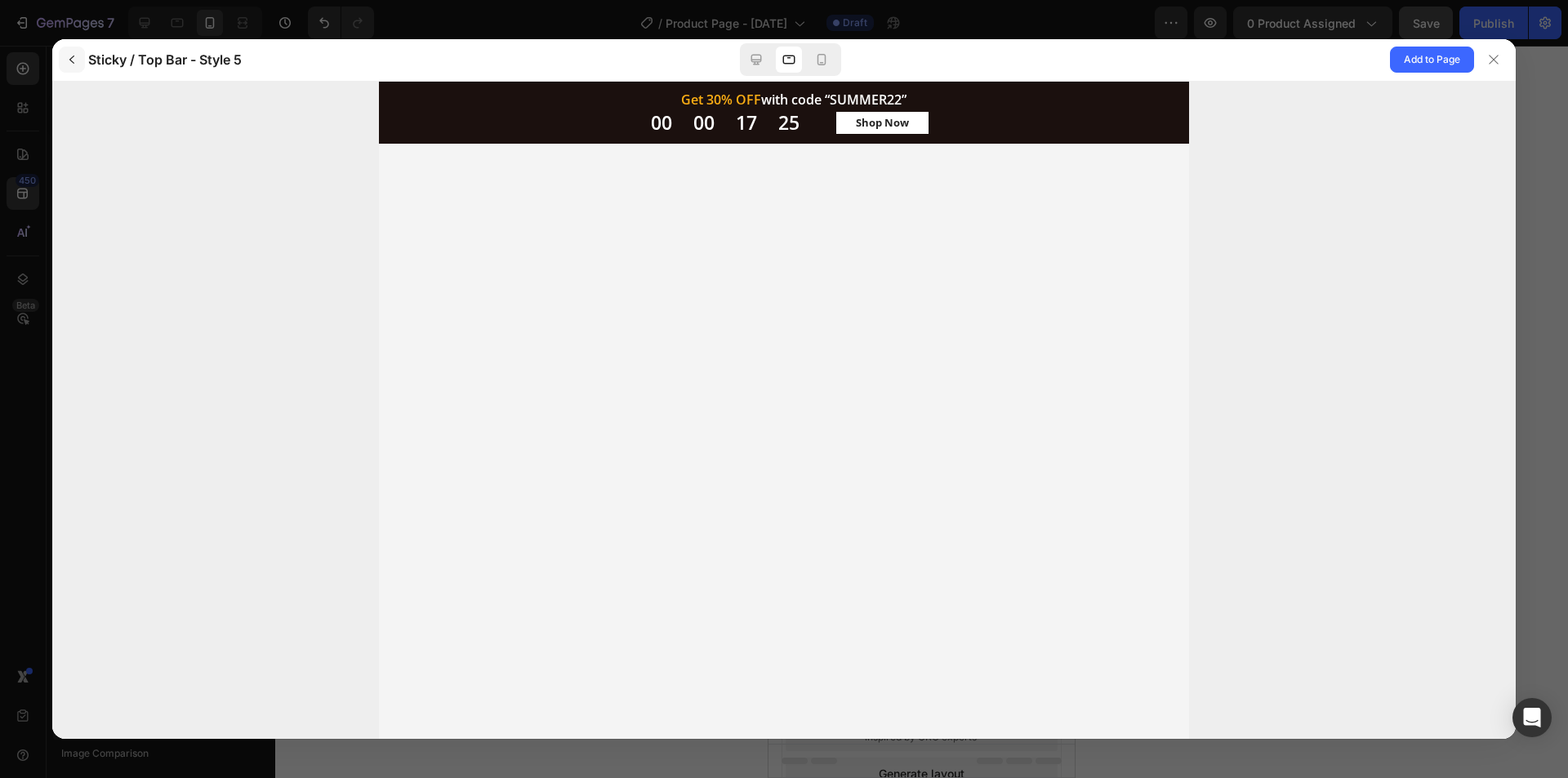 click at bounding box center (72, 60) 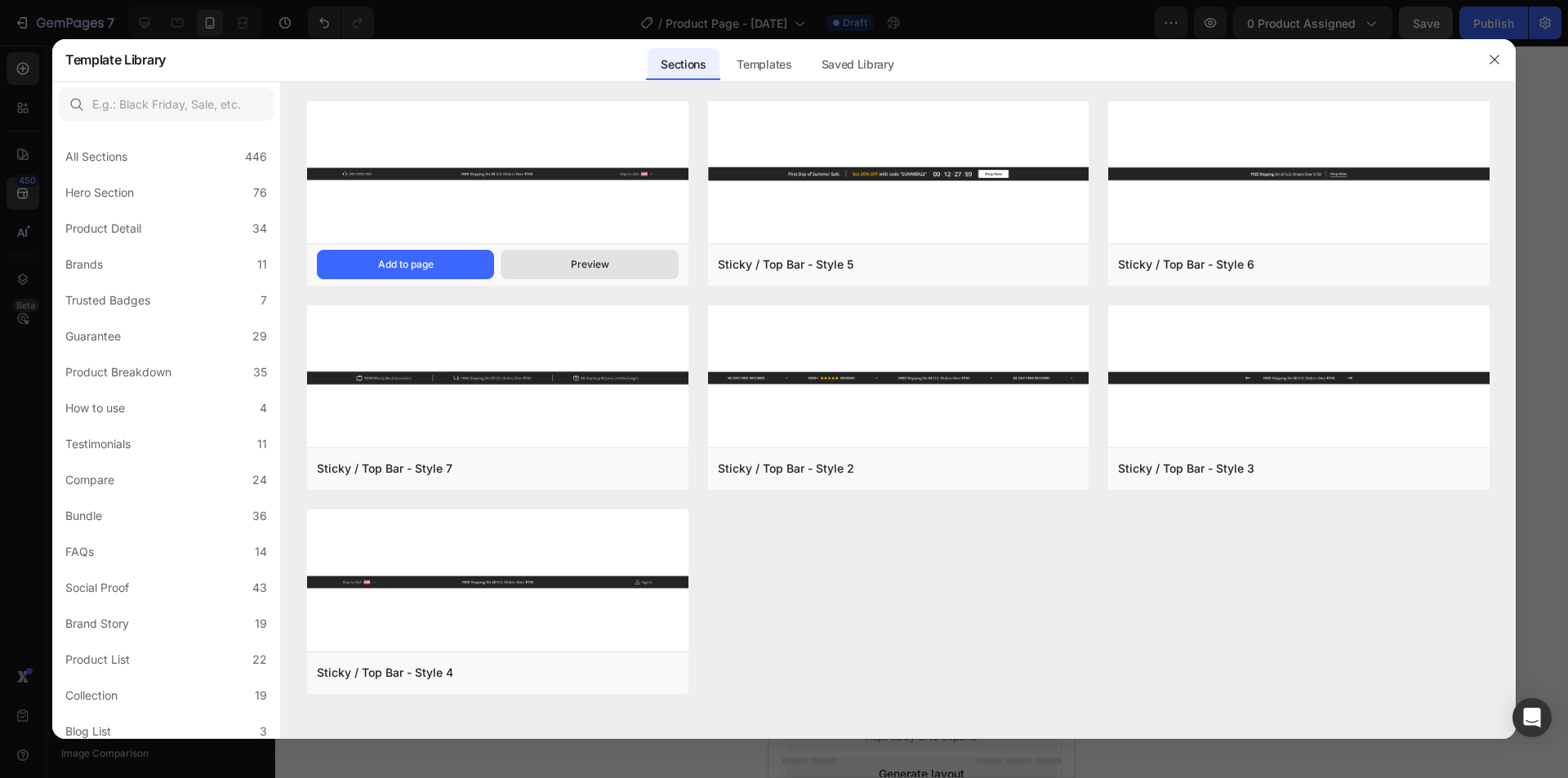 click on "Preview" at bounding box center [589, 265] 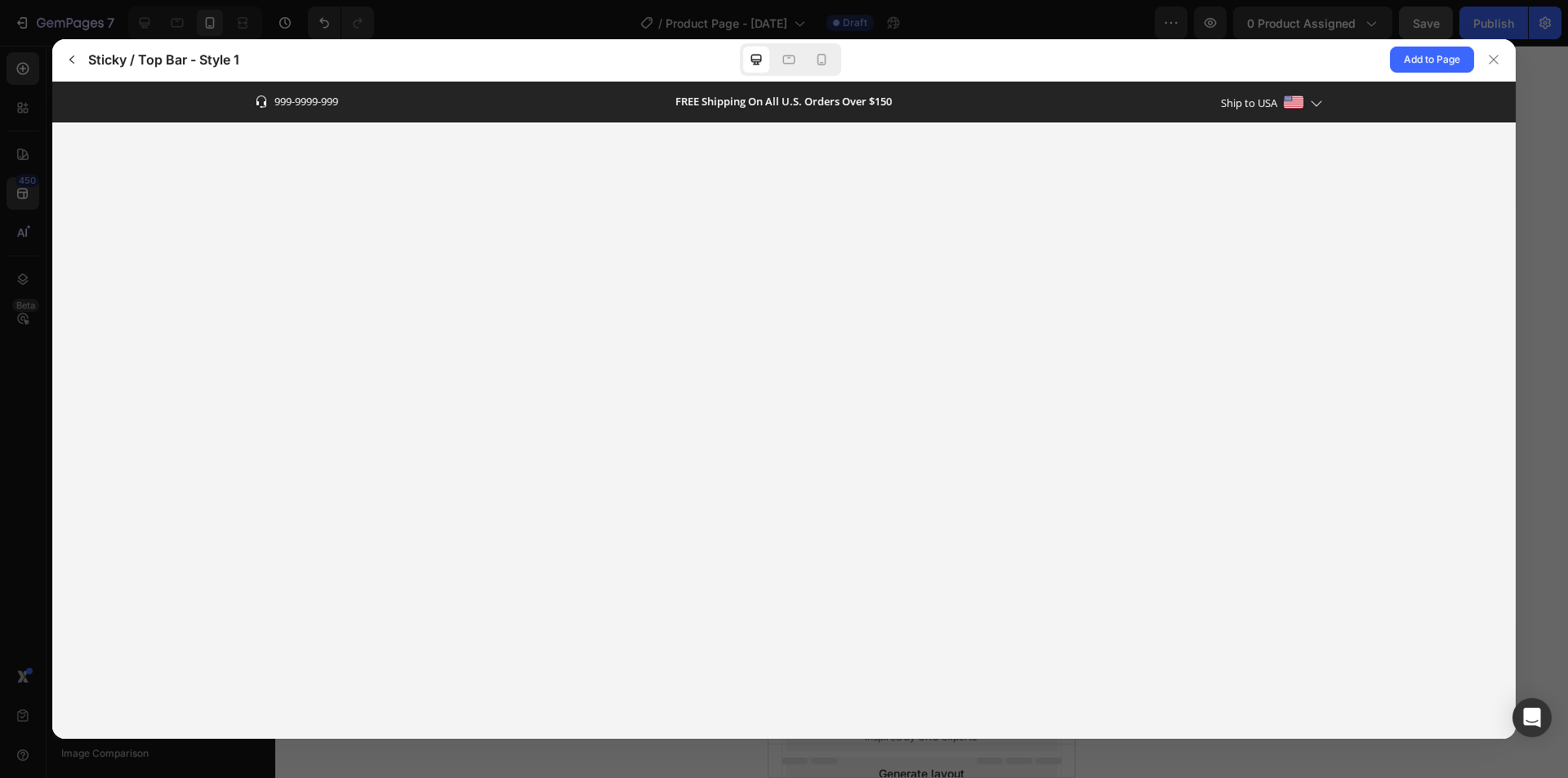 scroll, scrollTop: 0, scrollLeft: 0, axis: both 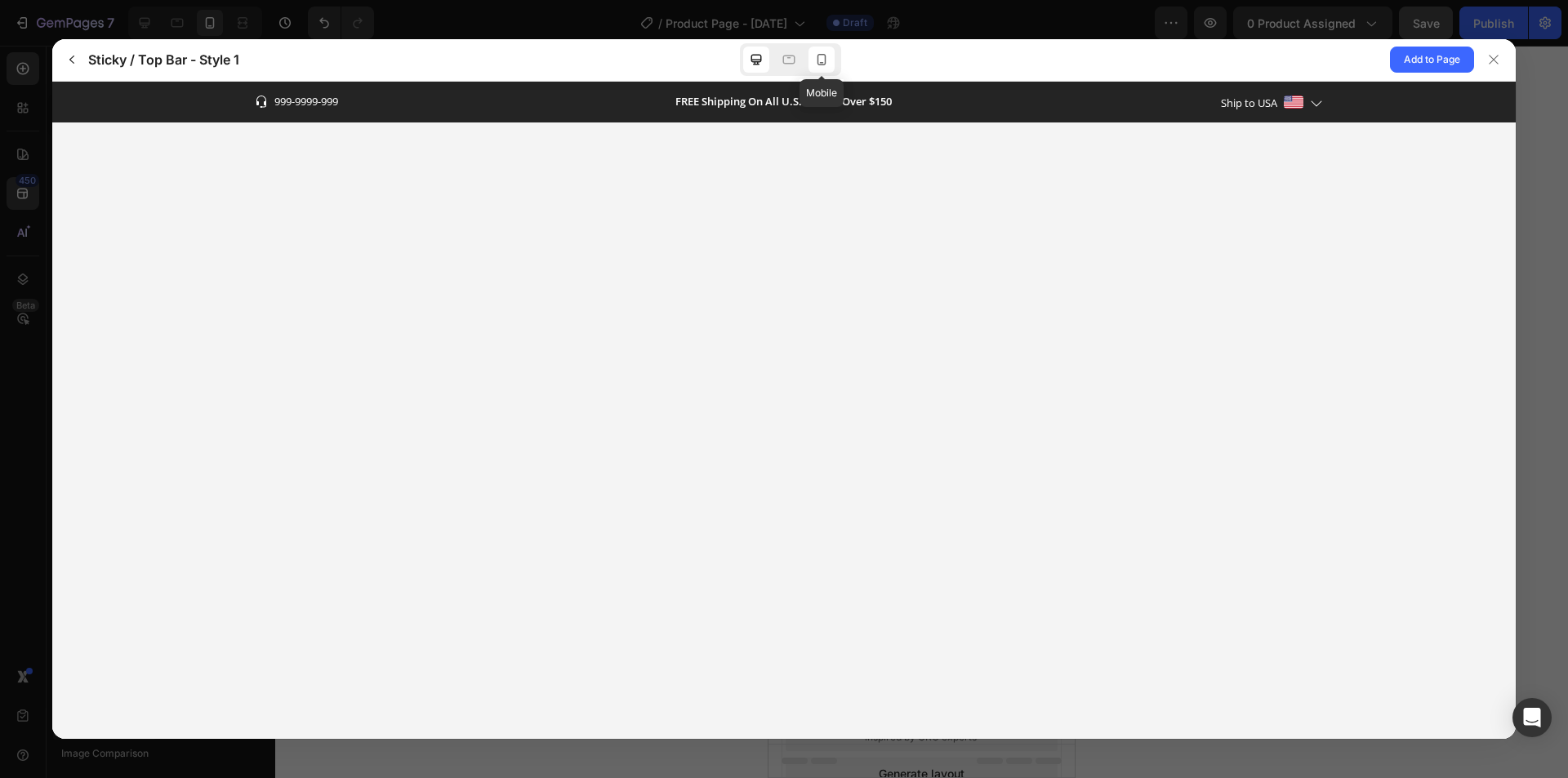 click 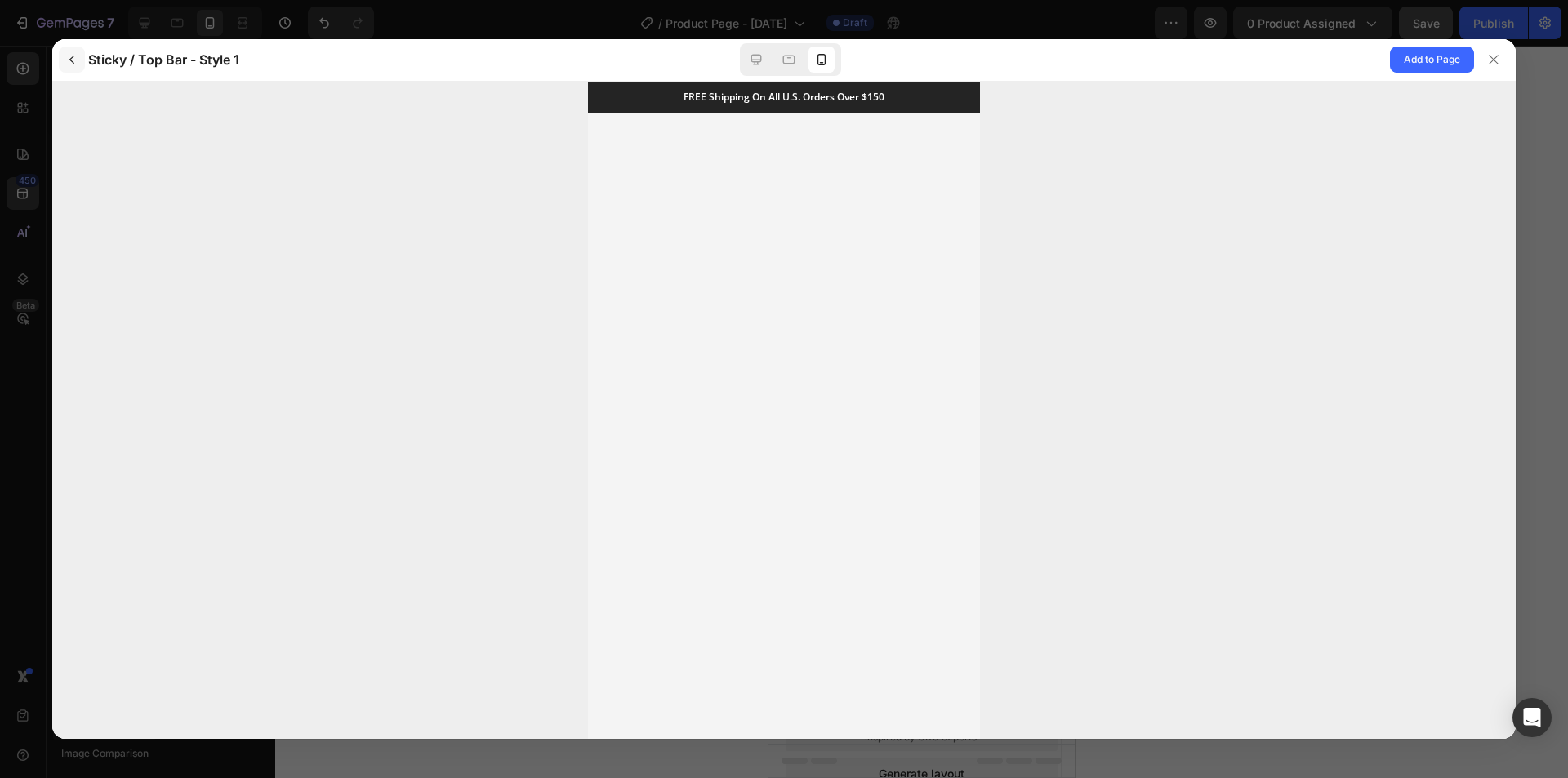 click 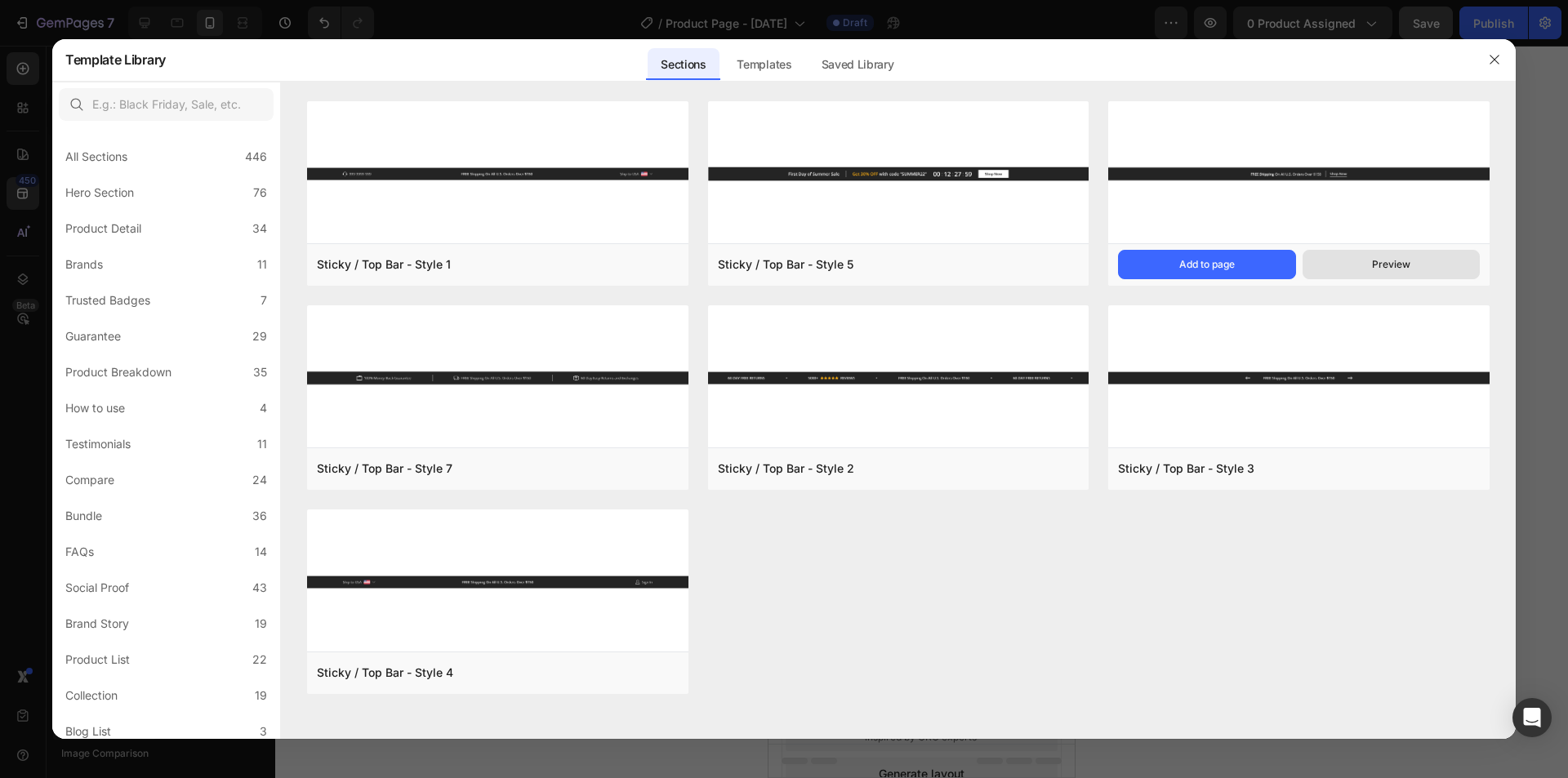 click on "Preview" at bounding box center [1391, 265] 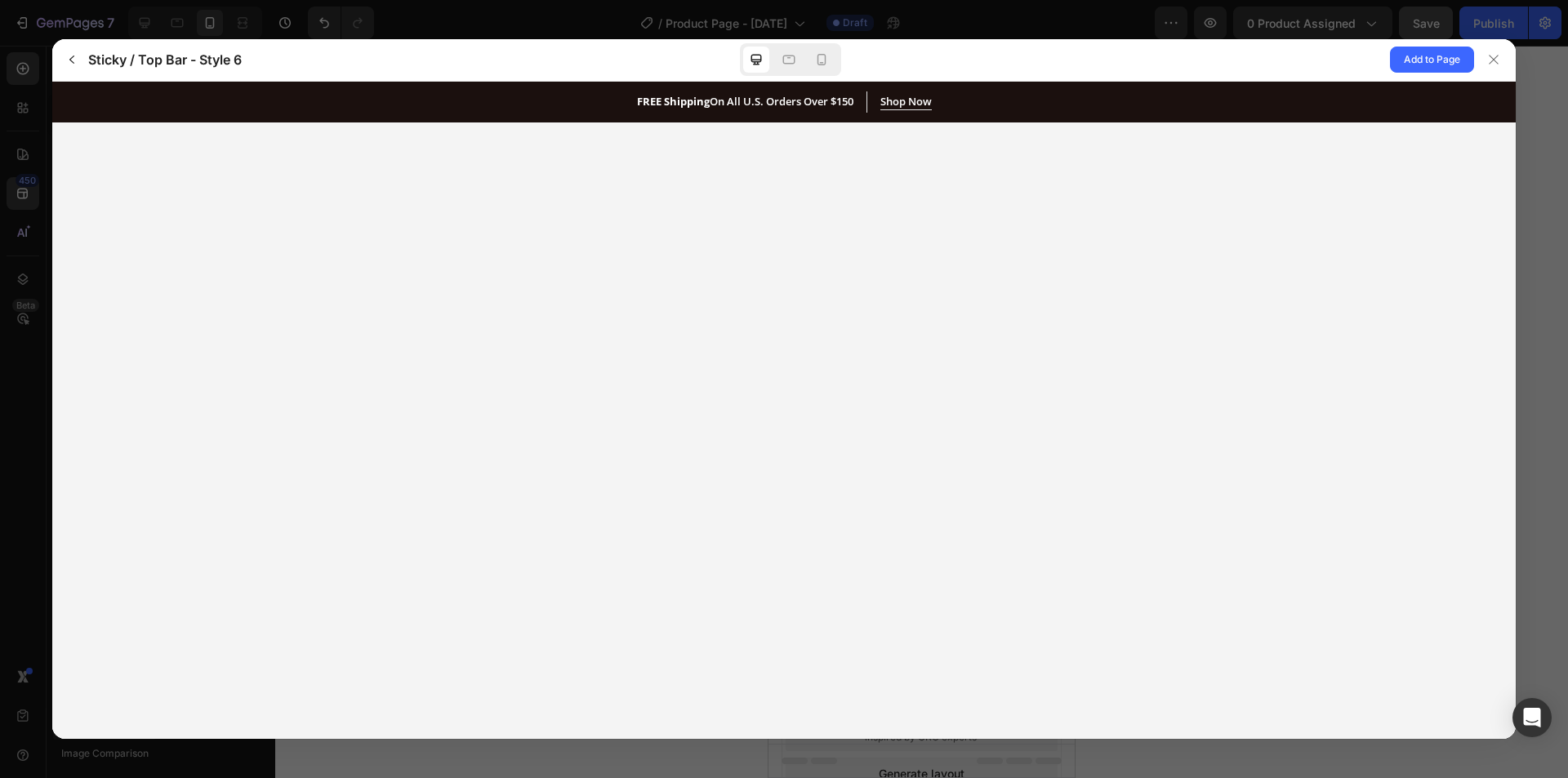 scroll, scrollTop: 0, scrollLeft: 0, axis: both 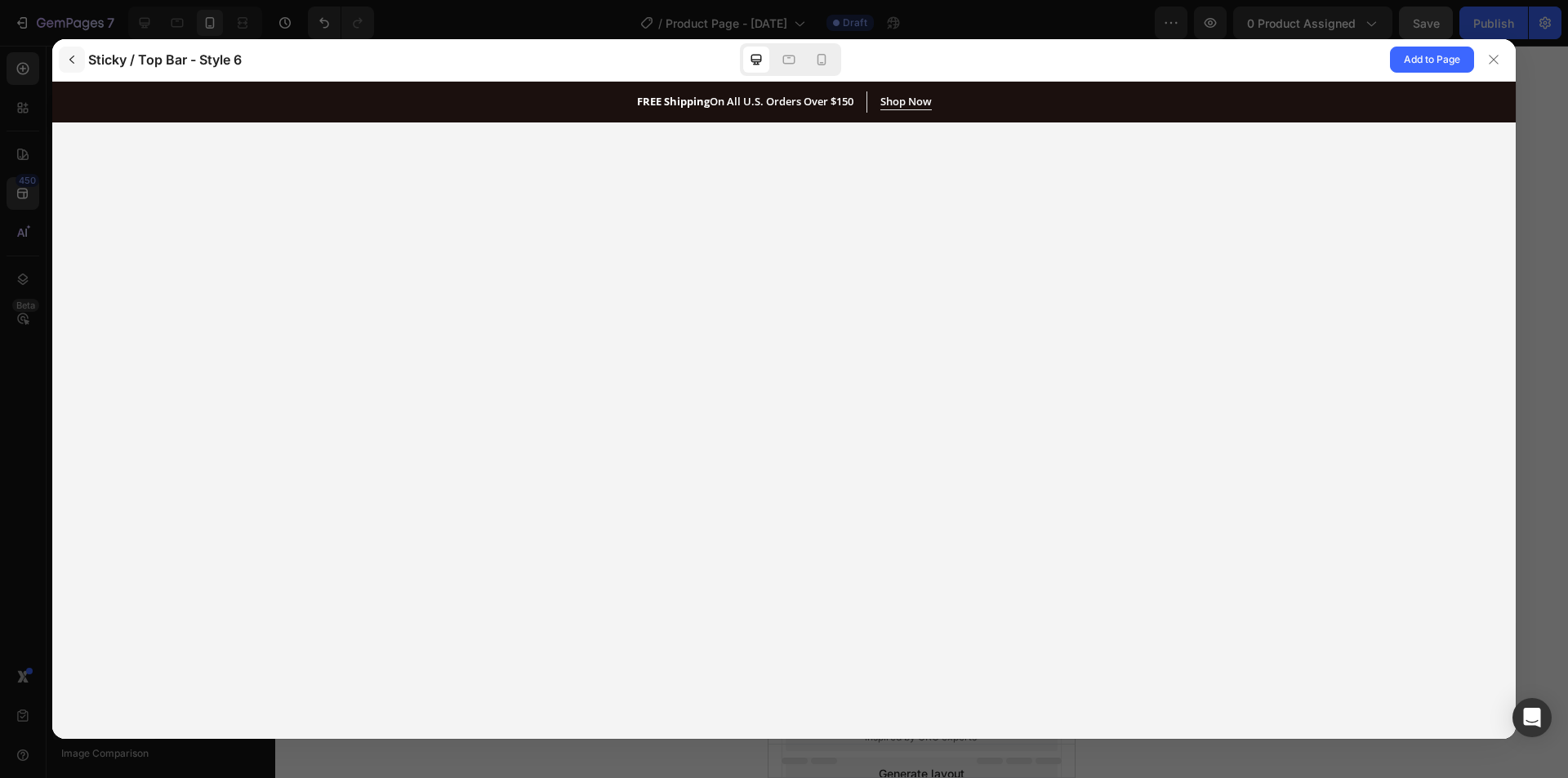 click 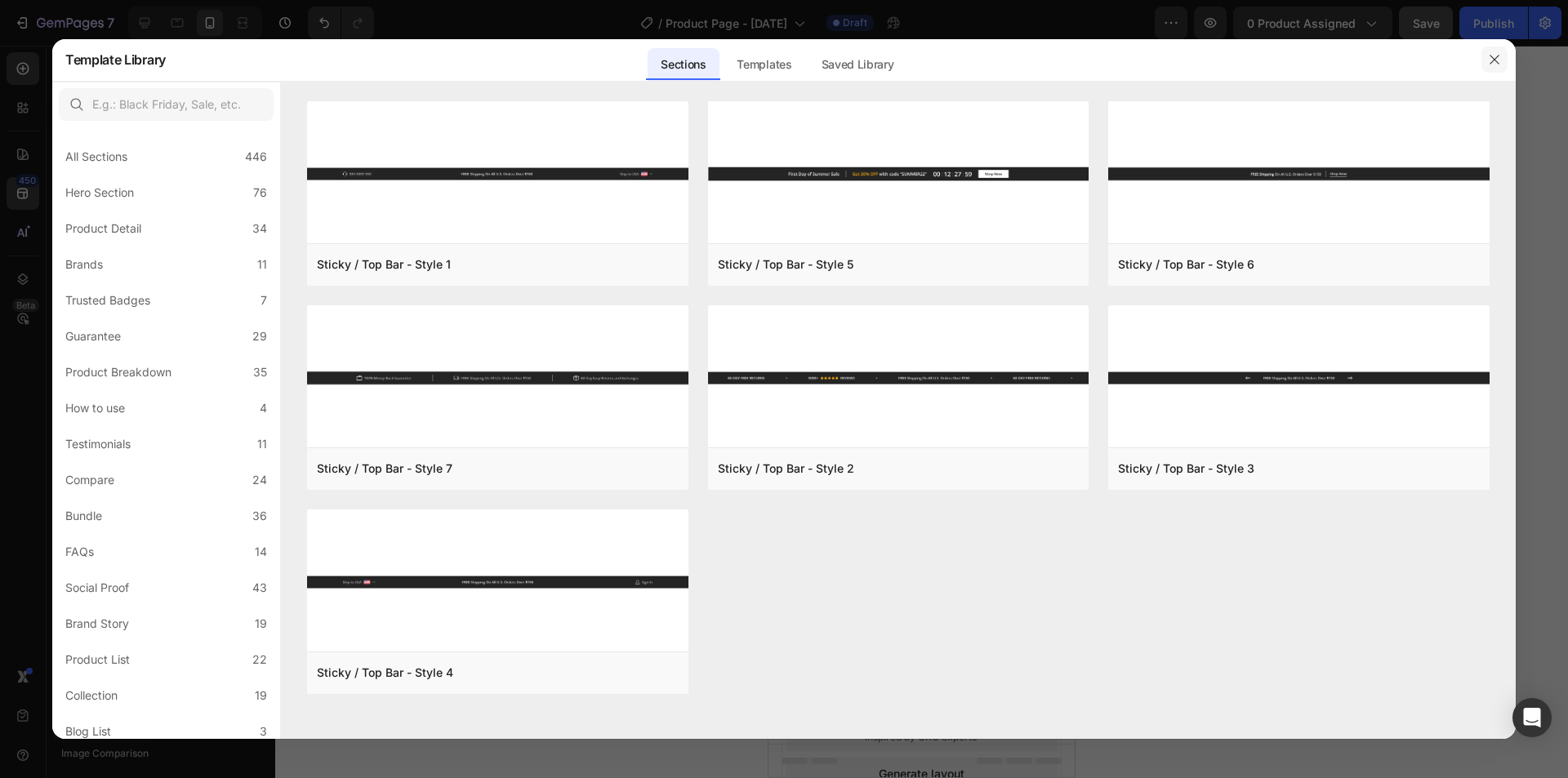 click at bounding box center (1494, 60) 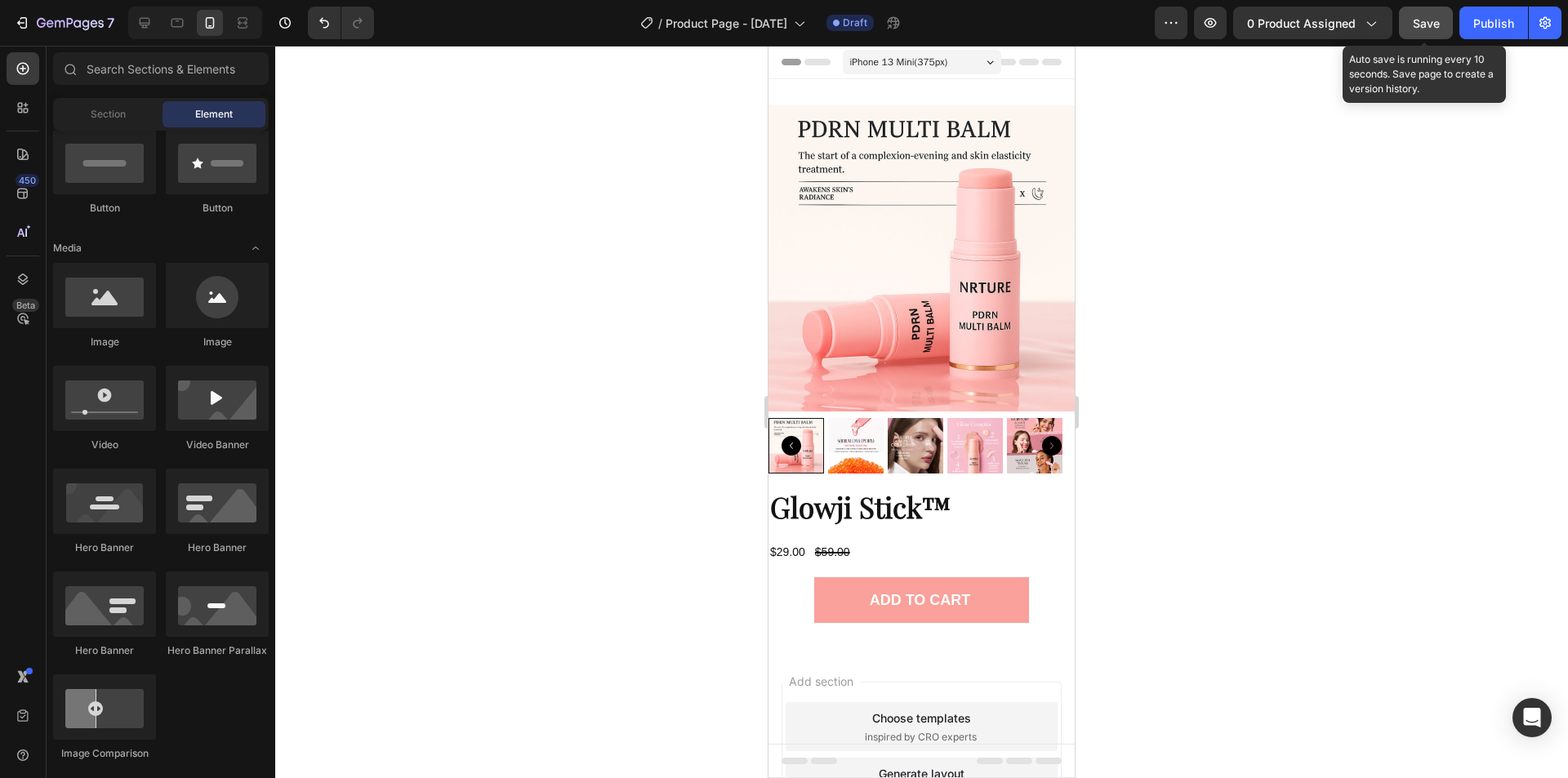 click on "Save" 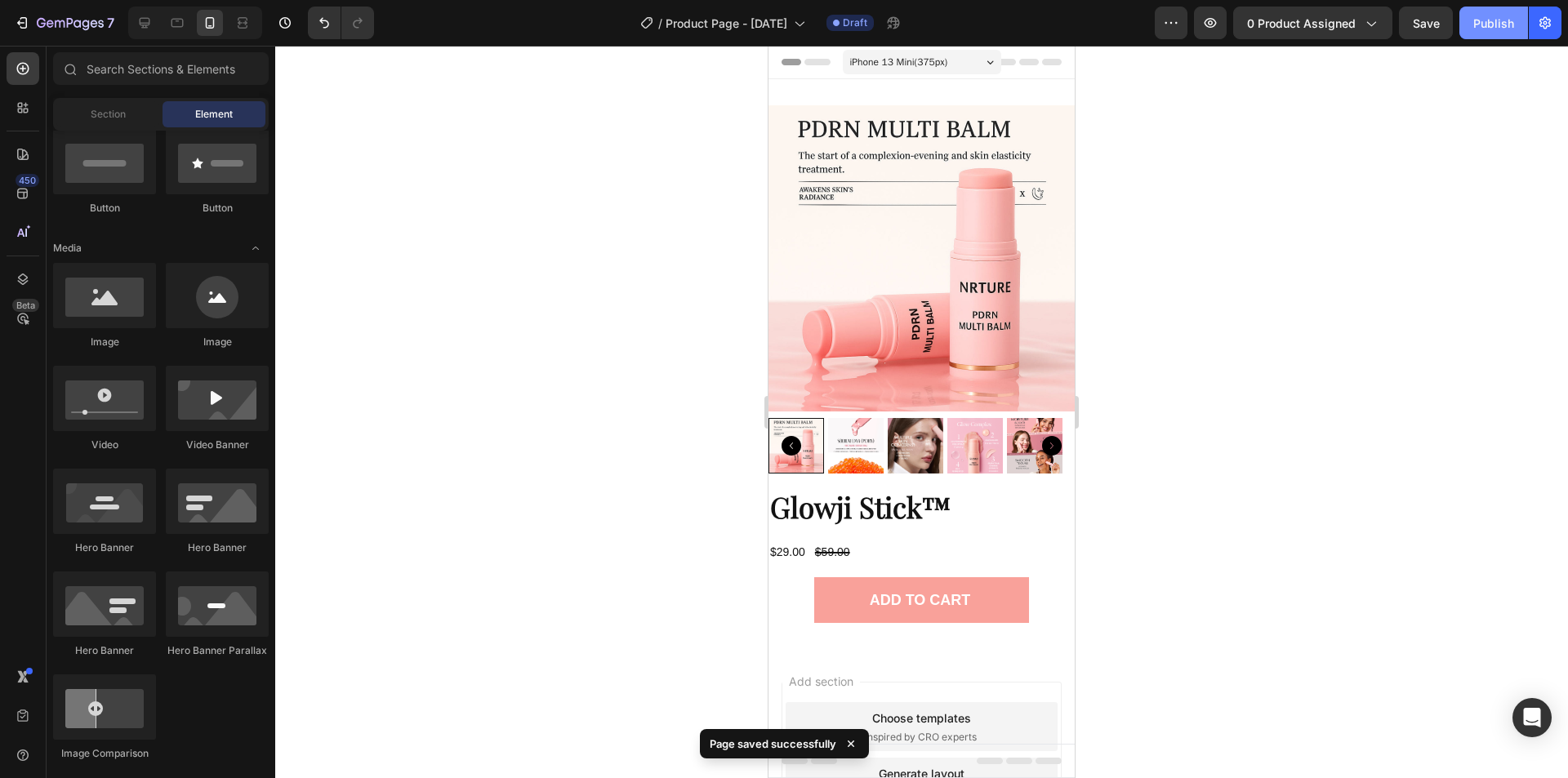 click on "Publish" at bounding box center [1494, 23] 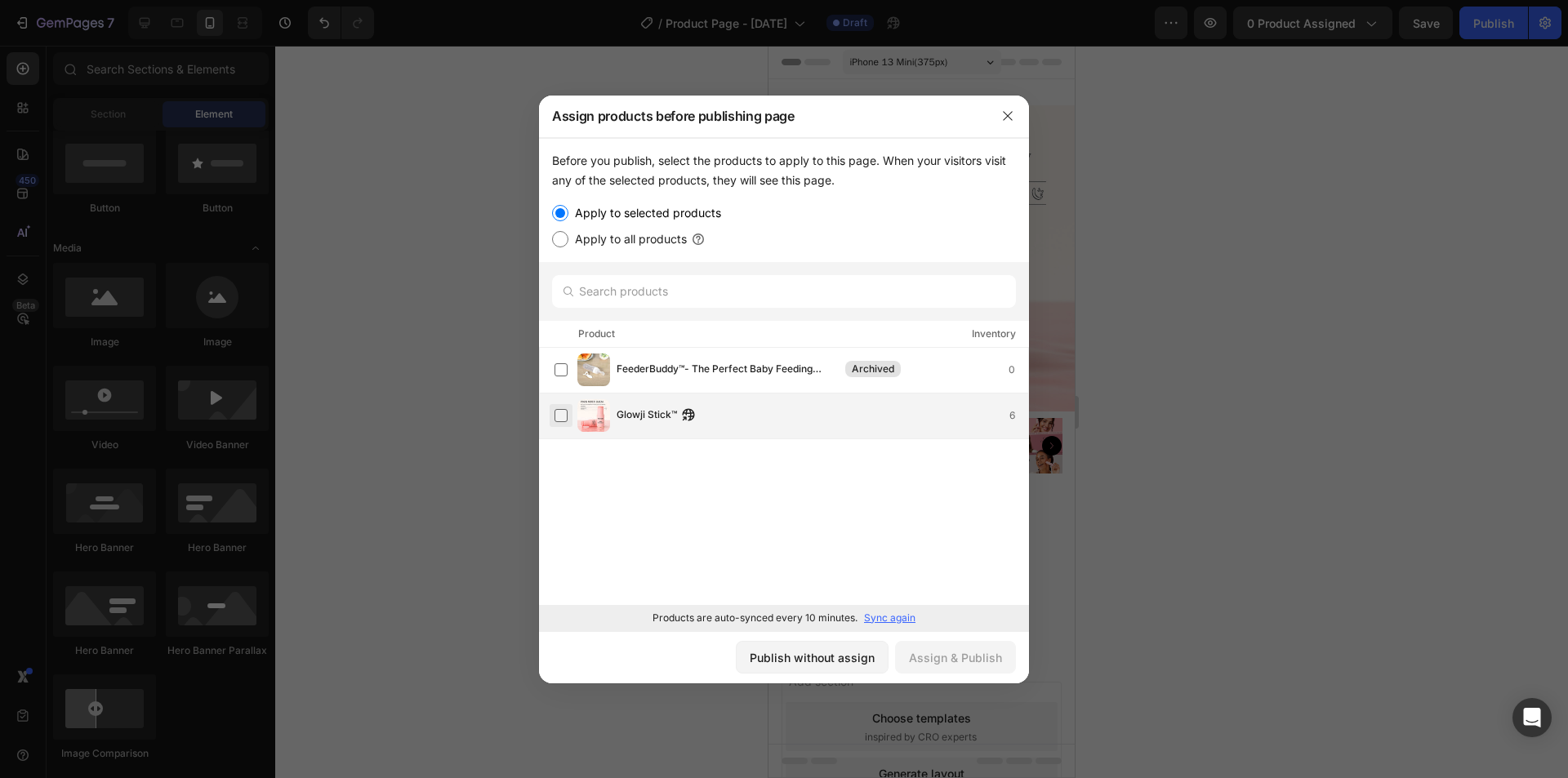 click at bounding box center [561, 416] 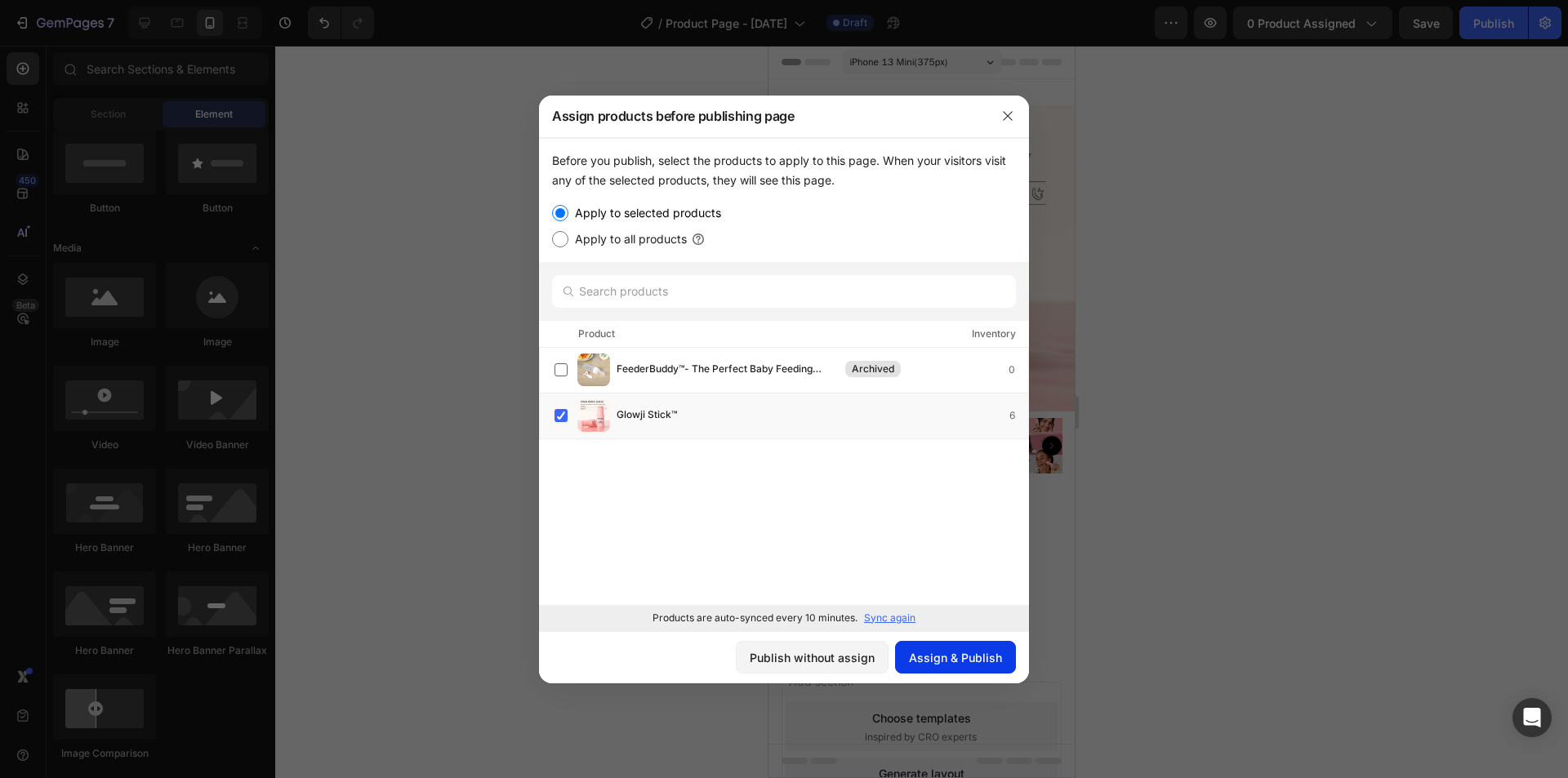 click on "Assign & Publish" at bounding box center (956, 657) 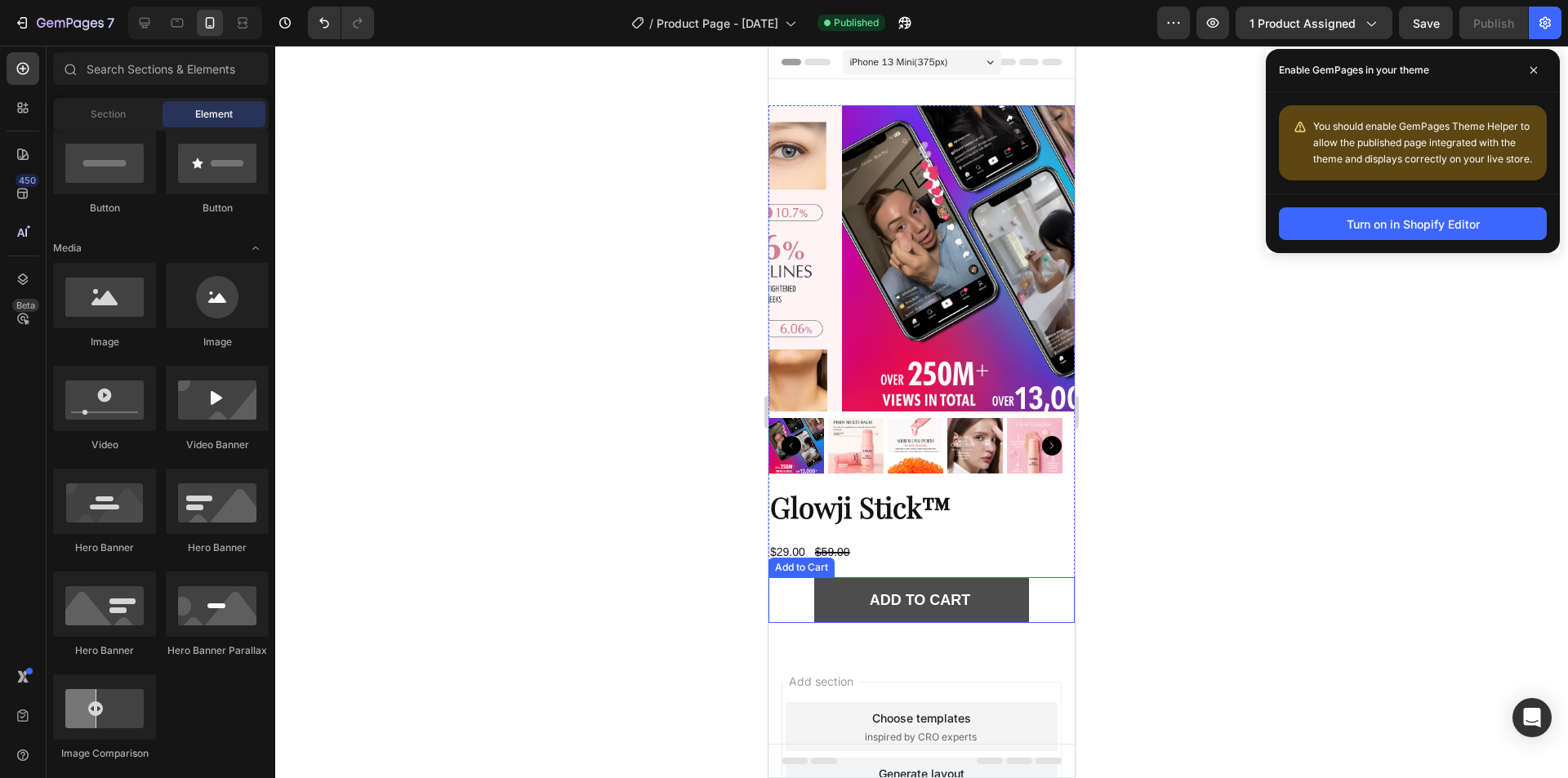 click on "ADD TO CART" at bounding box center (921, 600) 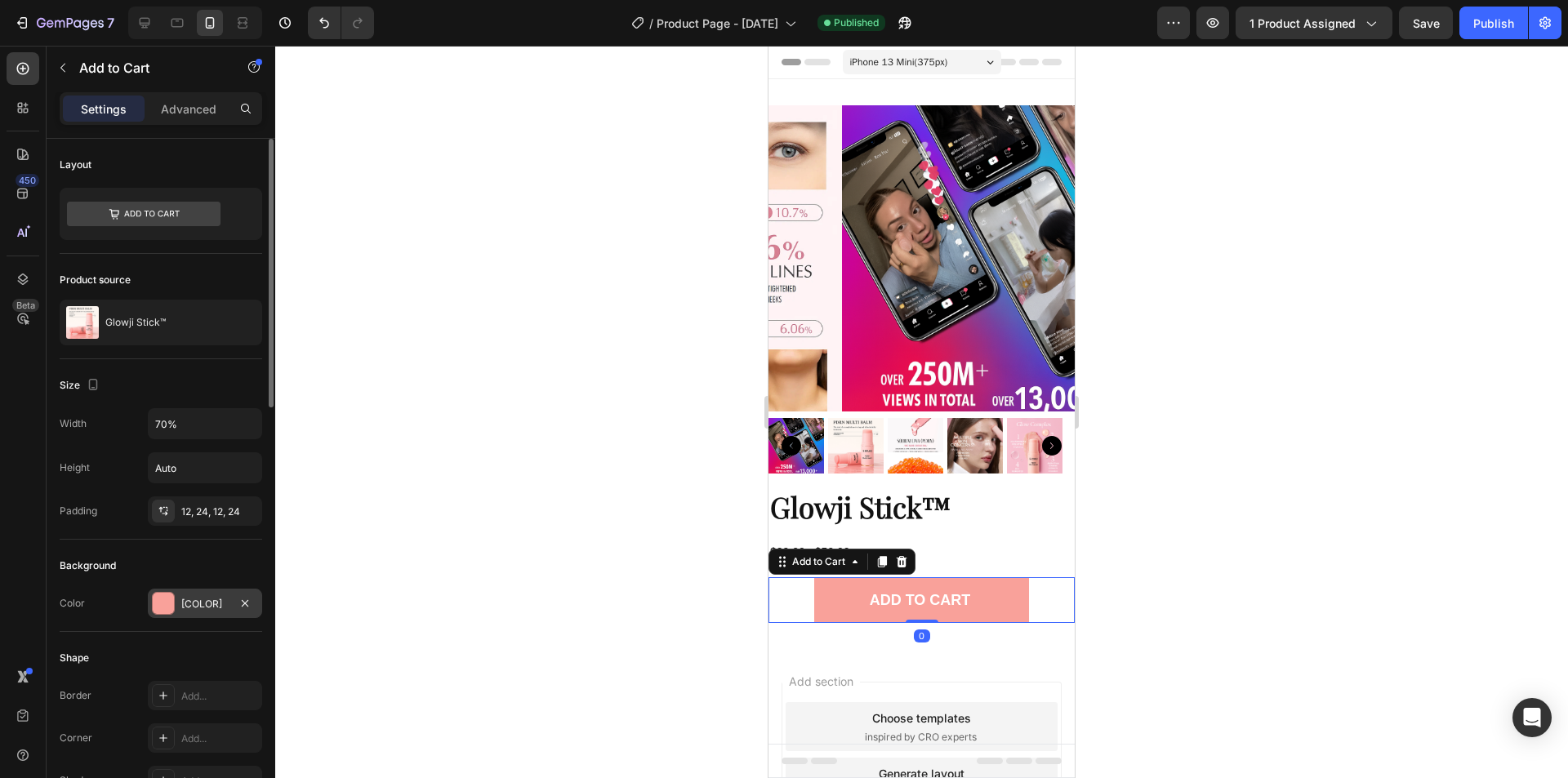 click on "F9A19A" at bounding box center [205, 604] 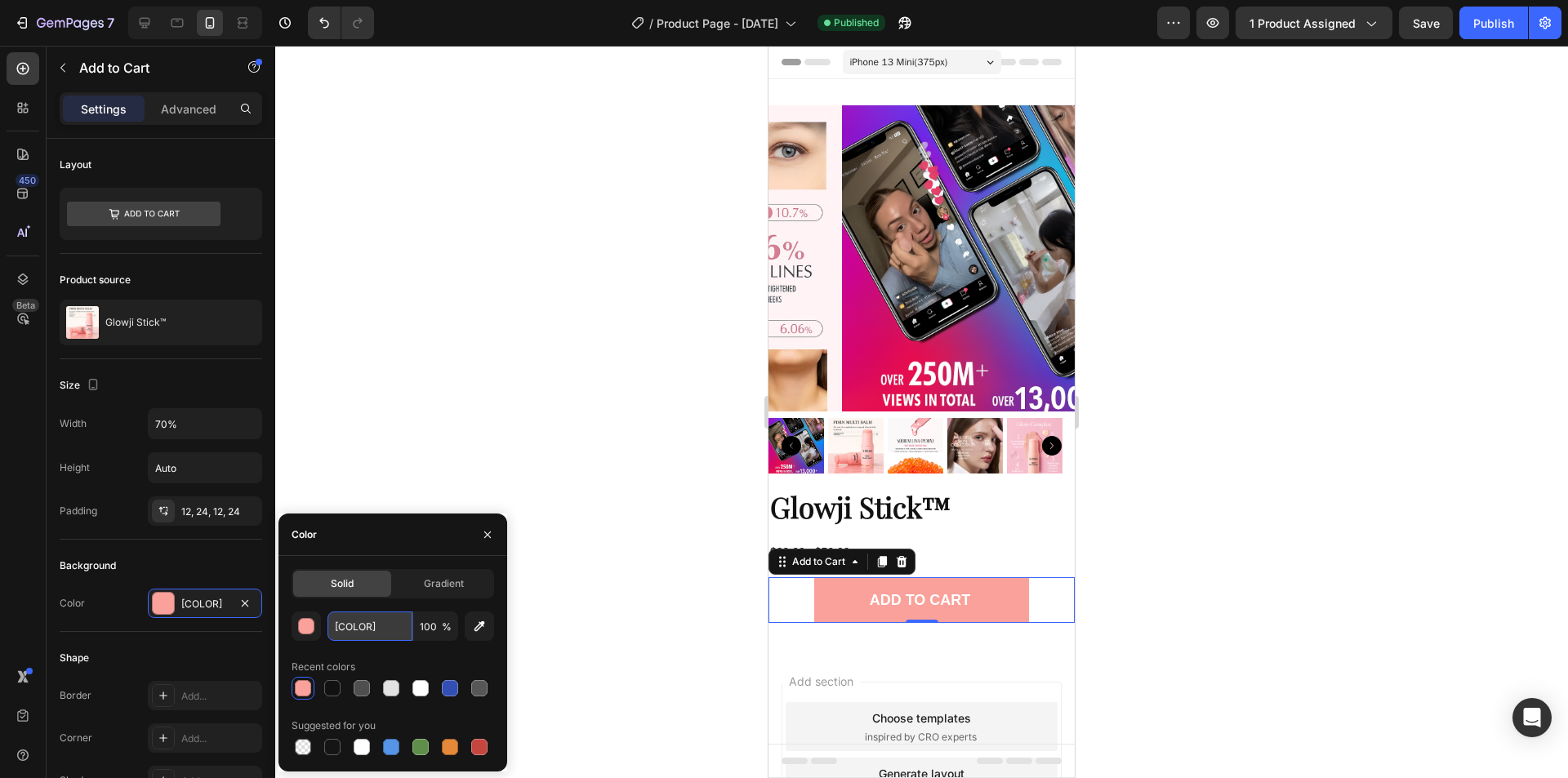 click on "F9A19A" at bounding box center (370, 626) 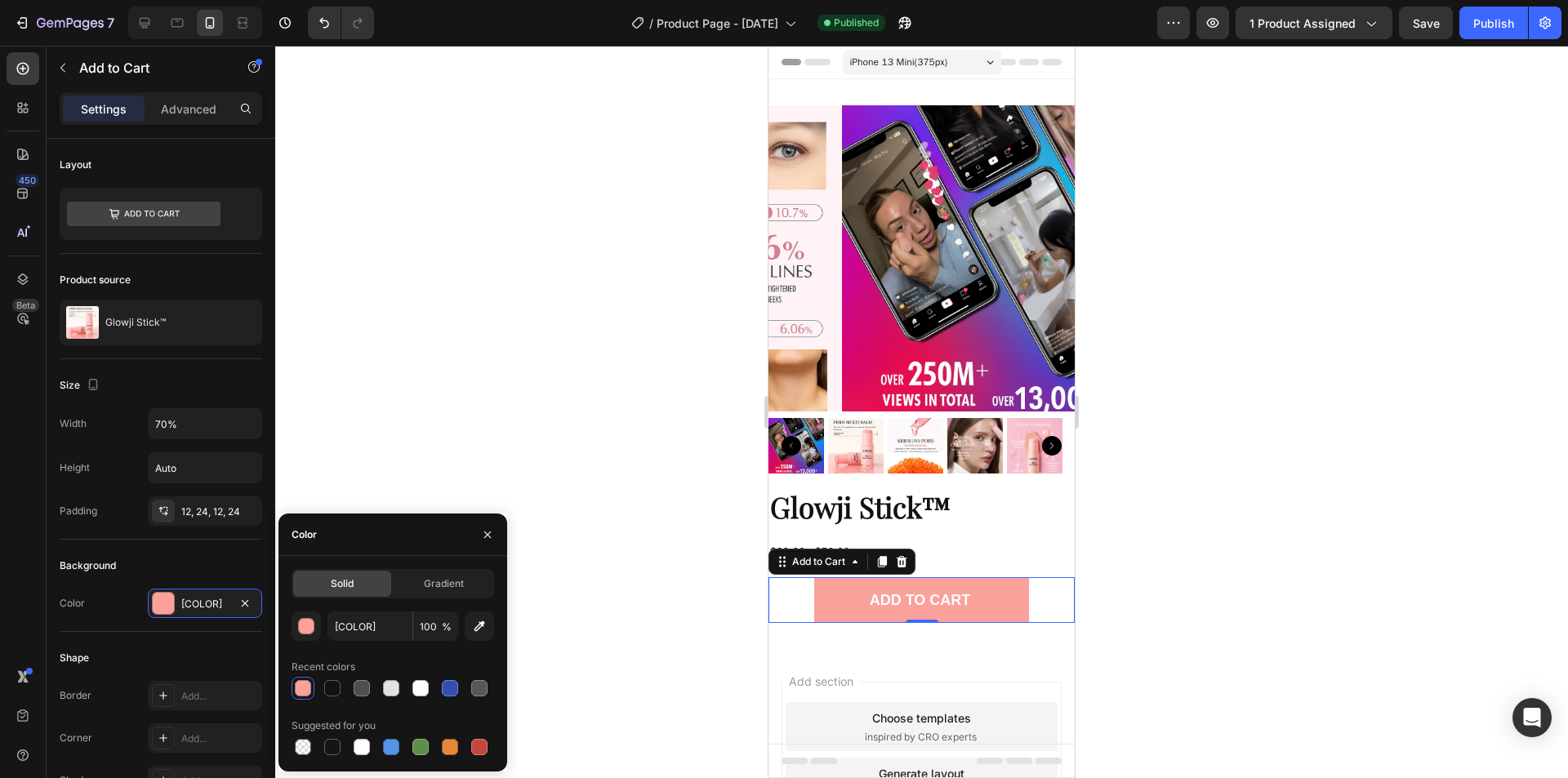 click on "450 Beta" at bounding box center (23, 411) 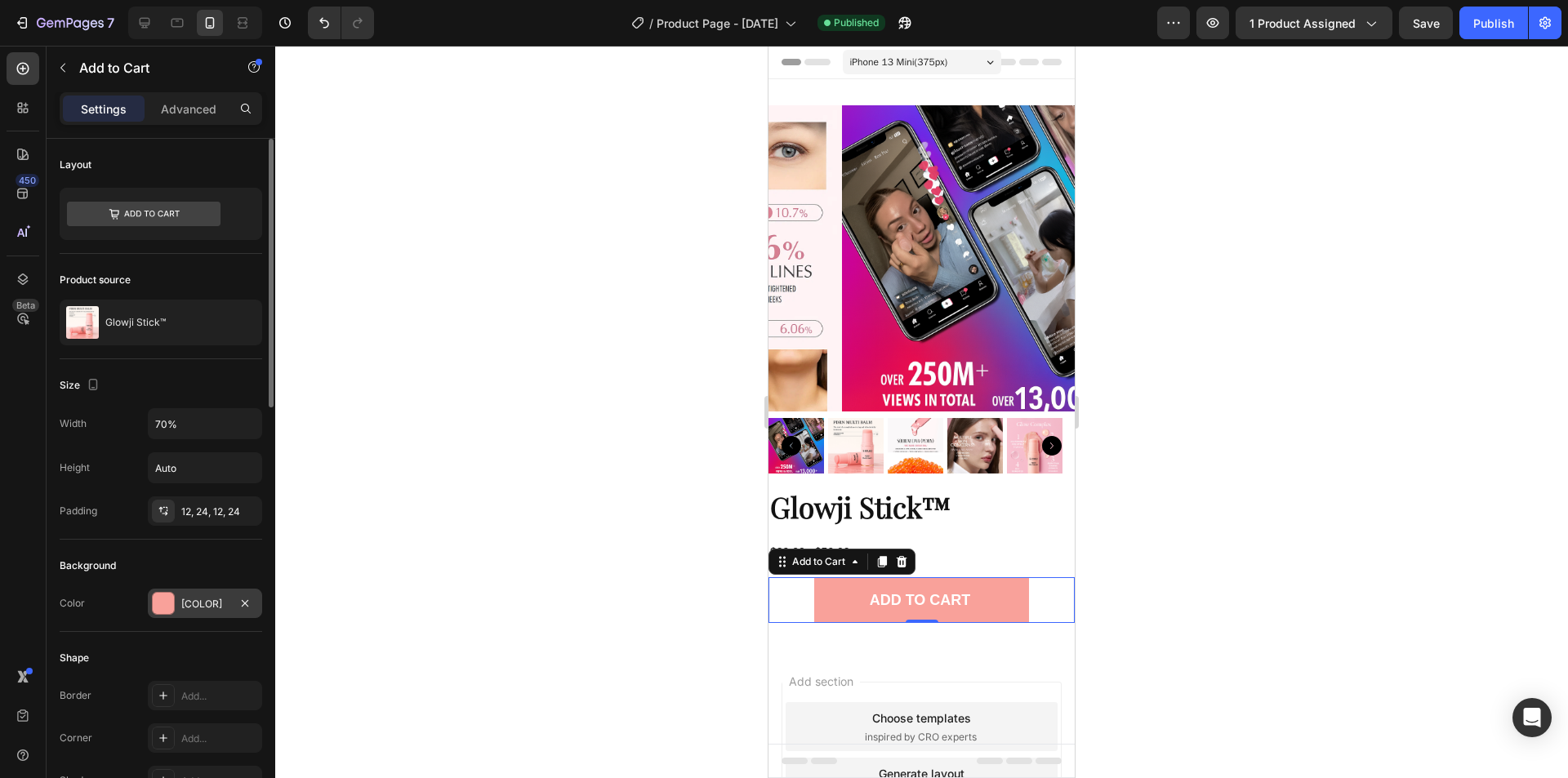 click on "F9A19A" at bounding box center [205, 604] 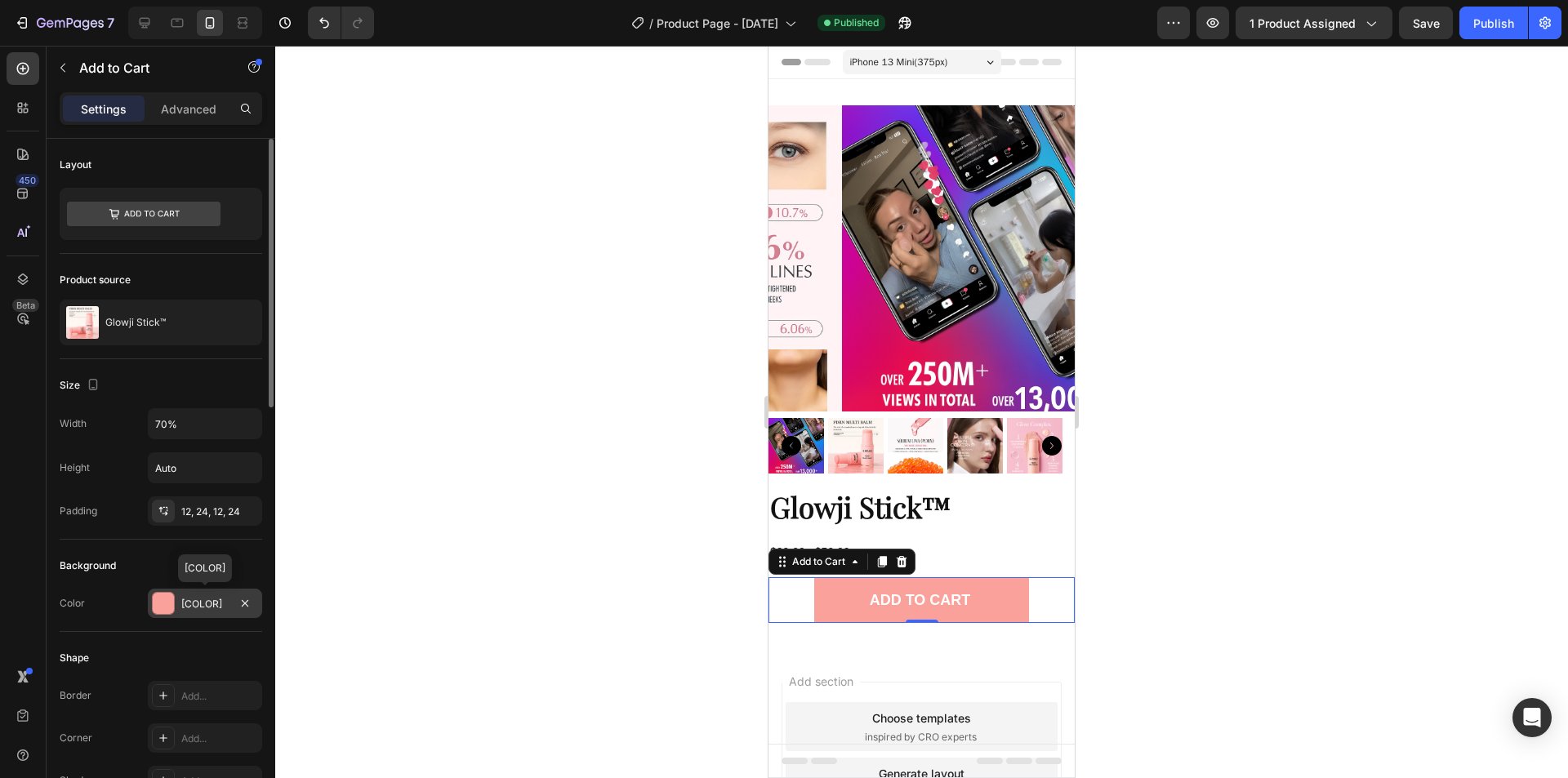 click on "F9A19A" at bounding box center [205, 604] 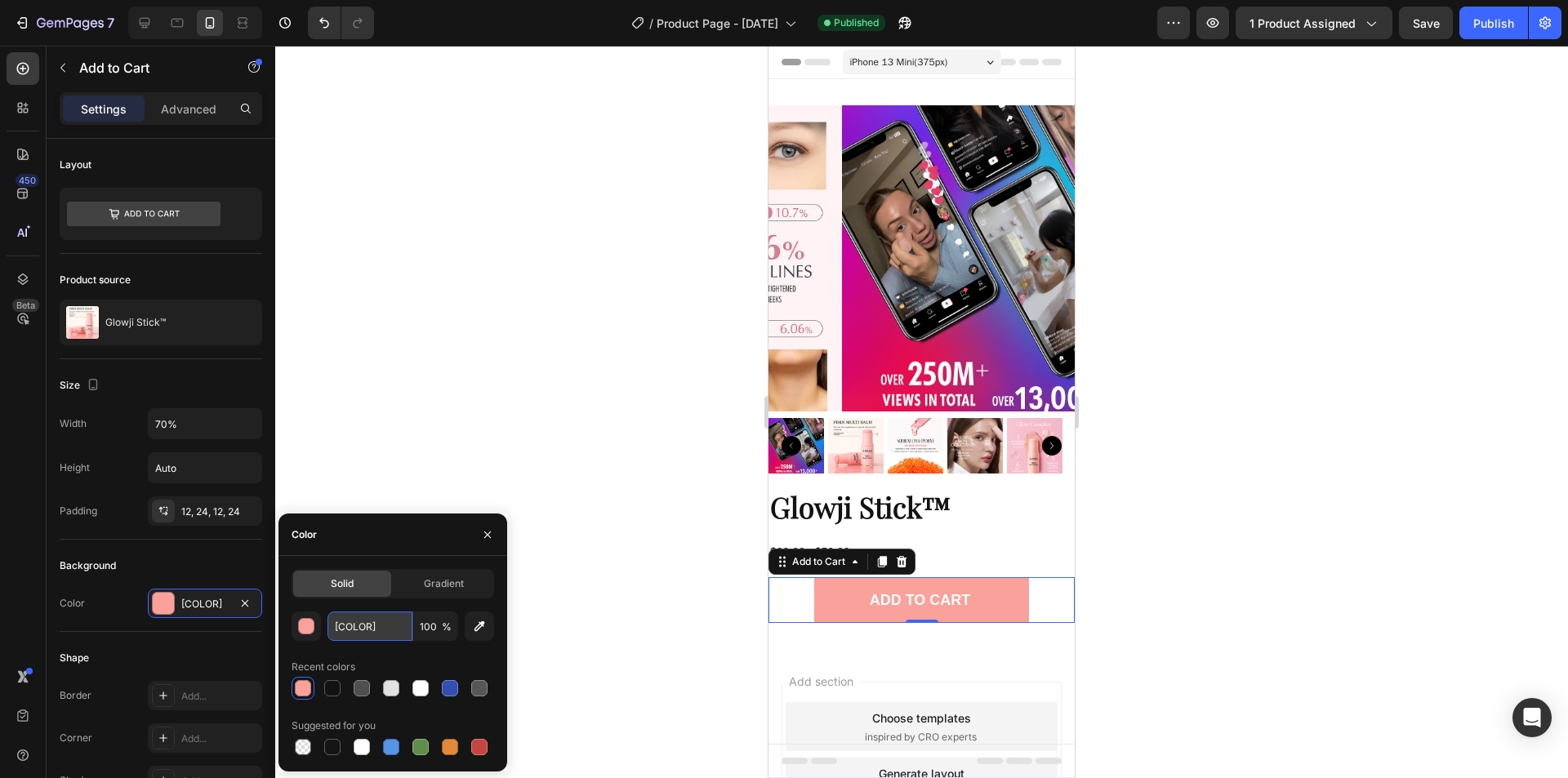 click on "F9A19A" at bounding box center (370, 626) 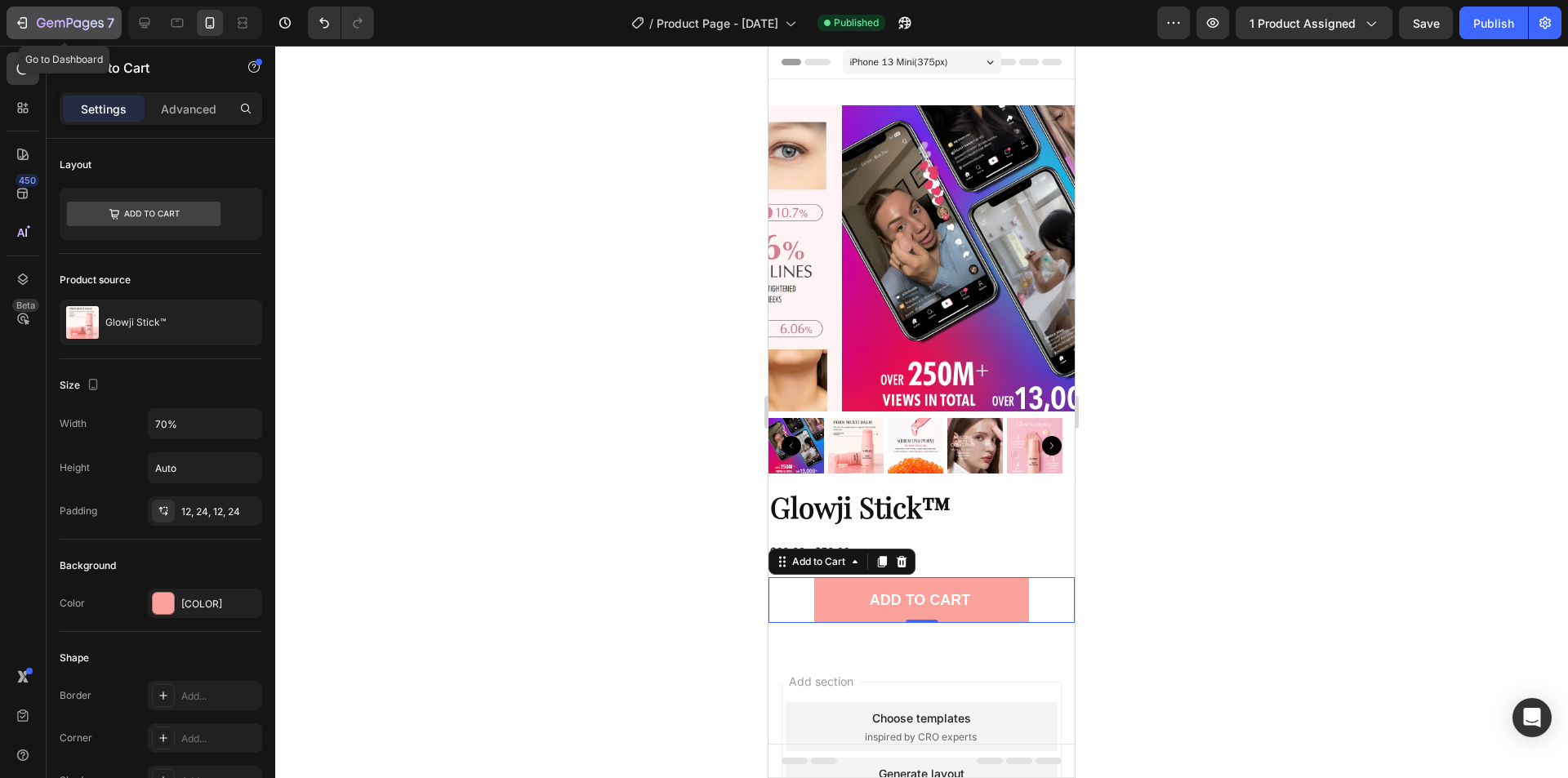 click 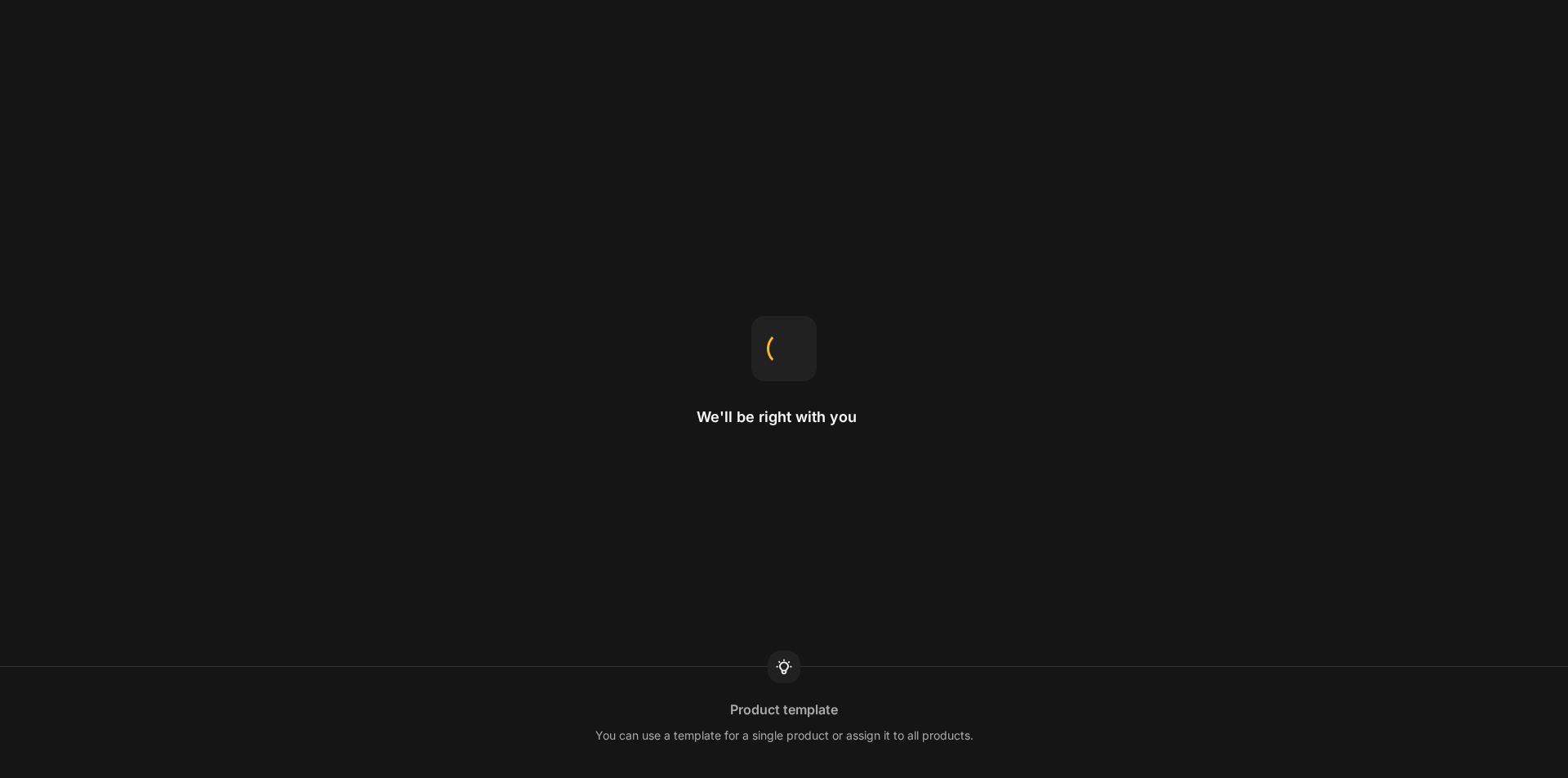 scroll, scrollTop: 0, scrollLeft: 0, axis: both 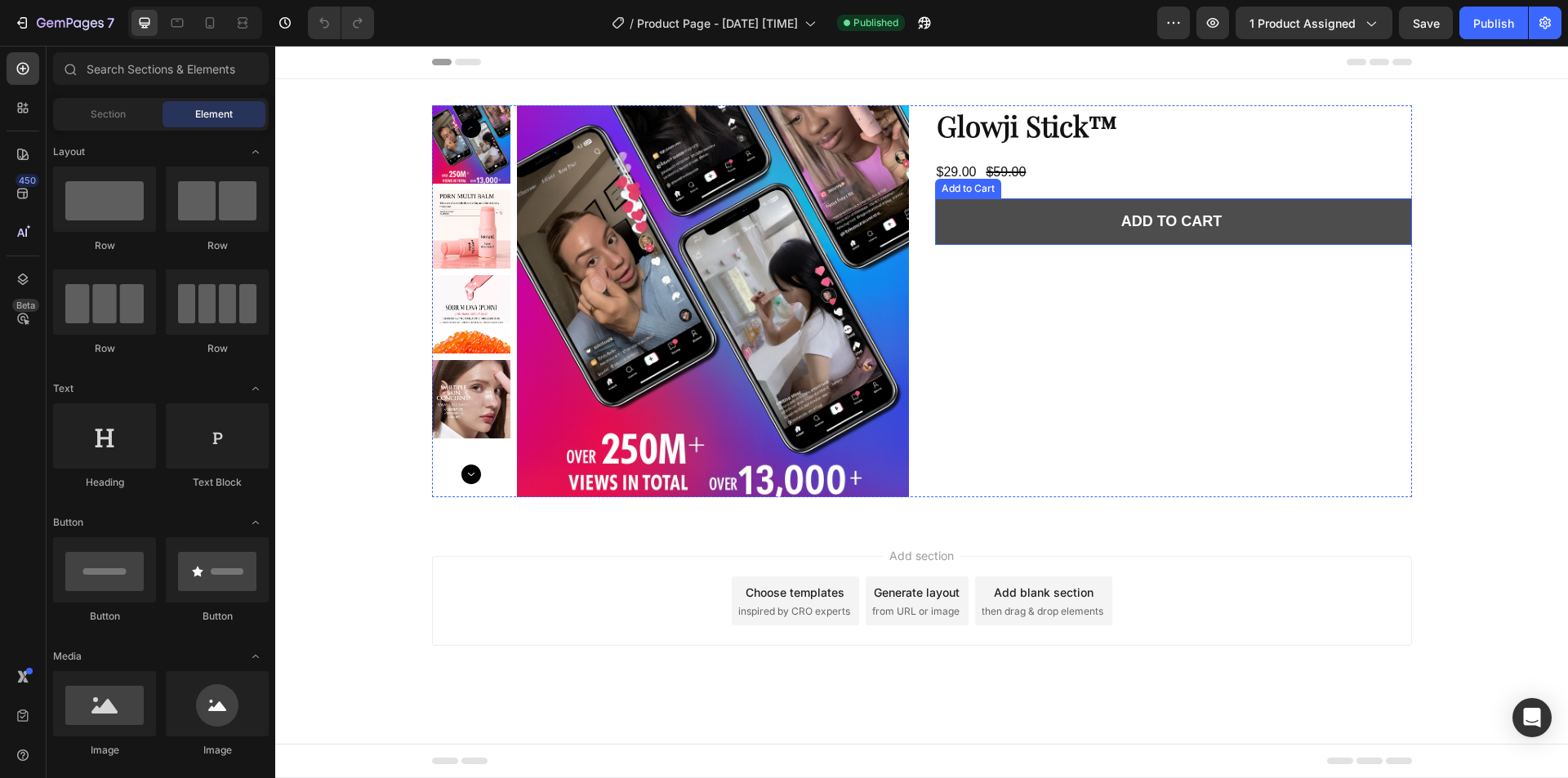 click on "ADD TO CART" at bounding box center (1174, 221) 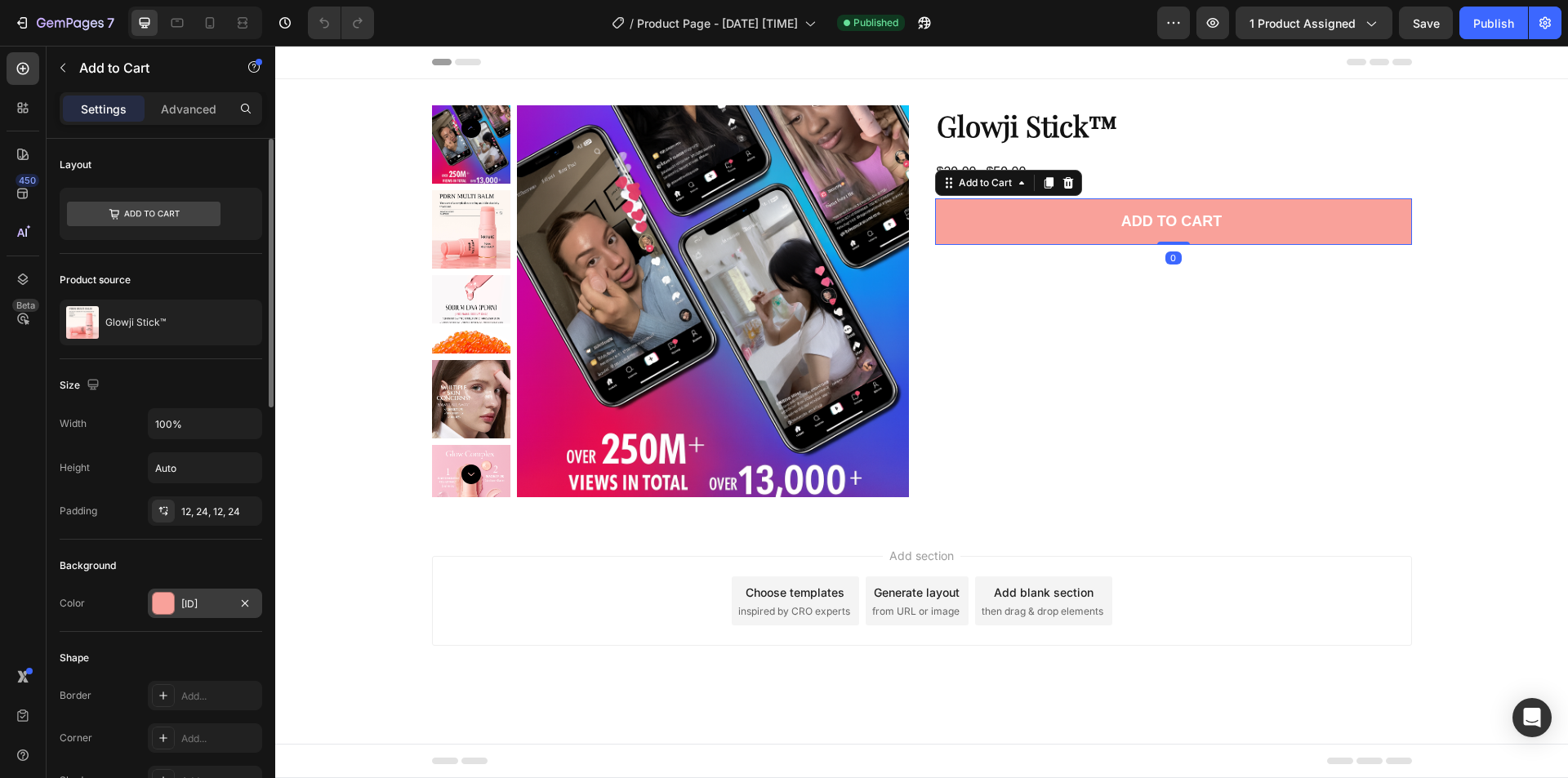 click on "F9A19A" at bounding box center [205, 604] 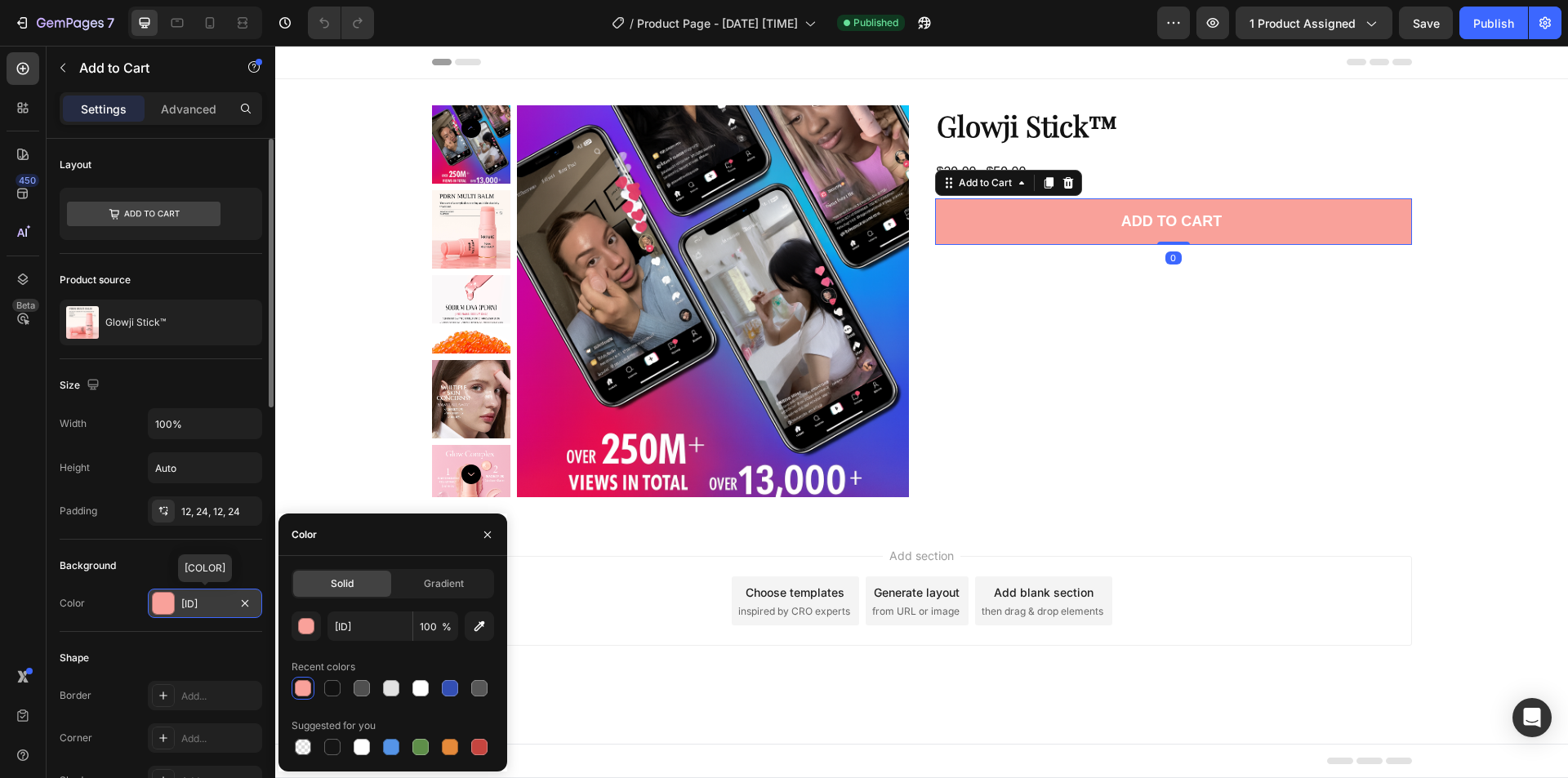 click on "F9A19A" at bounding box center (205, 604) 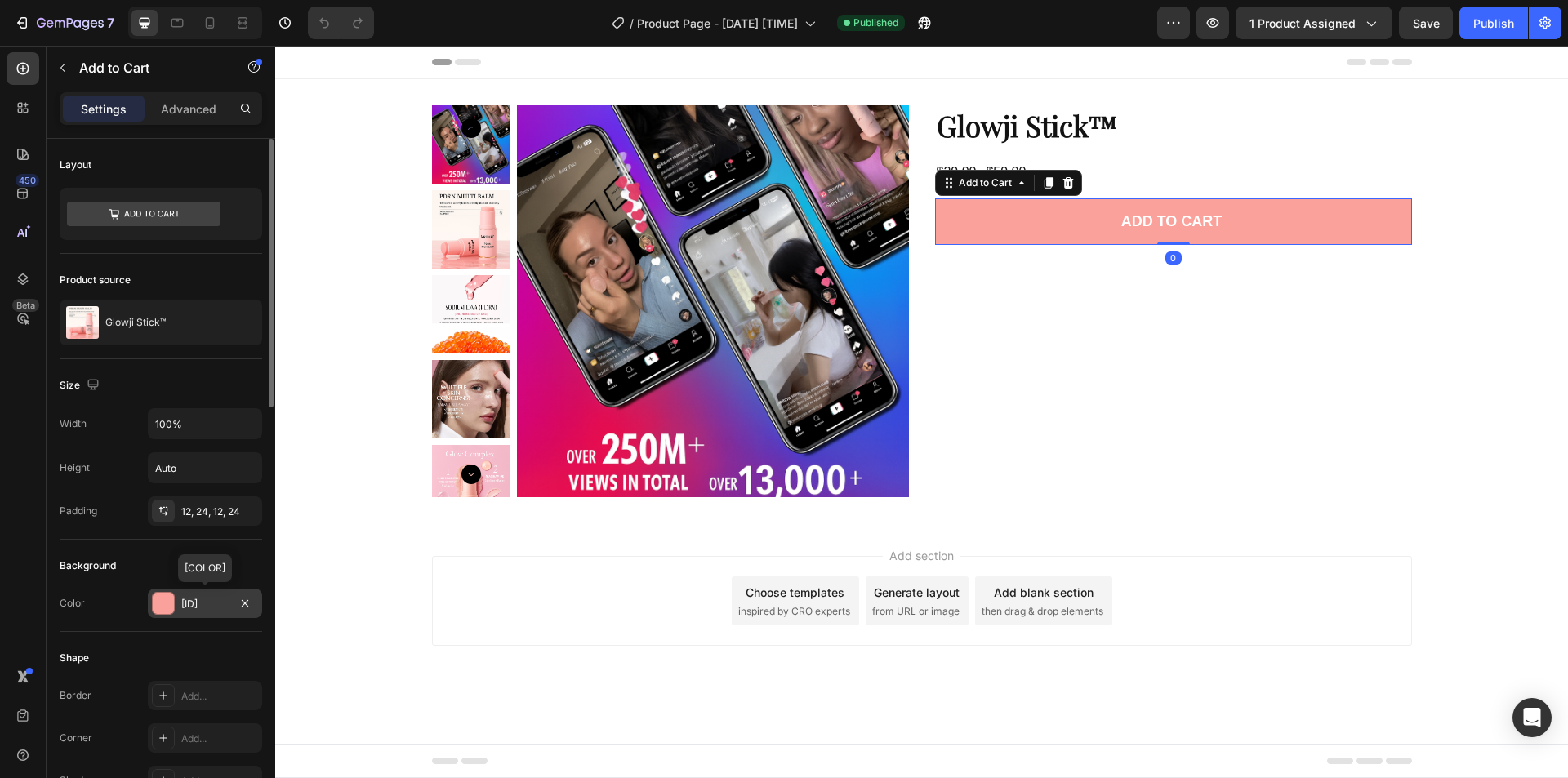 click on "F9A19A" at bounding box center [205, 604] 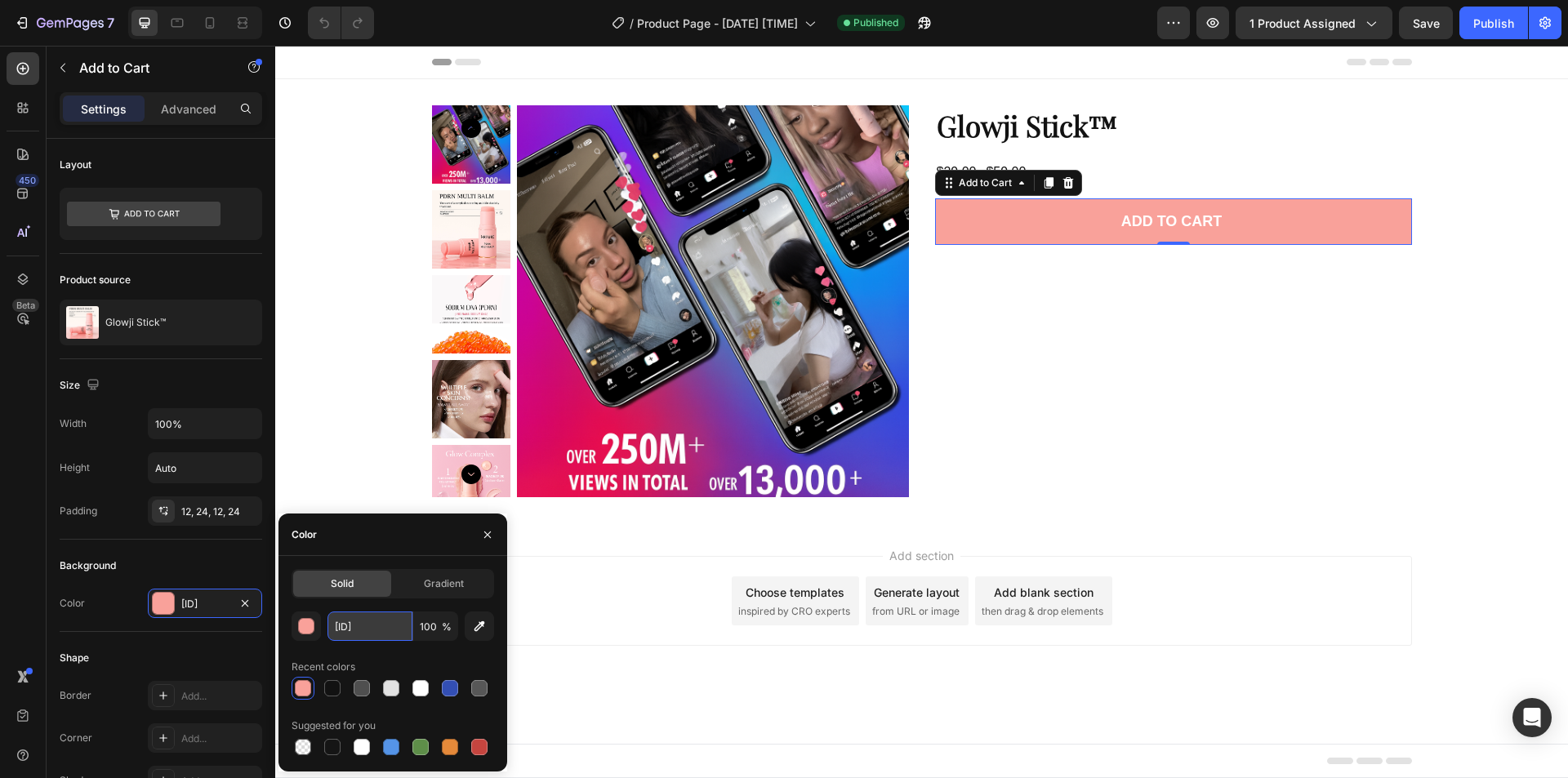 click on "F9A19A" at bounding box center (370, 626) 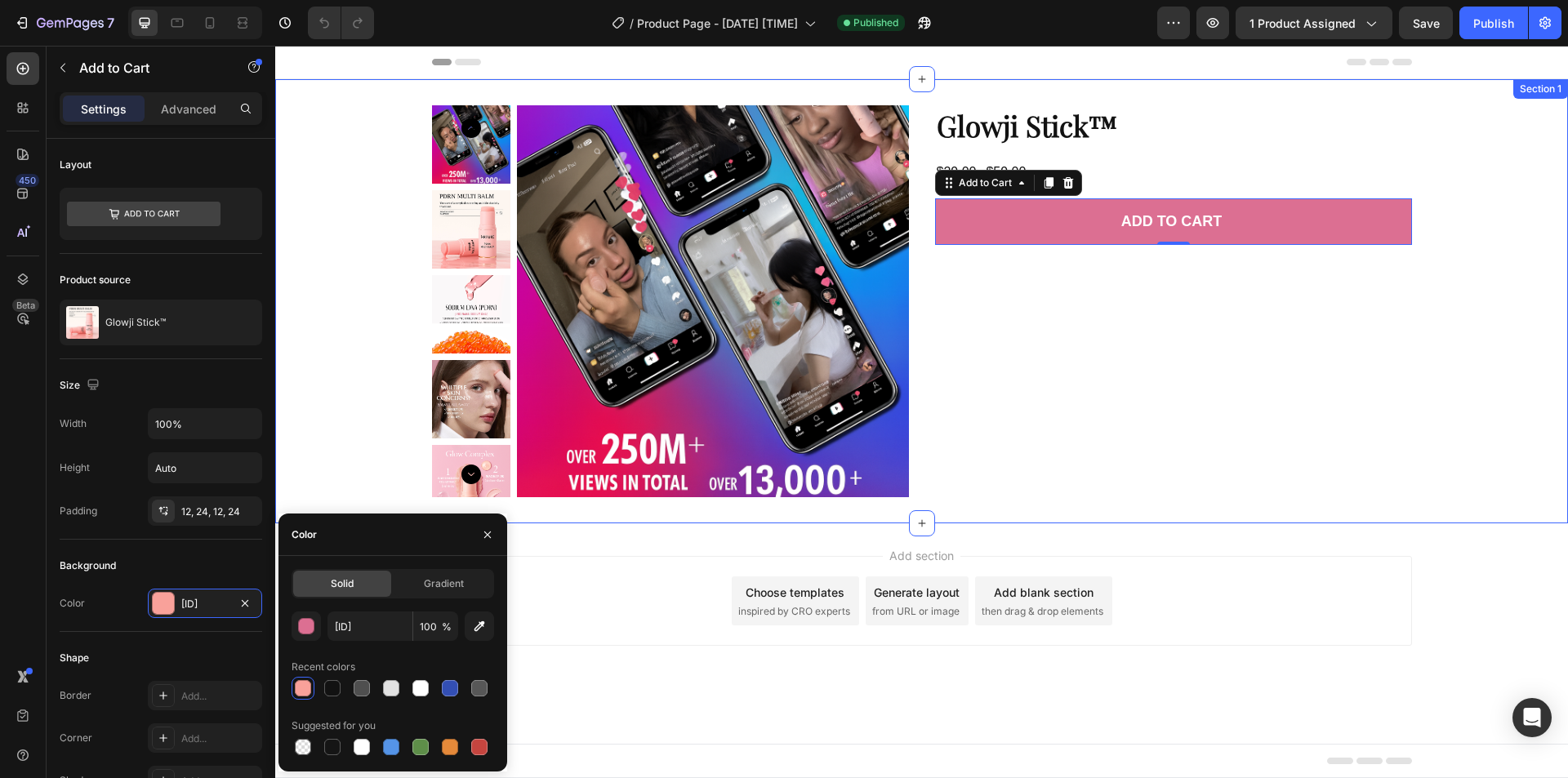 click on "Product Images Glowji Stick™ Heading $29.00 Product Price Product Price $59.00 Product Price Product Price Row ADD TO CART Add to Cart   0 Product" at bounding box center [921, 301] 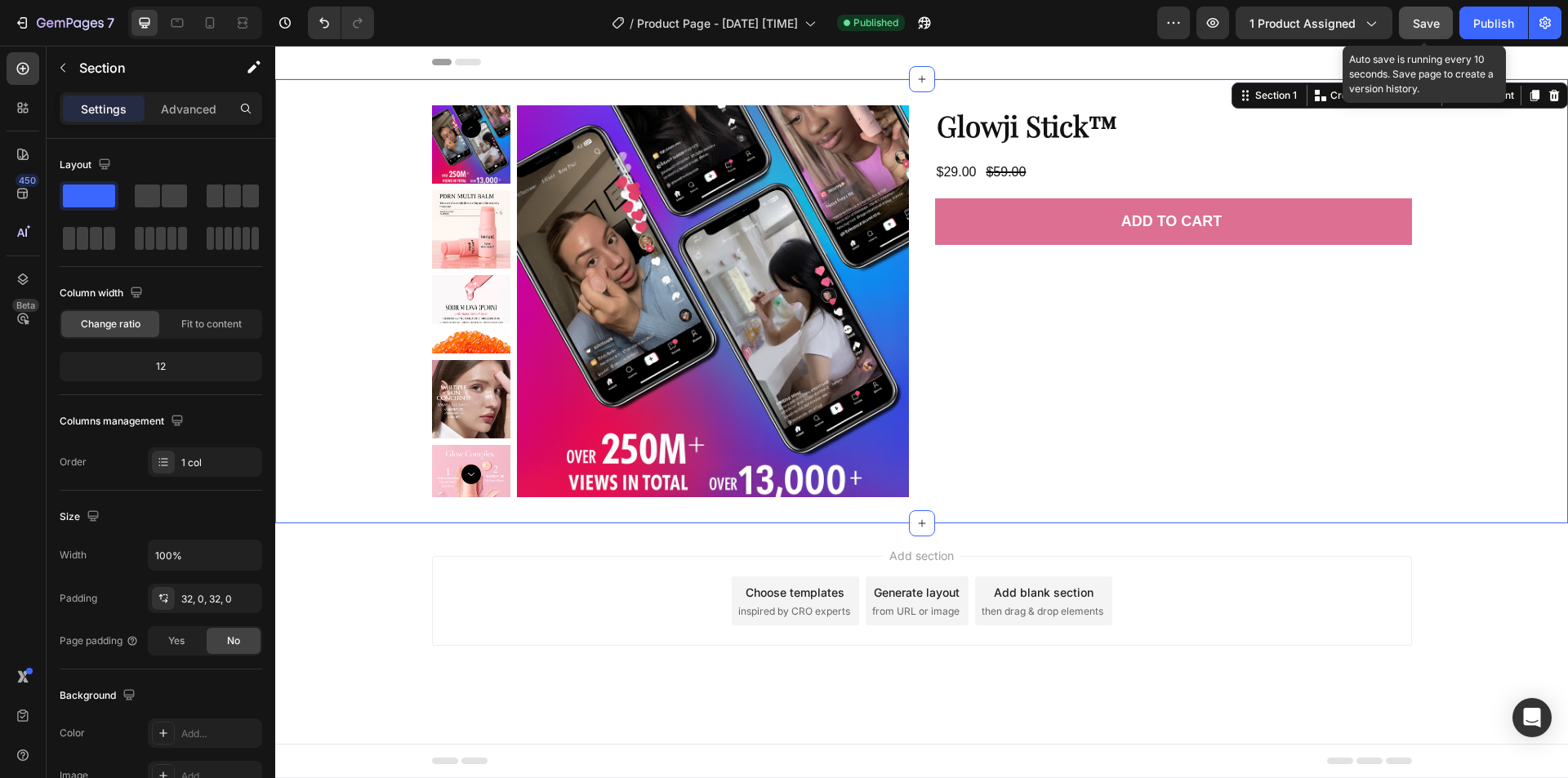 click on "Save" 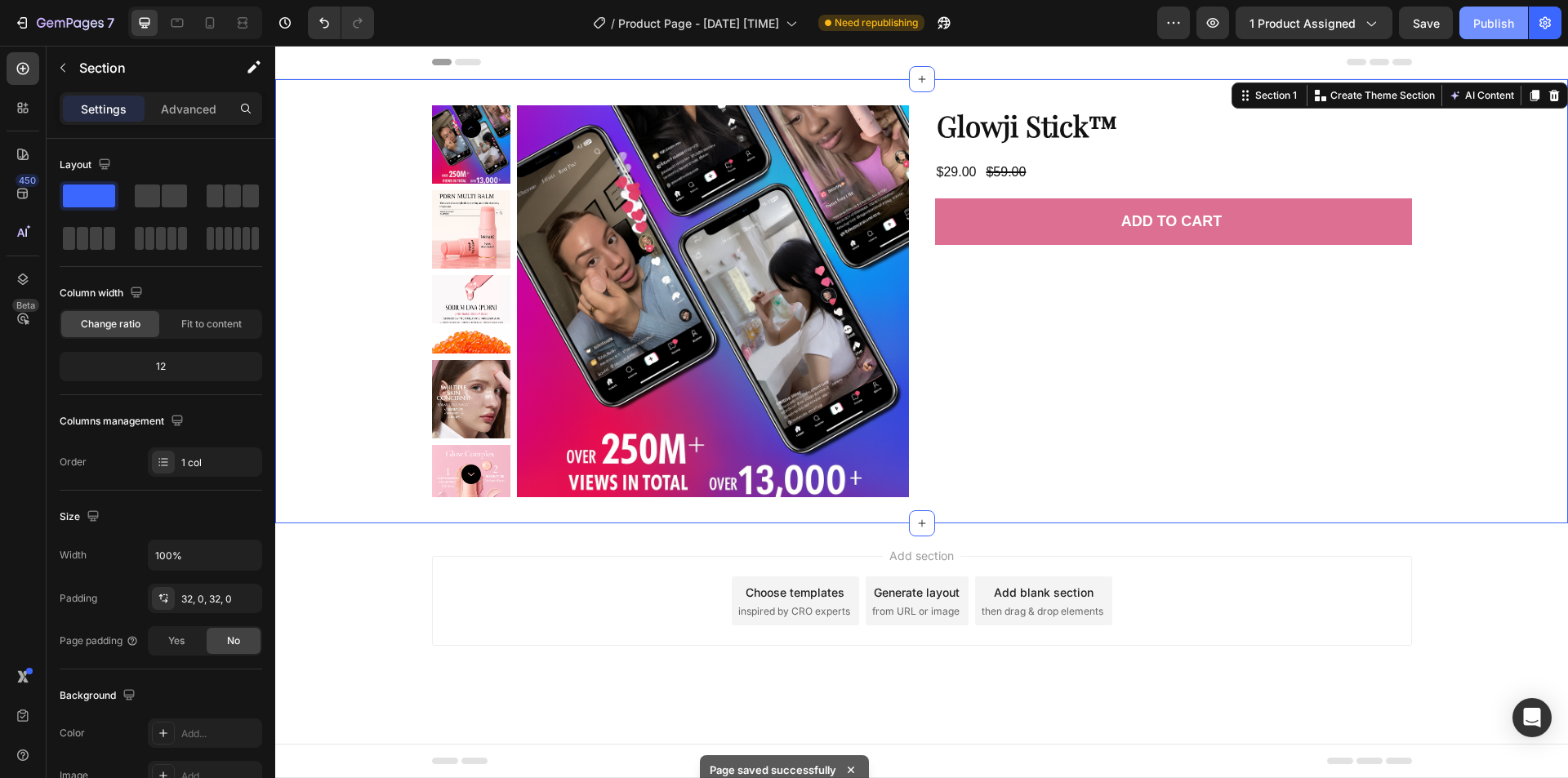 click on "Publish" at bounding box center [1494, 23] 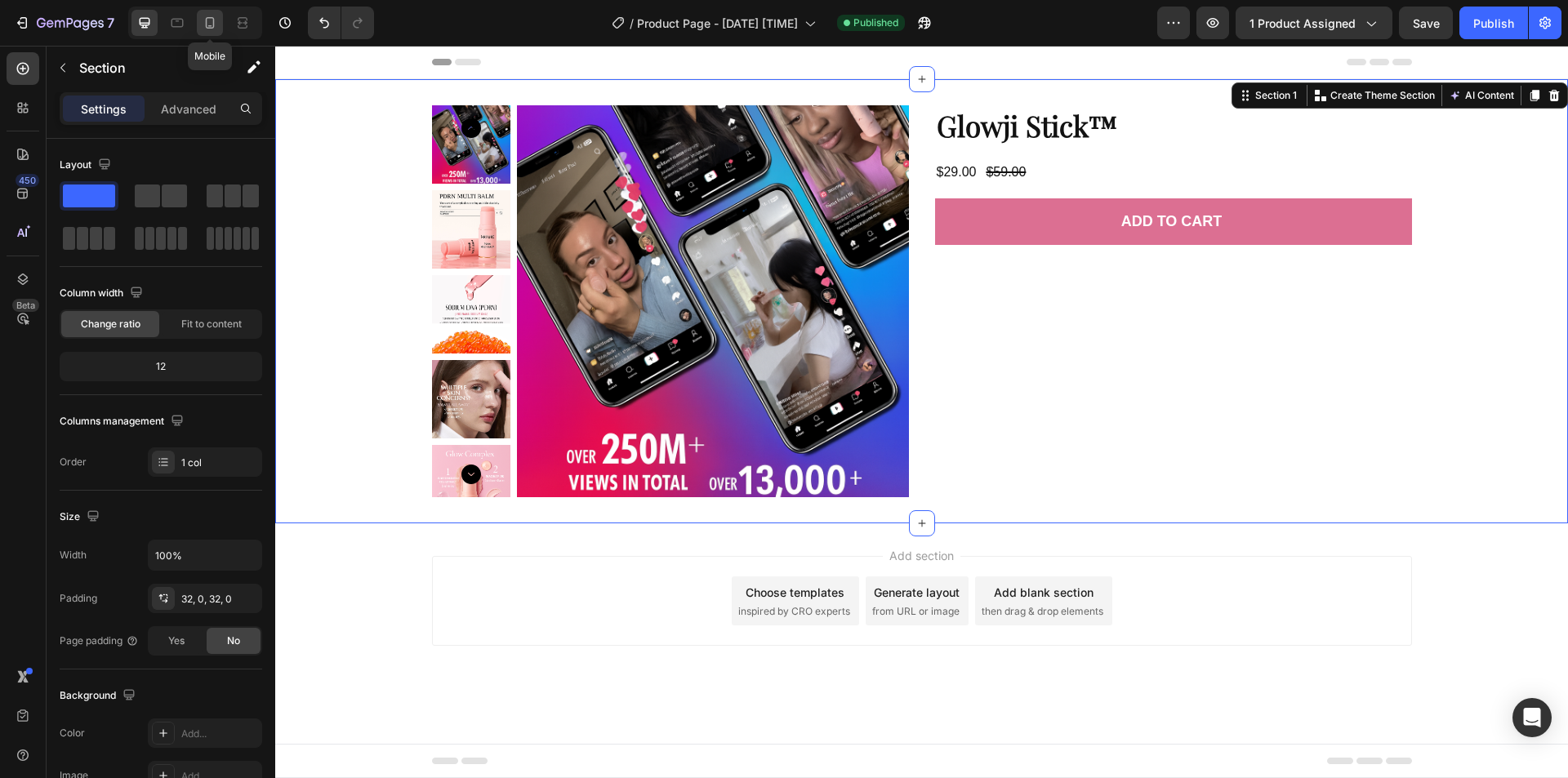 click 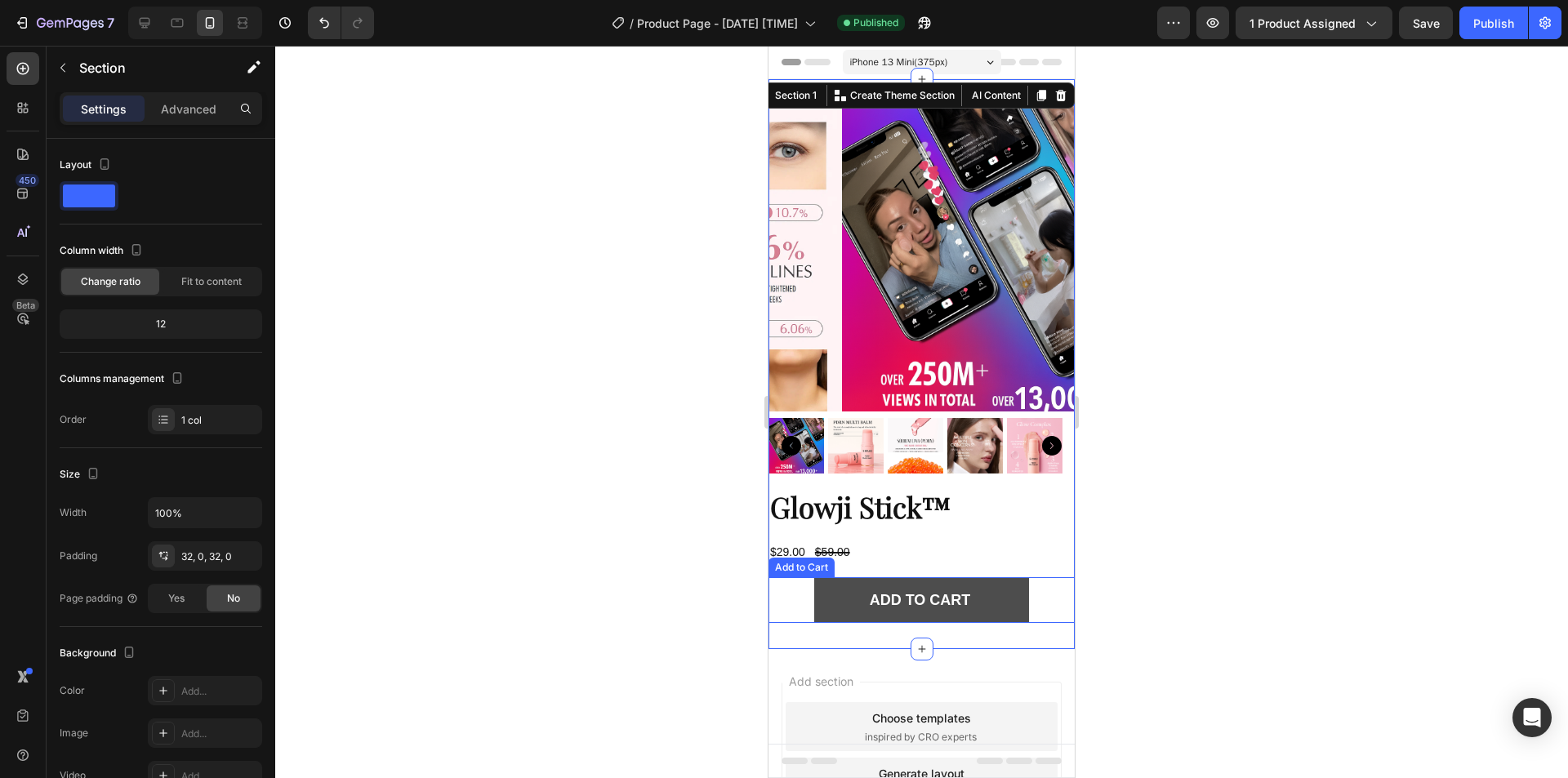 click on "ADD TO CART" at bounding box center (921, 600) 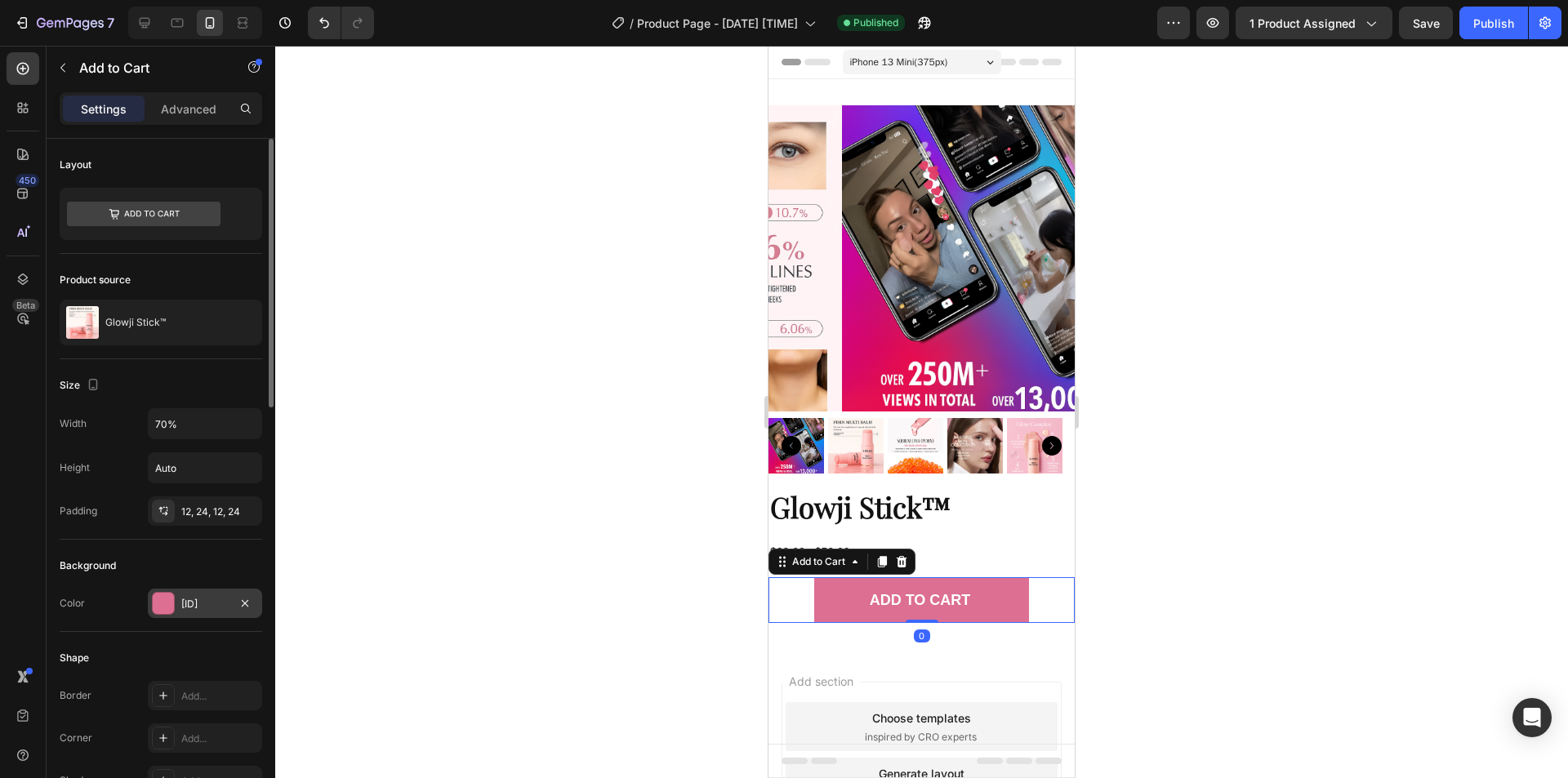 click at bounding box center [163, 603] 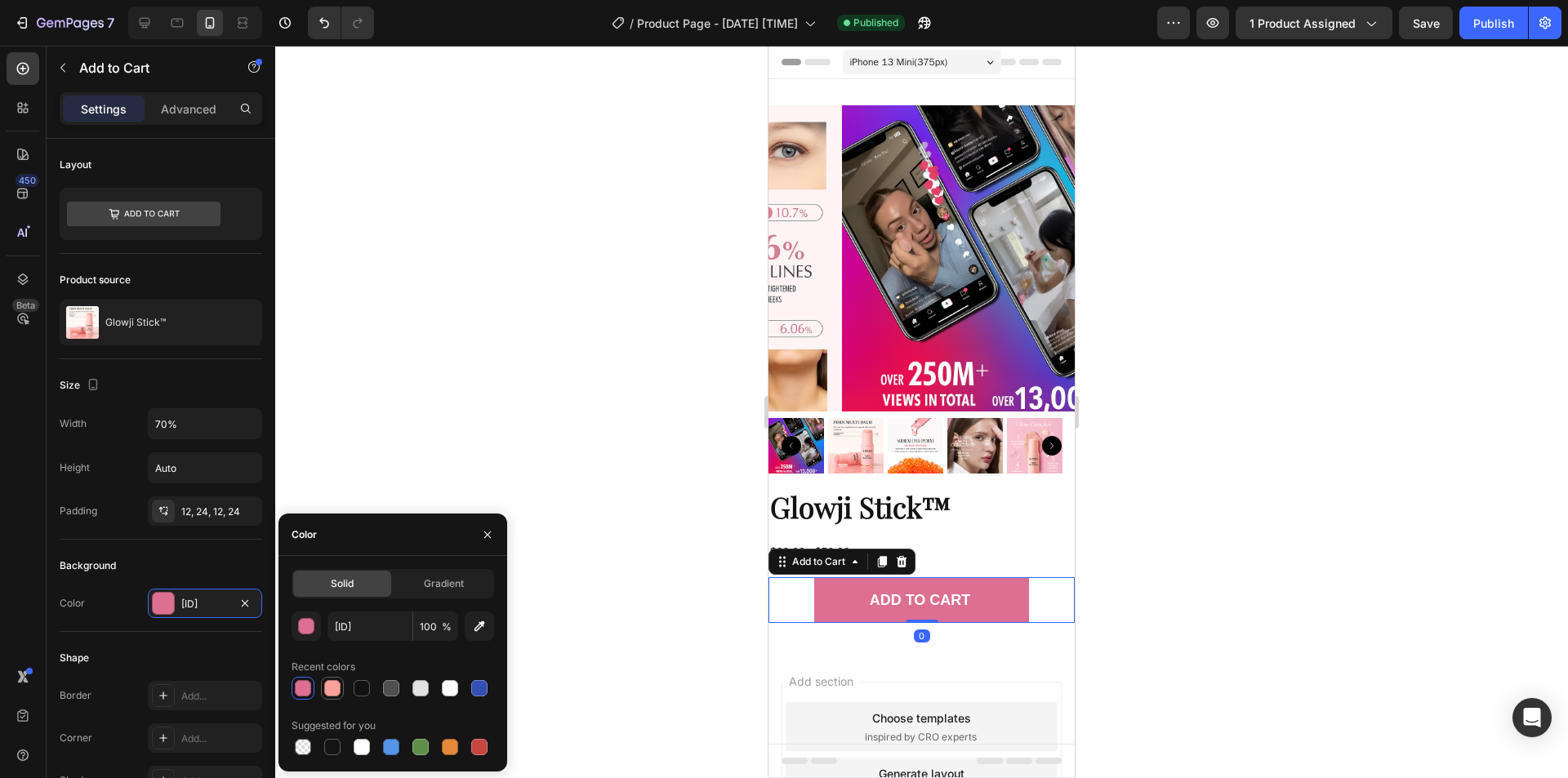 click at bounding box center [332, 688] 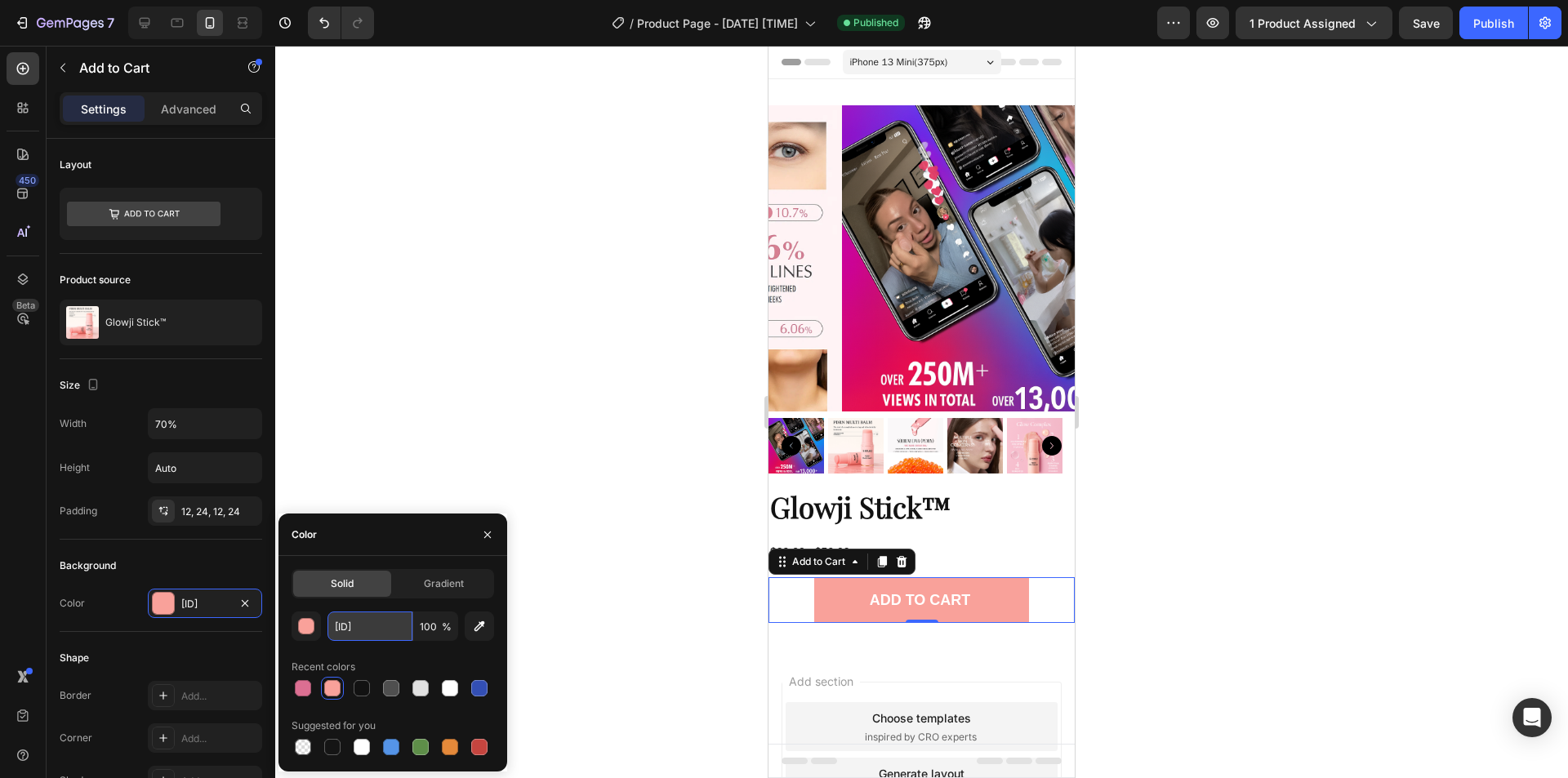 click on "F9A19A" at bounding box center [370, 626] 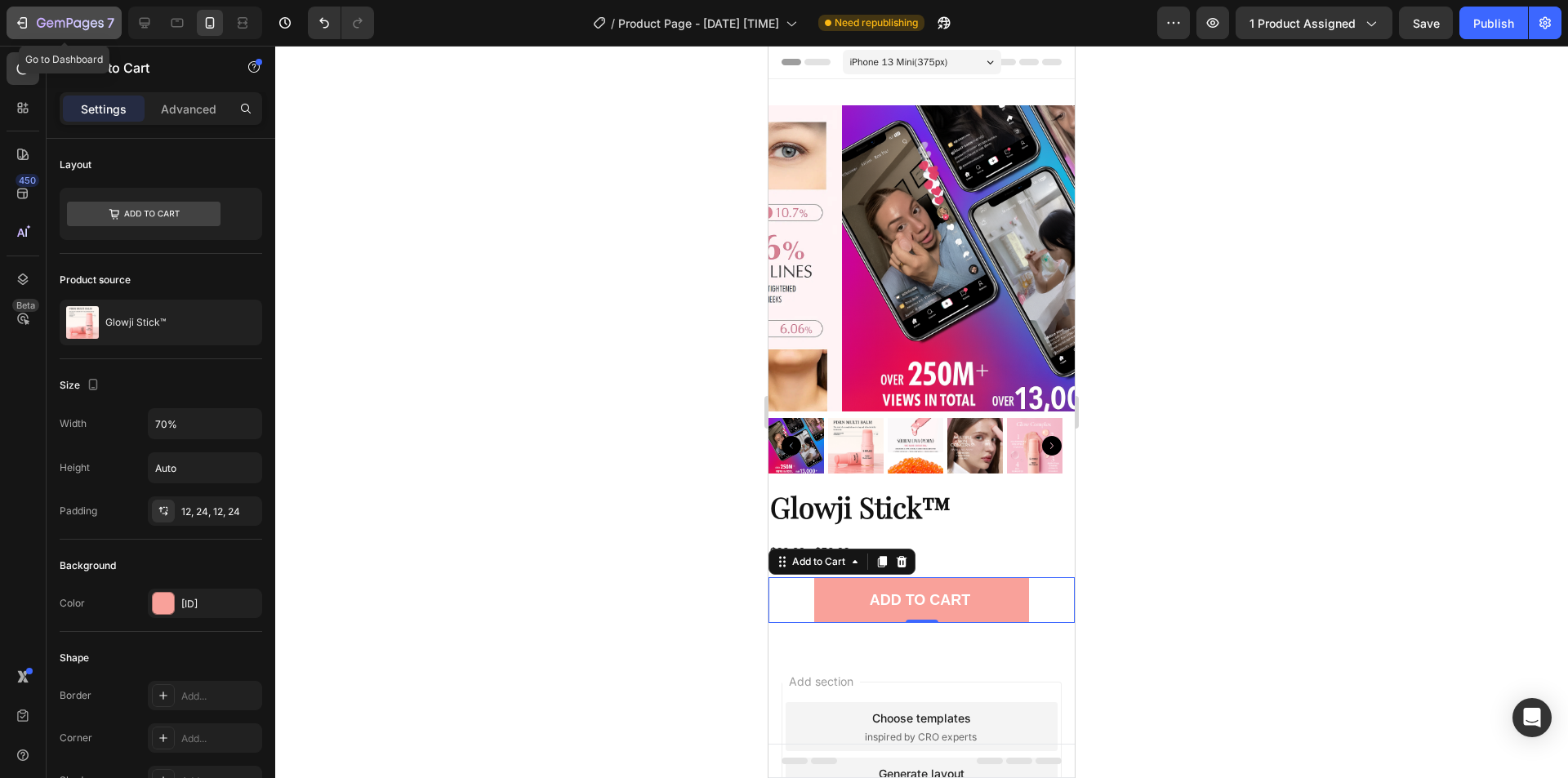 click on "7" at bounding box center (64, 23) 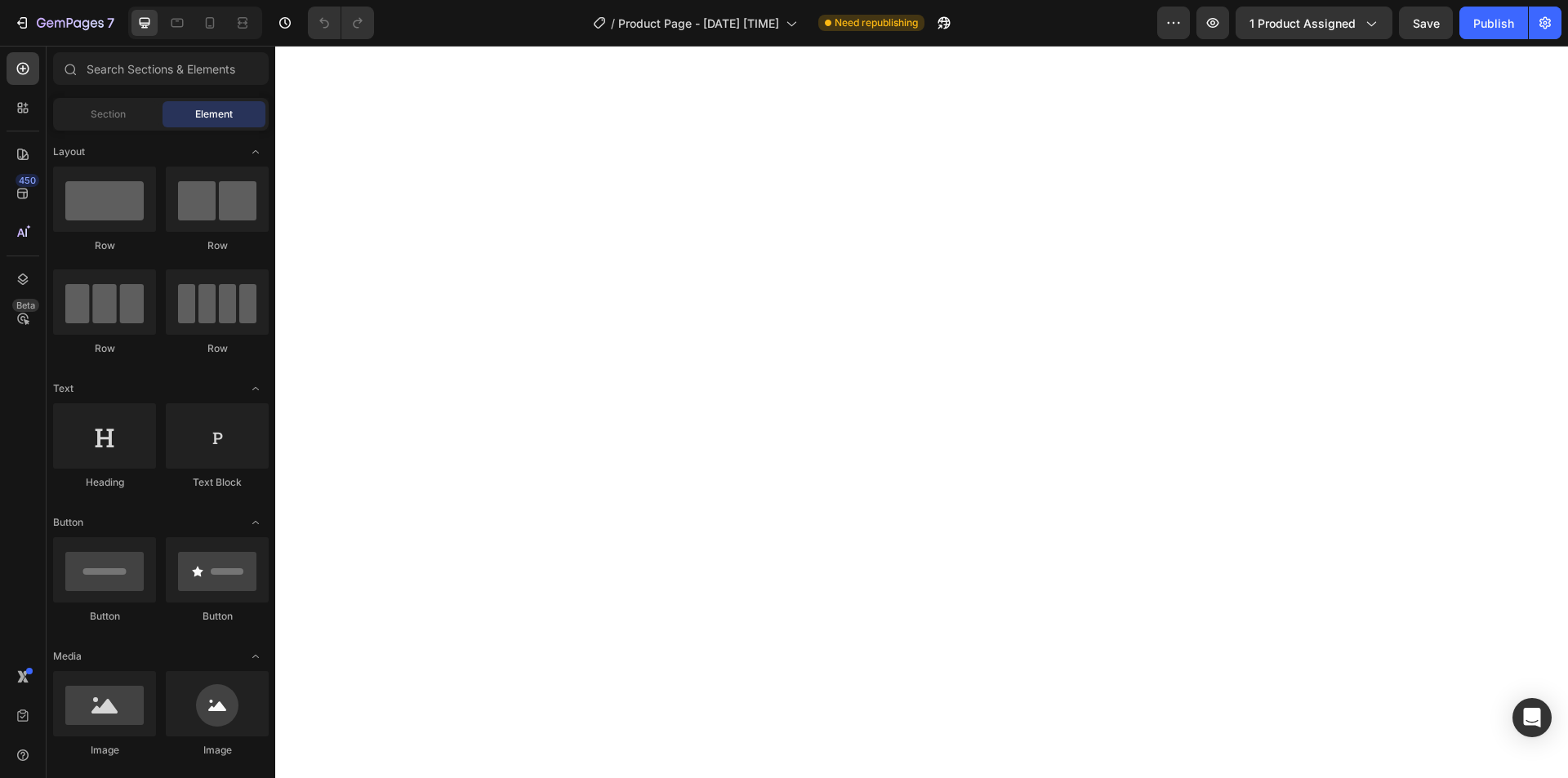 scroll, scrollTop: 0, scrollLeft: 0, axis: both 